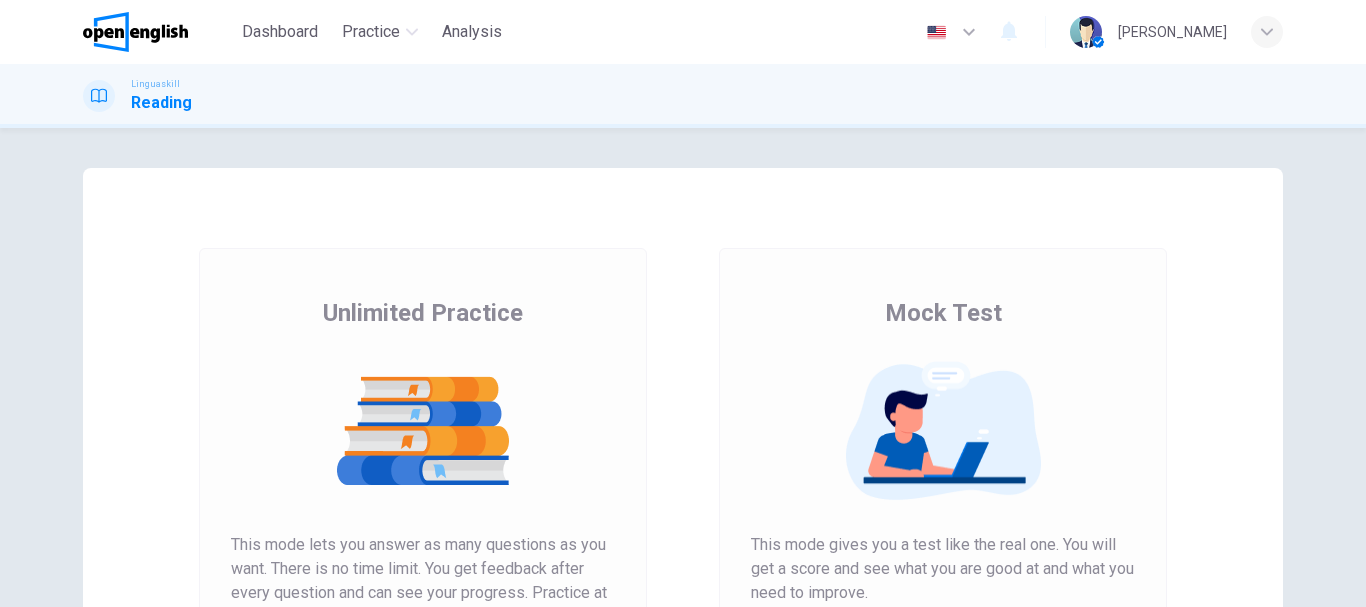 scroll, scrollTop: 0, scrollLeft: 0, axis: both 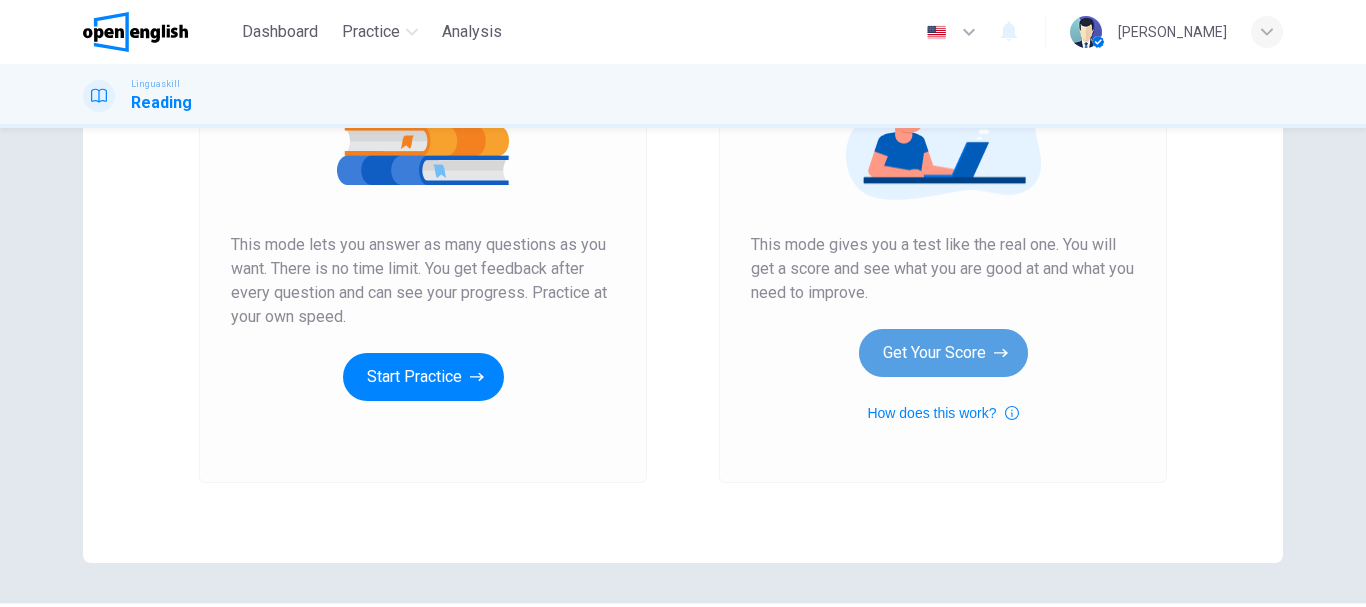 click on "Get Your Score" at bounding box center (943, 353) 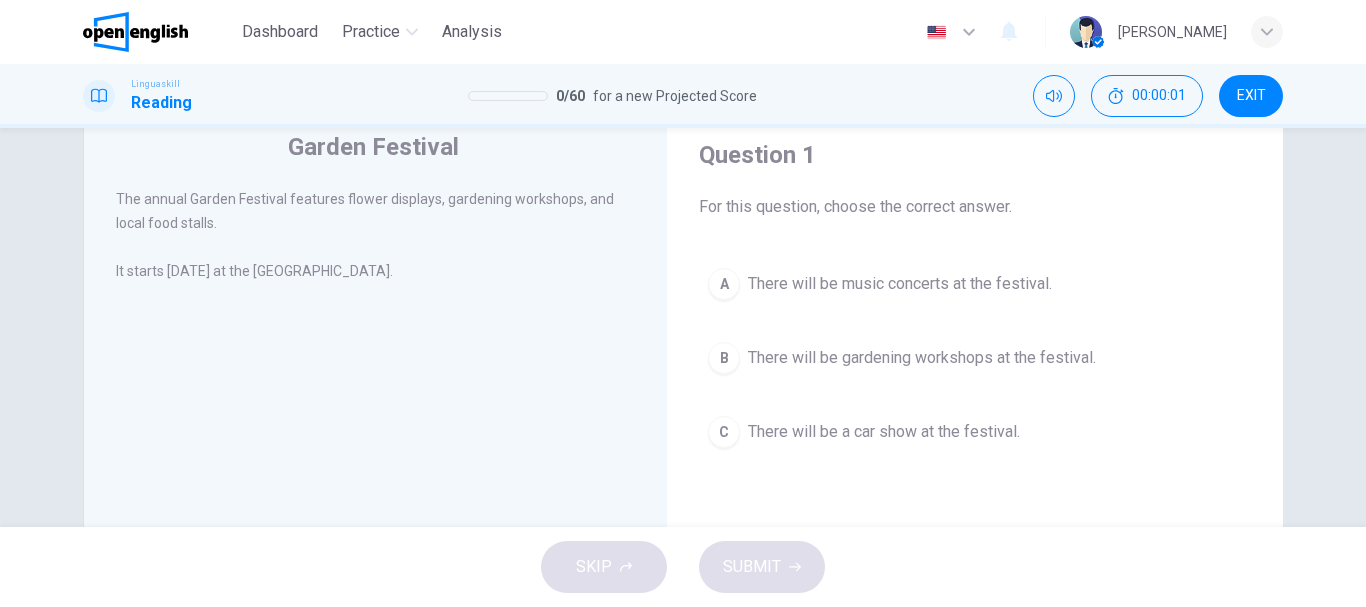 scroll, scrollTop: 100, scrollLeft: 0, axis: vertical 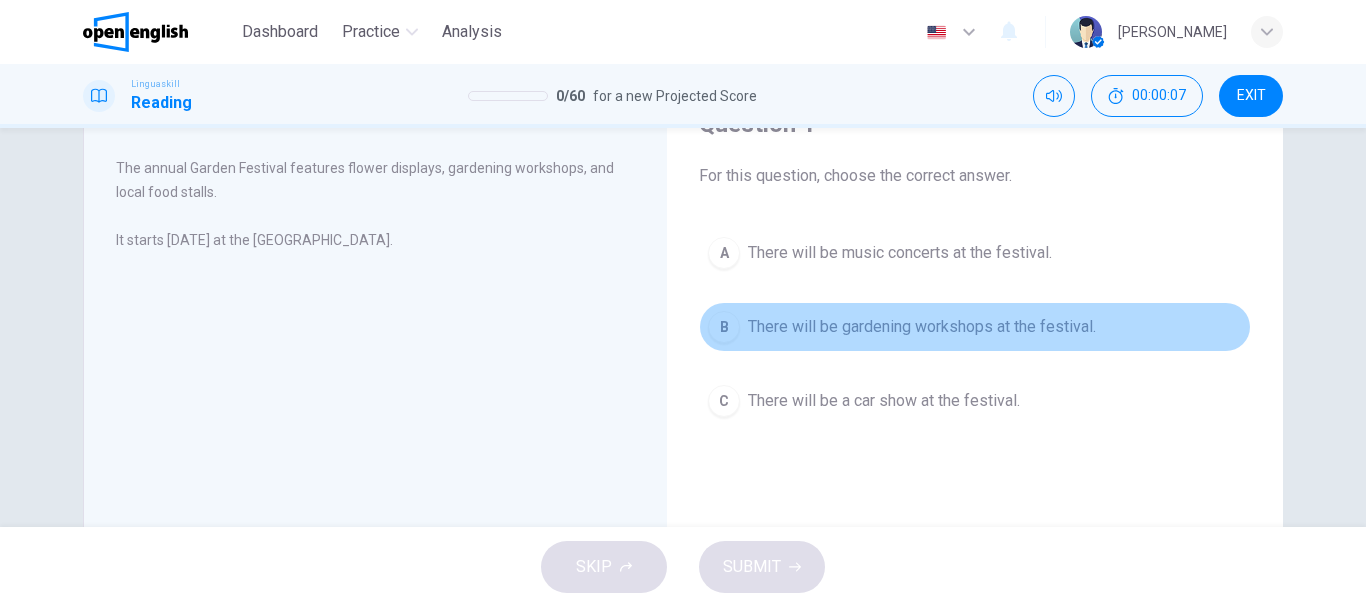 click on "There will be gardening workshops at the festival." at bounding box center [922, 327] 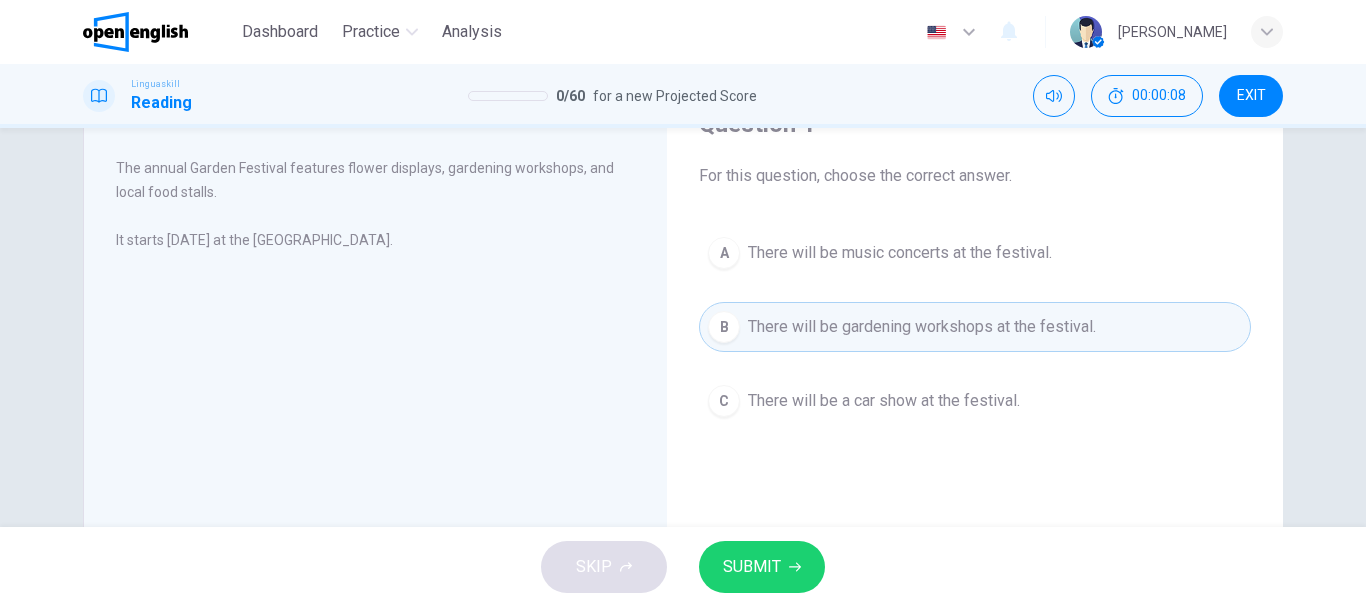 click on "SUBMIT" at bounding box center [762, 567] 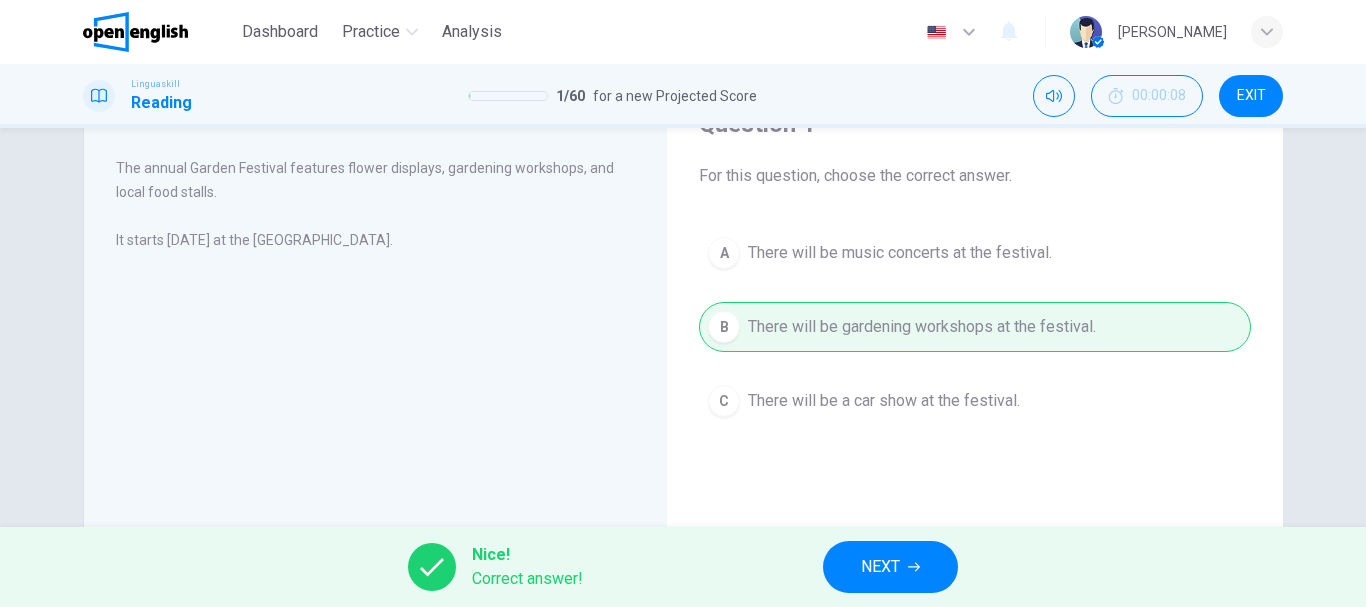 click on "NEXT" at bounding box center (890, 567) 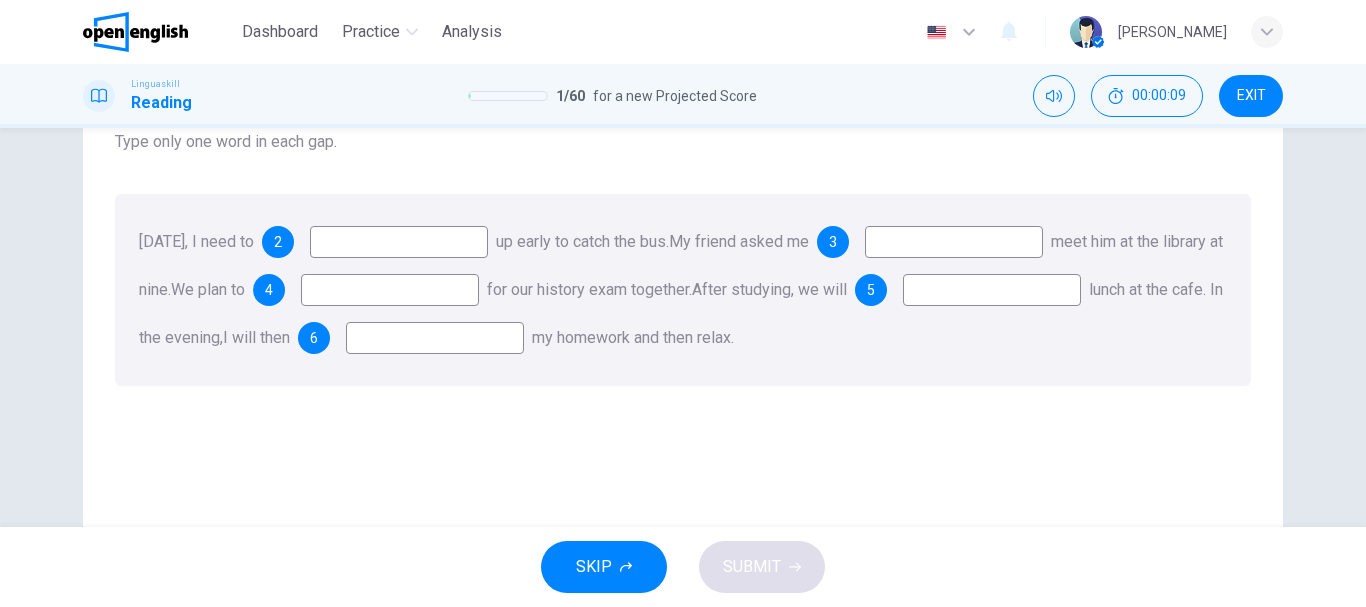 scroll, scrollTop: 200, scrollLeft: 0, axis: vertical 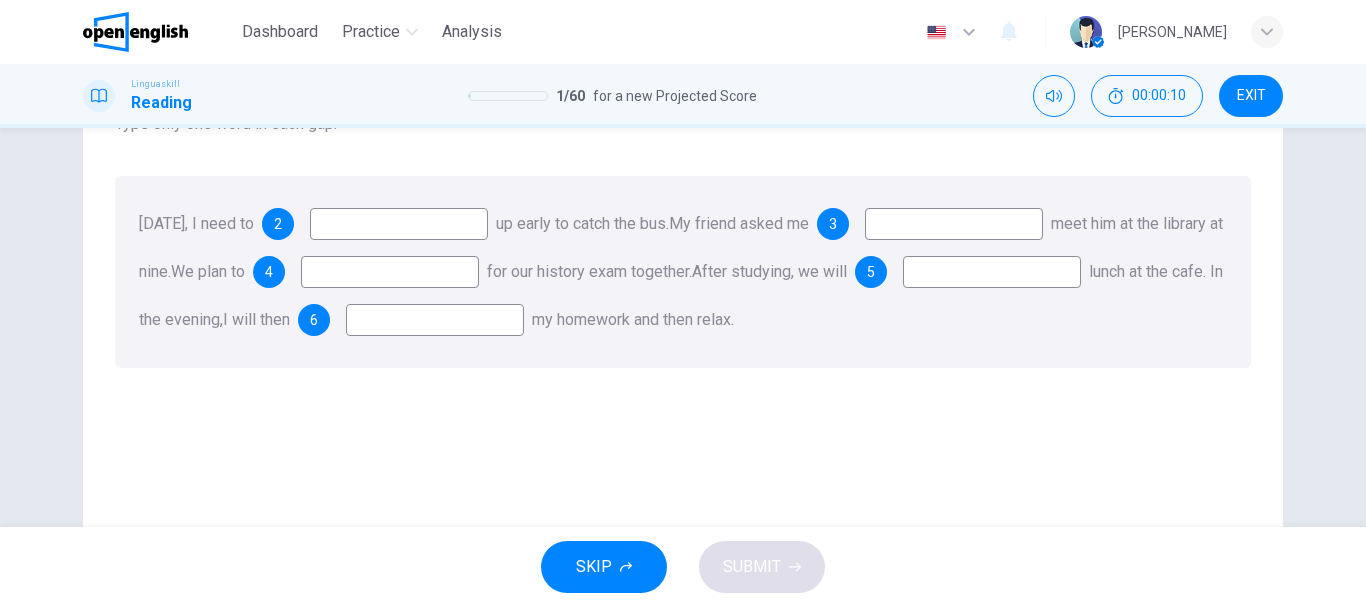 click at bounding box center [399, 224] 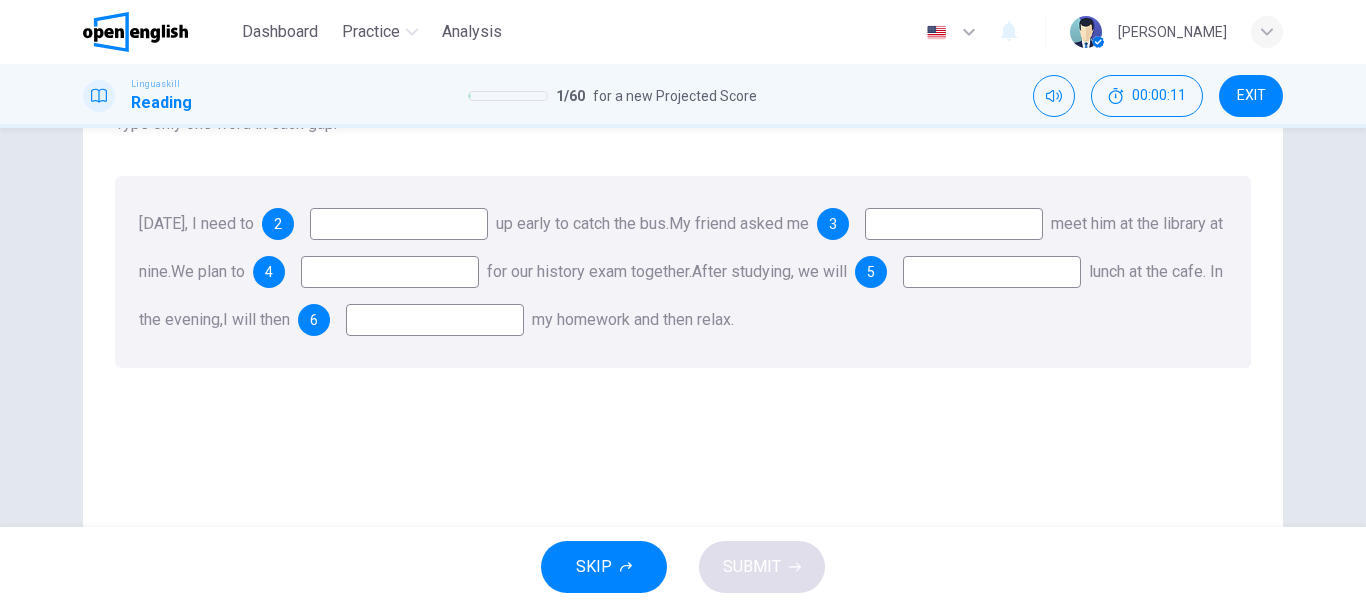 scroll, scrollTop: 100, scrollLeft: 0, axis: vertical 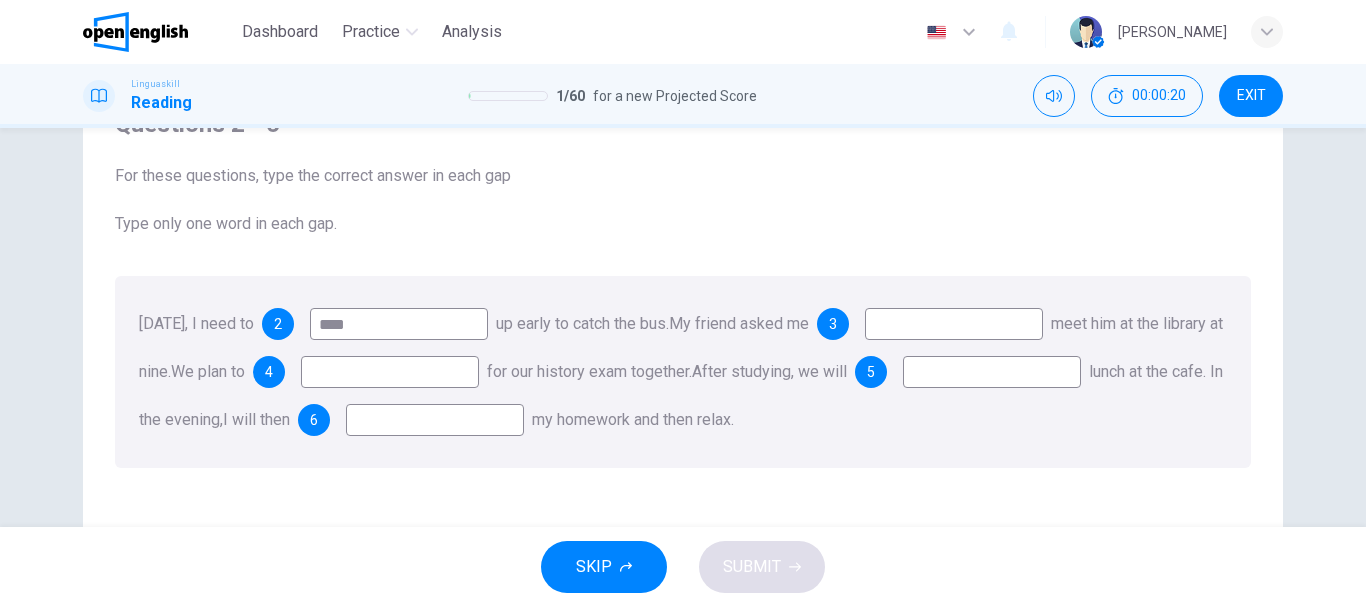 type on "****" 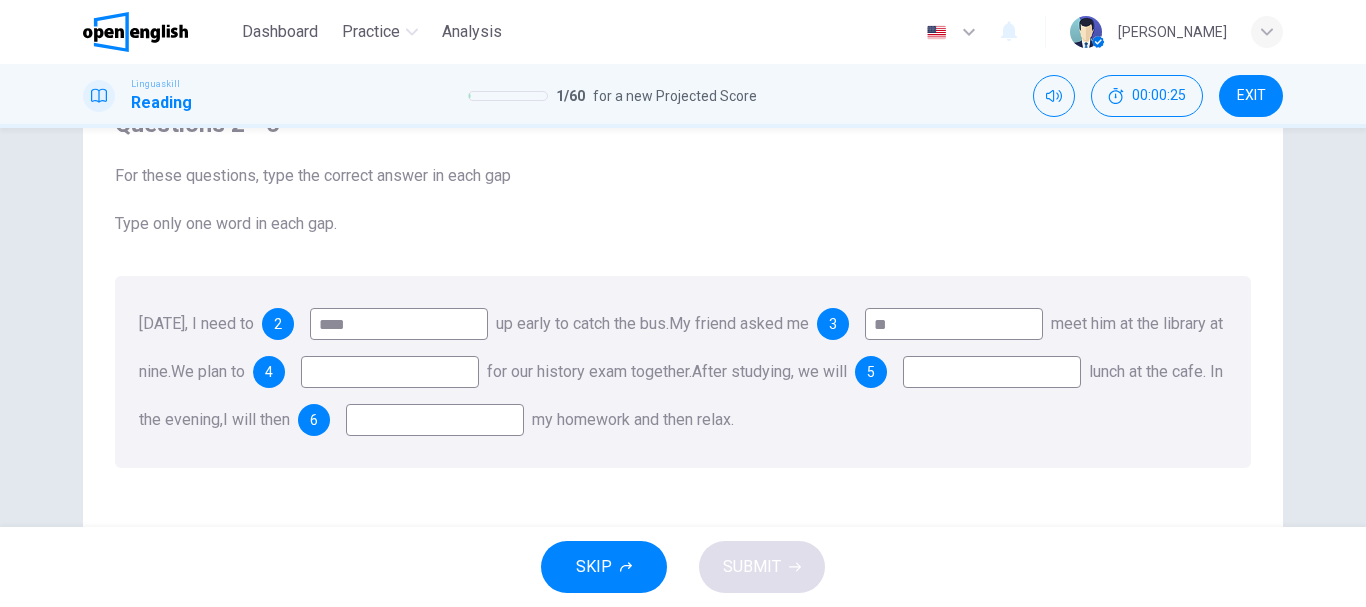 type on "**" 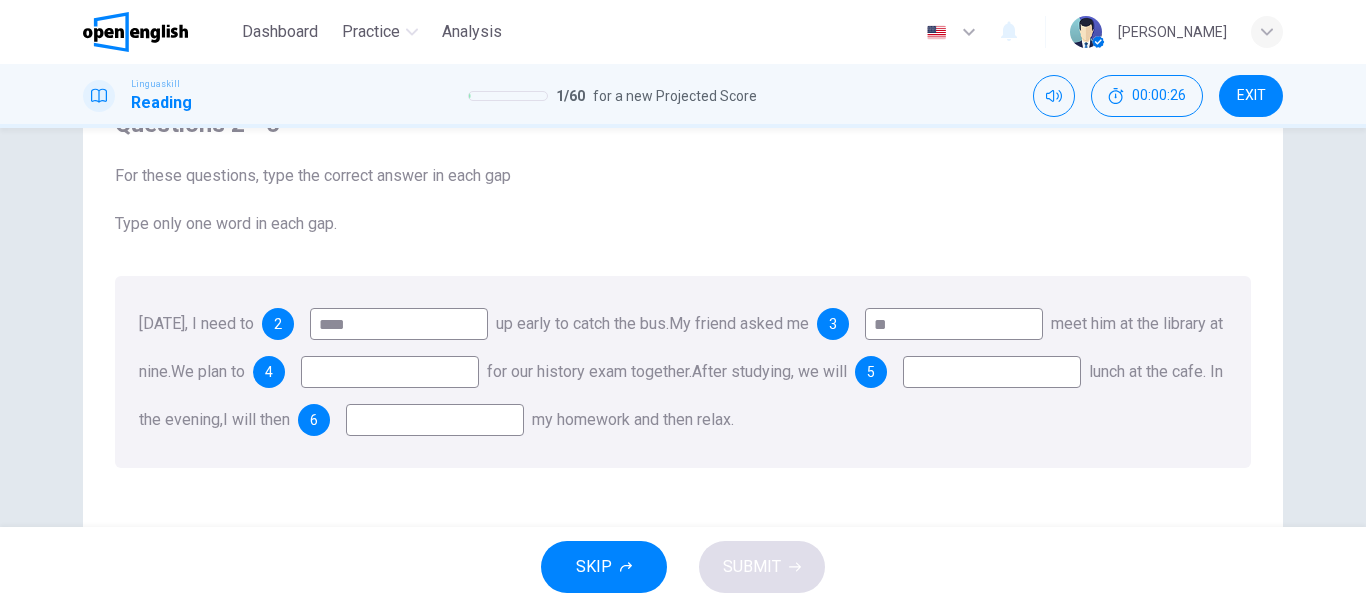 click at bounding box center [390, 372] 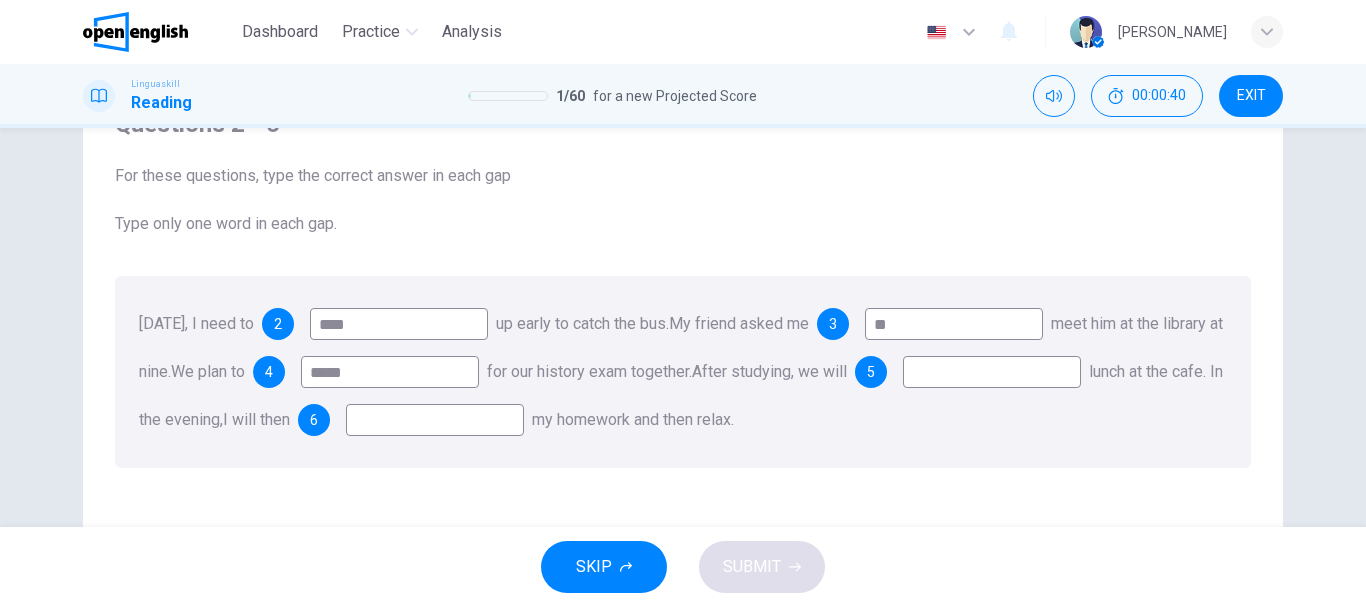 type on "*****" 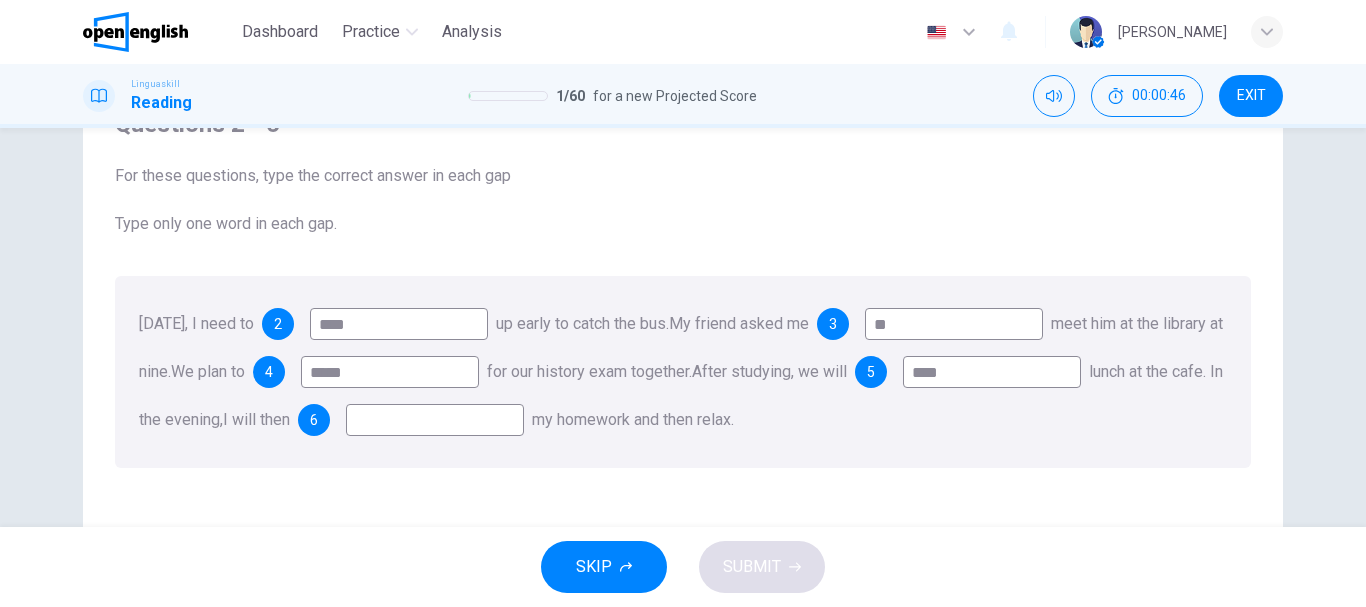 type on "****" 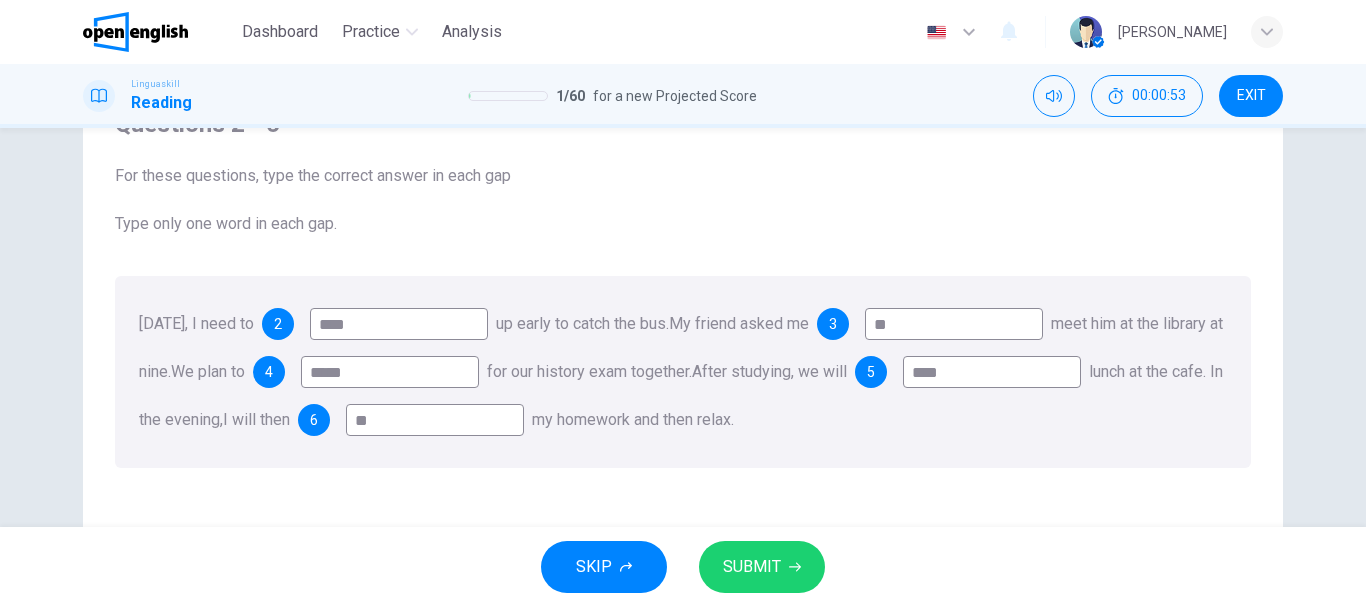 type on "*" 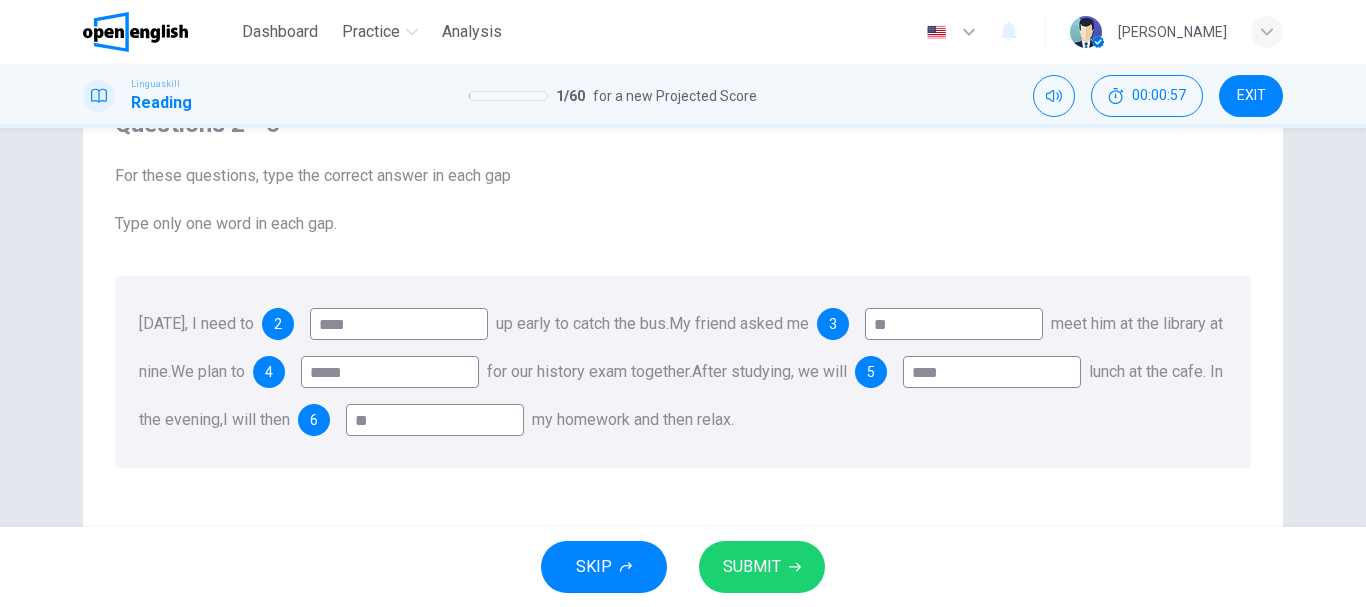 type on "**" 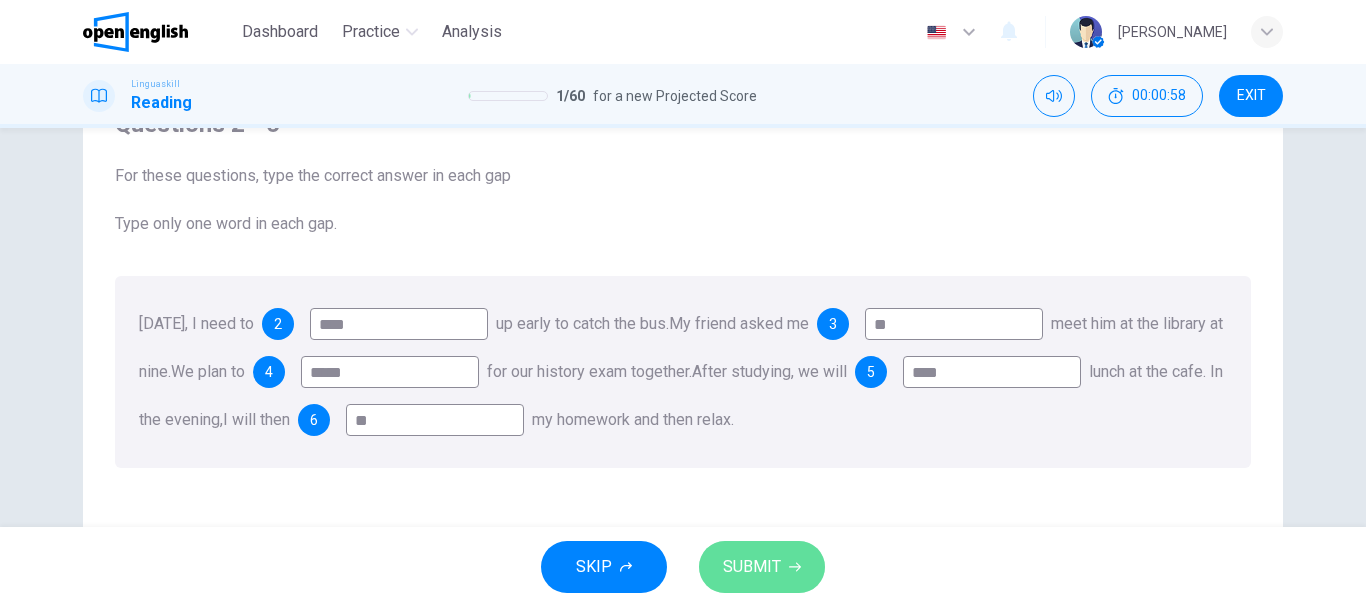 click on "SUBMIT" at bounding box center [752, 567] 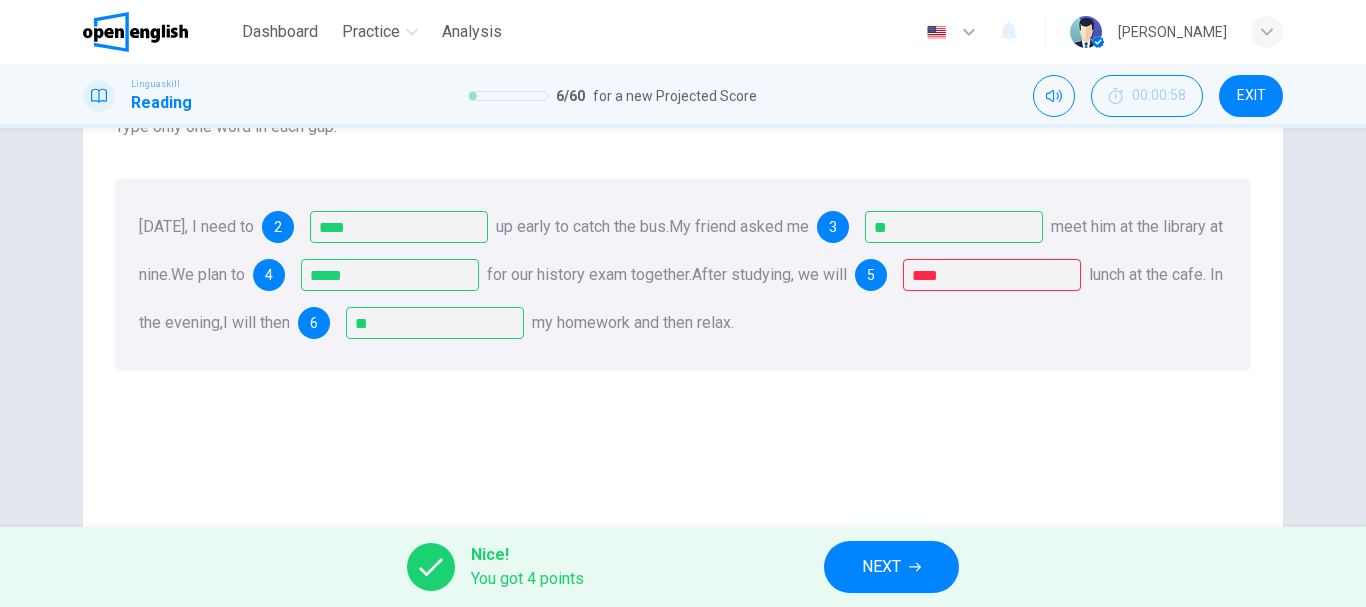 scroll, scrollTop: 300, scrollLeft: 0, axis: vertical 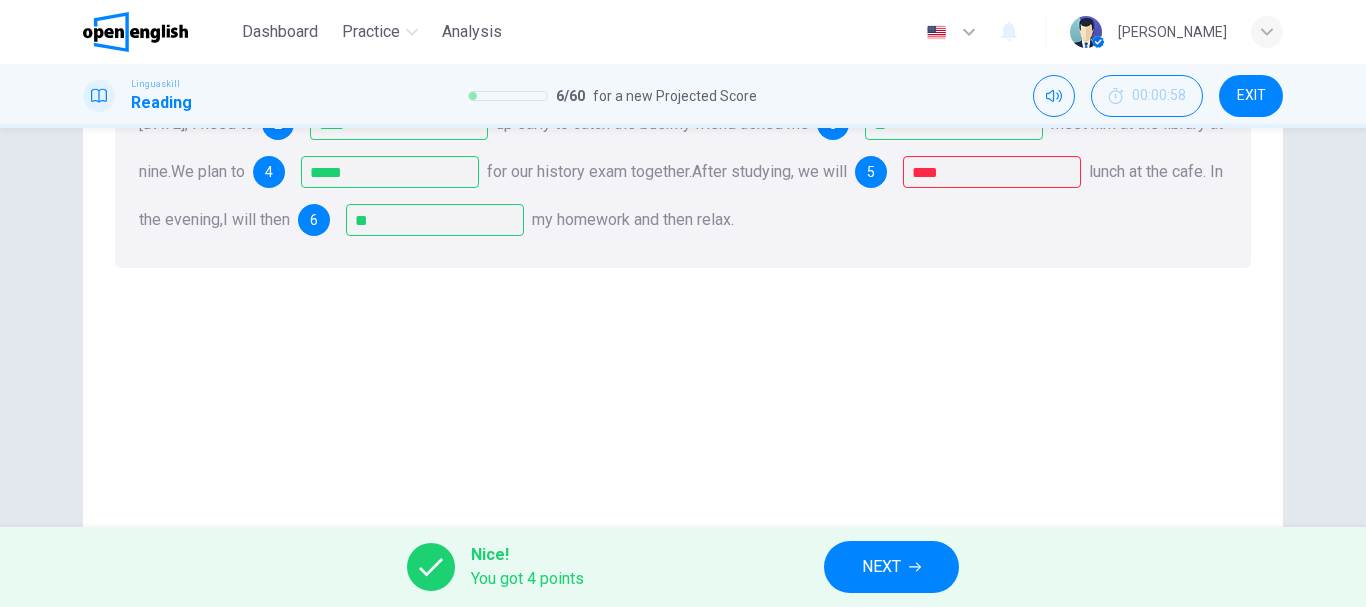 click on "Questions 2 - 6 For these questions, type the correct answer in each gap Type only one word in each gap. [DATE], I need to  2 ****  up early to catch the bus.  My friend asked me  3 **  meet him at the library at nine.  We plan to  4 *****  for our history exam together.  After studying, we will  5 ****  lunch at the cafe. In the evening,  I will then  6 **  my homework and then relax." at bounding box center [683, 88] 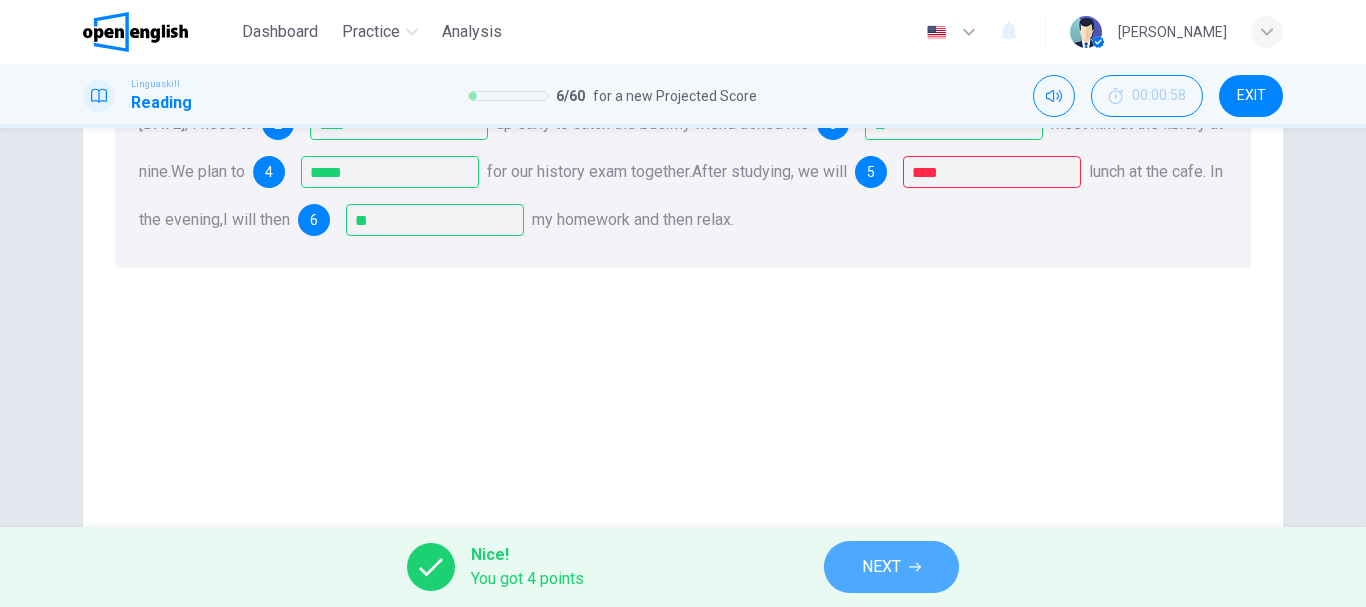 click 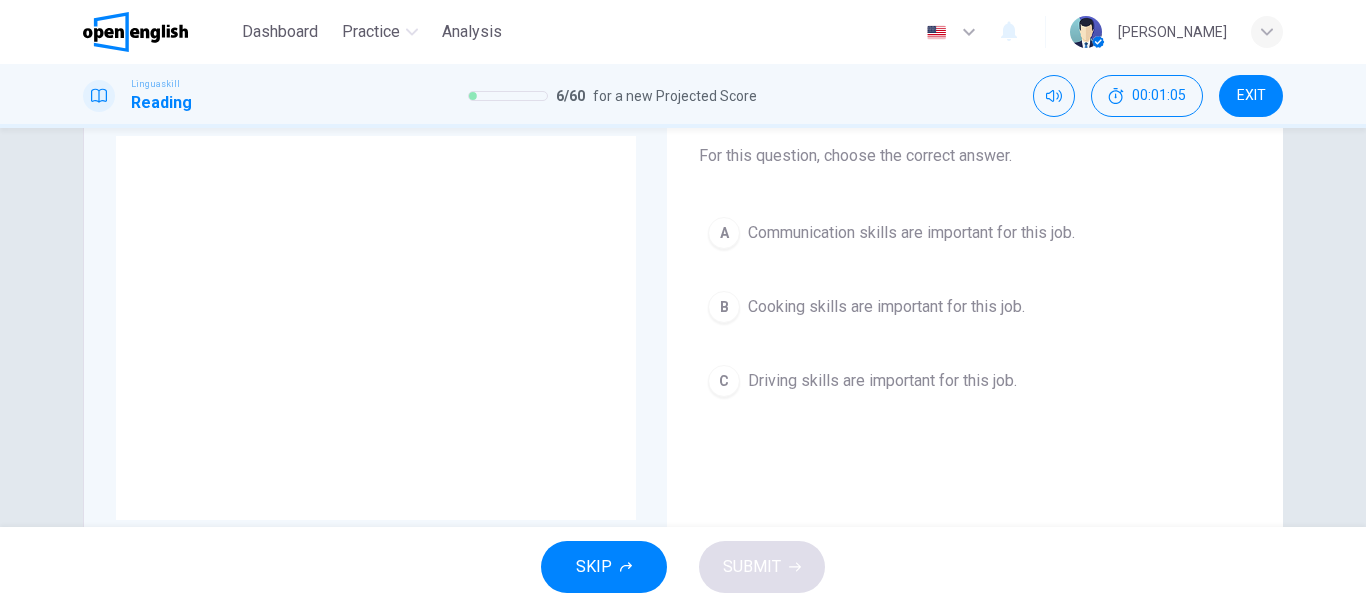 scroll, scrollTop: 0, scrollLeft: 0, axis: both 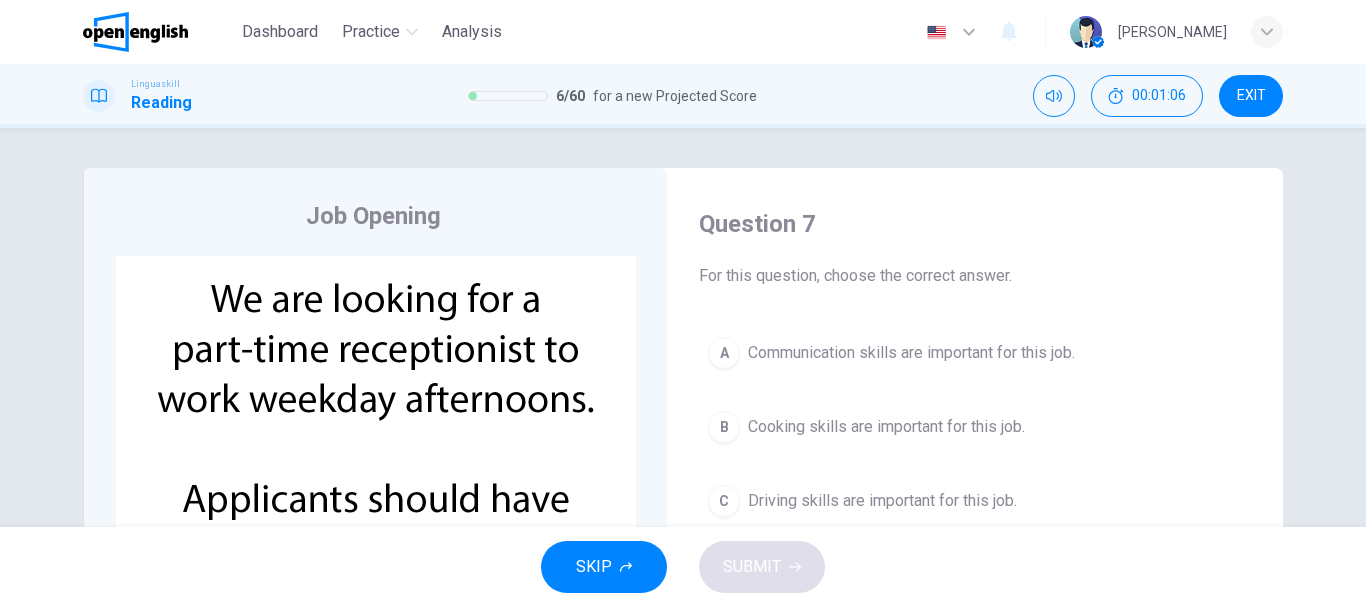 click on "Communication skills are important for this job." at bounding box center [911, 353] 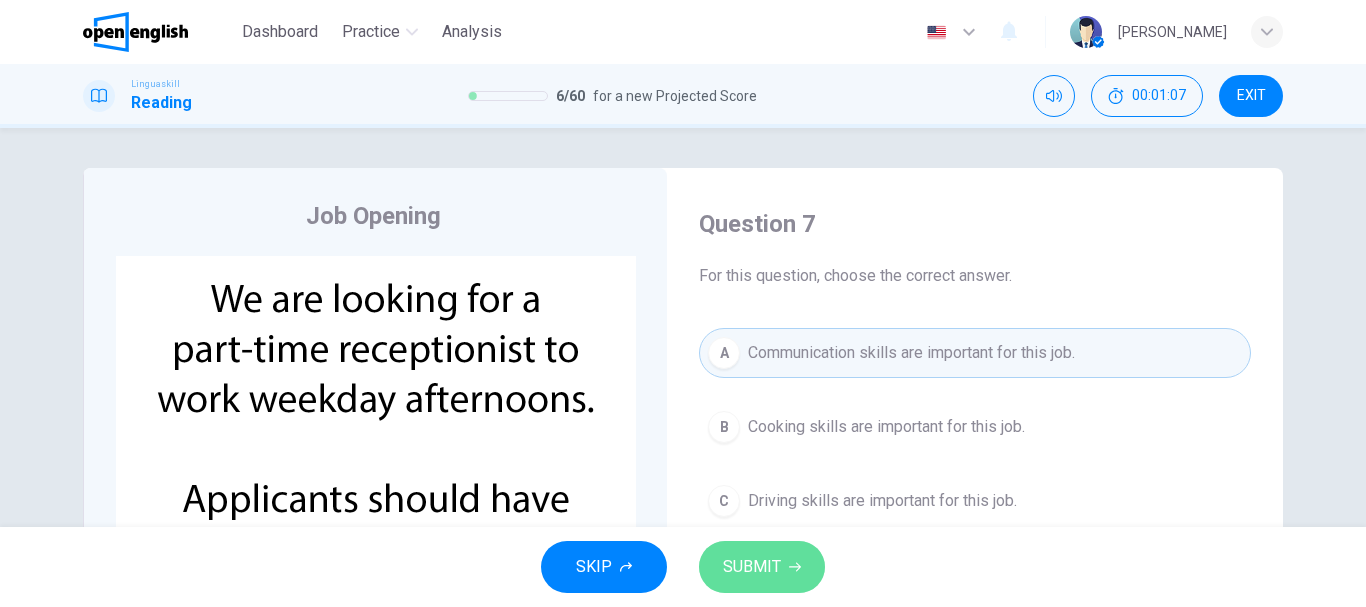 click on "SUBMIT" at bounding box center [762, 567] 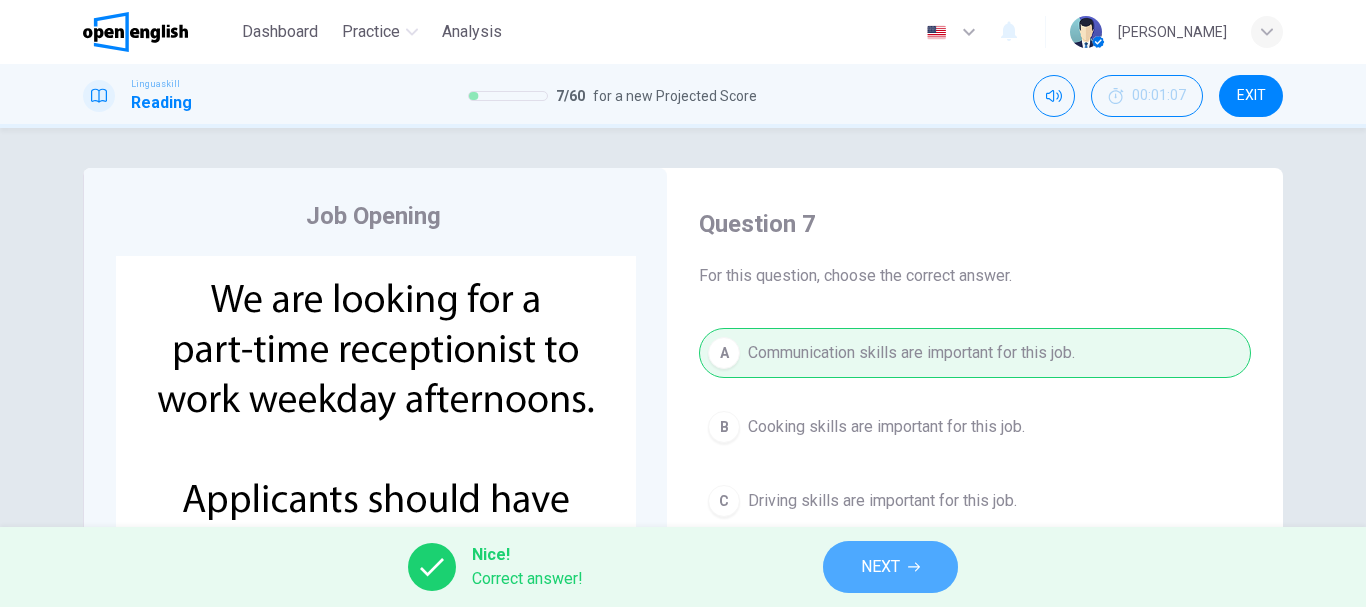 click on "NEXT" at bounding box center [880, 567] 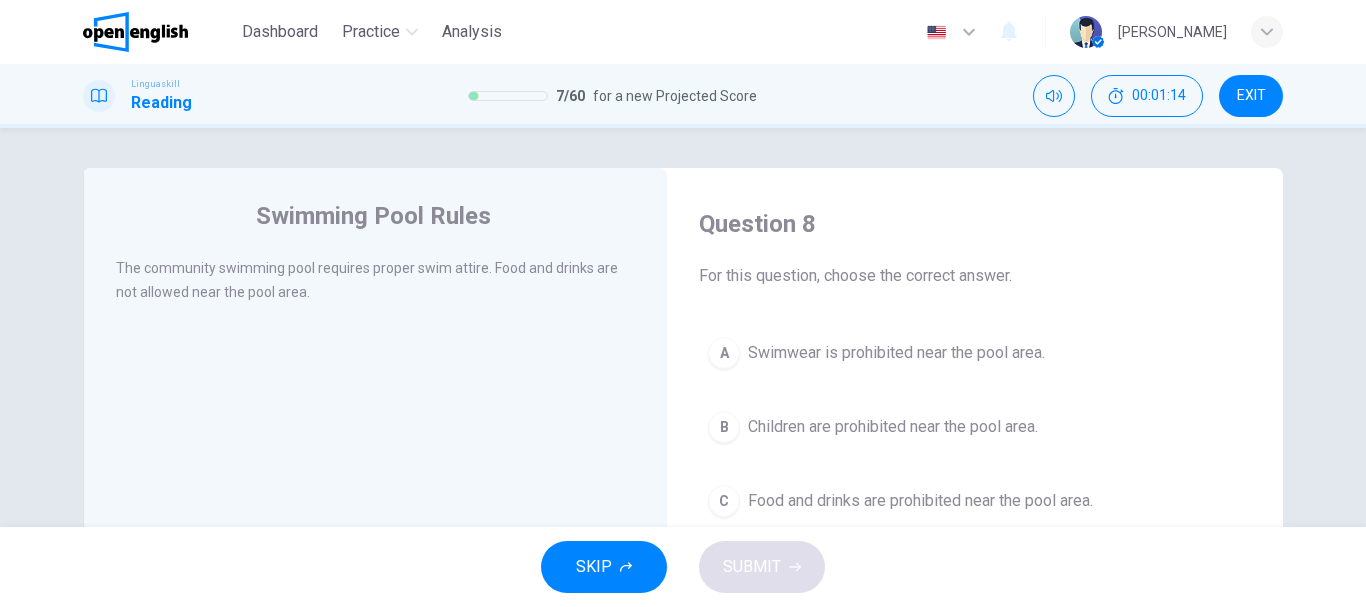 click on "Food and drinks are prohibited near the pool area." at bounding box center (920, 501) 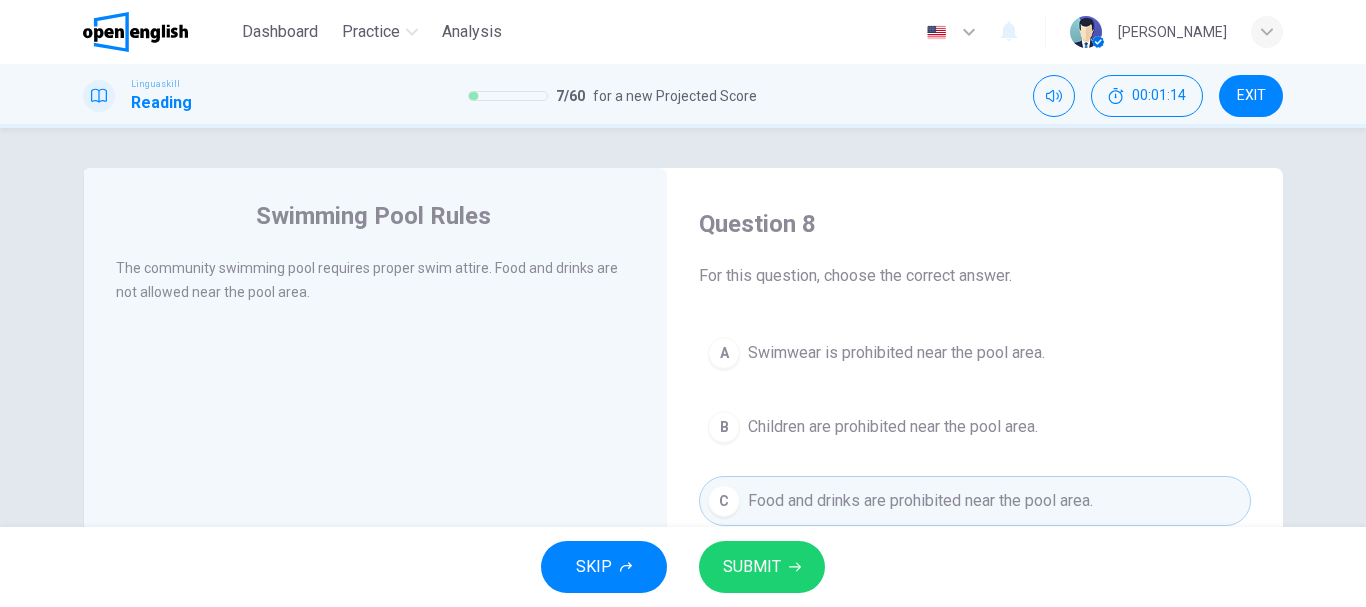 click on "SUBMIT" at bounding box center (762, 567) 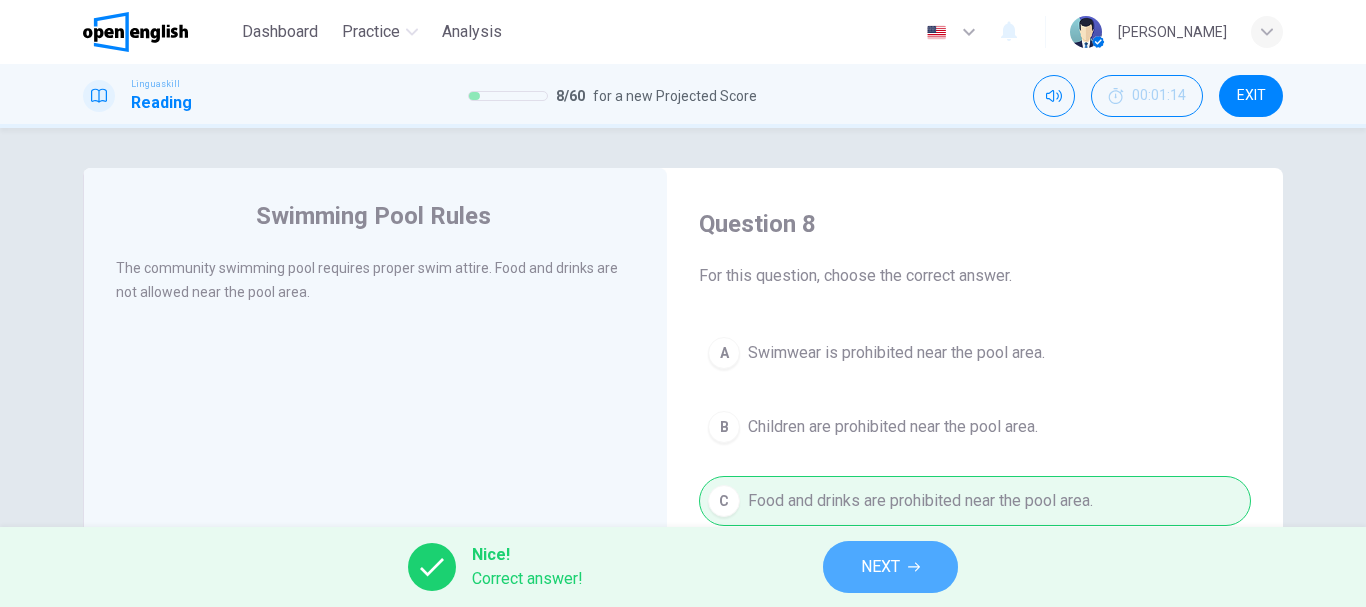 click on "NEXT" at bounding box center (880, 567) 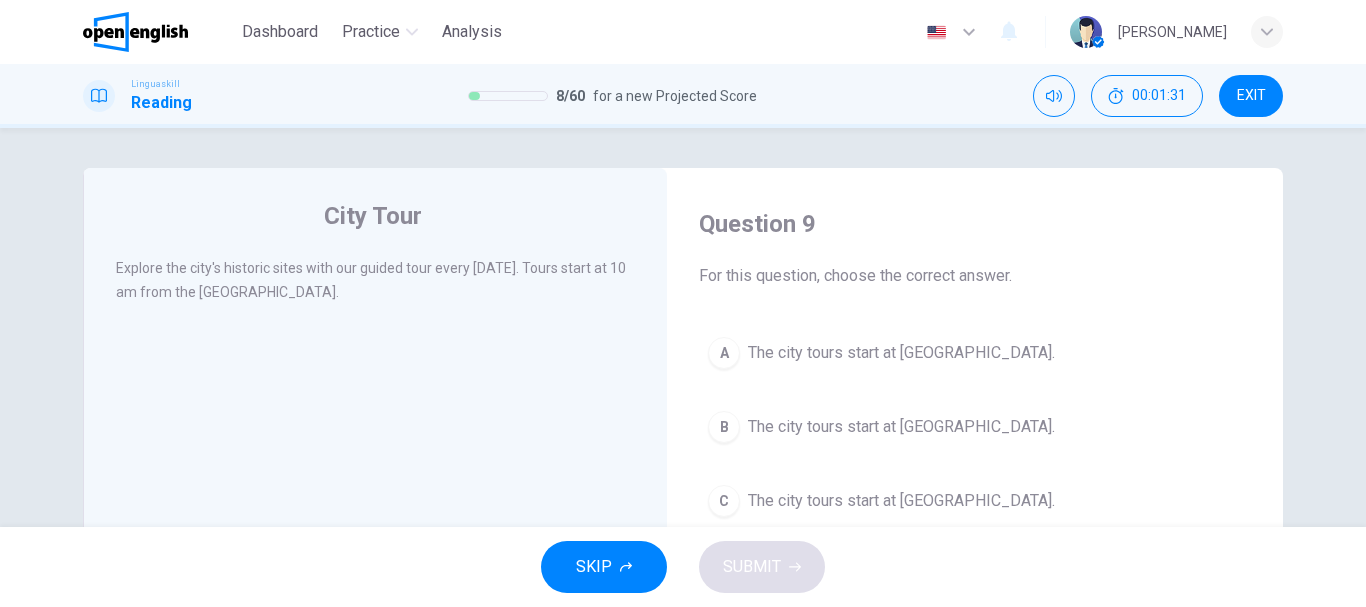 click on "The city tours start at [GEOGRAPHIC_DATA]." at bounding box center (901, 353) 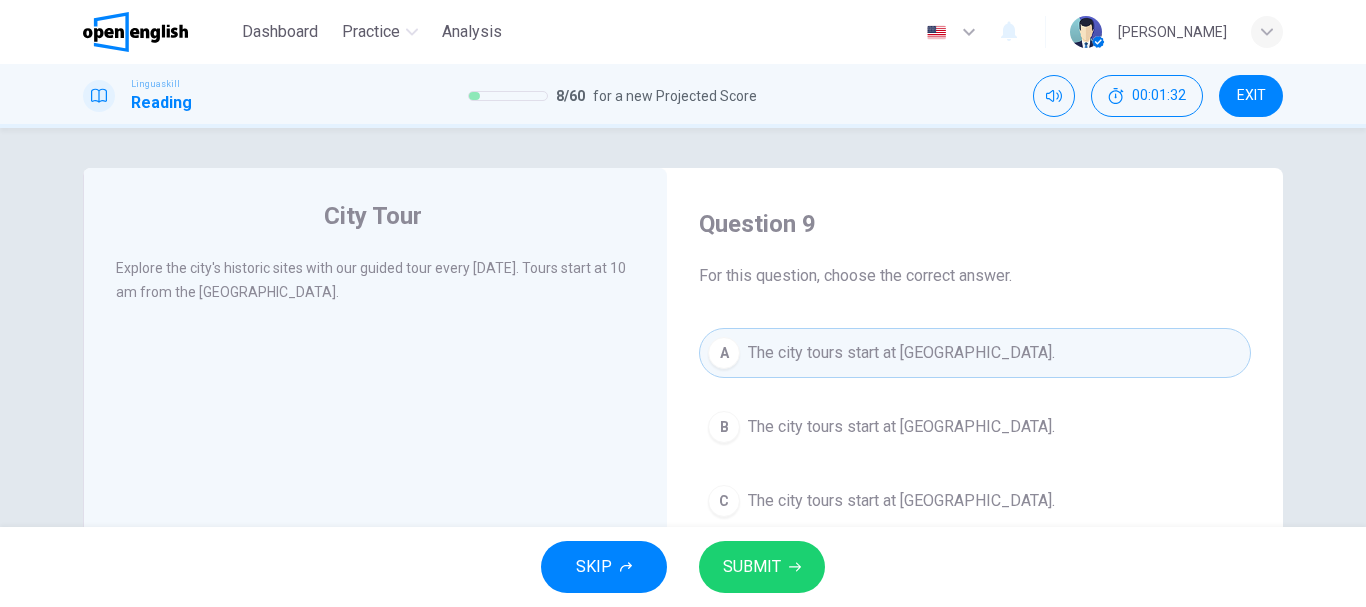 click on "SUBMIT" at bounding box center (752, 567) 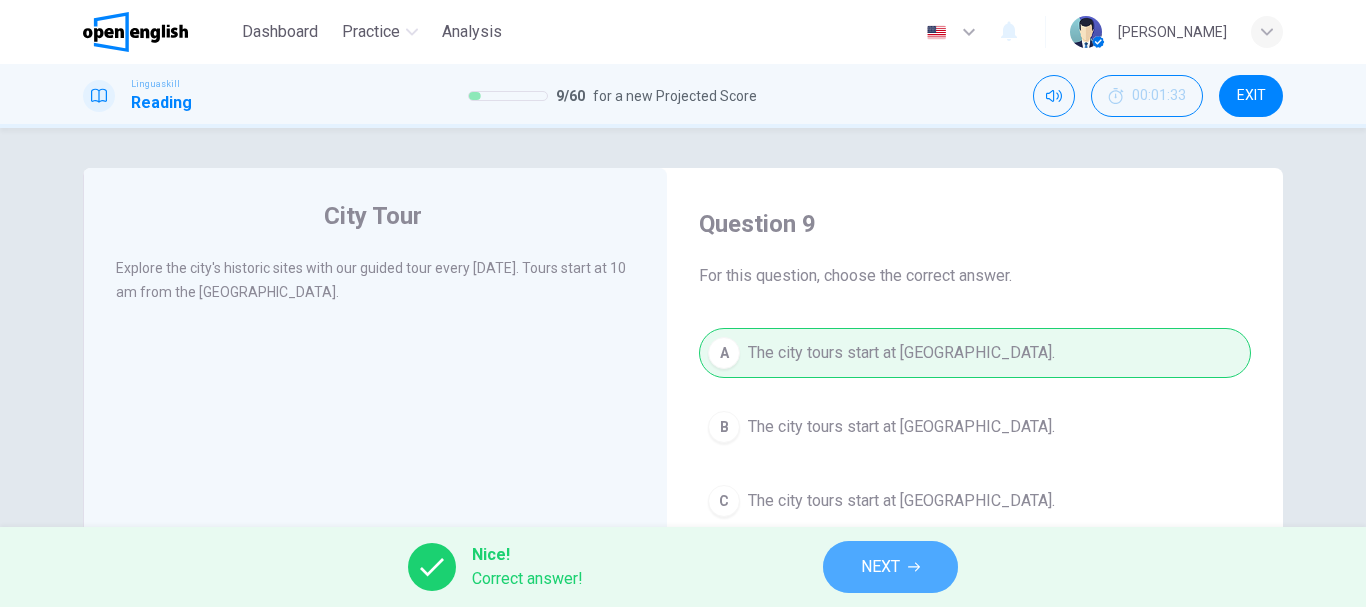 click on "NEXT" at bounding box center (880, 567) 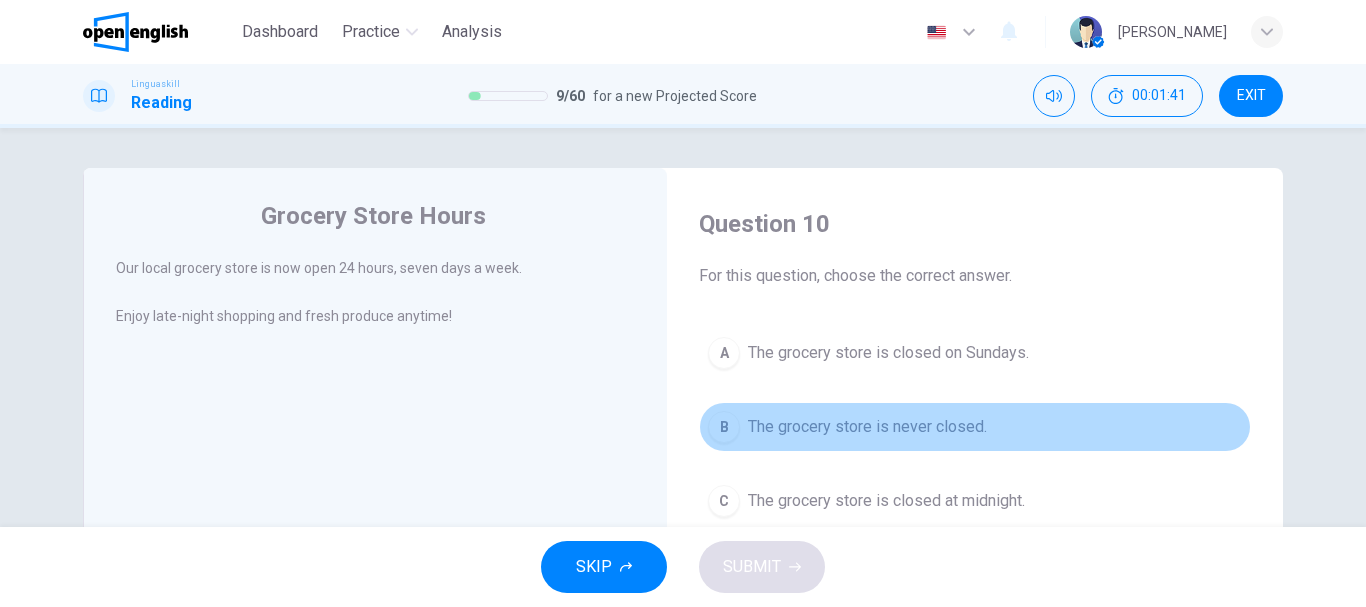 click on "The grocery store is never closed." at bounding box center (867, 427) 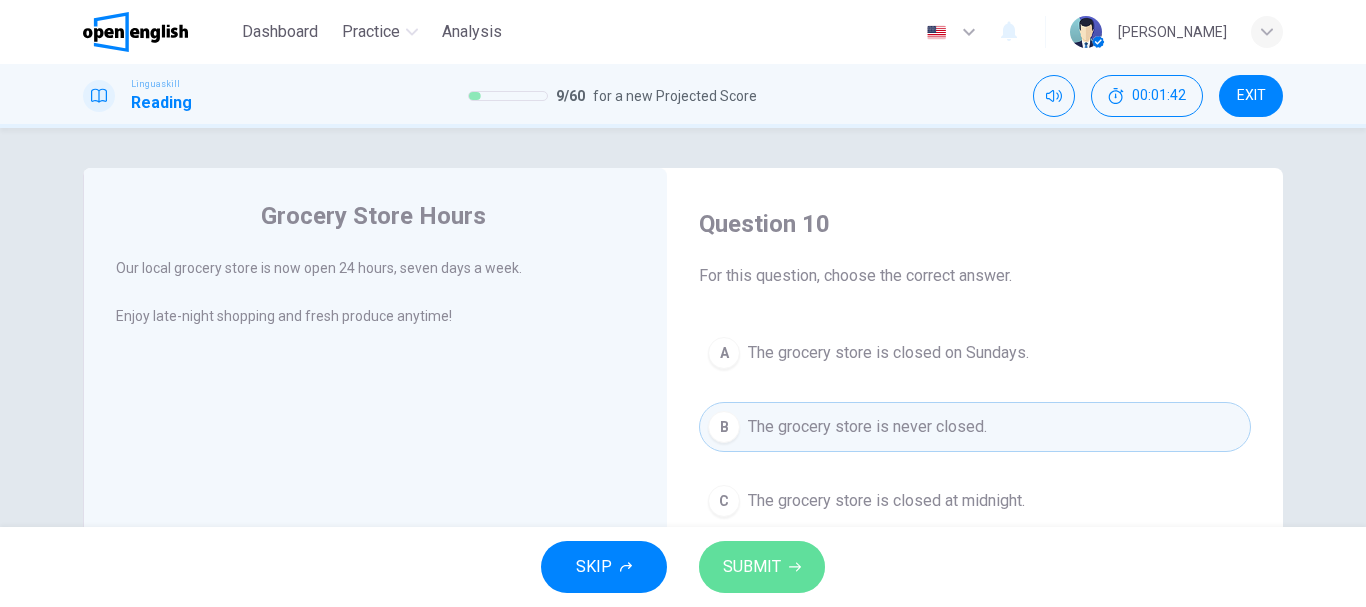 click on "SUBMIT" at bounding box center (762, 567) 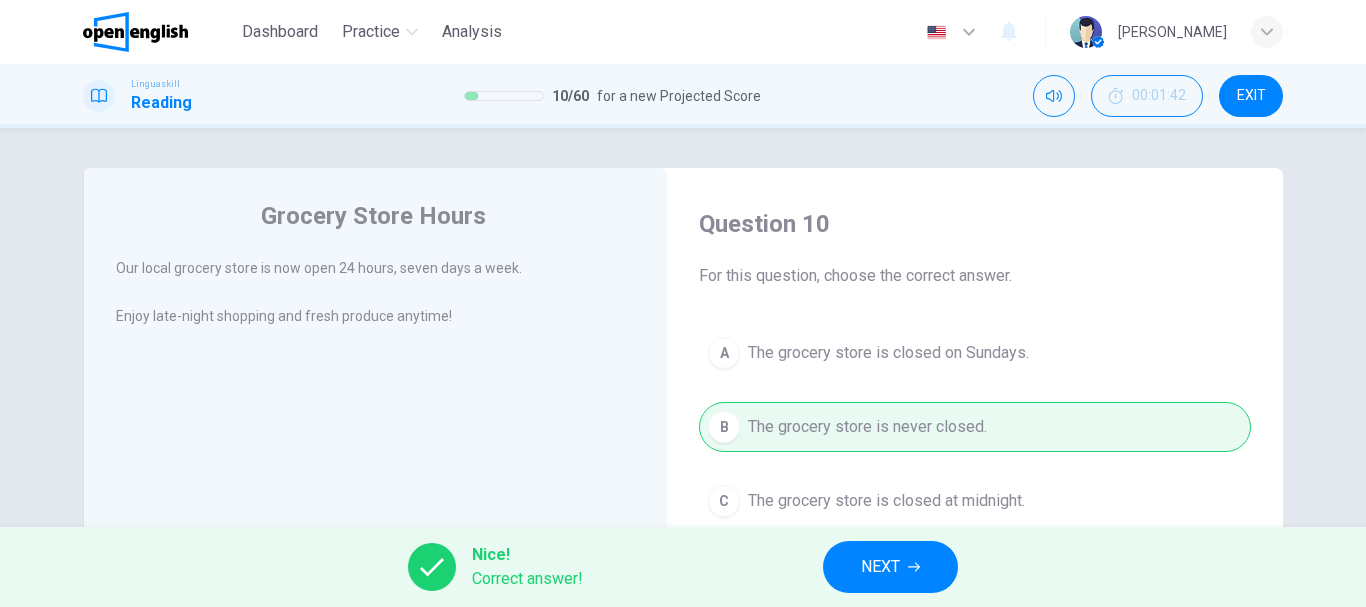 click on "NEXT" at bounding box center (880, 567) 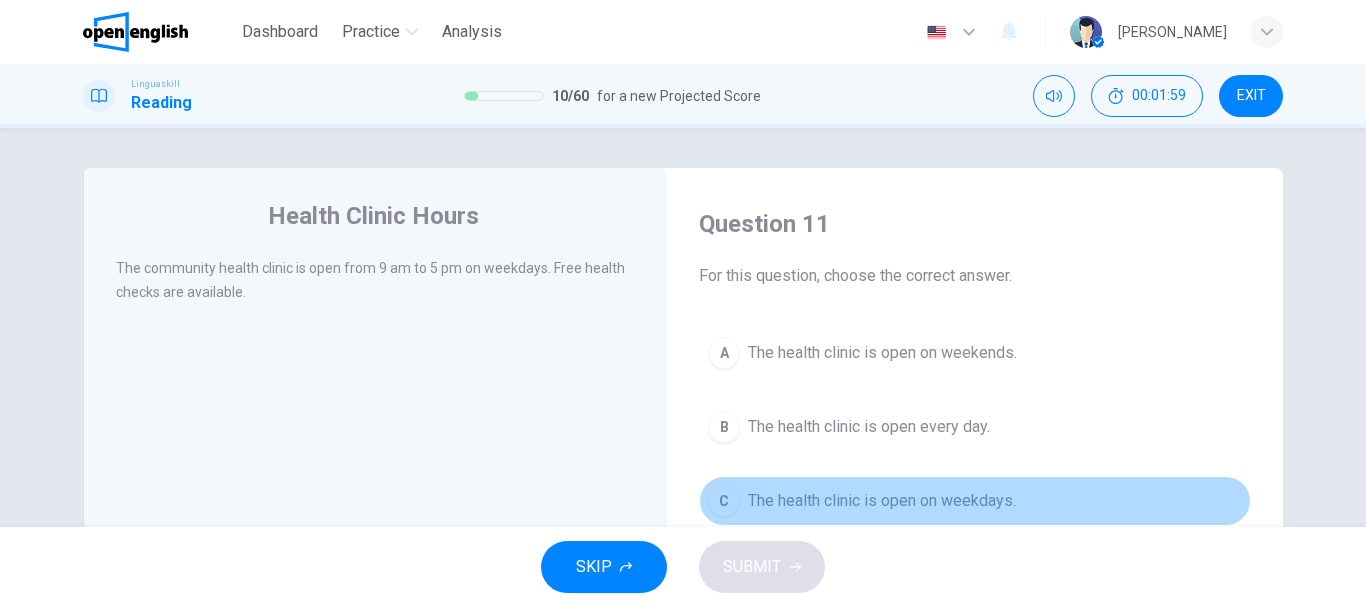 click on "The health clinic is open on weekdays." at bounding box center (882, 501) 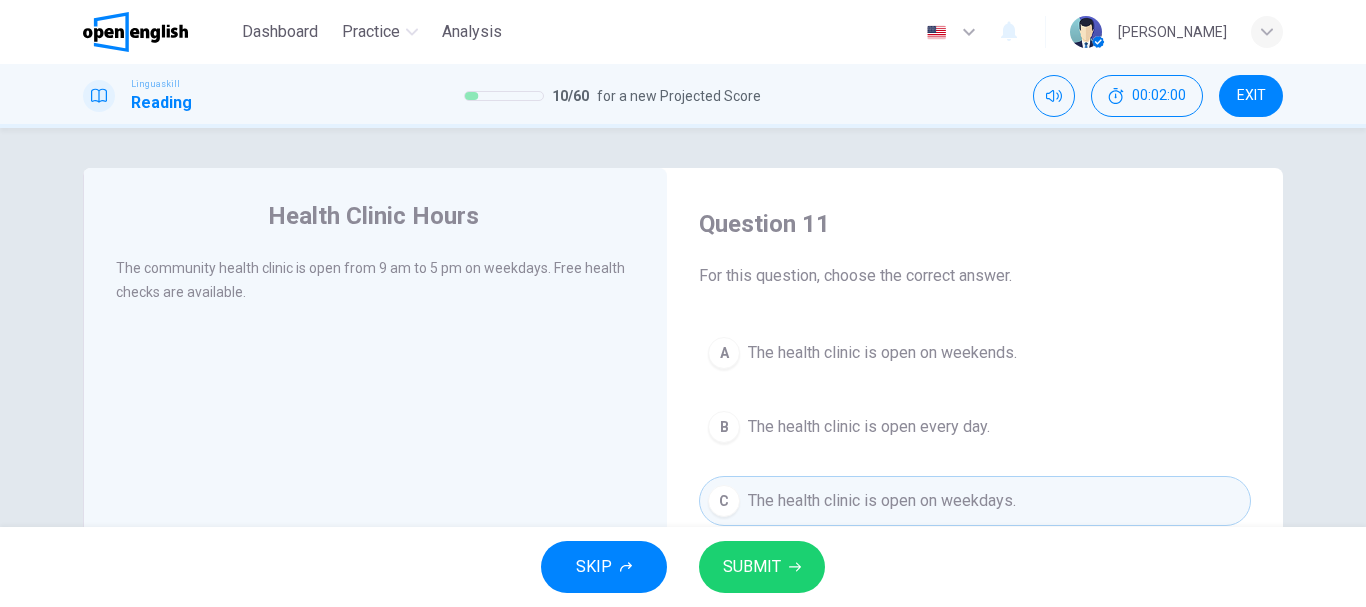 click on "SUBMIT" at bounding box center [752, 567] 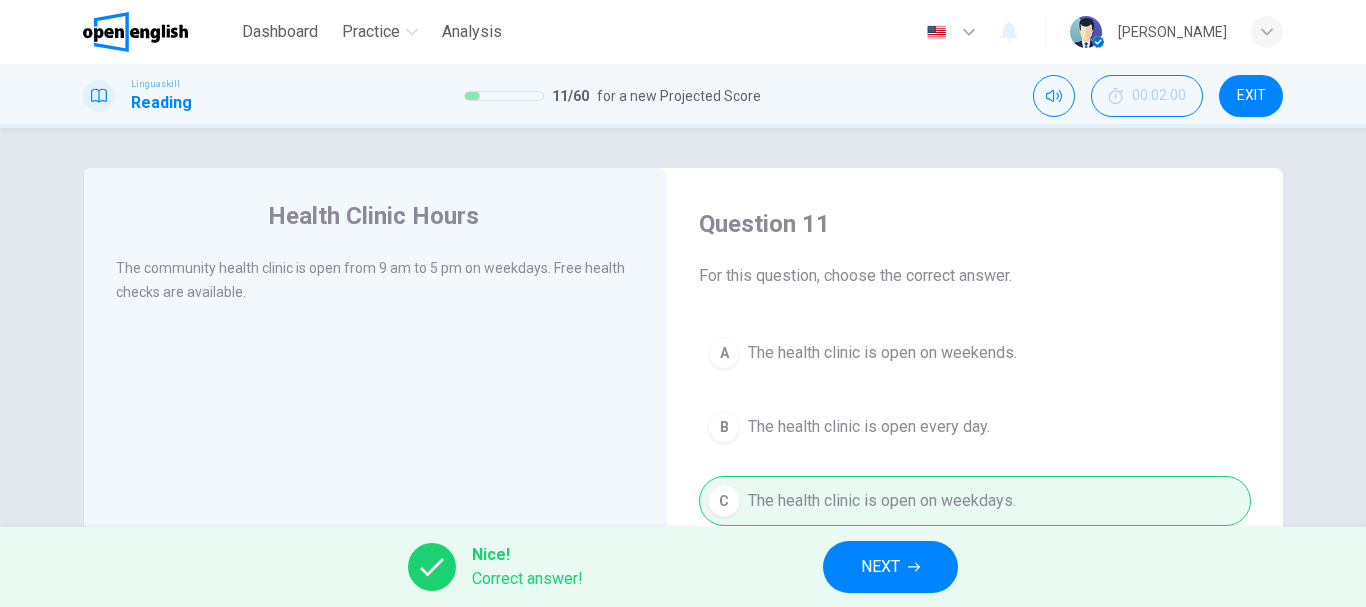 click on "NEXT" at bounding box center [880, 567] 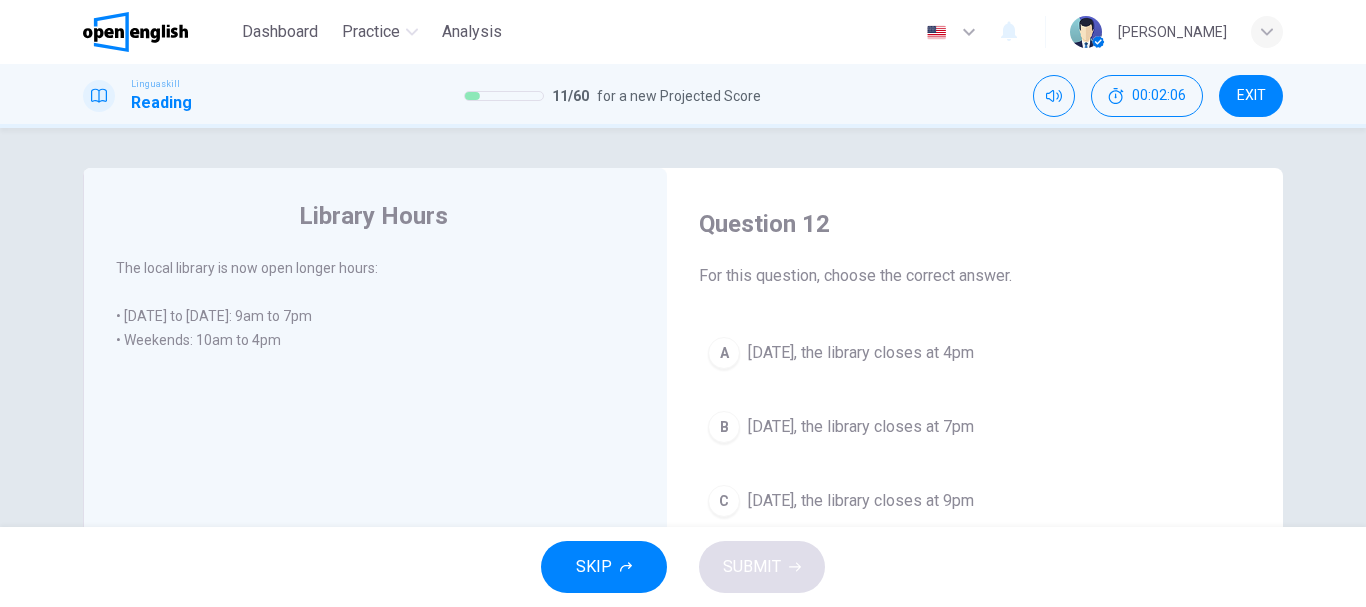 scroll, scrollTop: 100, scrollLeft: 0, axis: vertical 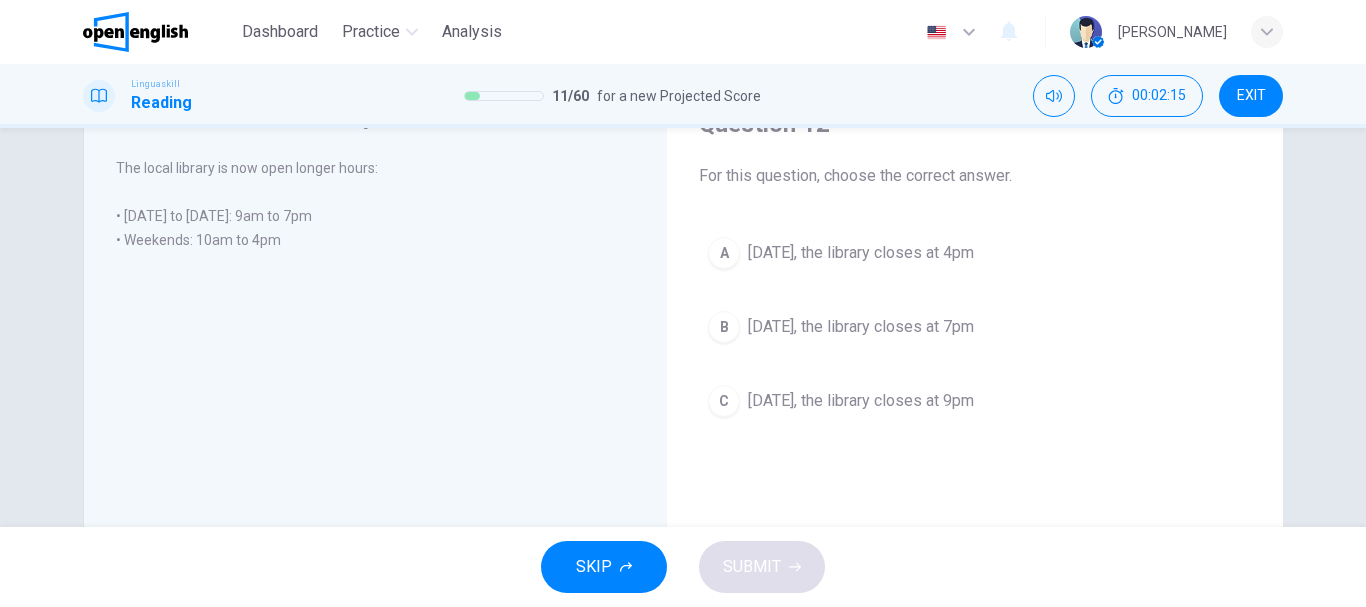 click on "A [DATE], the library closes at 4pm" at bounding box center [975, 253] 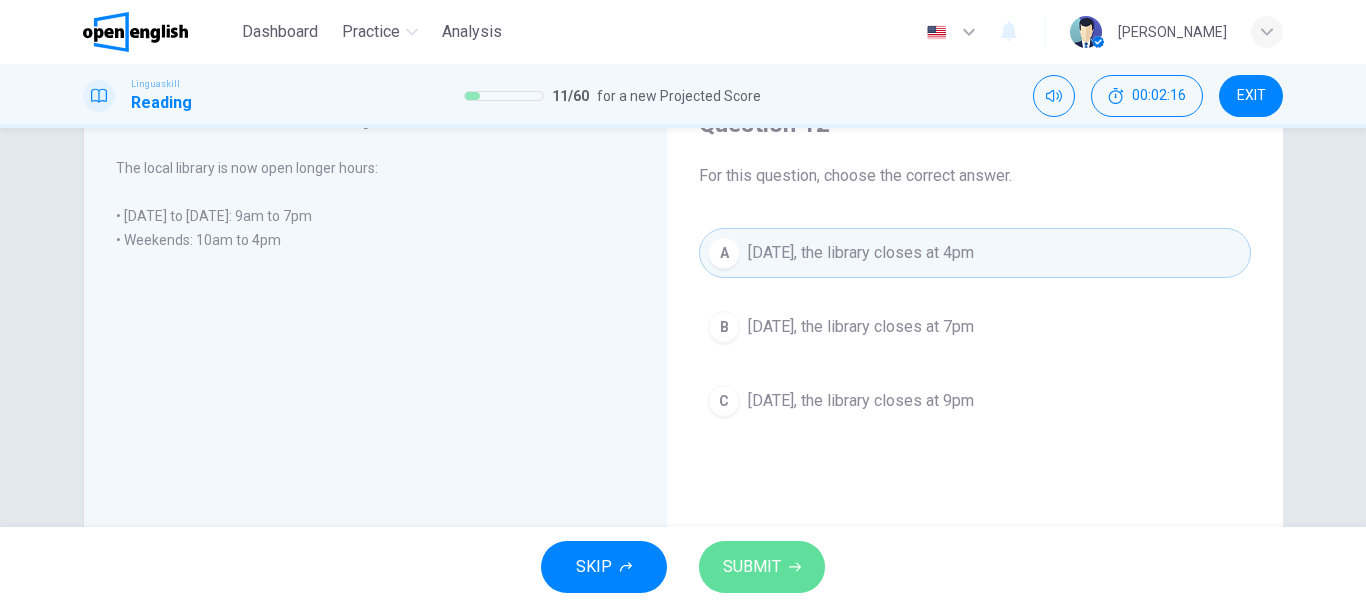 click on "SUBMIT" at bounding box center [762, 567] 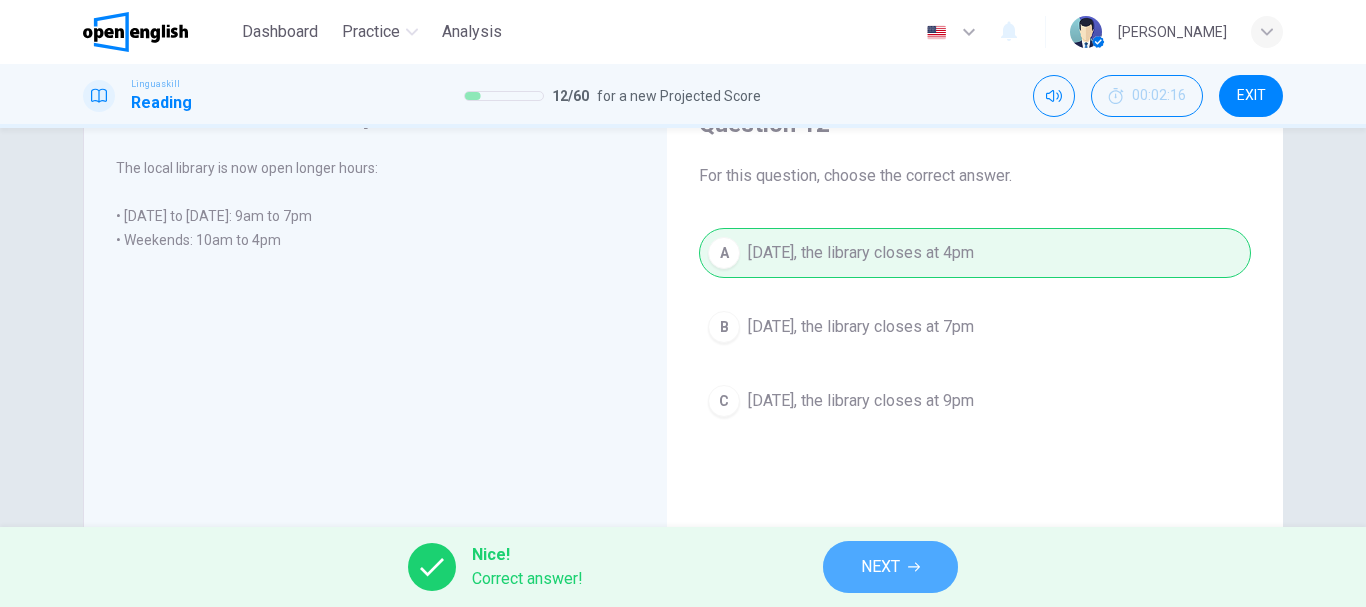 click on "NEXT" at bounding box center (890, 567) 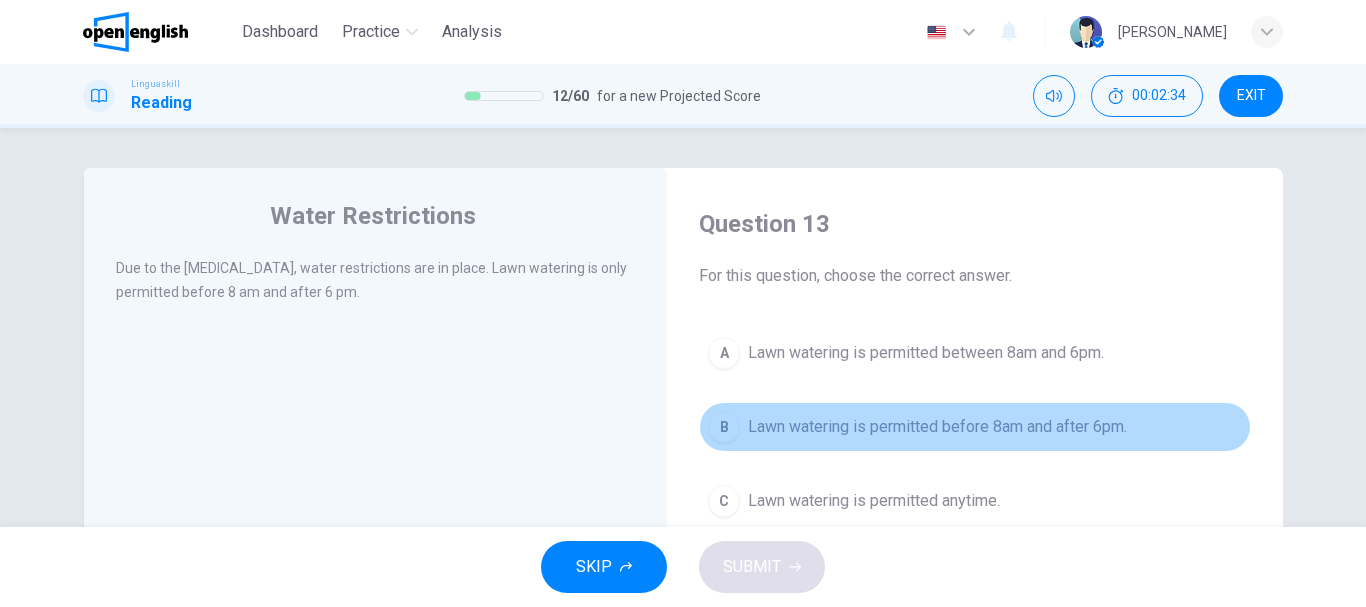 click on "Lawn watering is permitted before 8am and after 6pm." at bounding box center (937, 427) 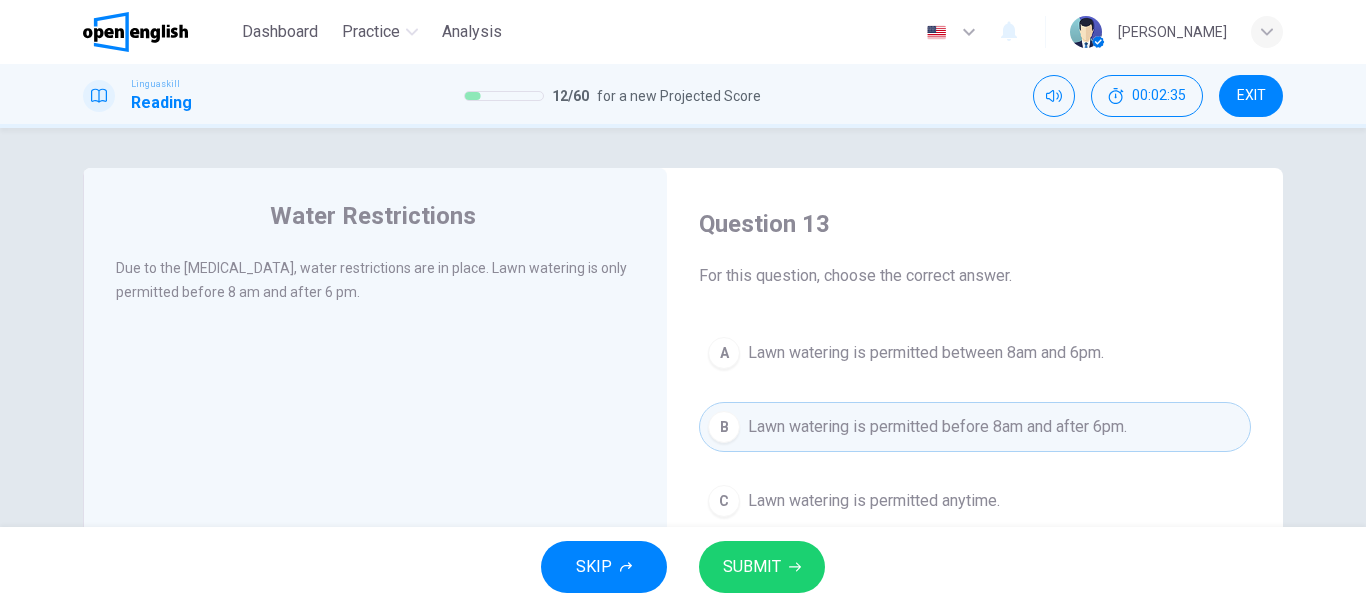 click on "SUBMIT" at bounding box center [762, 567] 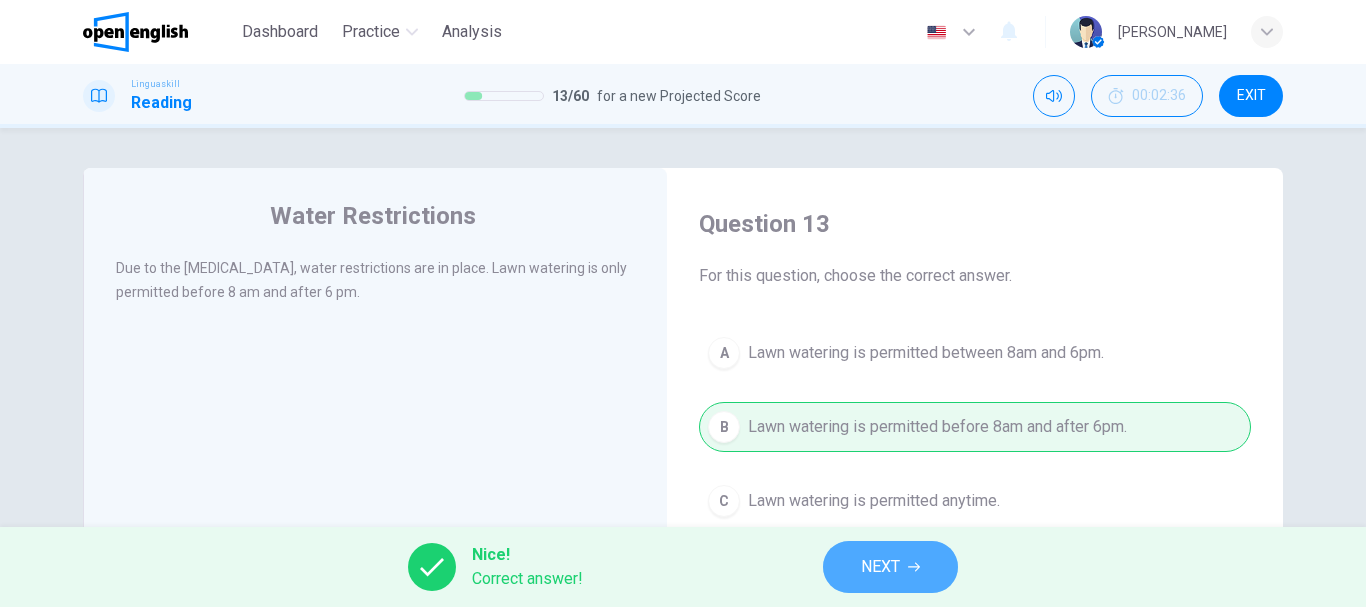 click on "NEXT" at bounding box center (890, 567) 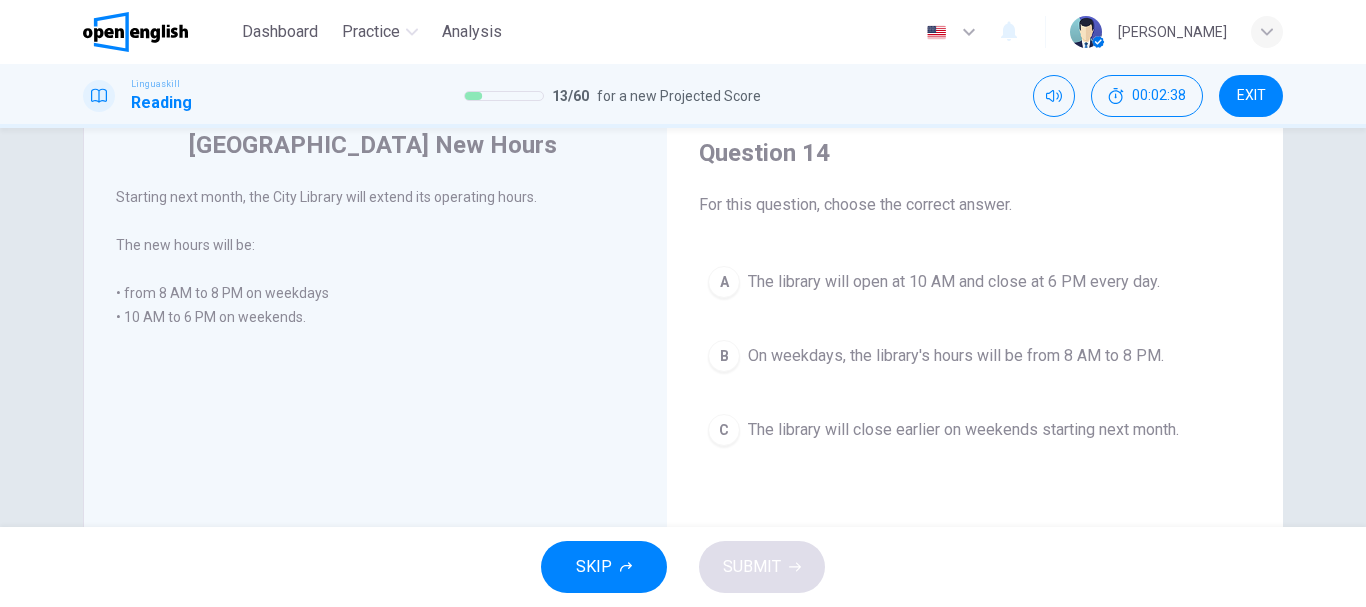 scroll, scrollTop: 100, scrollLeft: 0, axis: vertical 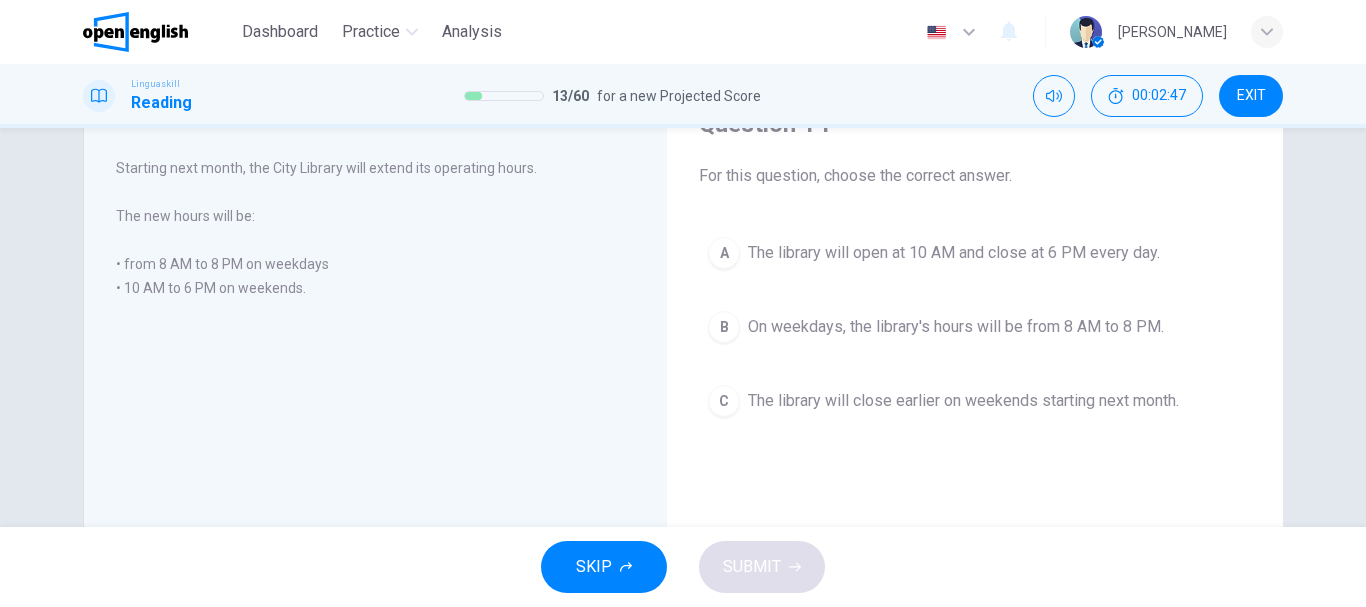click on "On weekdays, the library's hours will be from 8 AM to 8 PM." at bounding box center [956, 327] 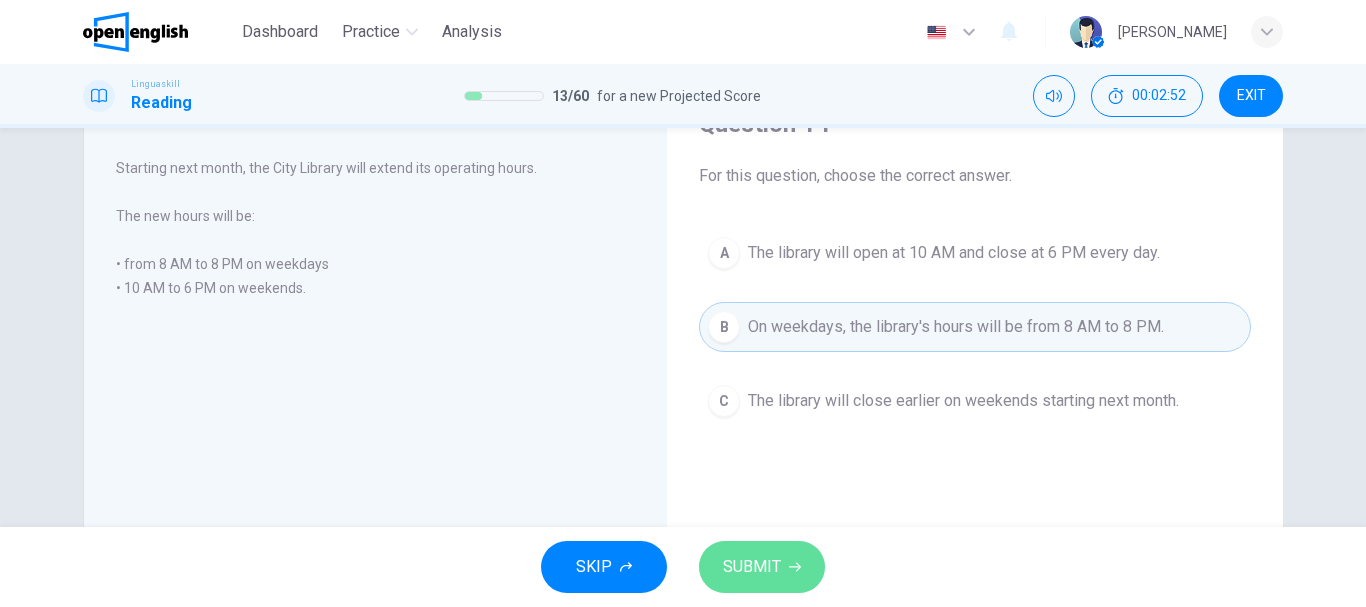 click on "SUBMIT" at bounding box center [752, 567] 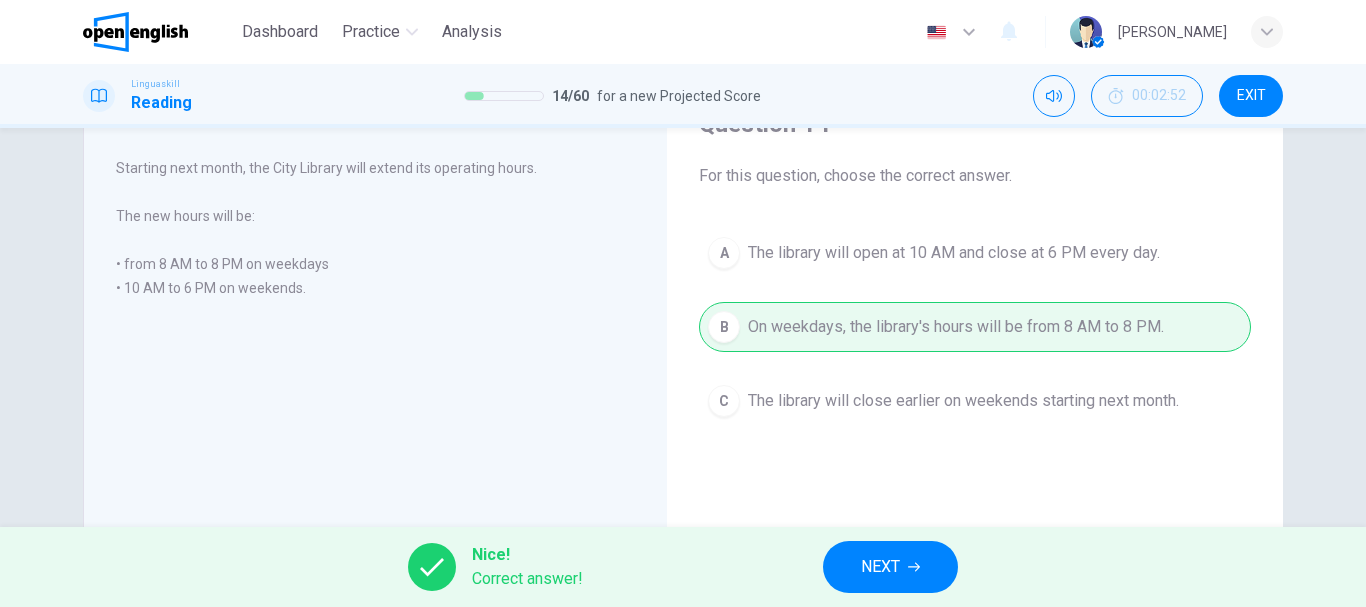 click on "NEXT" at bounding box center (890, 567) 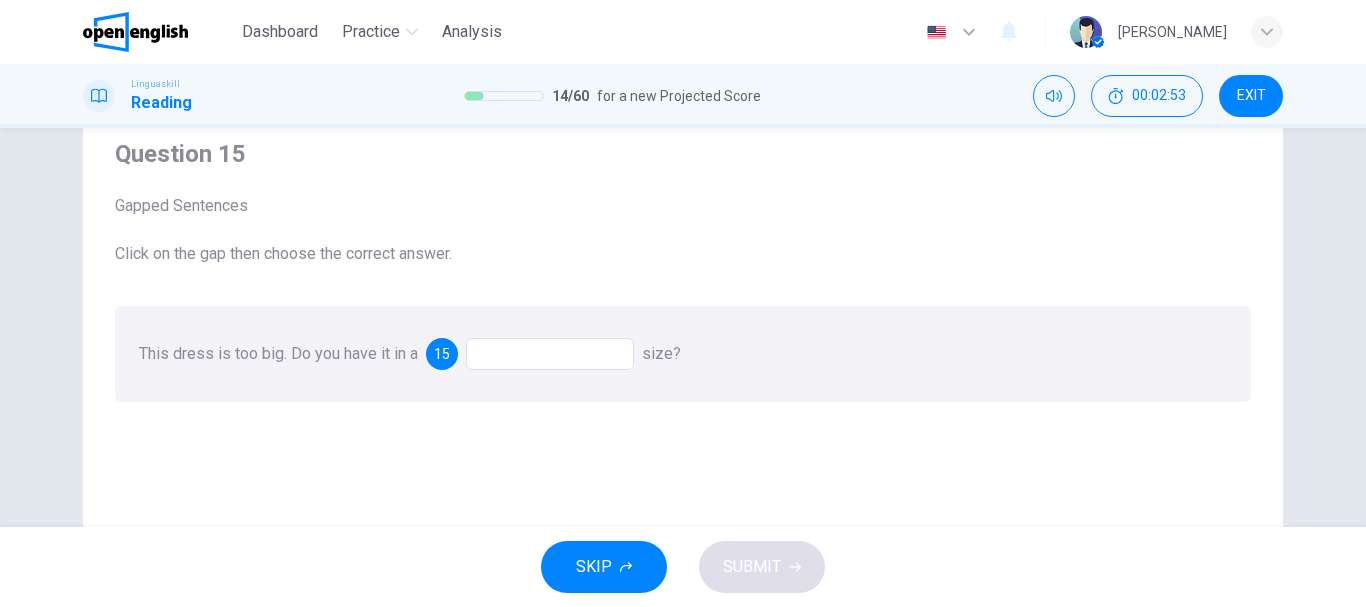 scroll, scrollTop: 100, scrollLeft: 0, axis: vertical 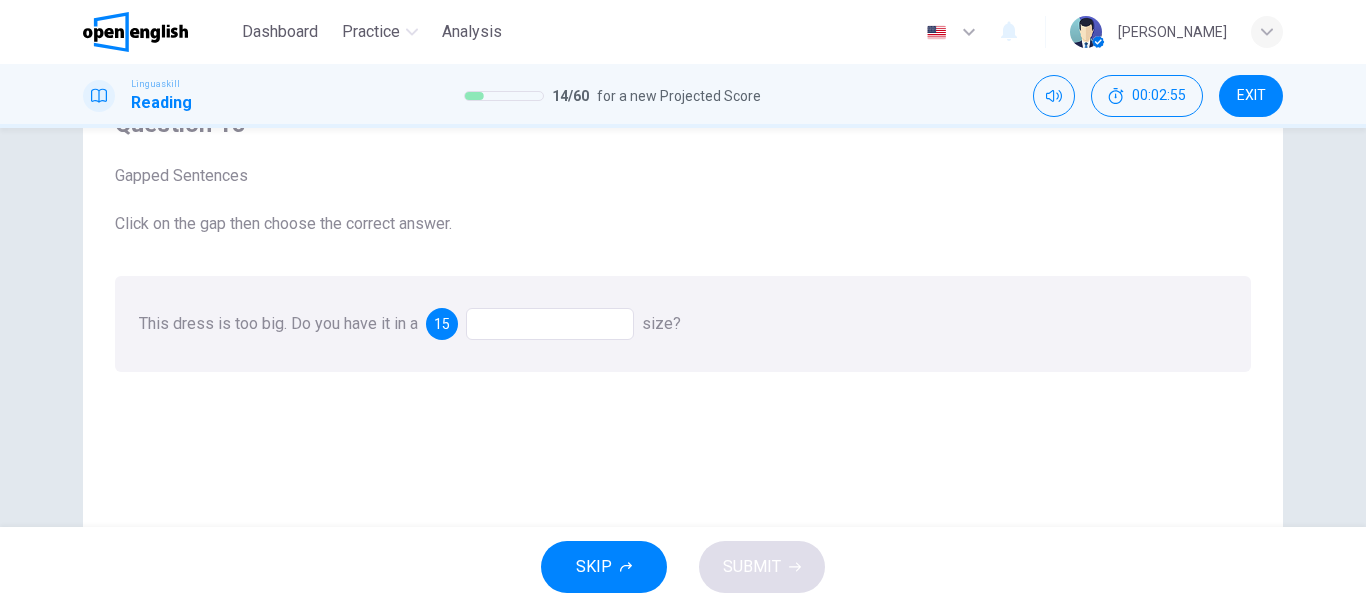 click at bounding box center [550, 324] 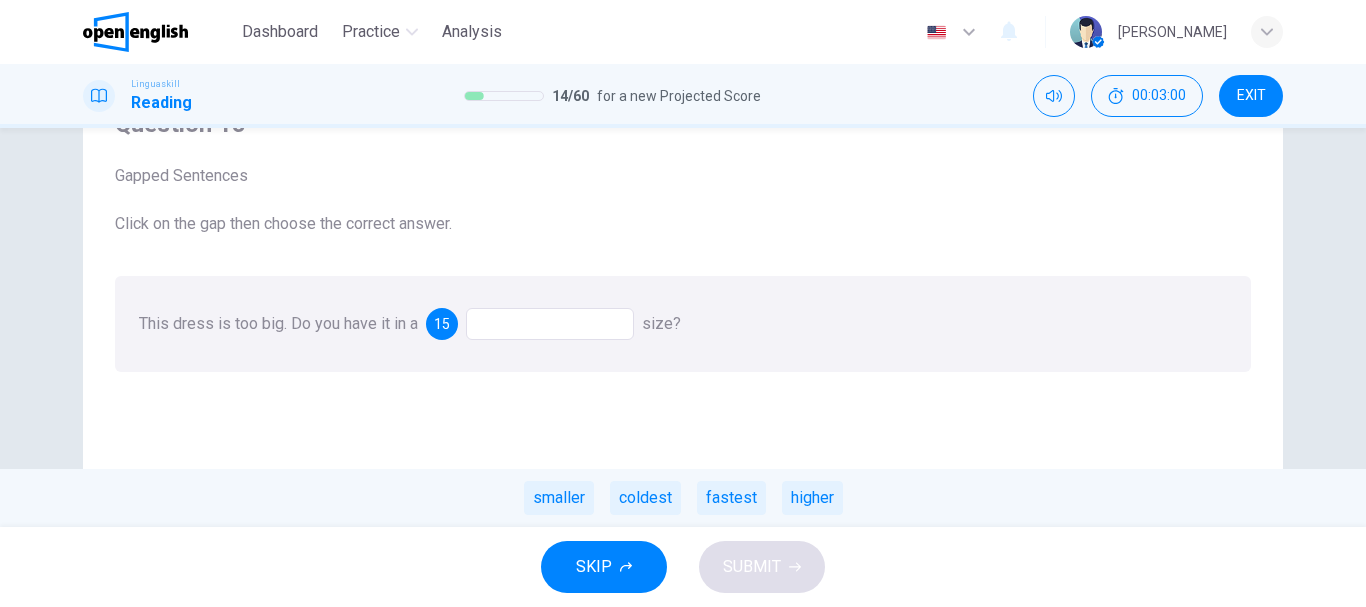 drag, startPoint x: 575, startPoint y: 491, endPoint x: 553, endPoint y: 347, distance: 145.67087 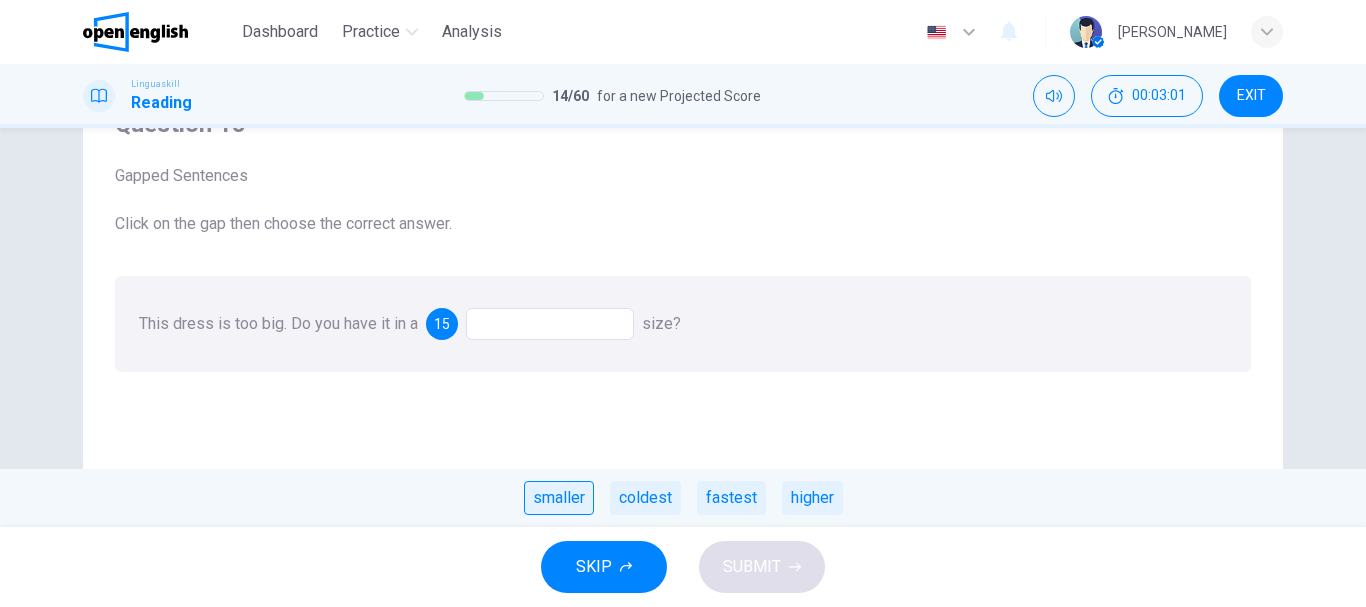 click on "smaller" at bounding box center (559, 498) 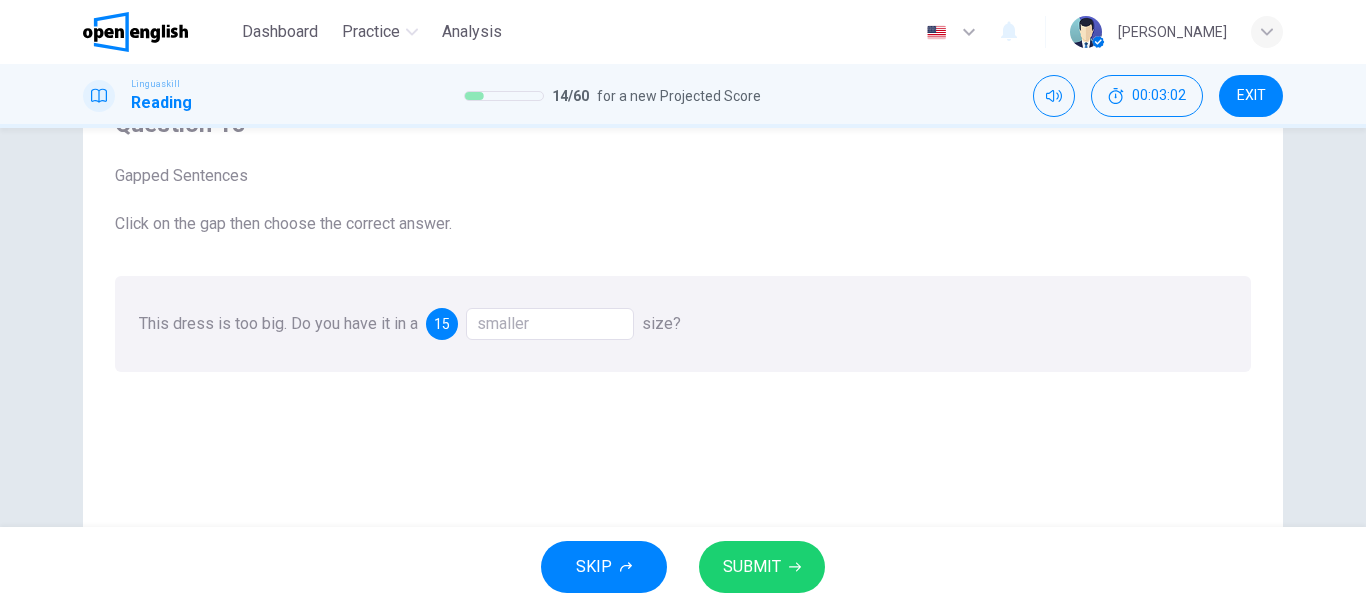click on "SUBMIT" at bounding box center (762, 567) 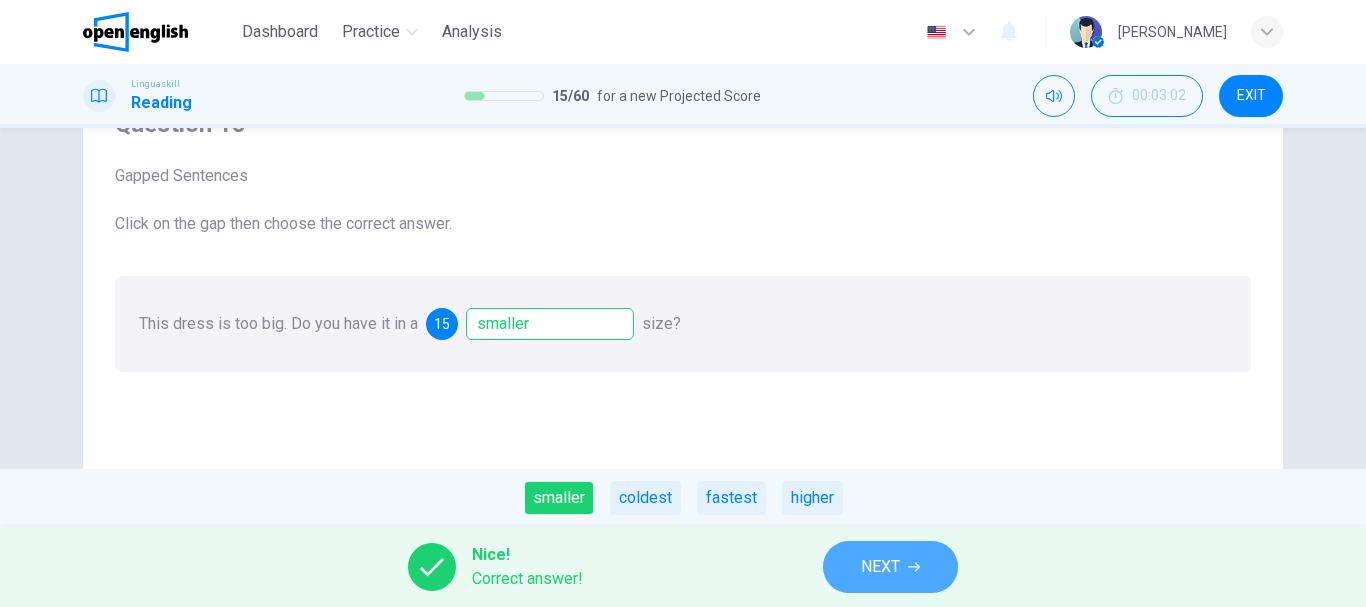 click on "NEXT" at bounding box center (890, 567) 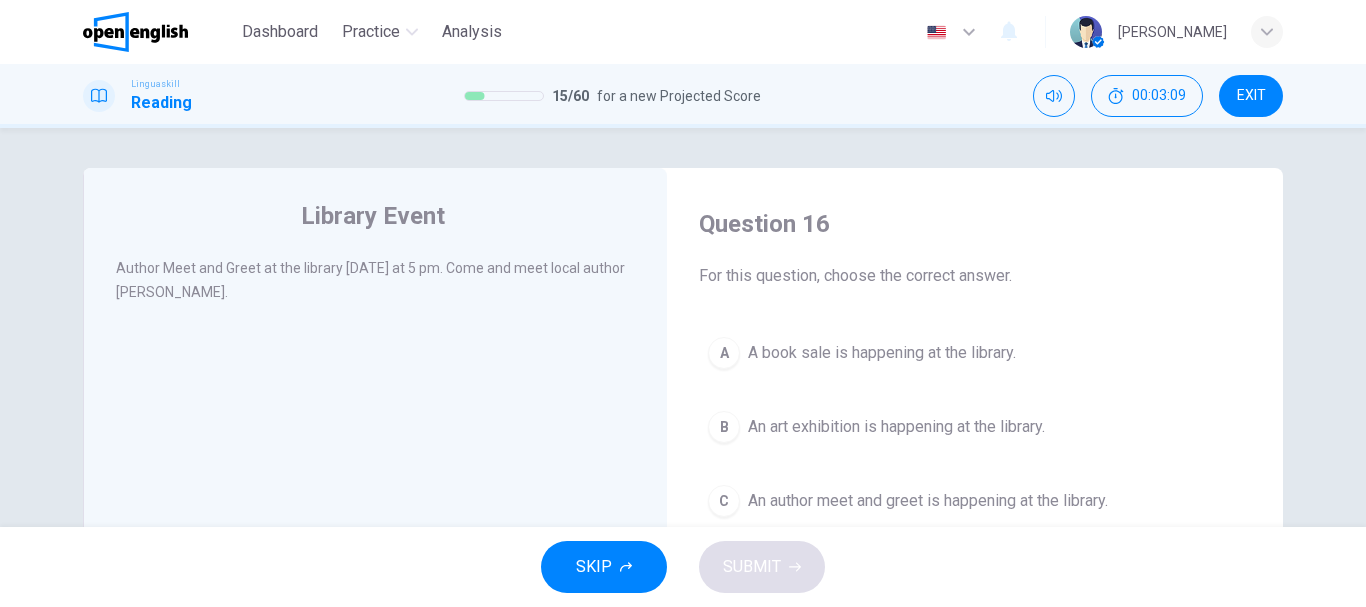 scroll, scrollTop: 100, scrollLeft: 0, axis: vertical 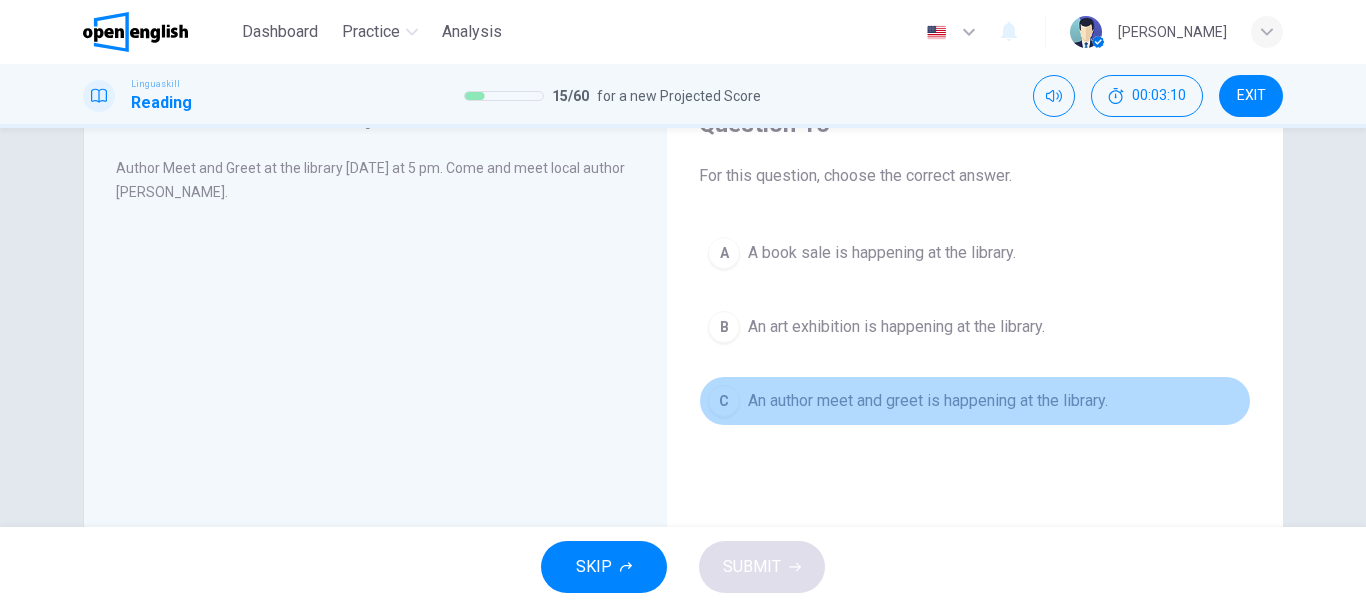 click on "C An author meet and greet is happening at the library." at bounding box center (975, 401) 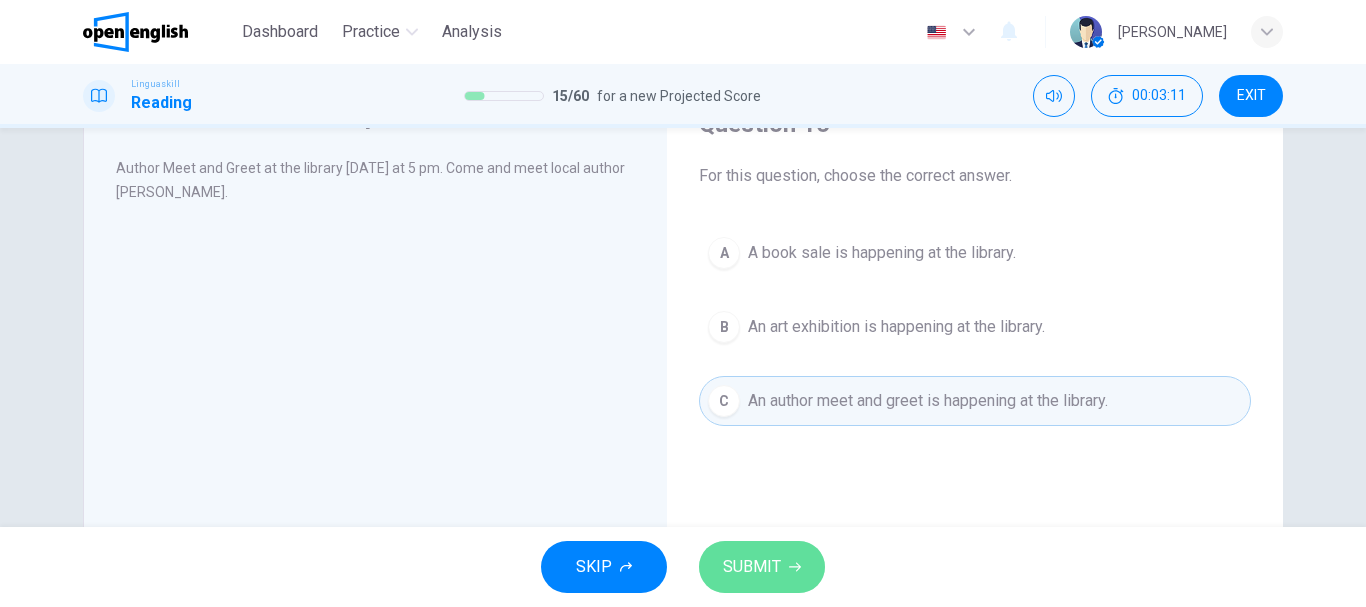 click on "SUBMIT" at bounding box center [762, 567] 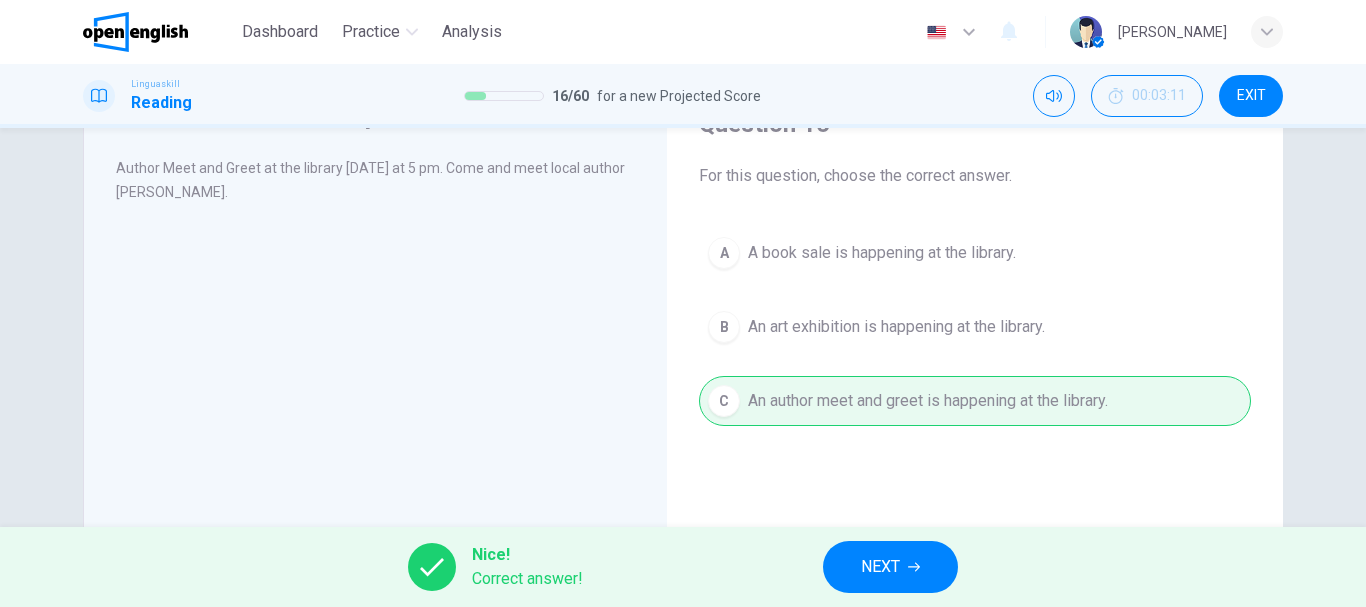 click on "NEXT" at bounding box center (890, 567) 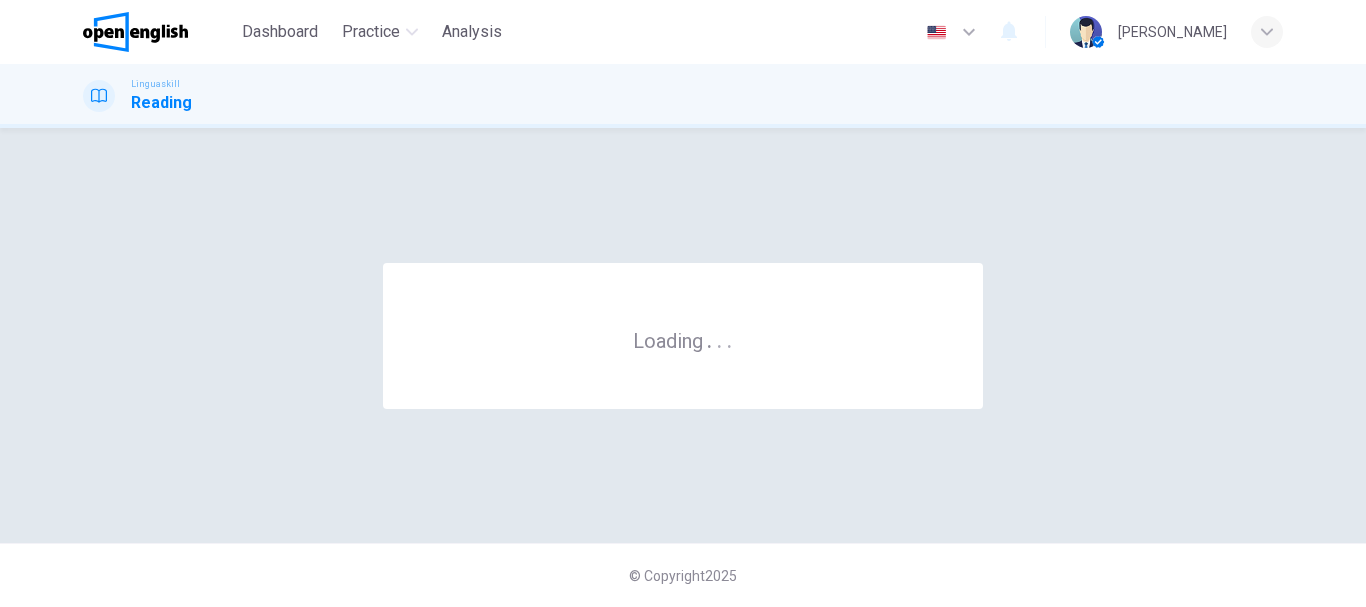 scroll, scrollTop: 0, scrollLeft: 0, axis: both 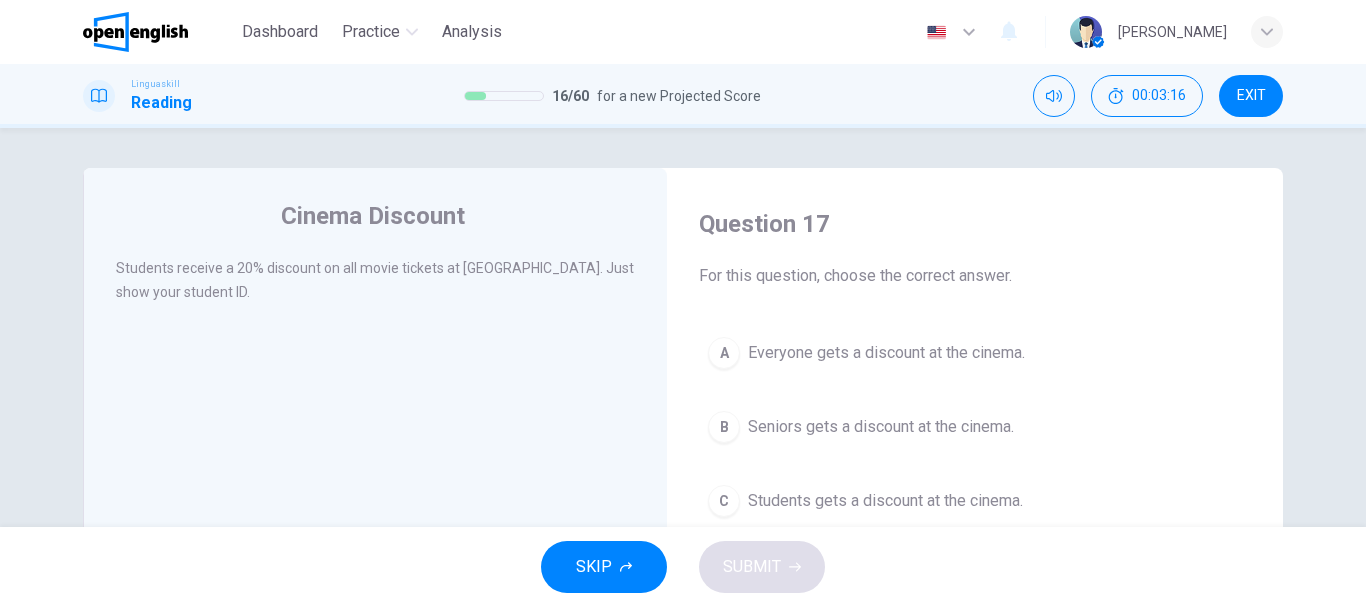 click on "Students gets a discount at the cinema." at bounding box center (885, 501) 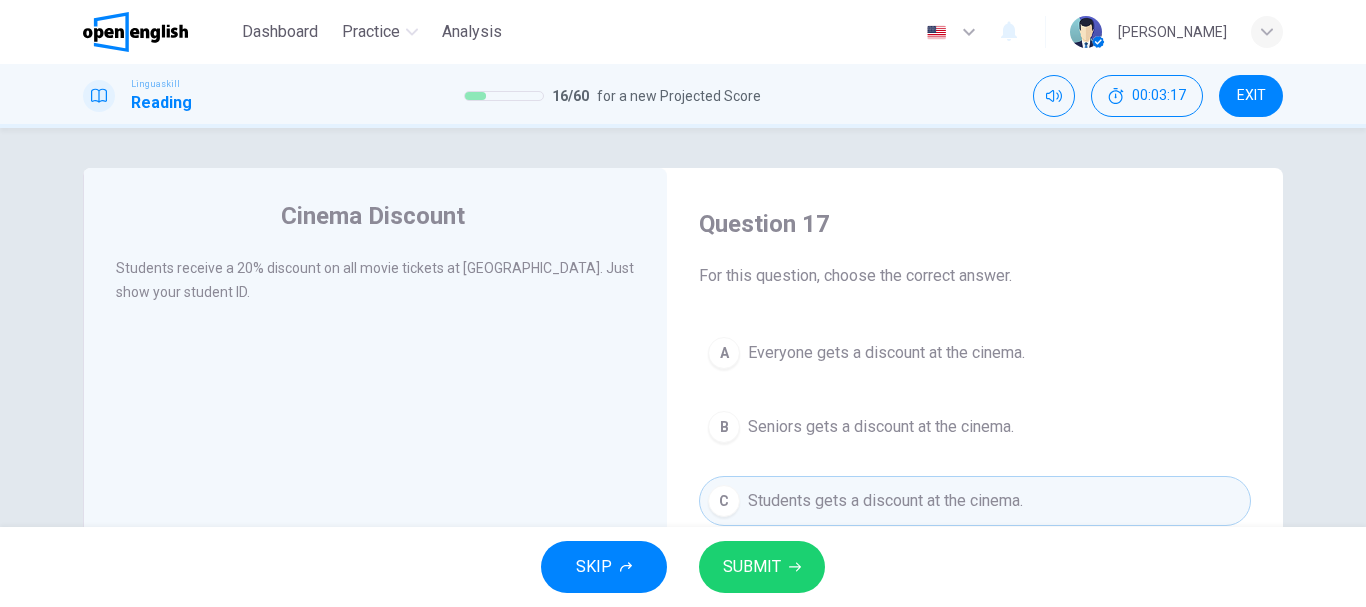 click on "SUBMIT" at bounding box center (762, 567) 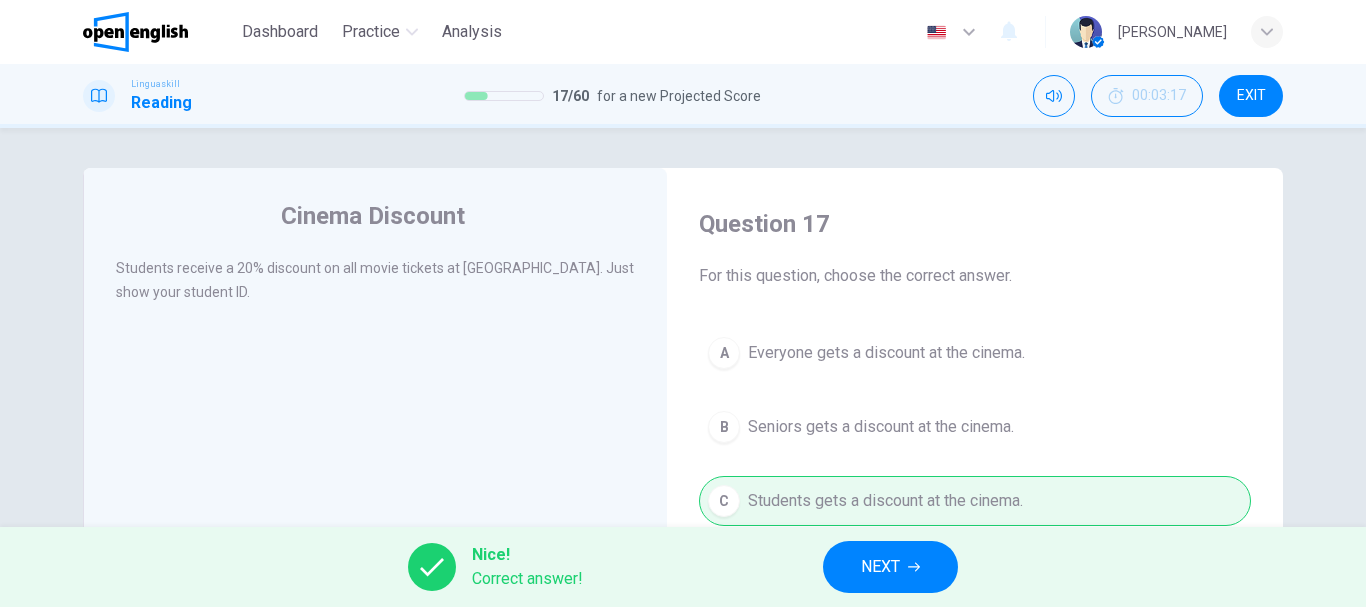 click on "NEXT" at bounding box center [890, 567] 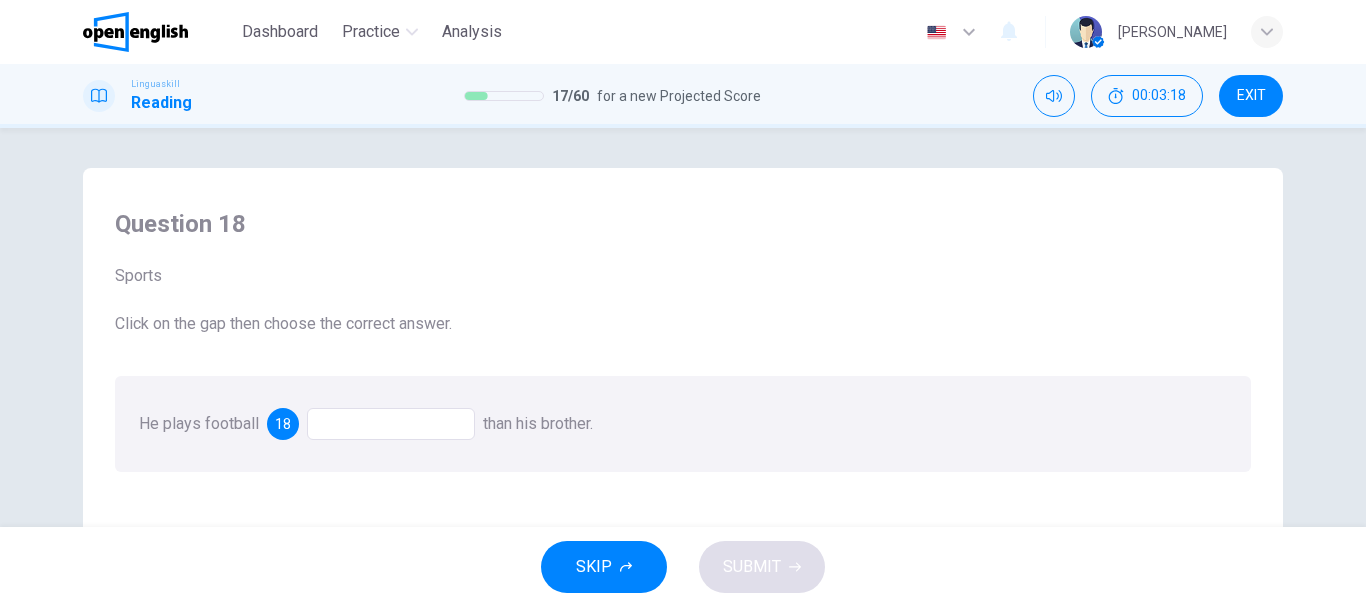 click at bounding box center (391, 424) 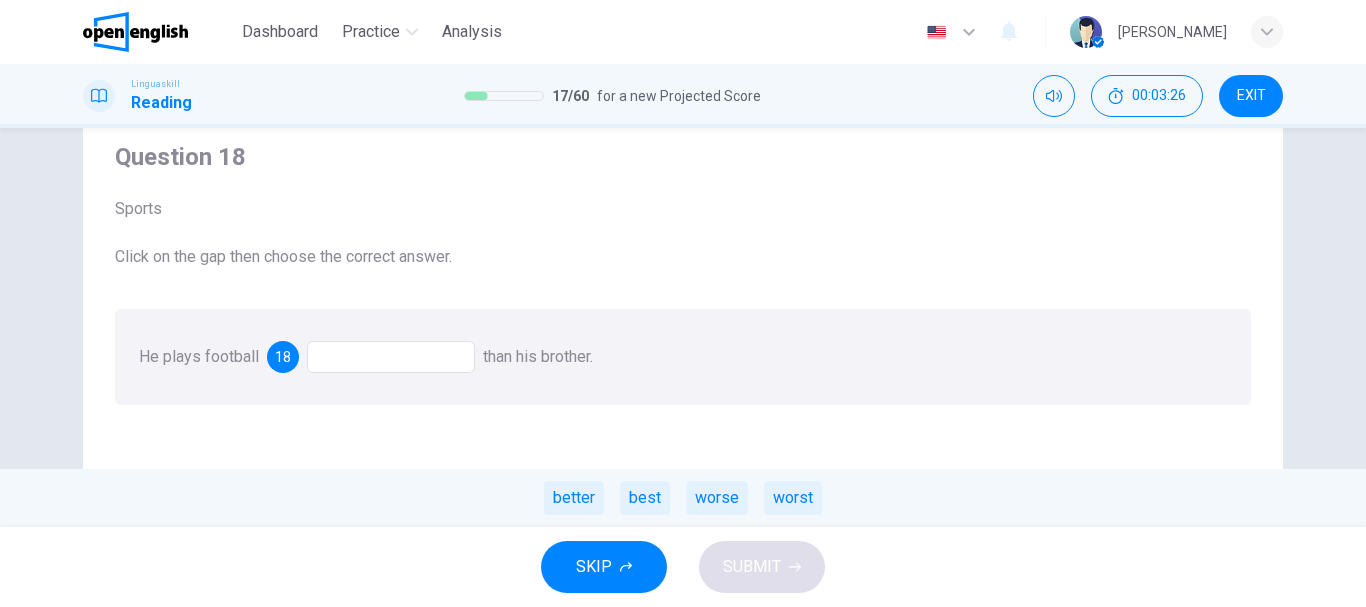 scroll, scrollTop: 100, scrollLeft: 0, axis: vertical 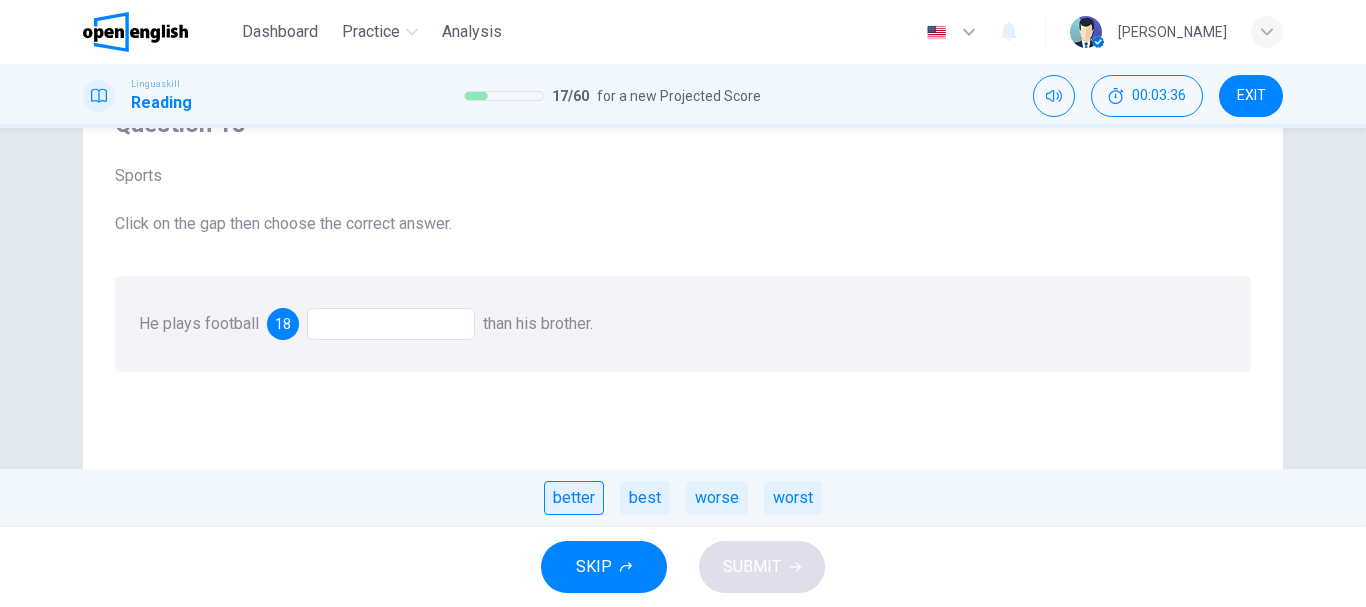 click on "better" at bounding box center [574, 498] 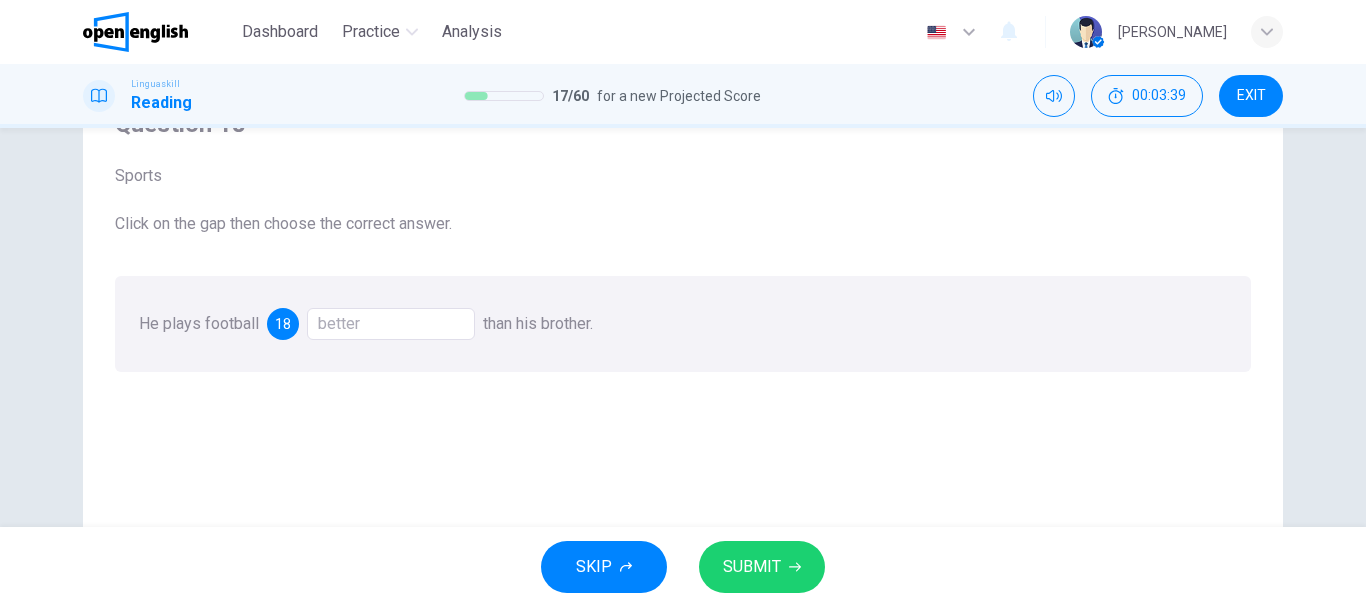 click on "SUBMIT" at bounding box center (762, 567) 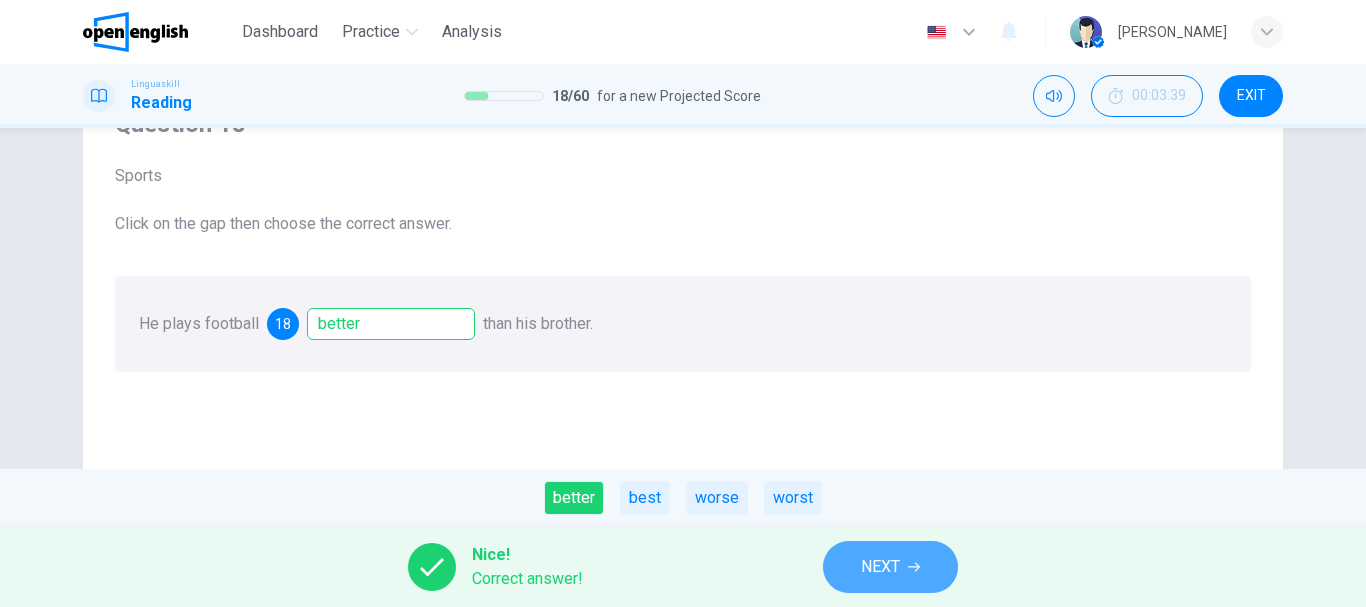 click on "NEXT" at bounding box center (880, 567) 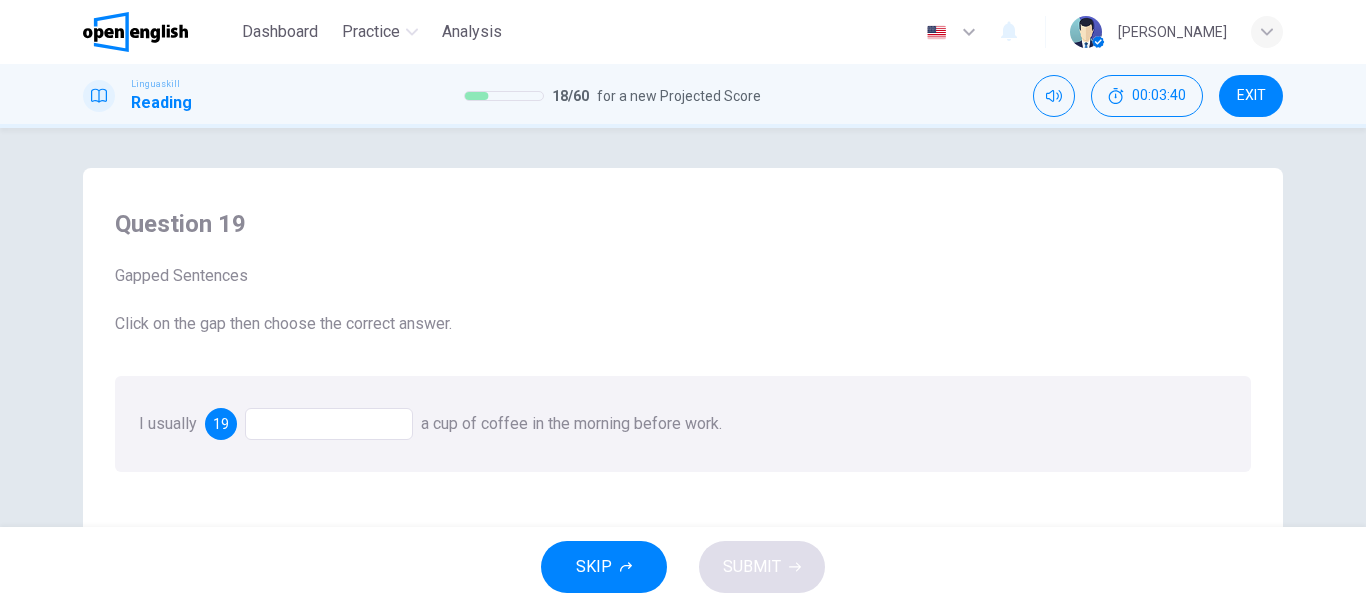 click at bounding box center (329, 424) 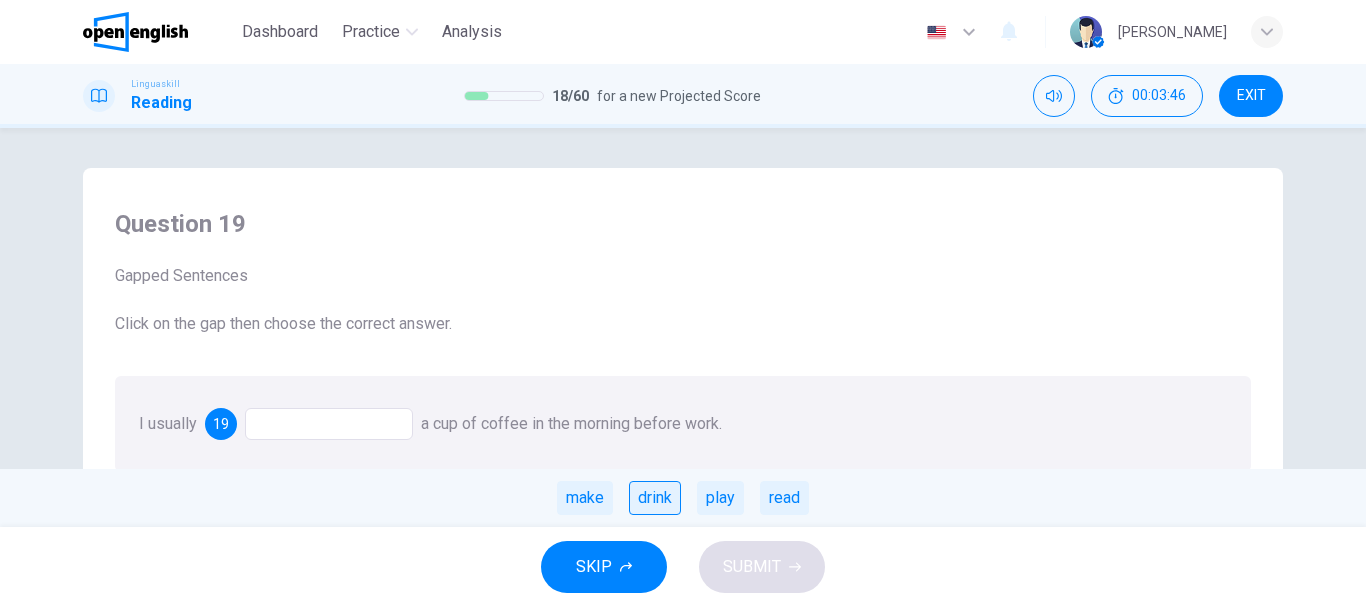 click on "drink" at bounding box center [655, 498] 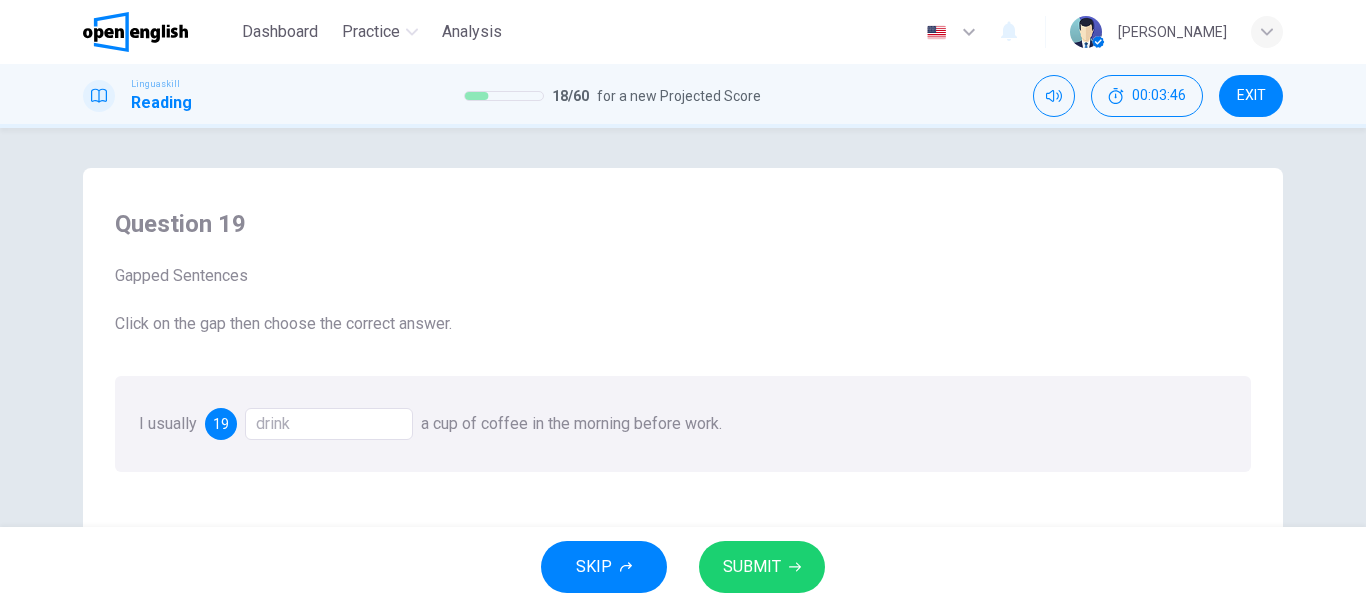 click on "SUBMIT" at bounding box center [752, 567] 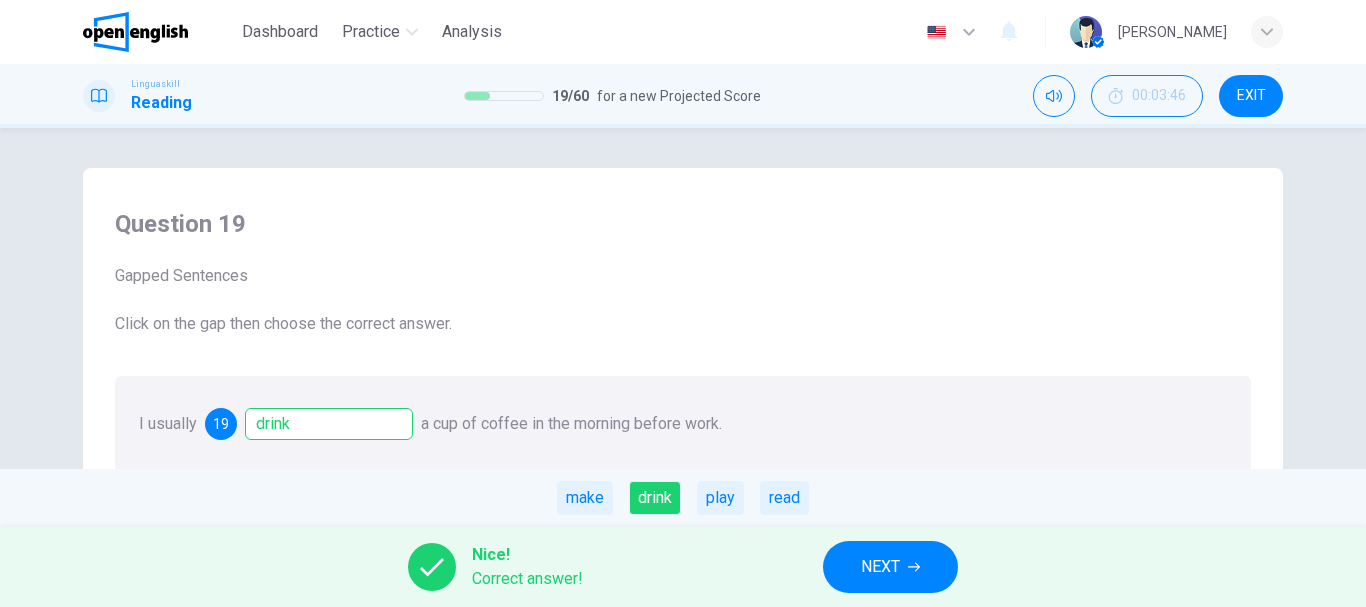 click on "NEXT" at bounding box center (890, 567) 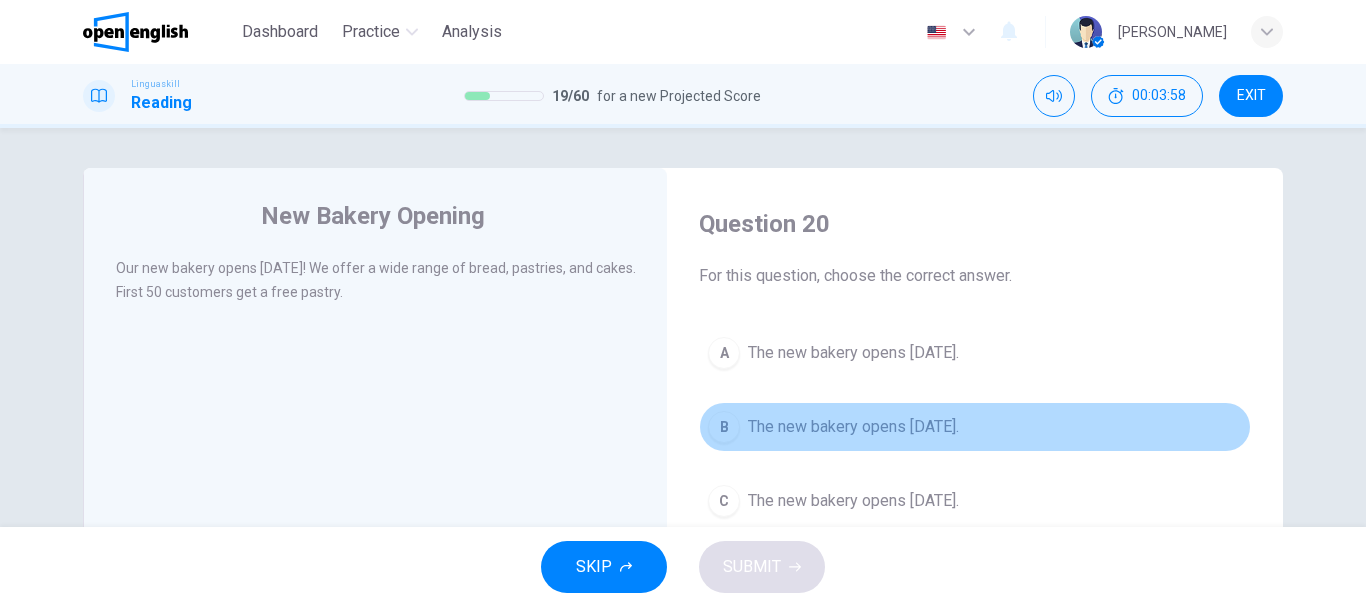 click on "The new bakery opens [DATE]." at bounding box center (853, 427) 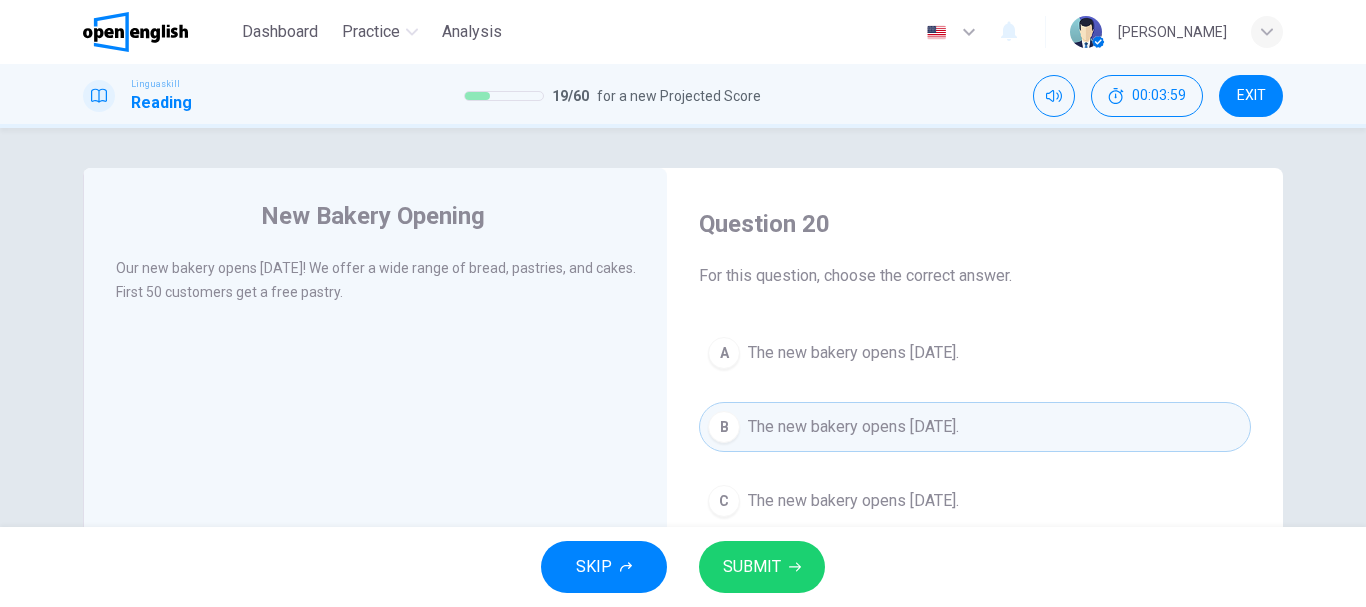 click on "SUBMIT" at bounding box center (762, 567) 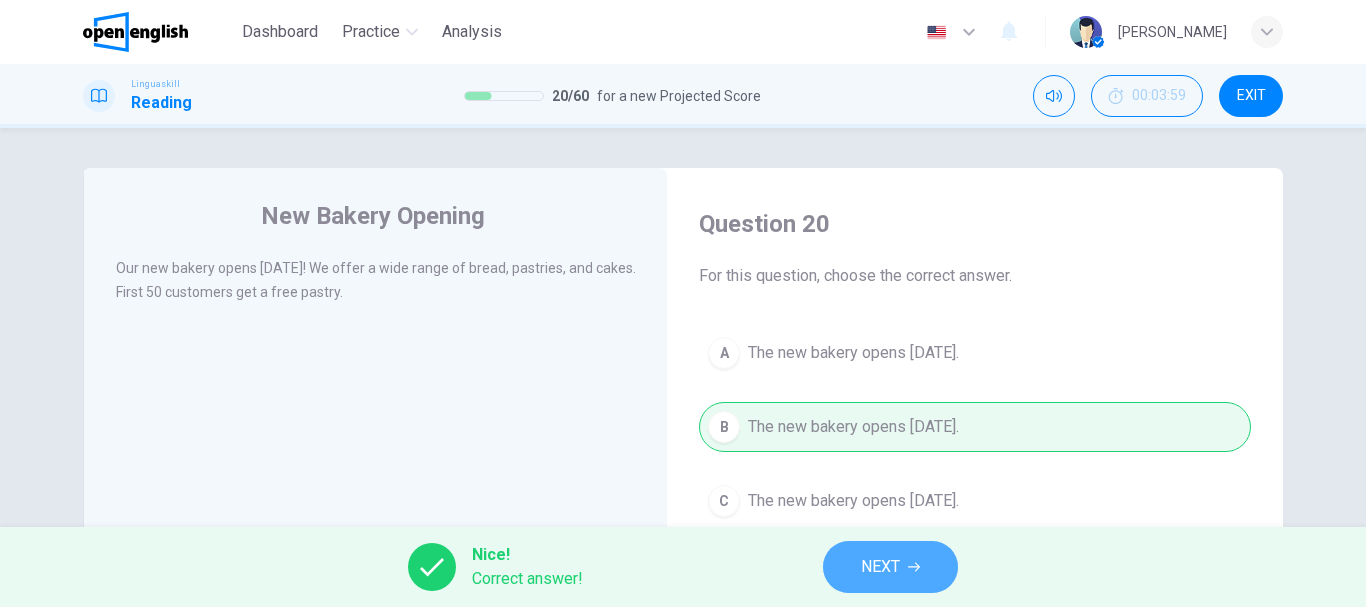 click on "NEXT" at bounding box center (880, 567) 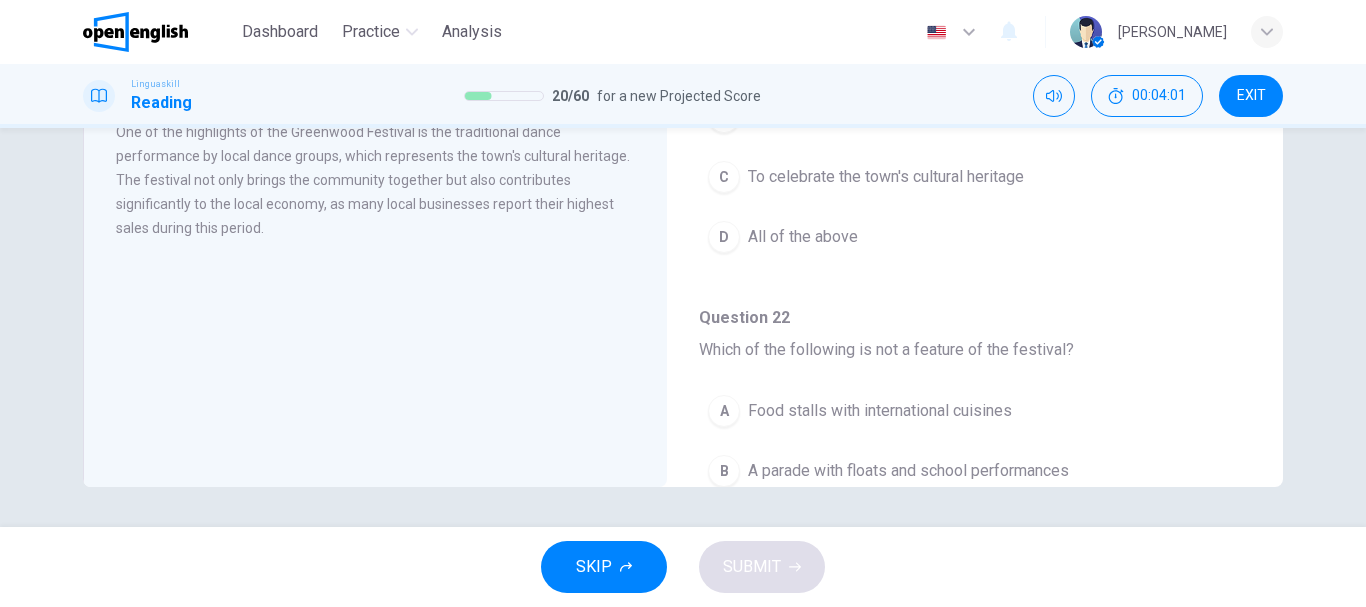 scroll, scrollTop: 76, scrollLeft: 0, axis: vertical 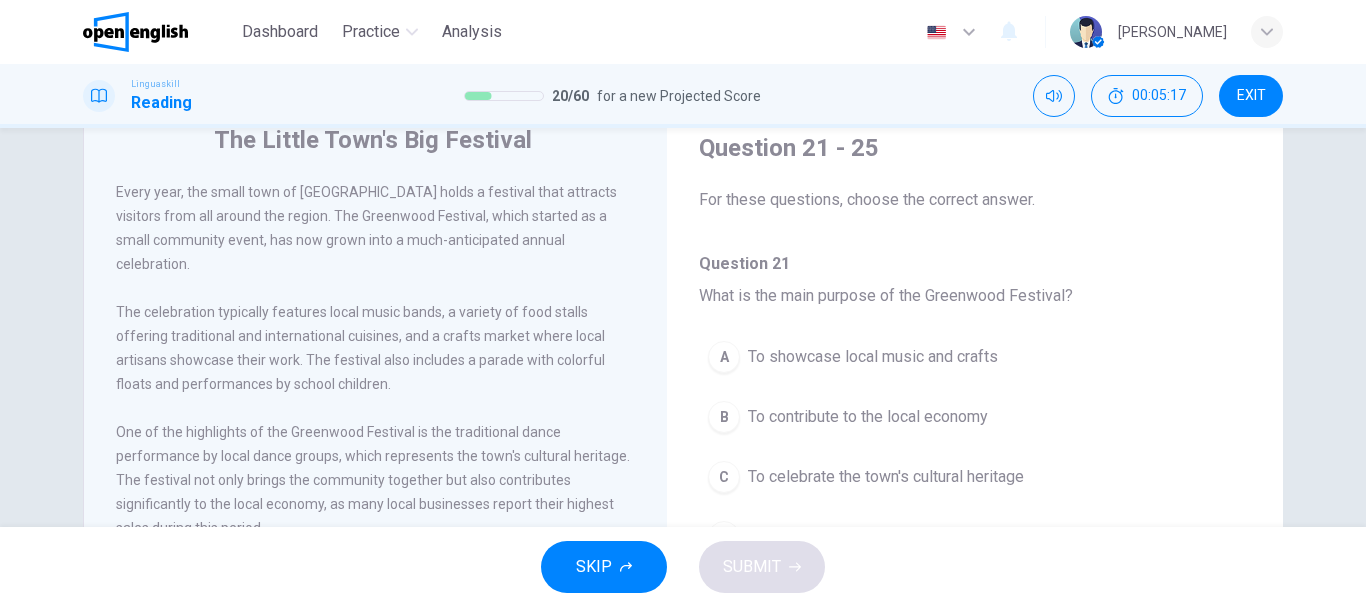 click on "To celebrate the town's cultural heritage" at bounding box center [886, 477] 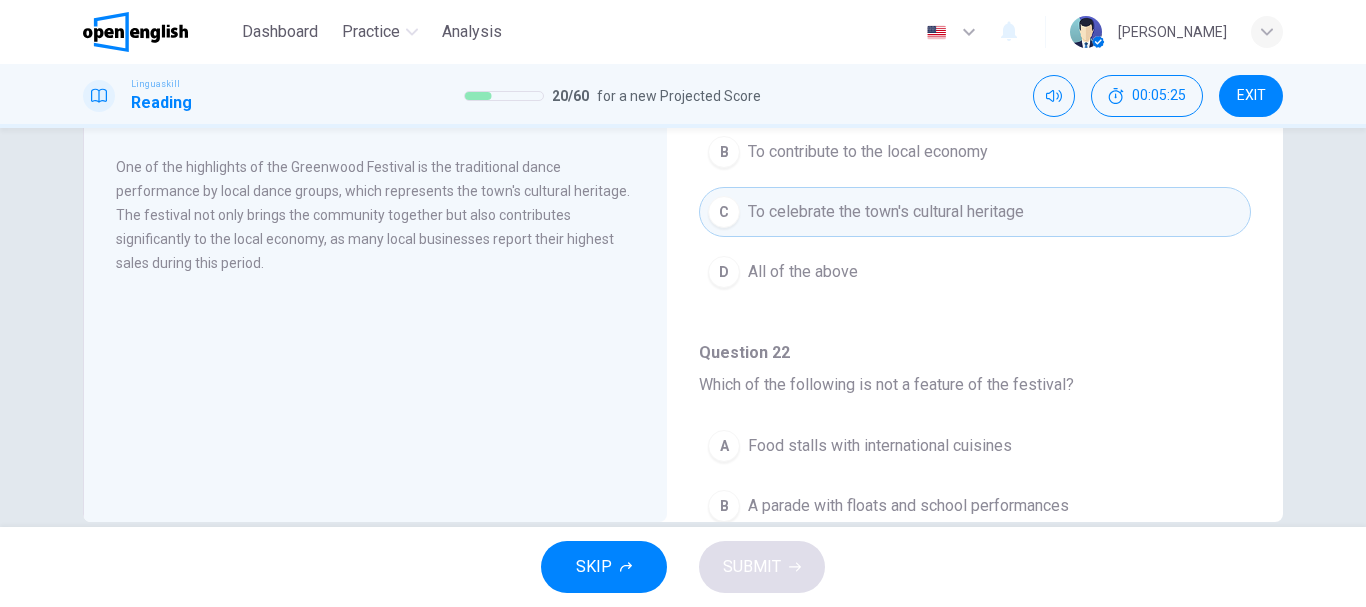 scroll, scrollTop: 376, scrollLeft: 0, axis: vertical 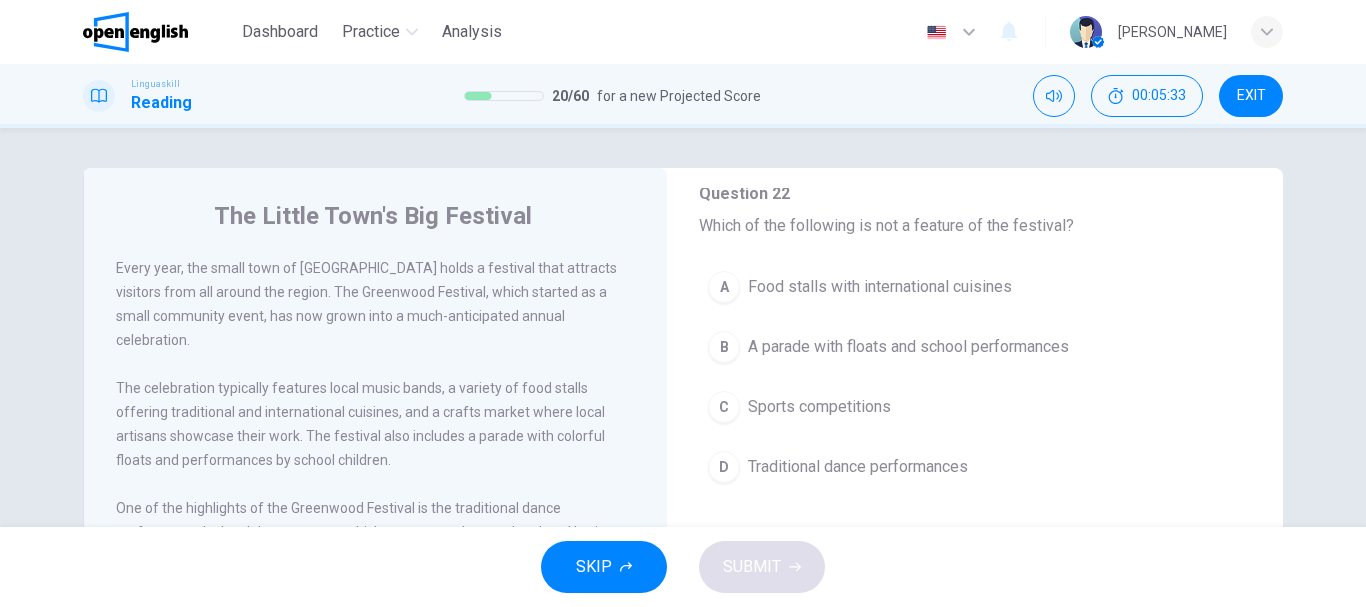 click on "Sports competitions" at bounding box center (819, 407) 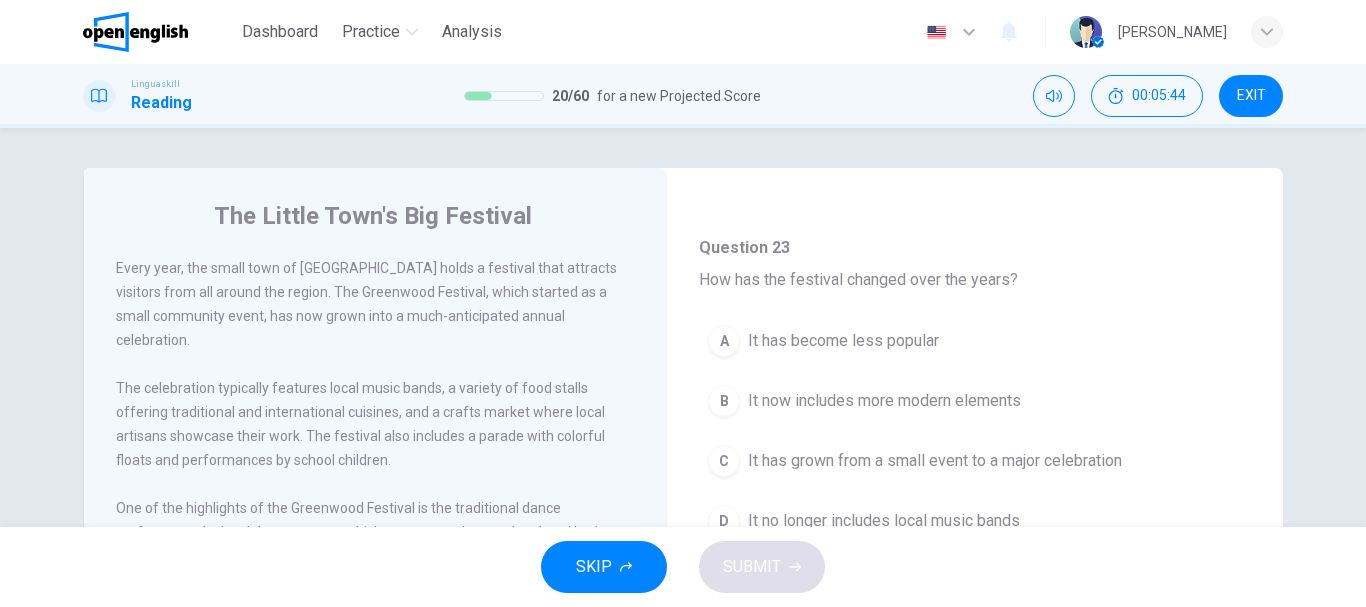 scroll, scrollTop: 900, scrollLeft: 0, axis: vertical 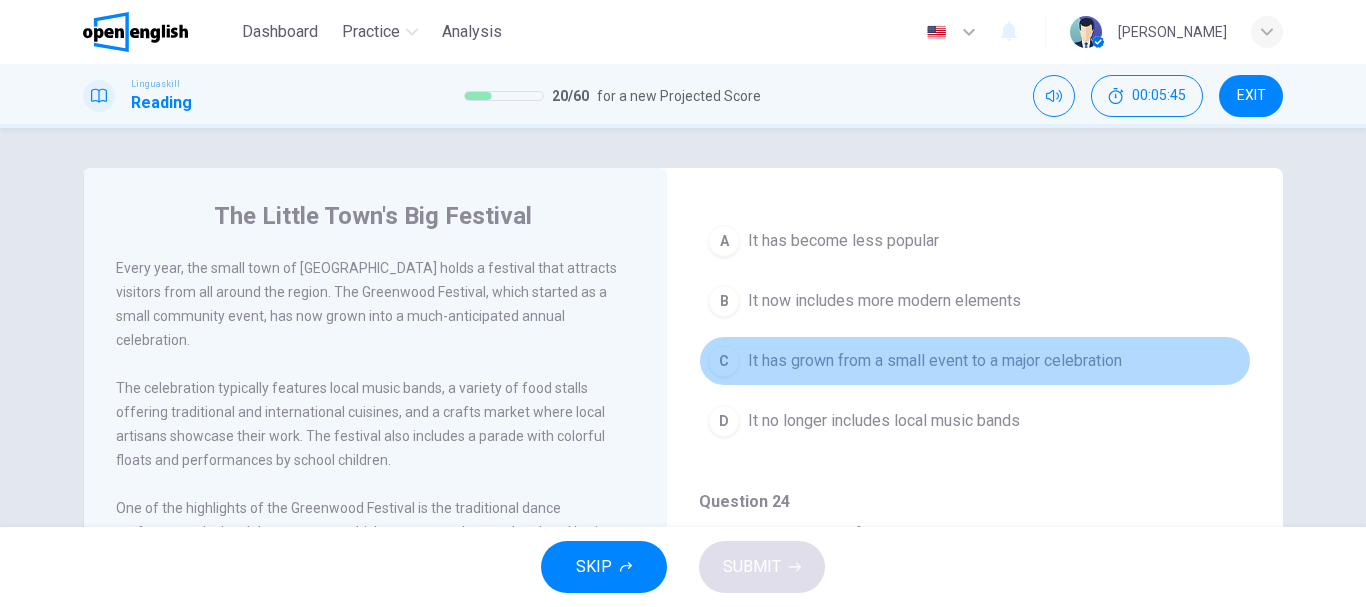 click on "C It has grown from a small event to a major celebration" at bounding box center (975, 361) 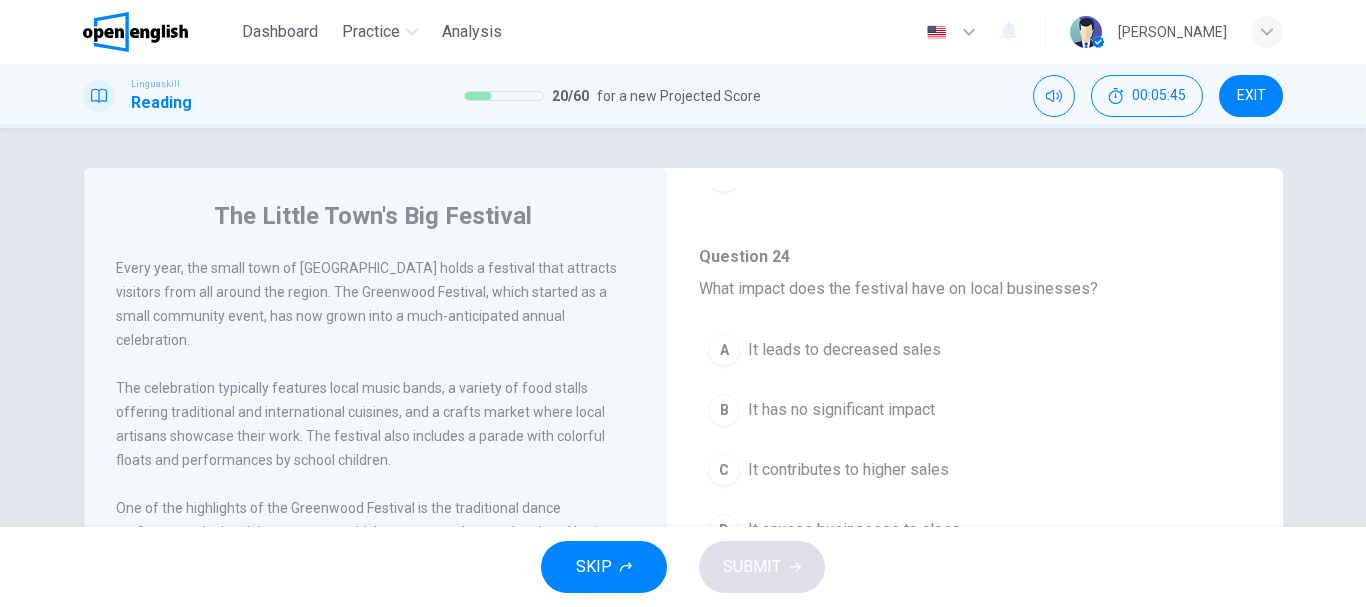 scroll, scrollTop: 1200, scrollLeft: 0, axis: vertical 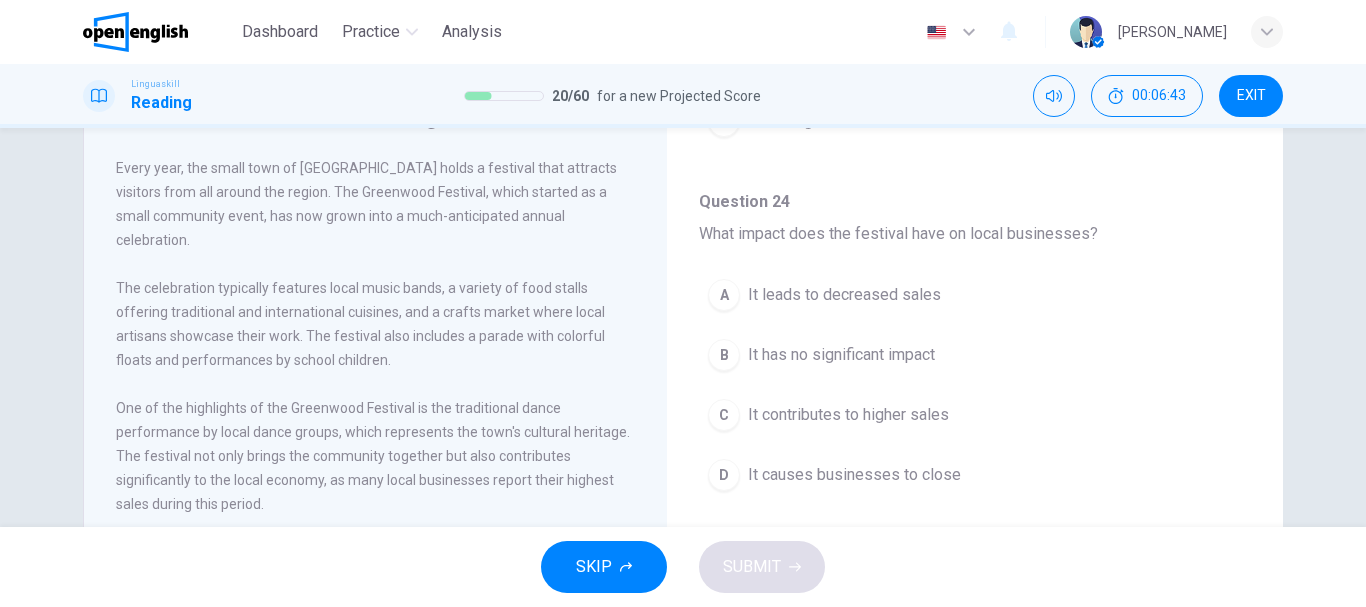 click on "It contributes to higher sales" at bounding box center (848, 415) 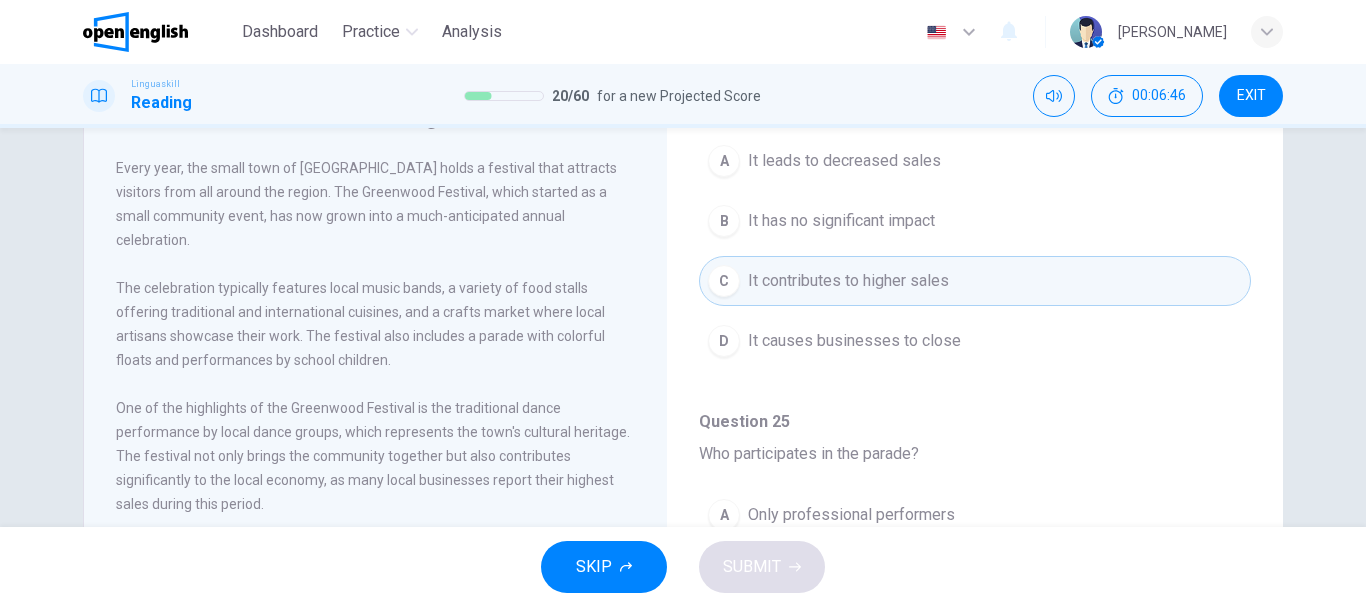scroll, scrollTop: 1251, scrollLeft: 0, axis: vertical 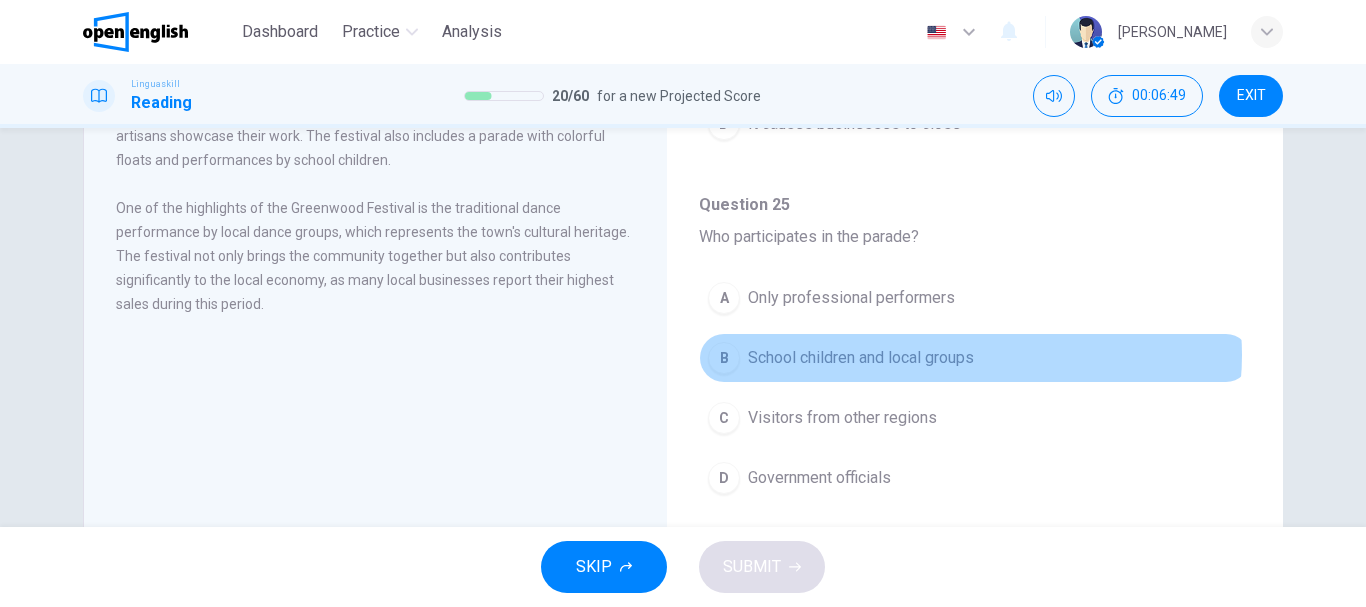 click on "School children and local groups" at bounding box center [861, 358] 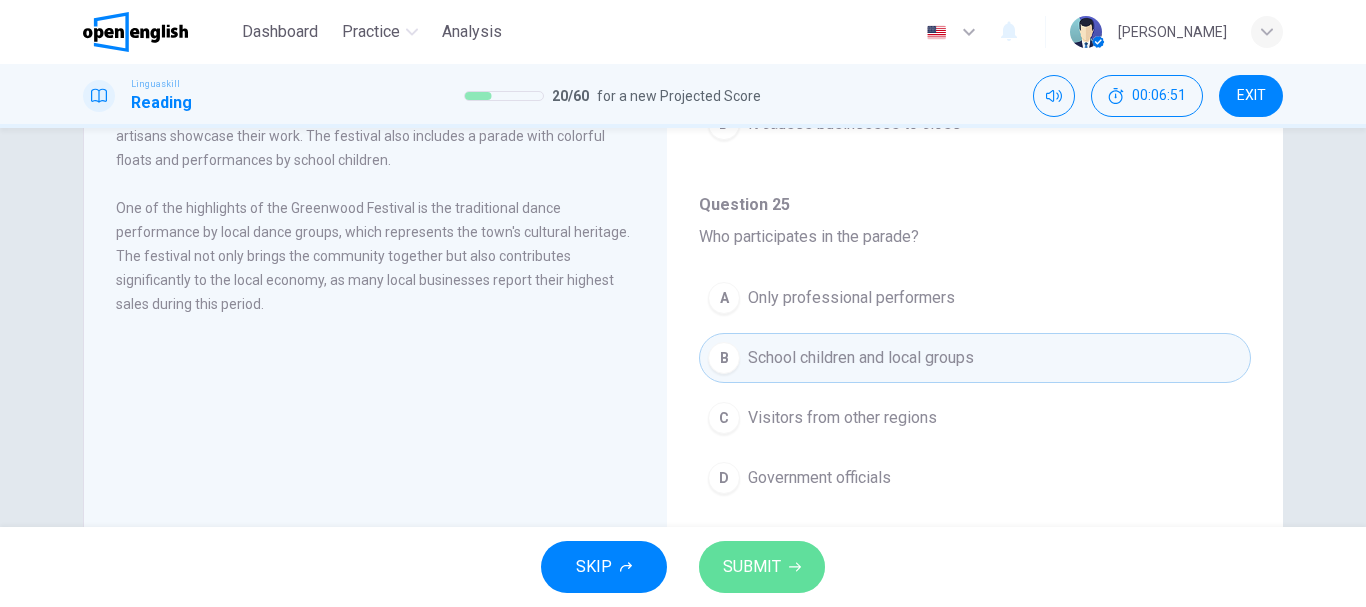 click on "SUBMIT" at bounding box center (752, 567) 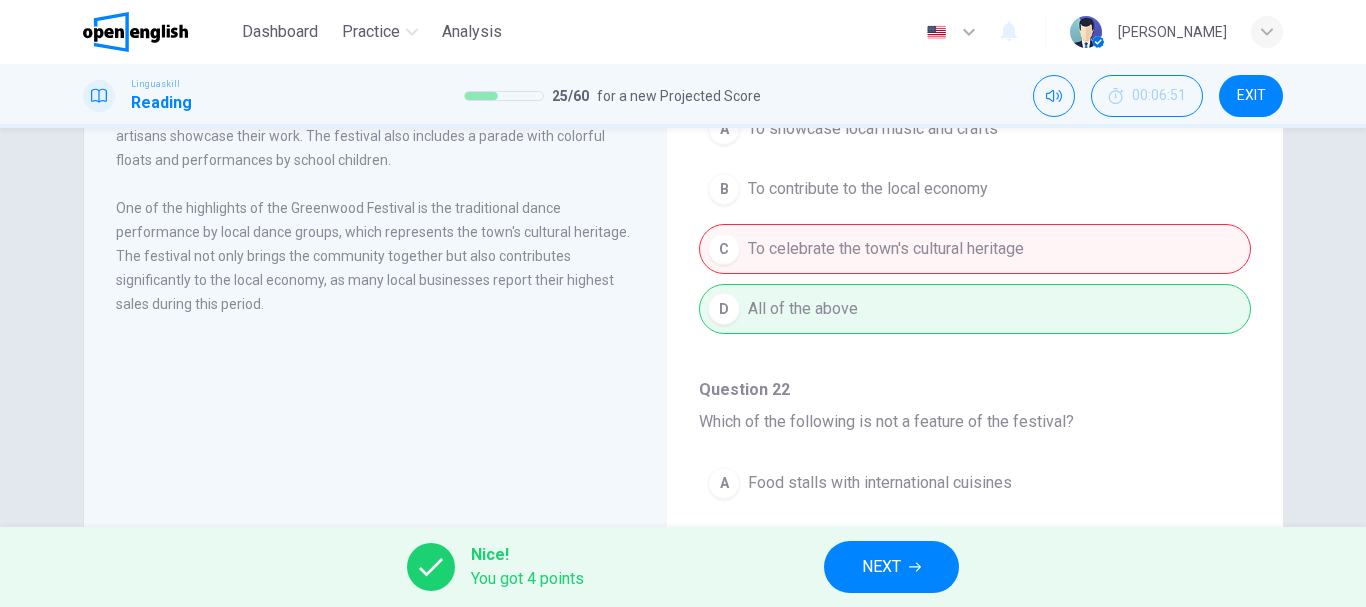 scroll, scrollTop: 0, scrollLeft: 0, axis: both 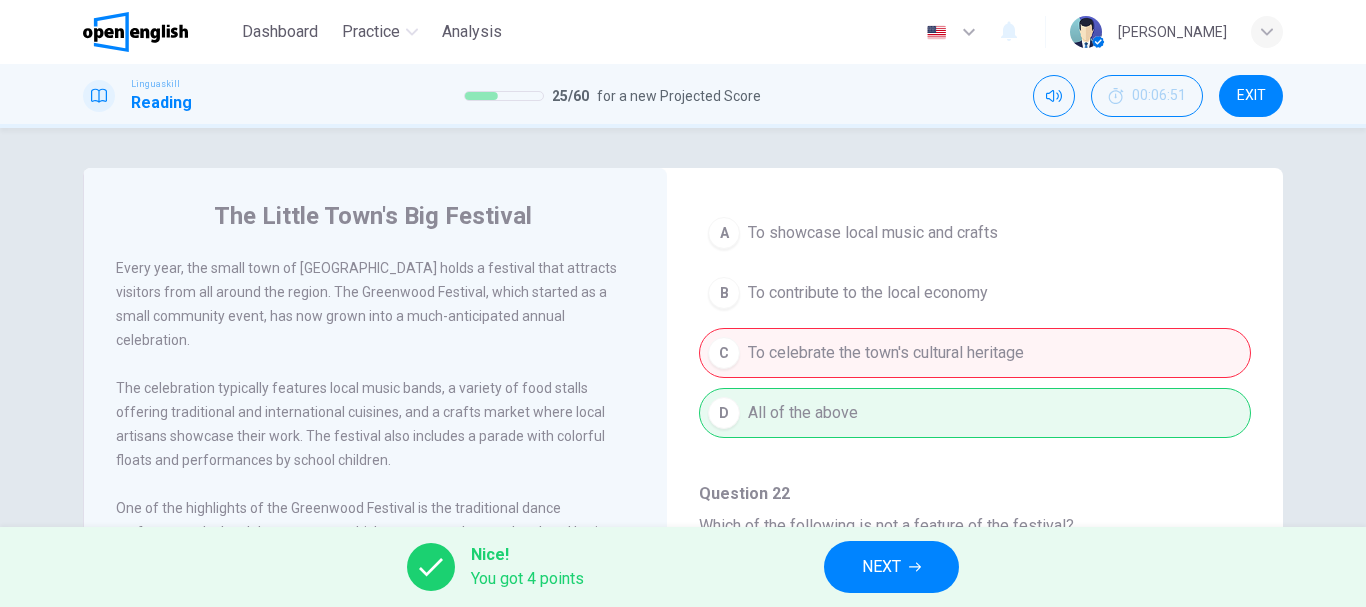 drag, startPoint x: 945, startPoint y: 537, endPoint x: 906, endPoint y: 571, distance: 51.739735 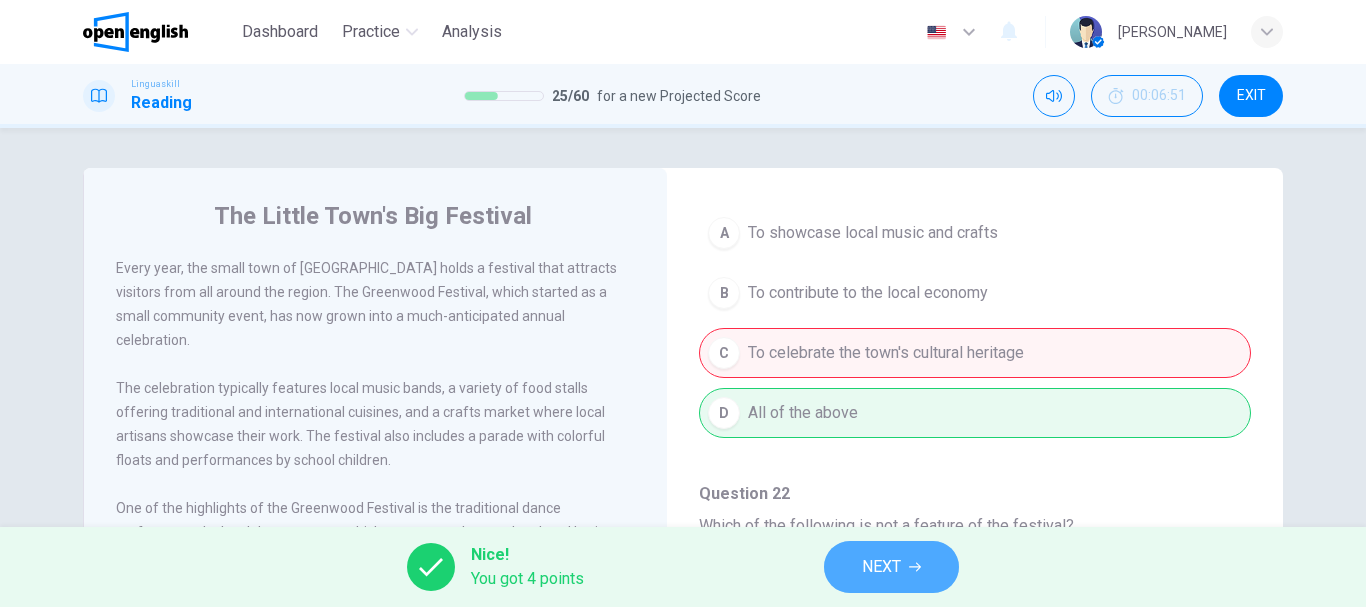 click on "NEXT" at bounding box center [891, 567] 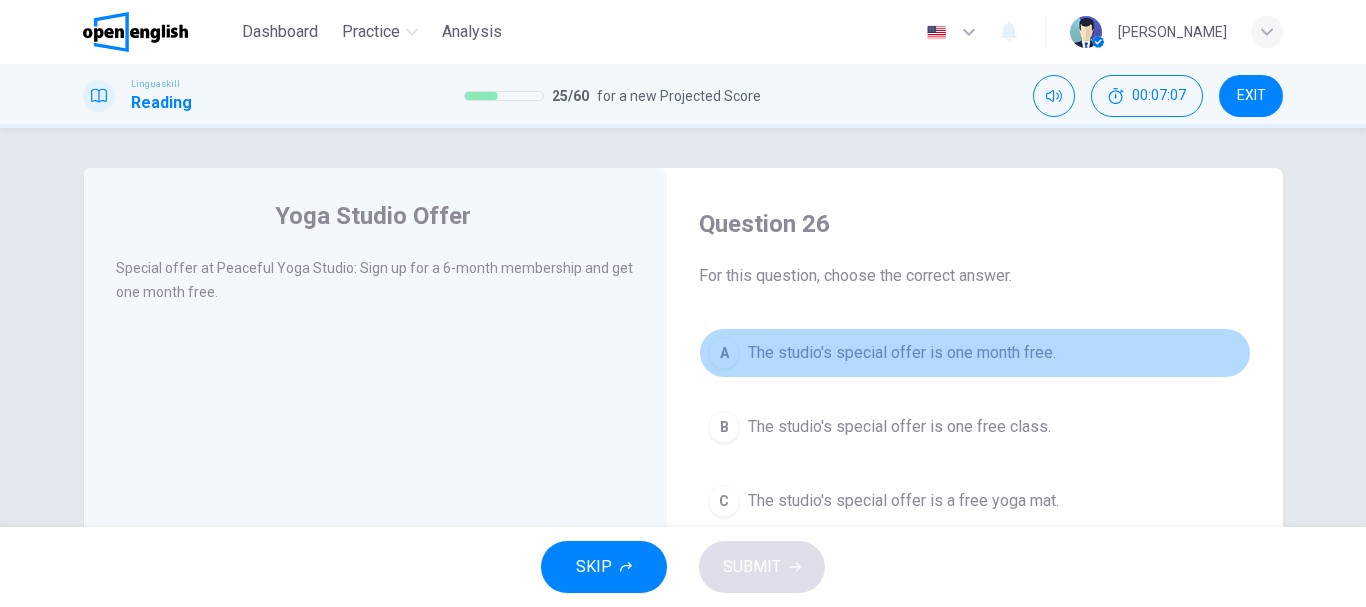 click on "The studio's special offer is one month free." at bounding box center (902, 353) 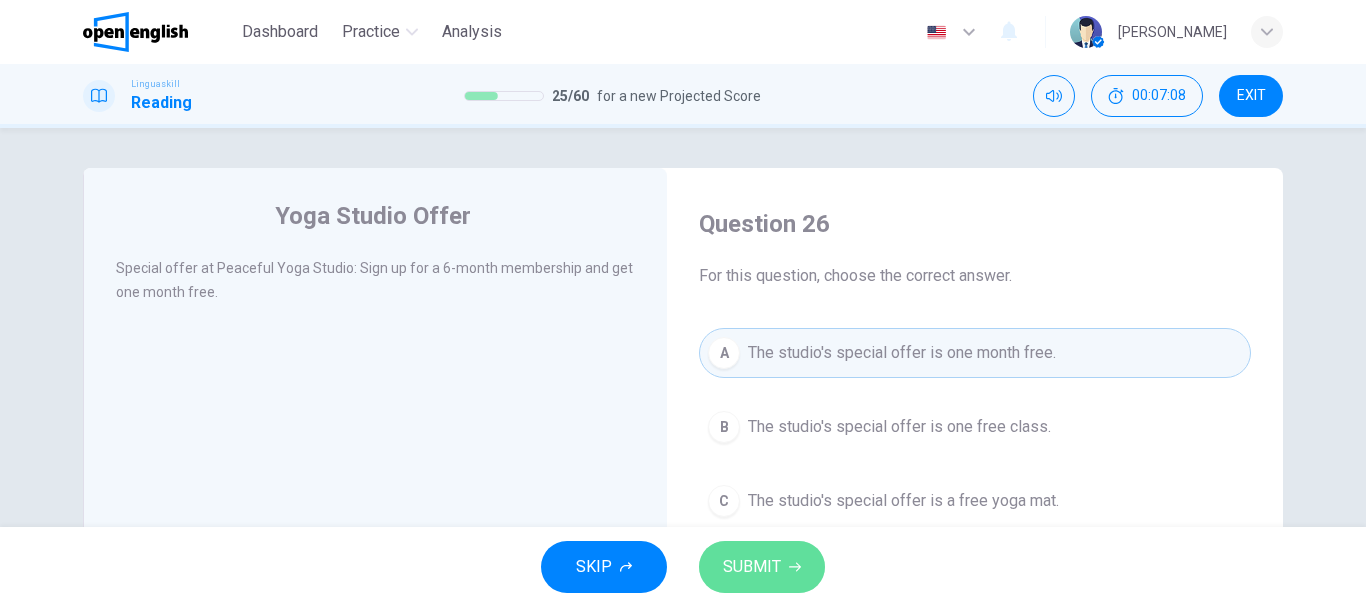 click on "SUBMIT" at bounding box center (762, 567) 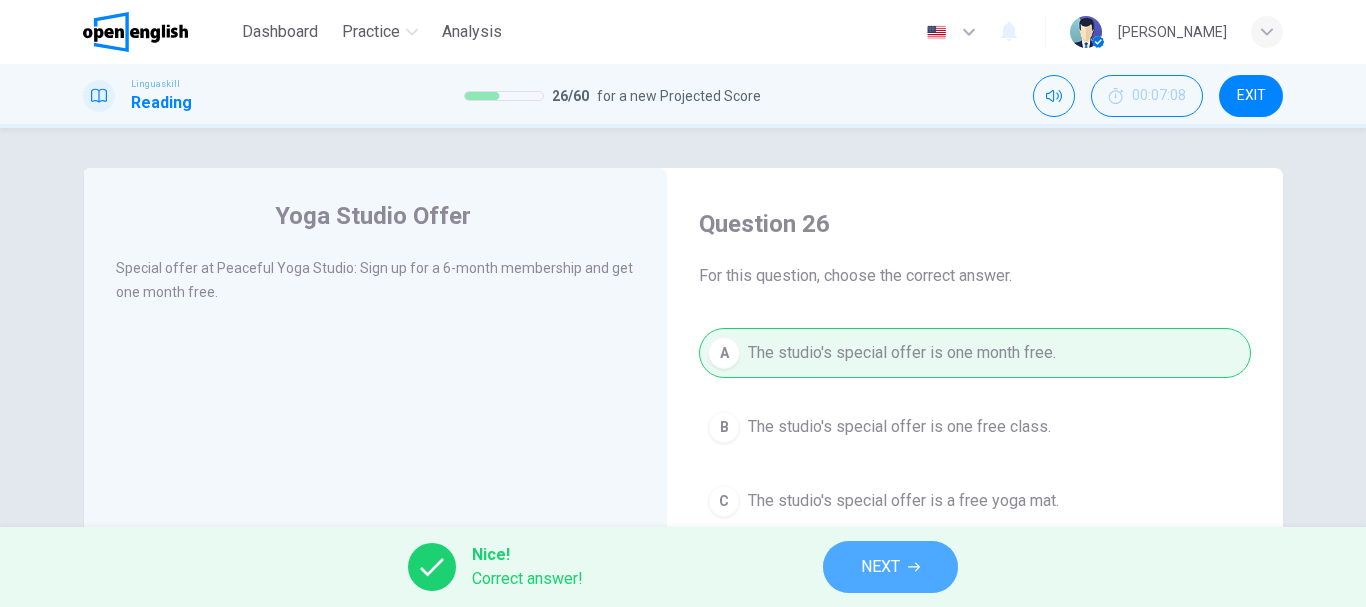 click on "NEXT" at bounding box center (890, 567) 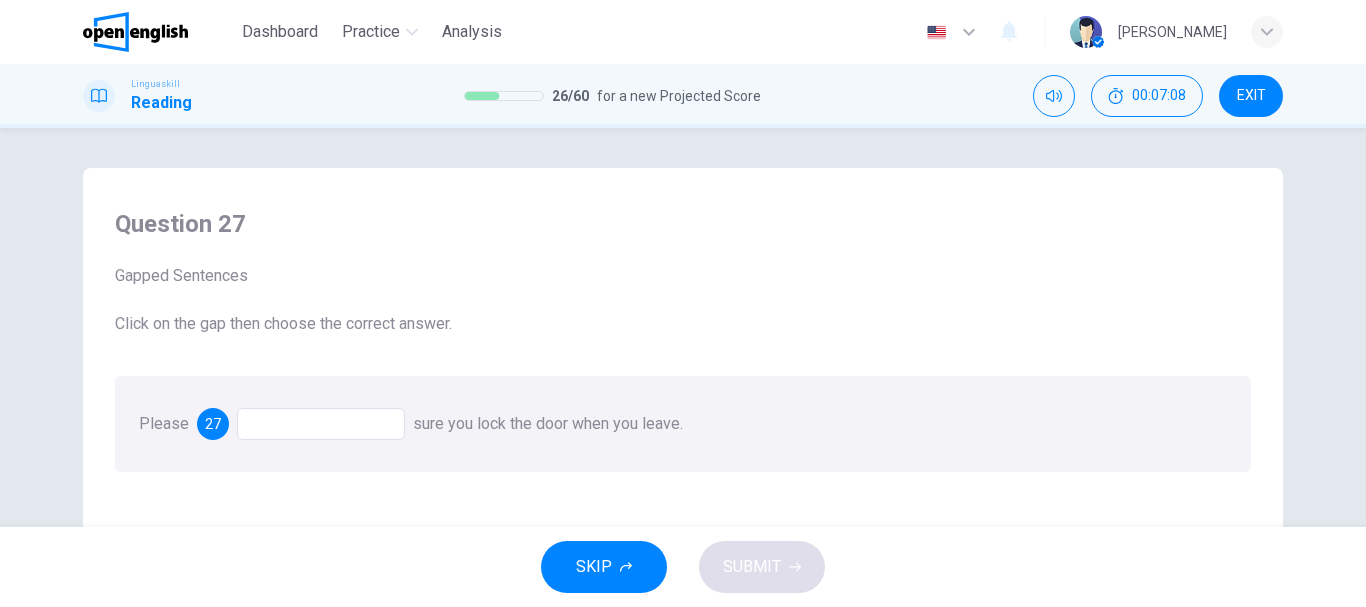 click at bounding box center [321, 424] 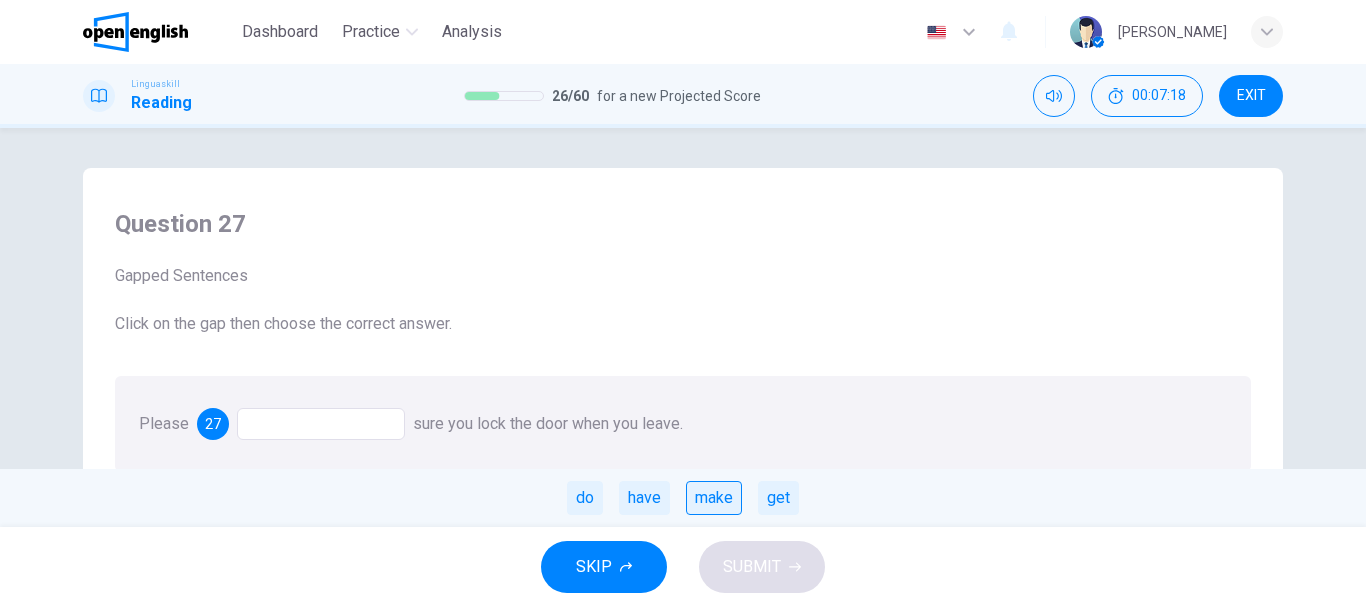 click on "make" at bounding box center [714, 498] 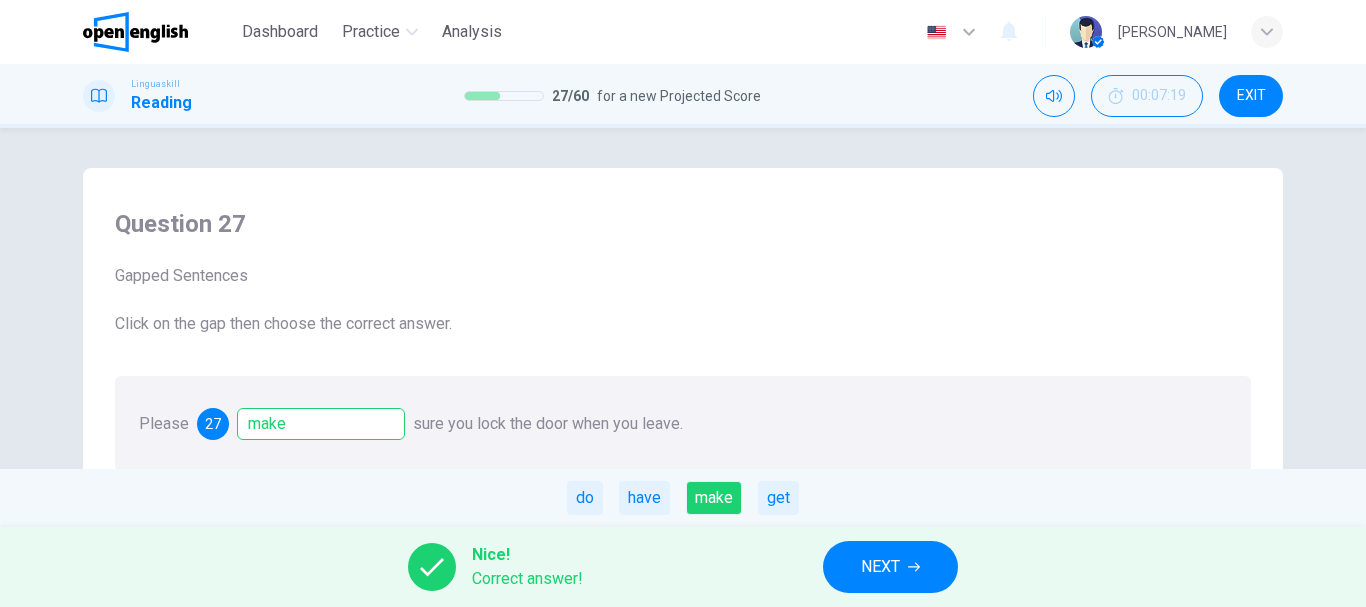click on "NEXT" at bounding box center [880, 567] 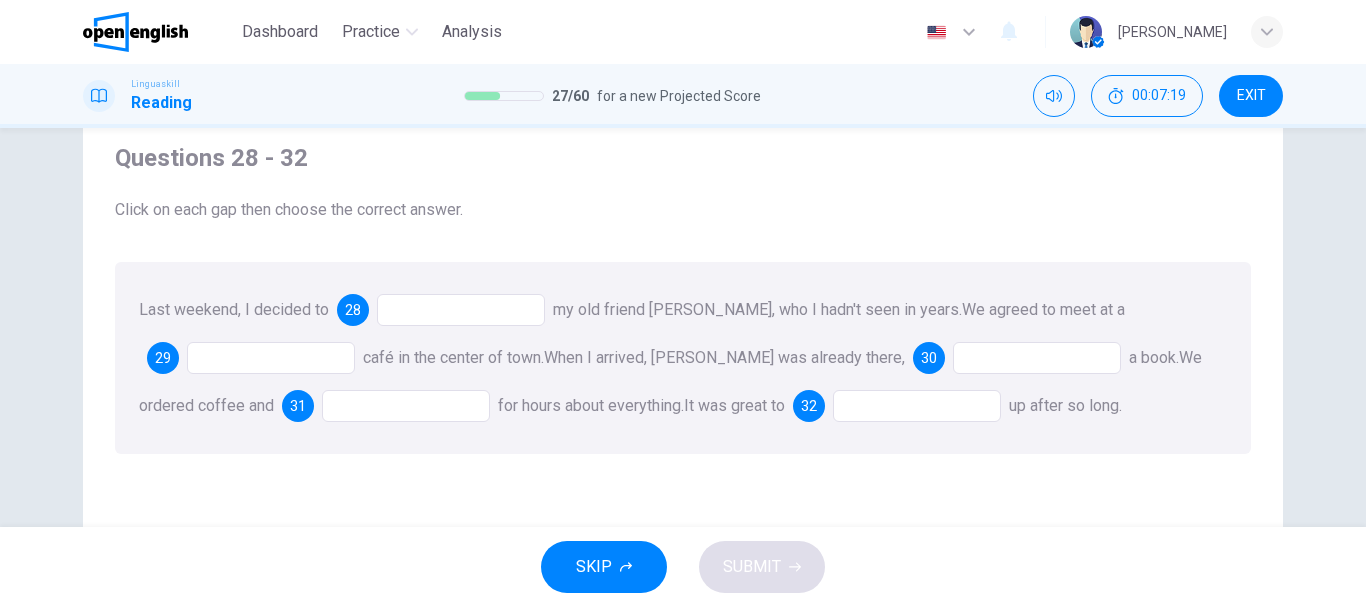 scroll, scrollTop: 100, scrollLeft: 0, axis: vertical 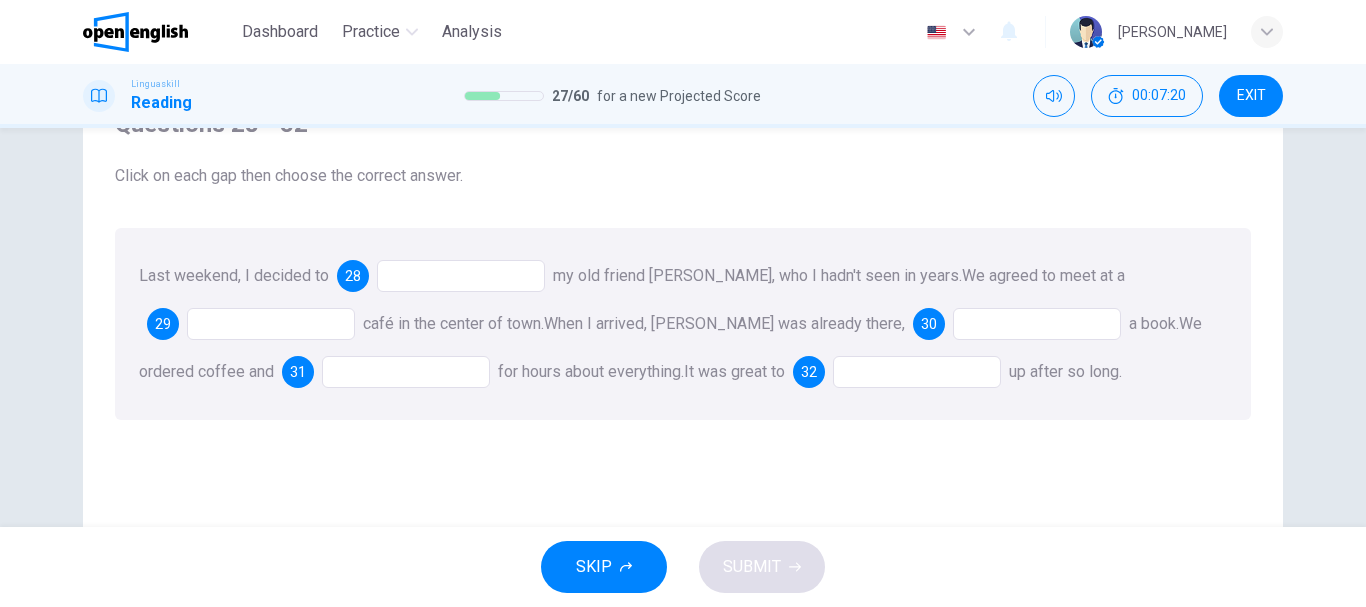 click at bounding box center (461, 276) 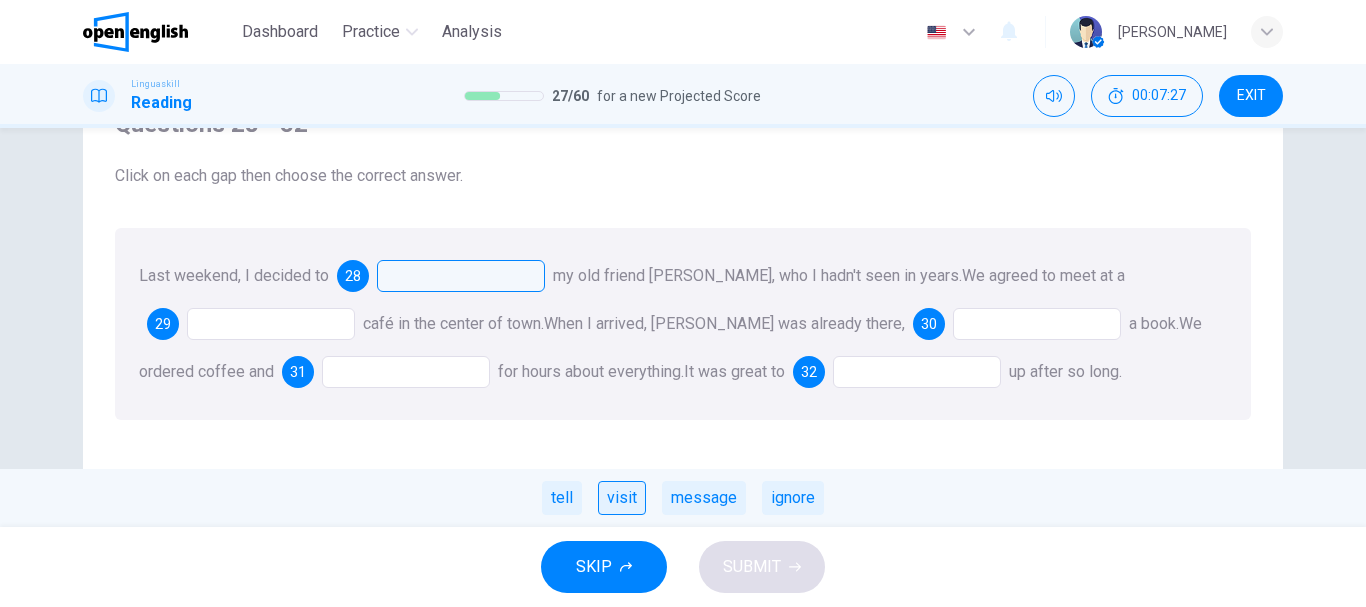 click on "visit" at bounding box center [622, 498] 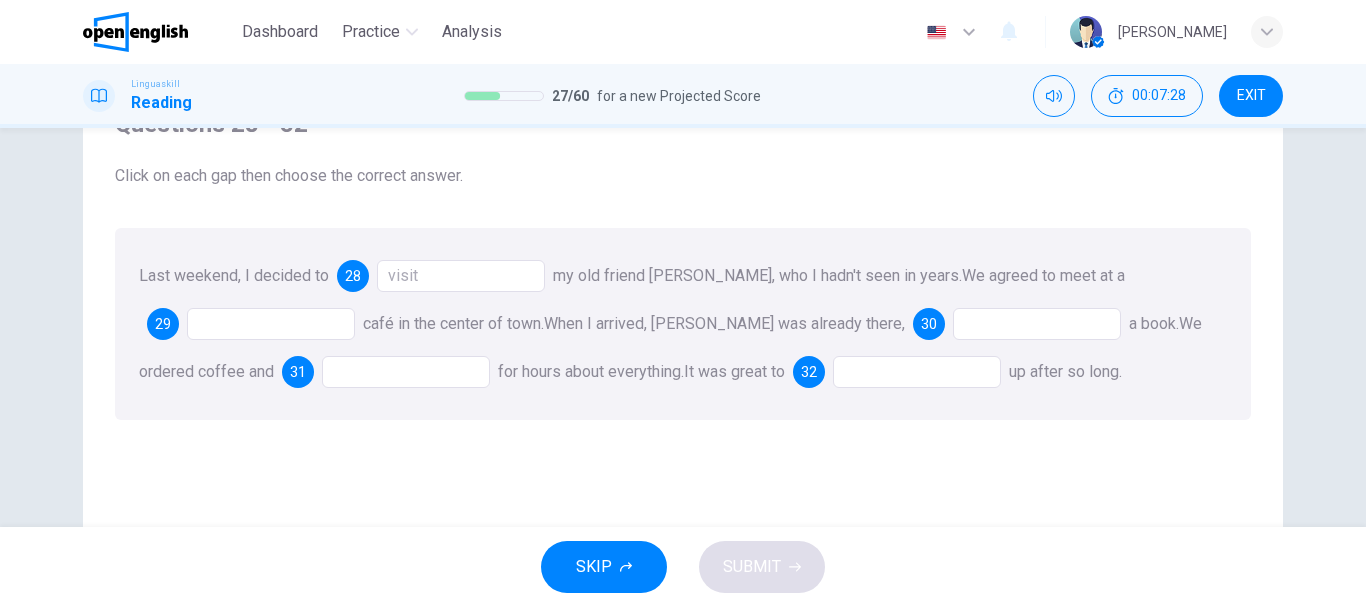 click at bounding box center (271, 324) 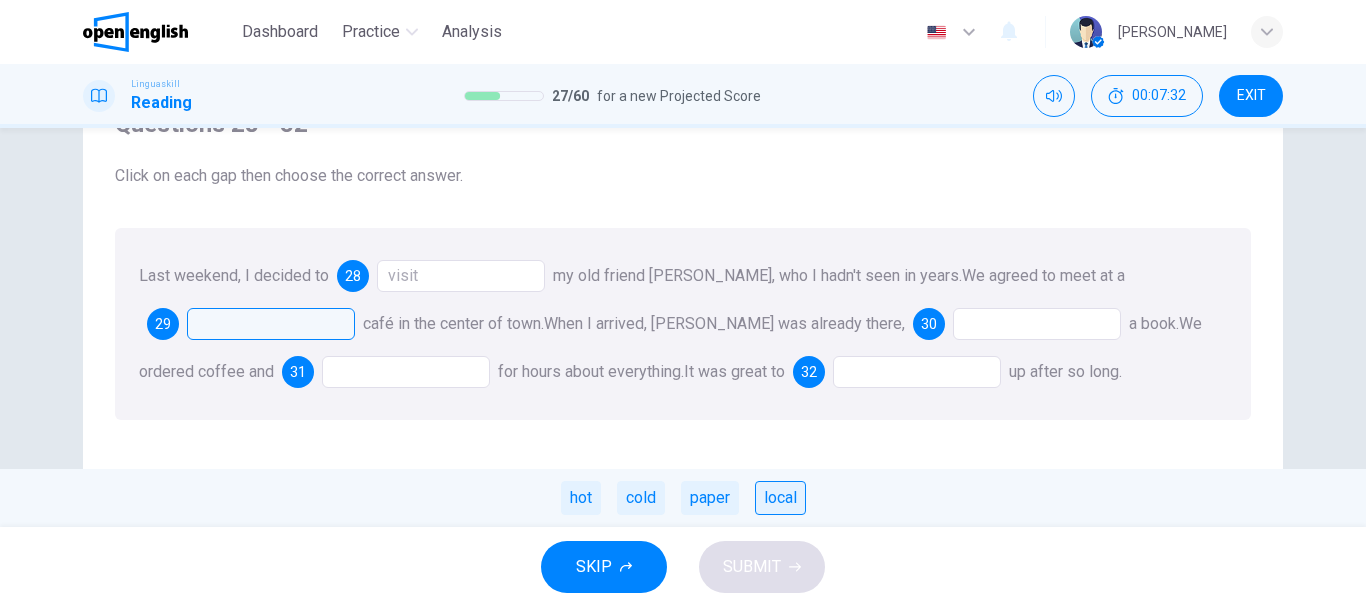 click on "local" at bounding box center [780, 498] 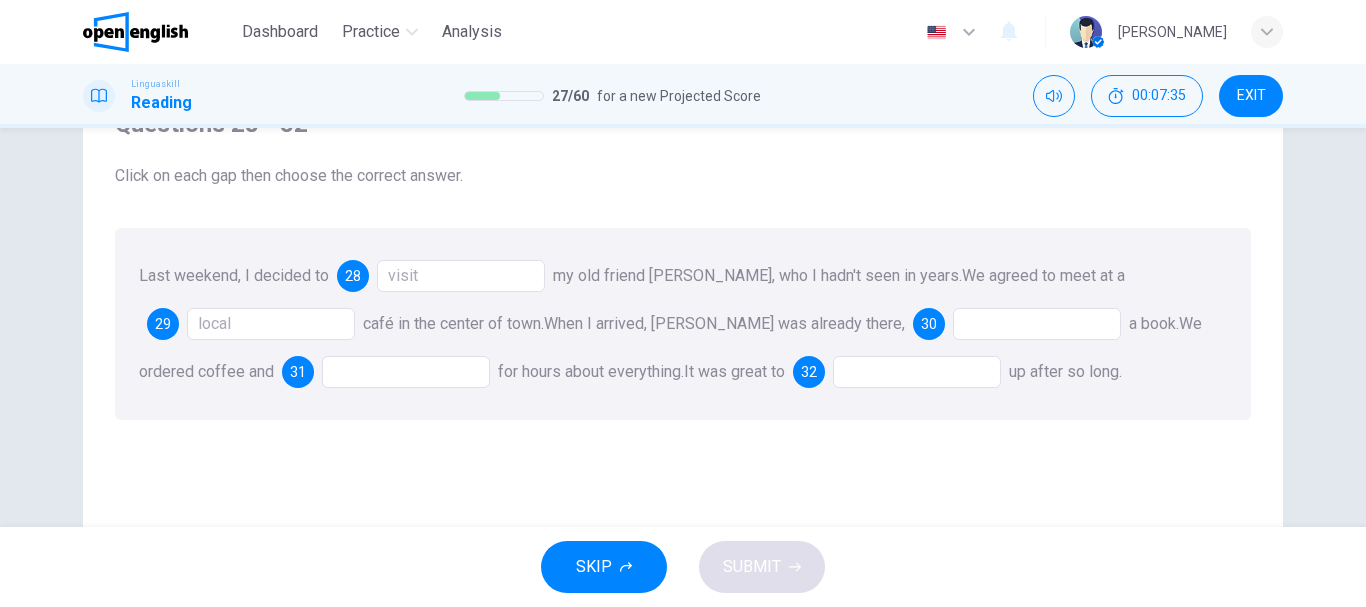 click at bounding box center [1037, 324] 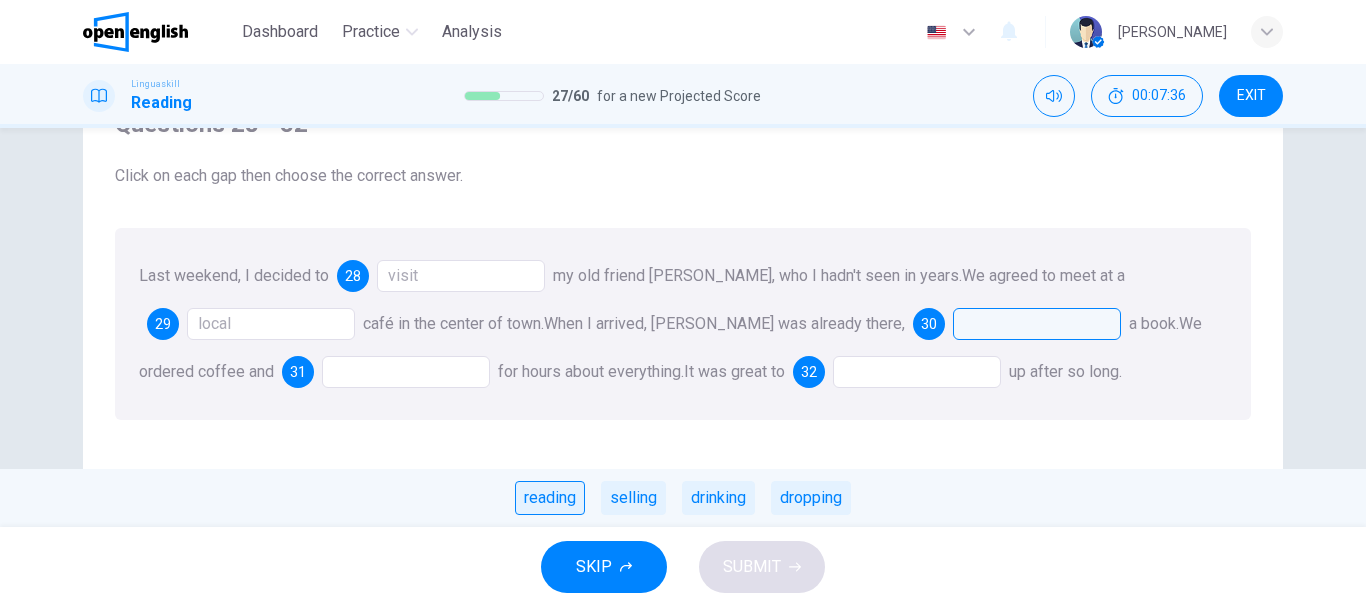 click on "reading" at bounding box center [550, 498] 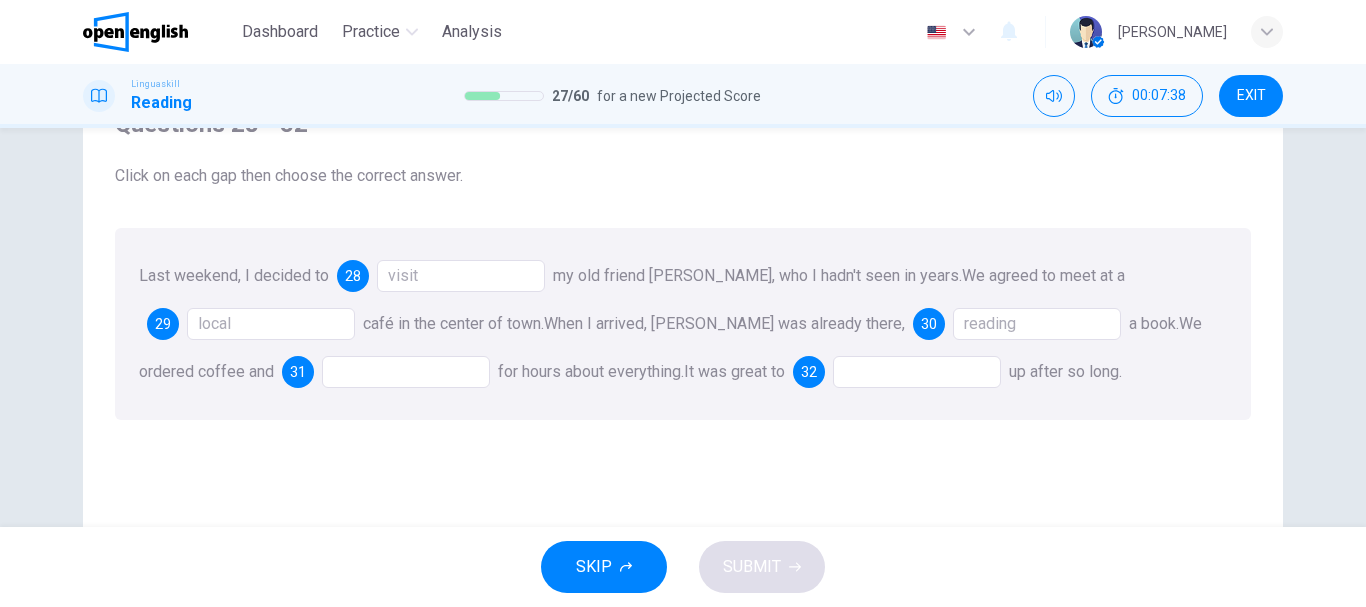 click at bounding box center [406, 372] 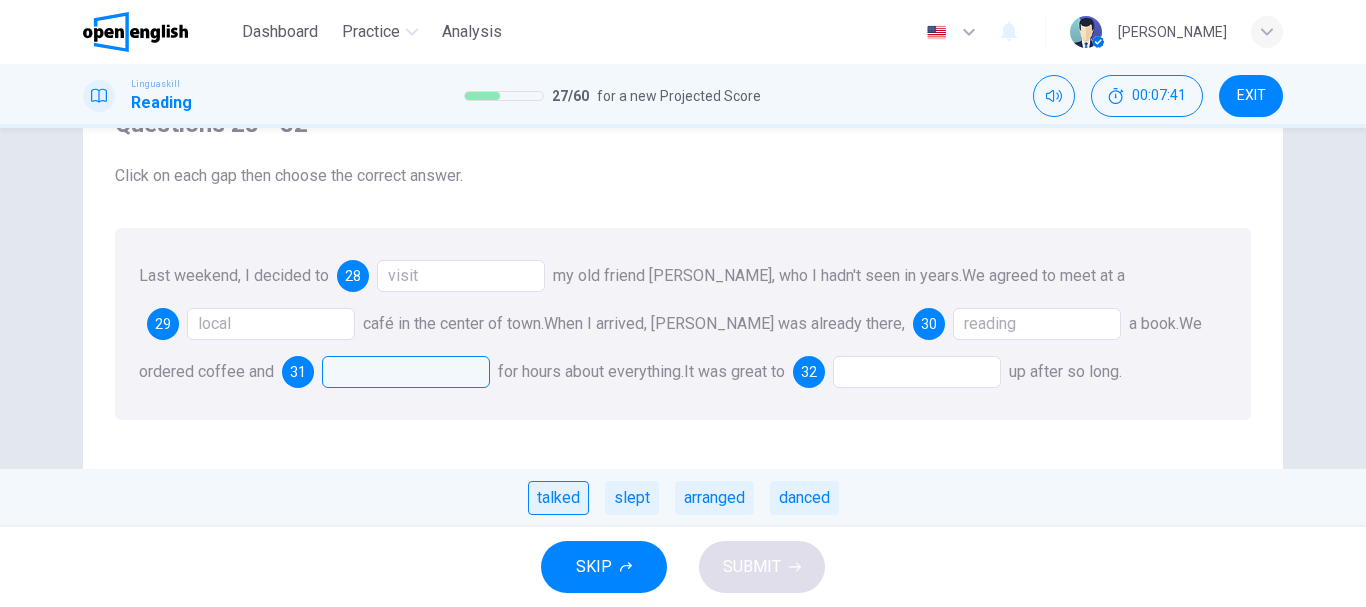 click on "talked" at bounding box center [558, 498] 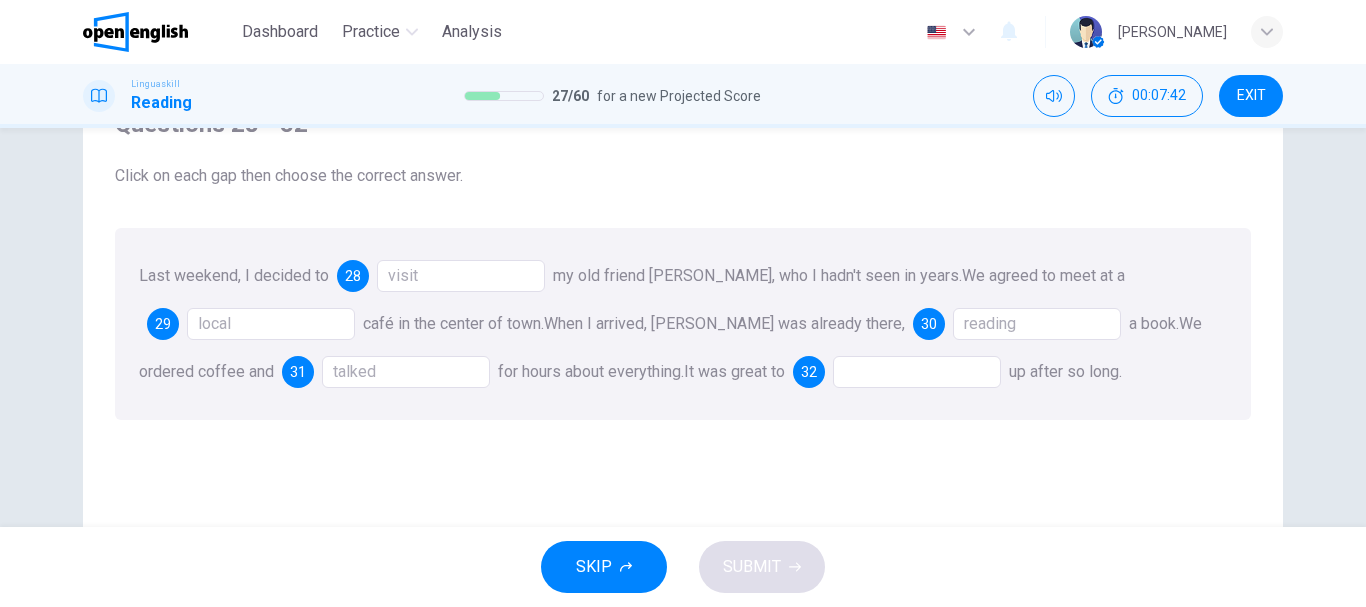 click on "Last weekend, I decided to  28 visit  my old friend [PERSON_NAME], who I hadn't seen in years. We agreed to meet at a  29 local  café in the center of town. When I arrived, [PERSON_NAME] was already there,  30 reading  a book. We ordered coffee and  31 talked  for hours about everything. It was great to  32  up after so long." at bounding box center [683, 324] 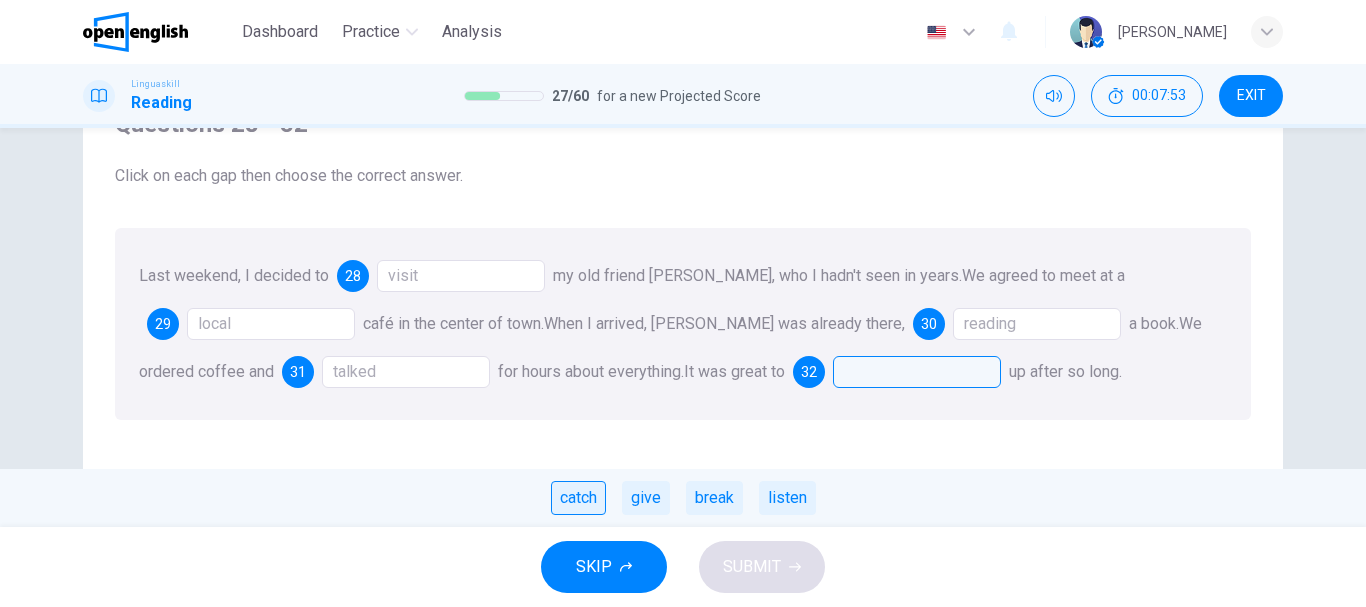 click on "catch" at bounding box center (578, 498) 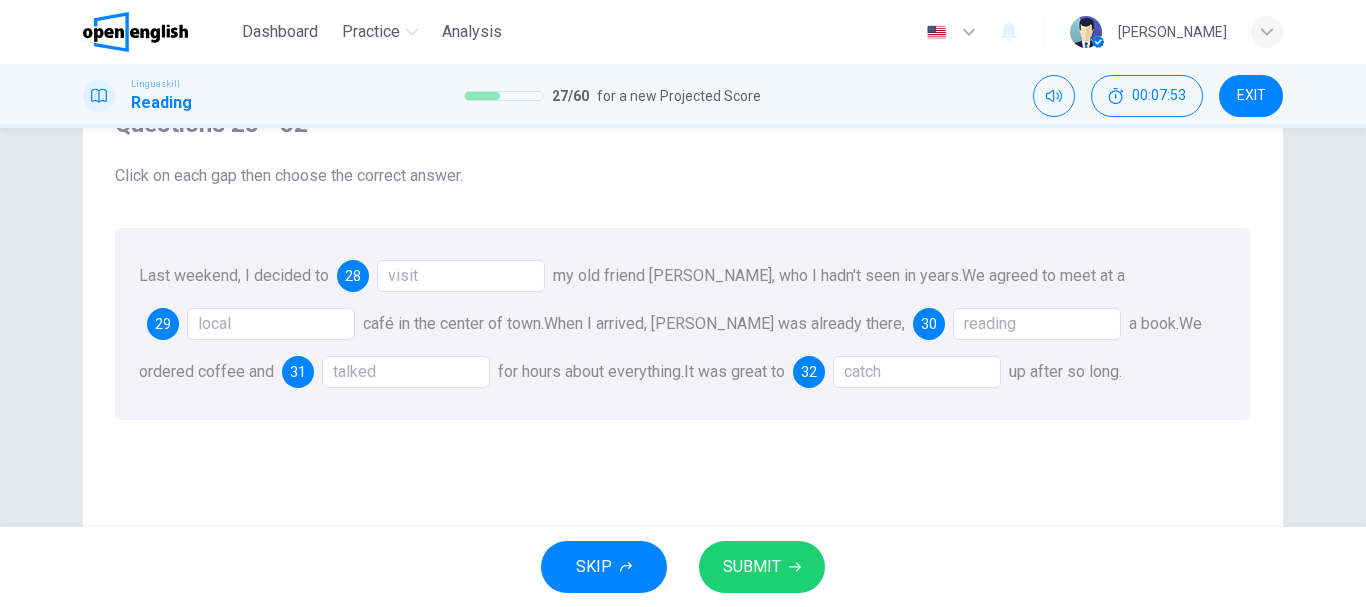 click on "SUBMIT" at bounding box center (762, 567) 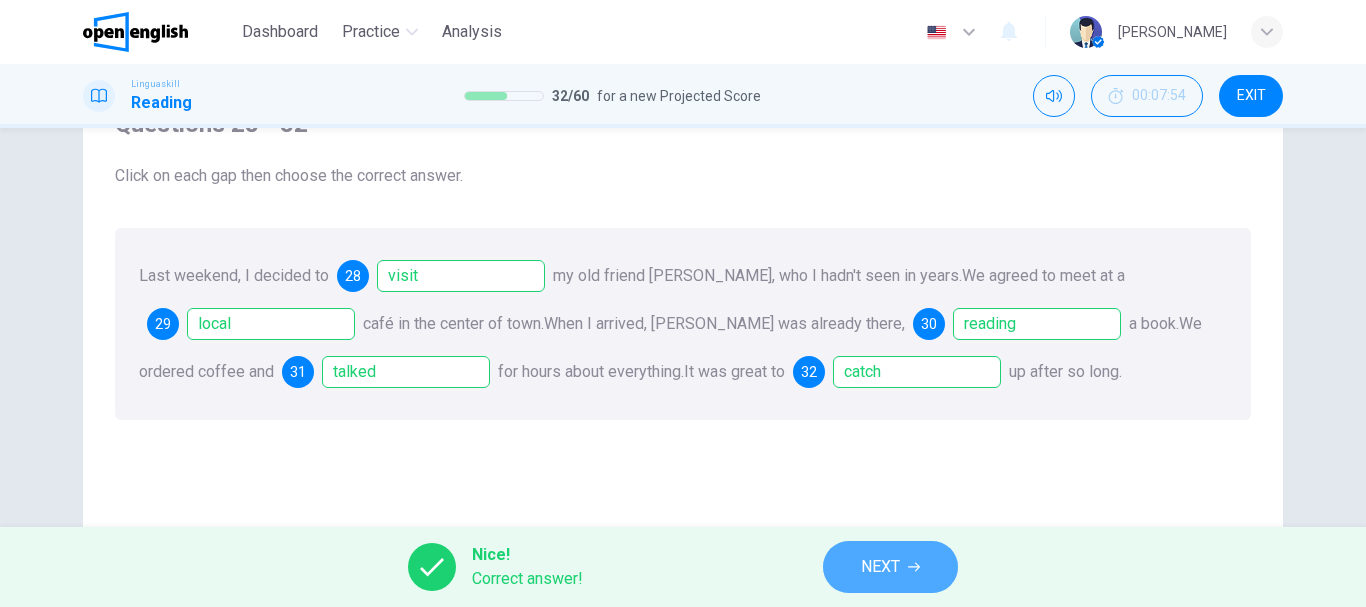 click on "NEXT" at bounding box center [890, 567] 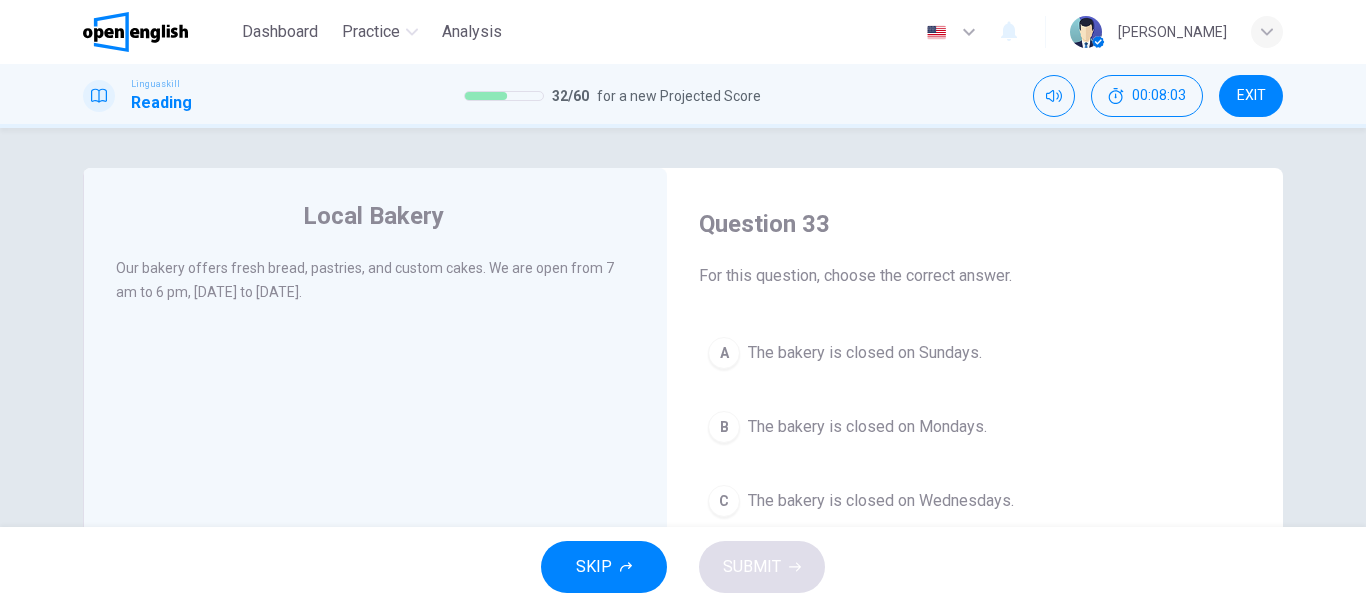 click on "A The bakery is closed on Sundays." at bounding box center [975, 353] 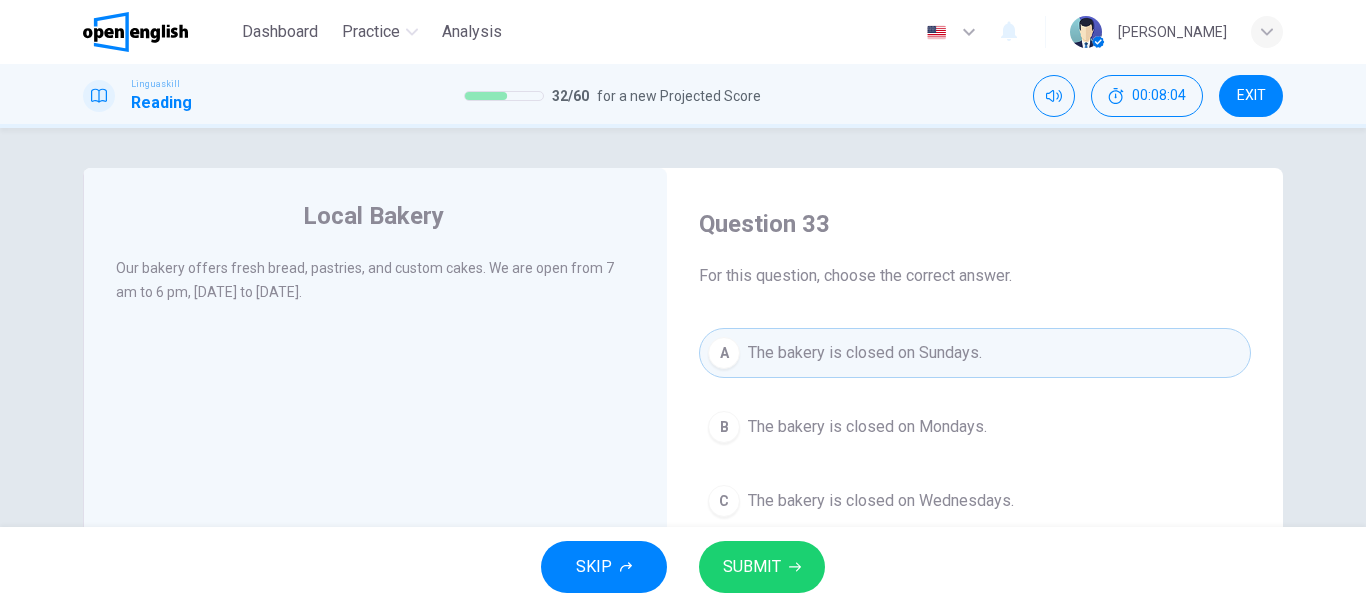 drag, startPoint x: 805, startPoint y: 556, endPoint x: 791, endPoint y: 557, distance: 14.035668 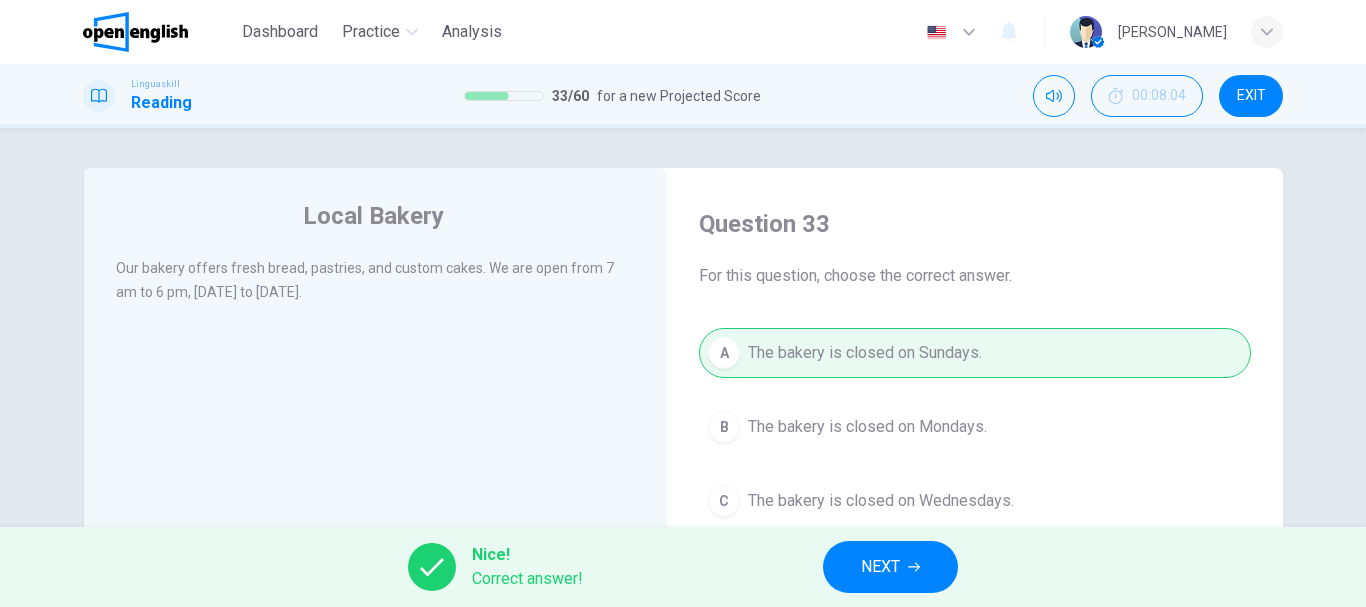 click on "NEXT" at bounding box center [890, 567] 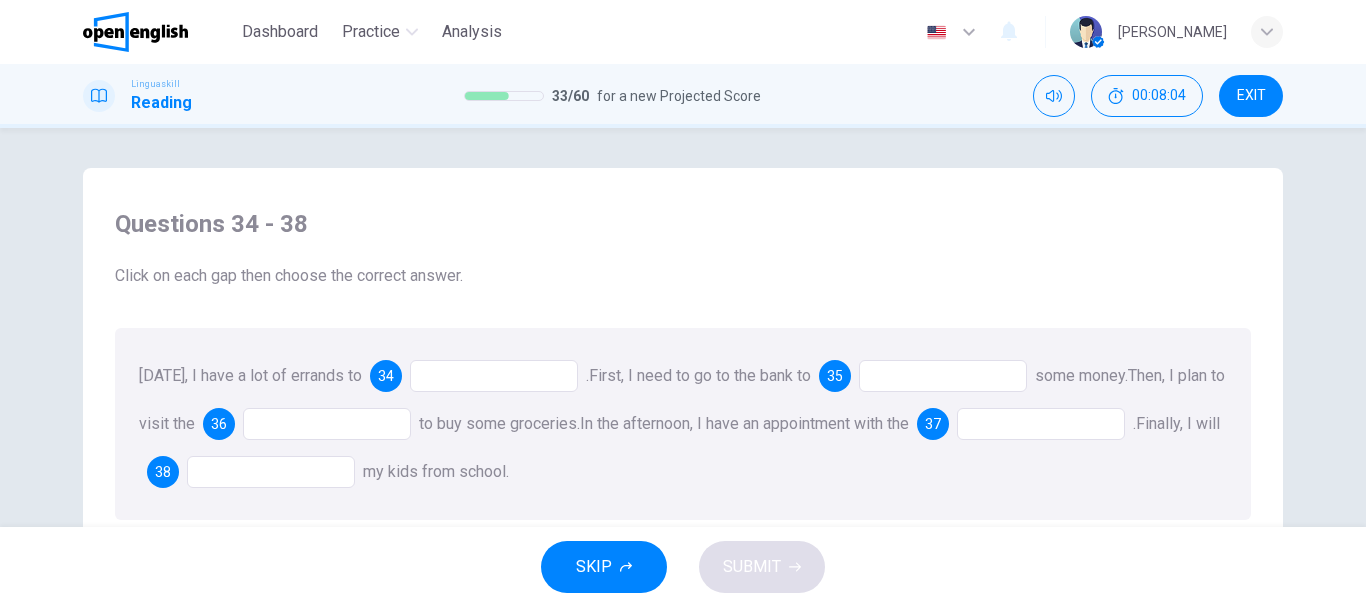 scroll, scrollTop: 100, scrollLeft: 0, axis: vertical 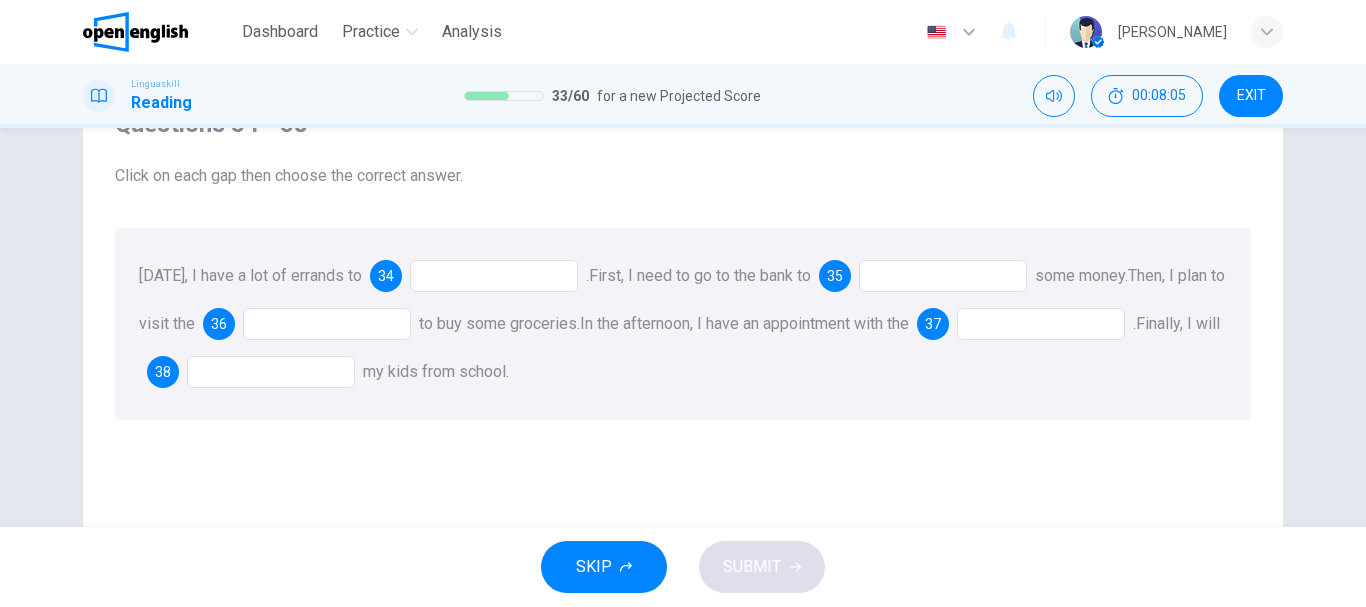click at bounding box center [494, 276] 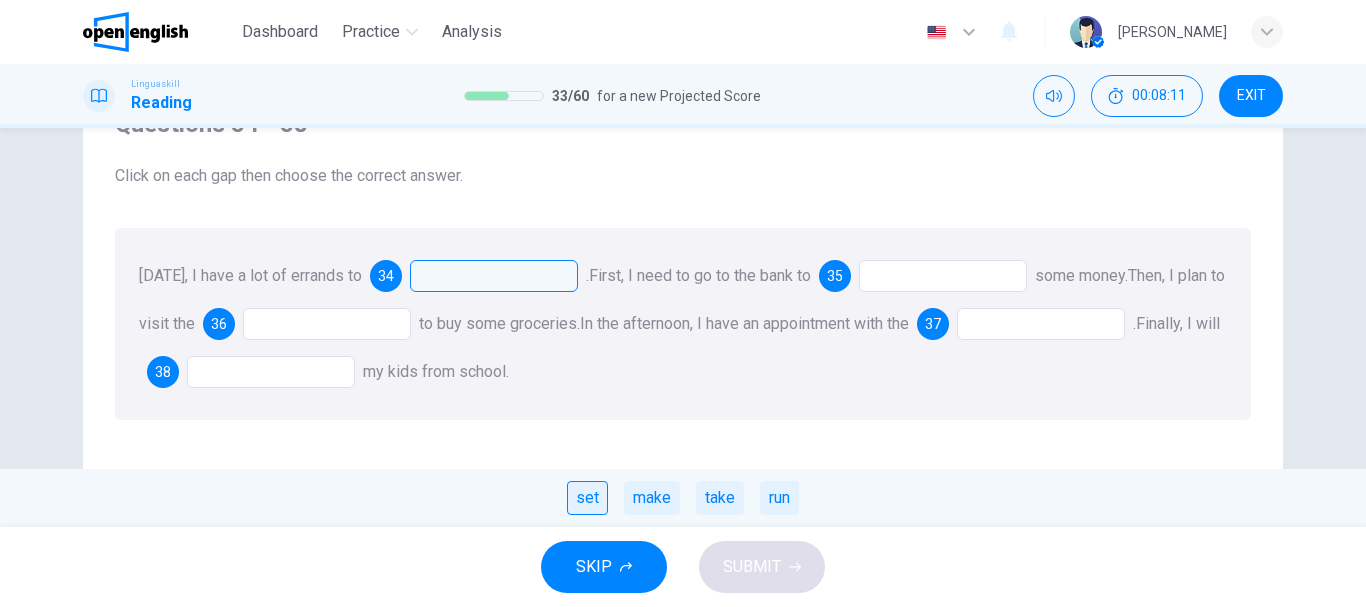 click on "set" at bounding box center [587, 498] 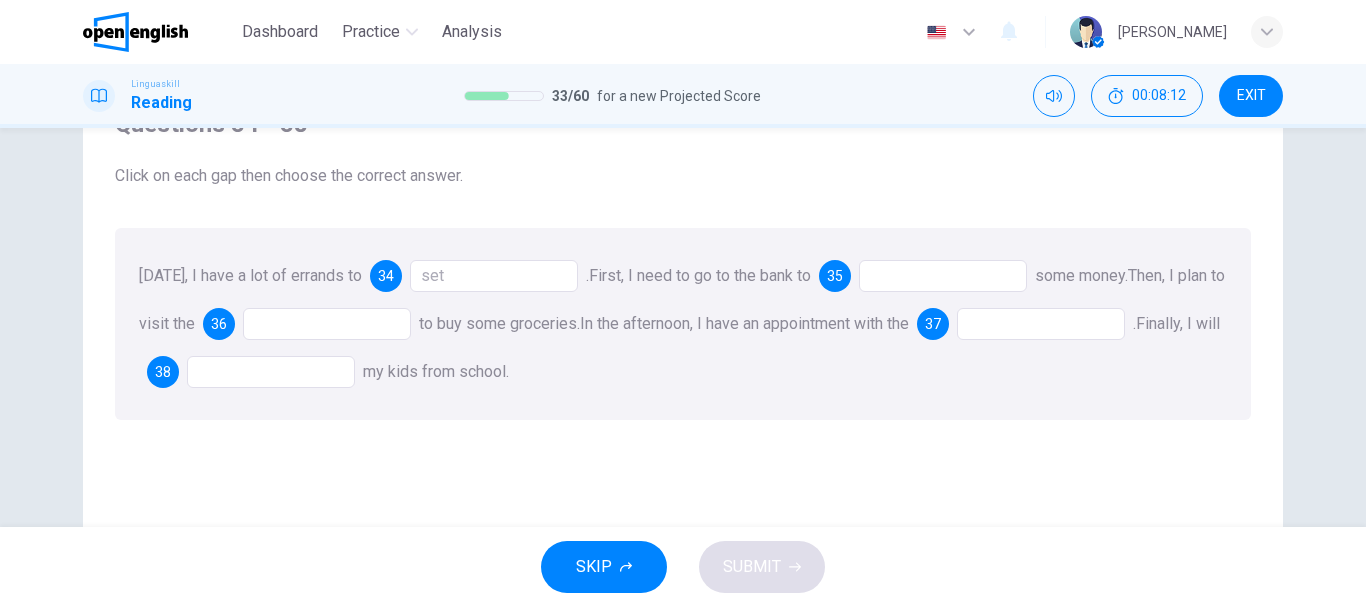 click at bounding box center [943, 276] 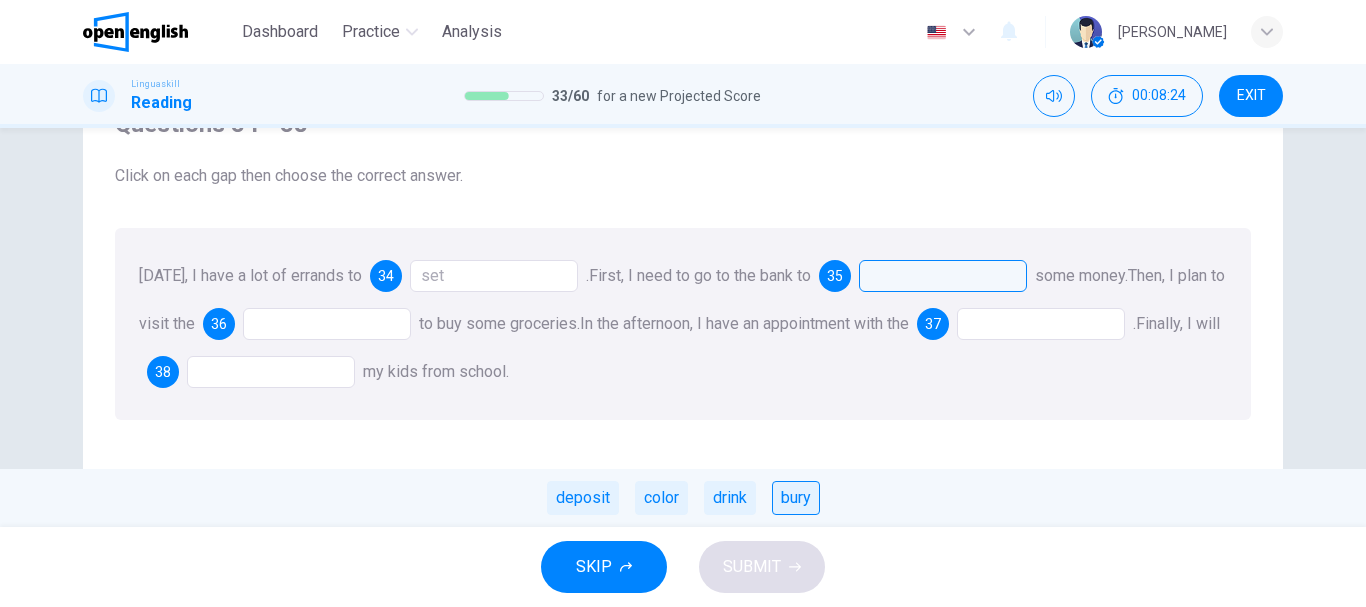 click on "bury" at bounding box center (796, 498) 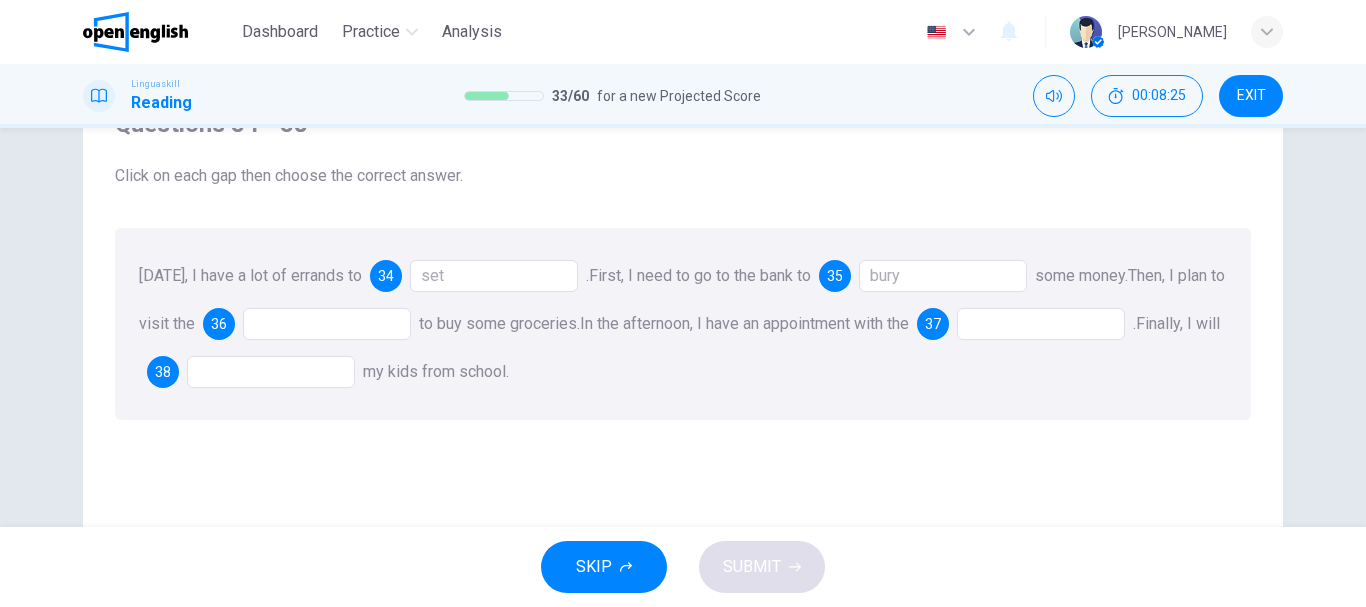 click at bounding box center (327, 324) 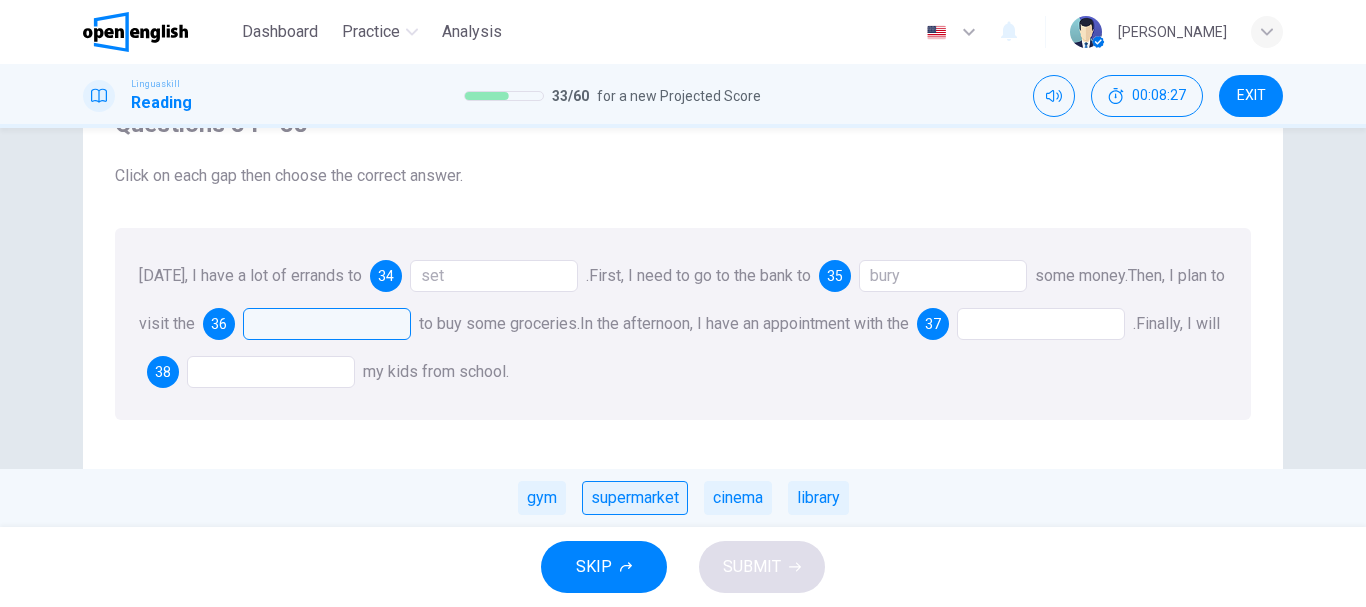 click on "supermarket" at bounding box center (635, 498) 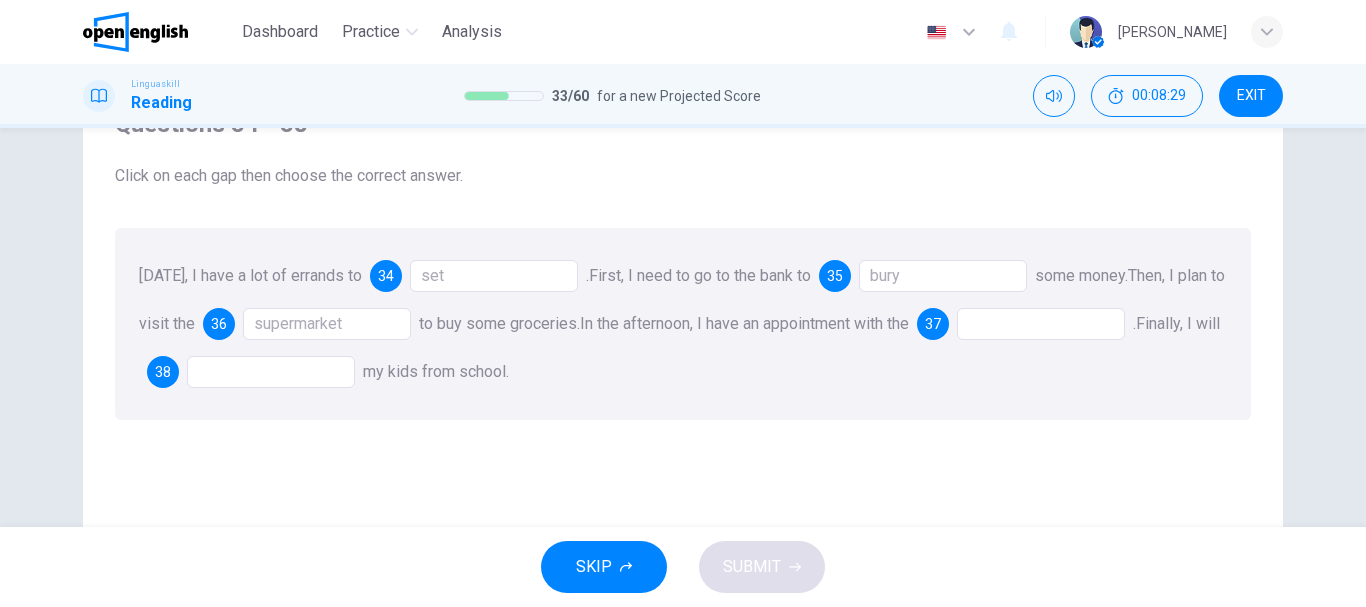 click at bounding box center (1041, 324) 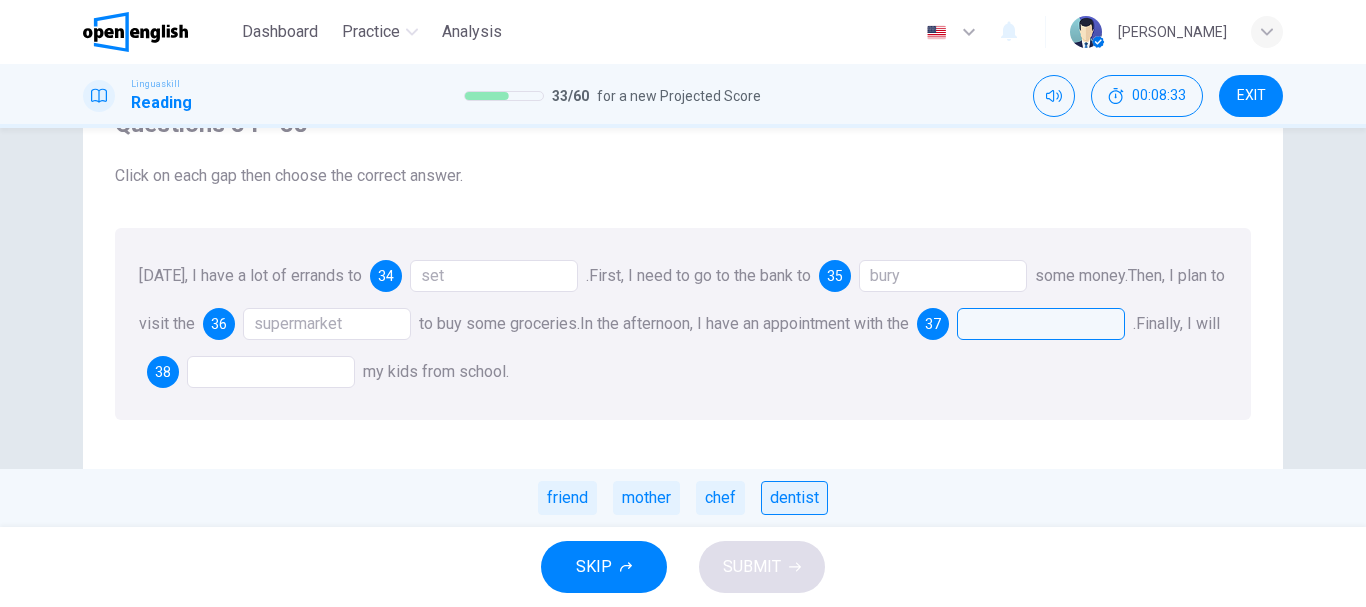 click on "dentist" at bounding box center (794, 498) 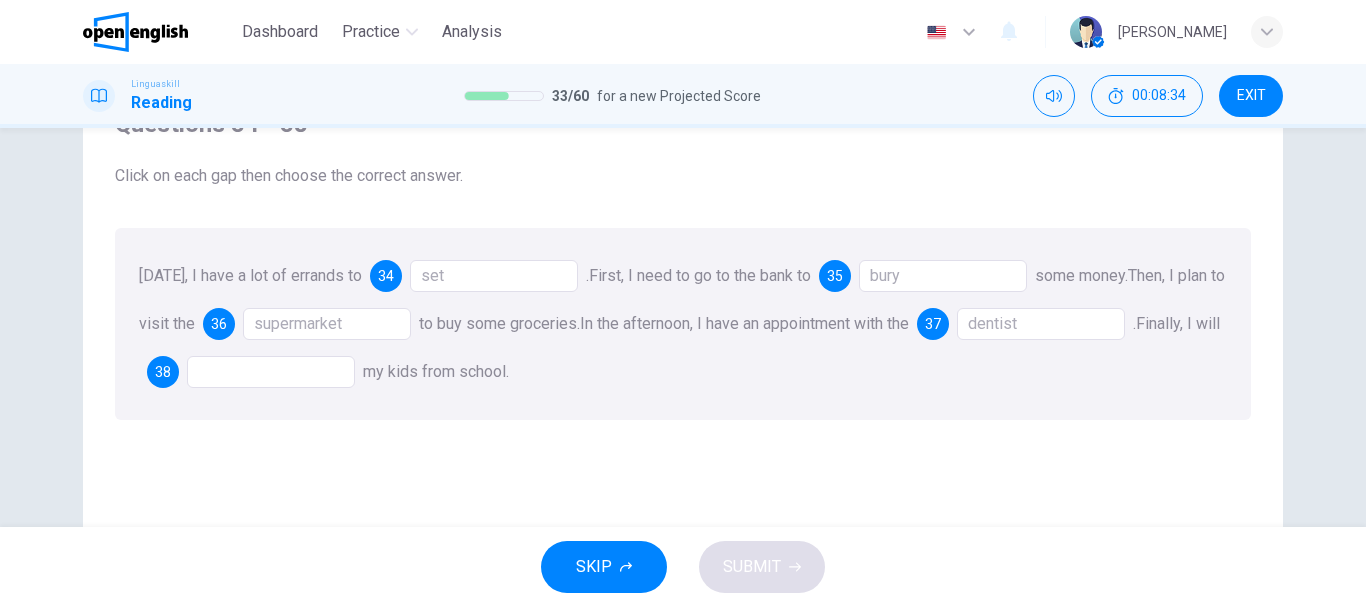 click at bounding box center (271, 372) 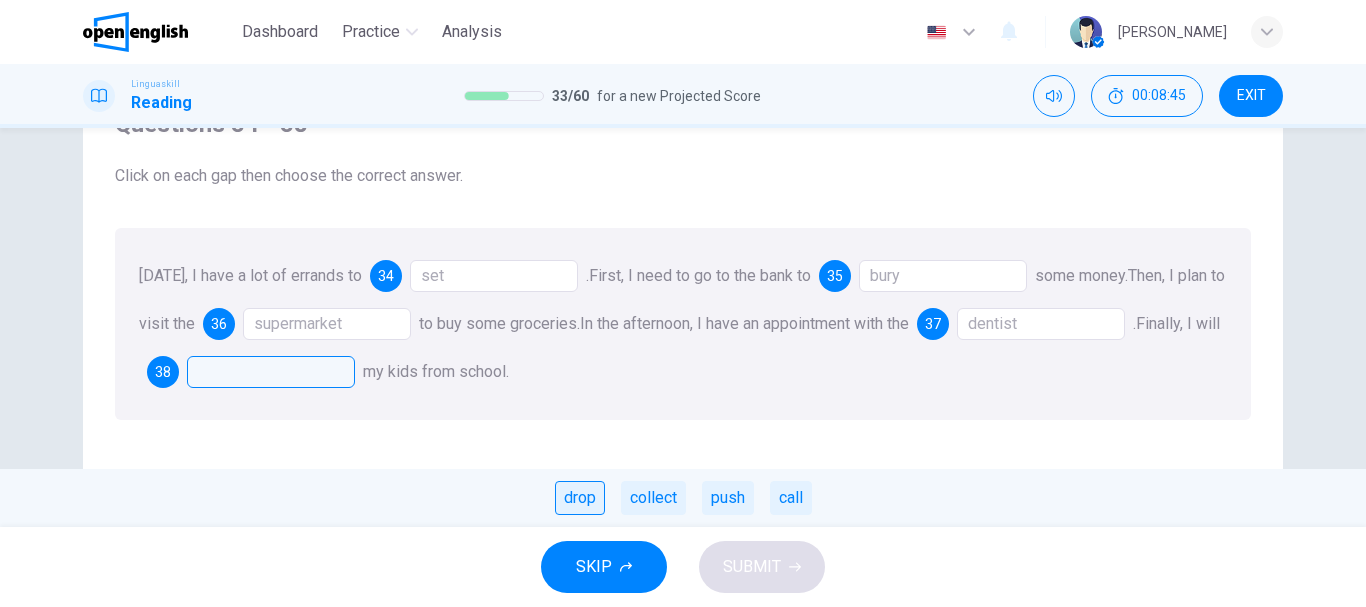 click on "drop" at bounding box center (580, 498) 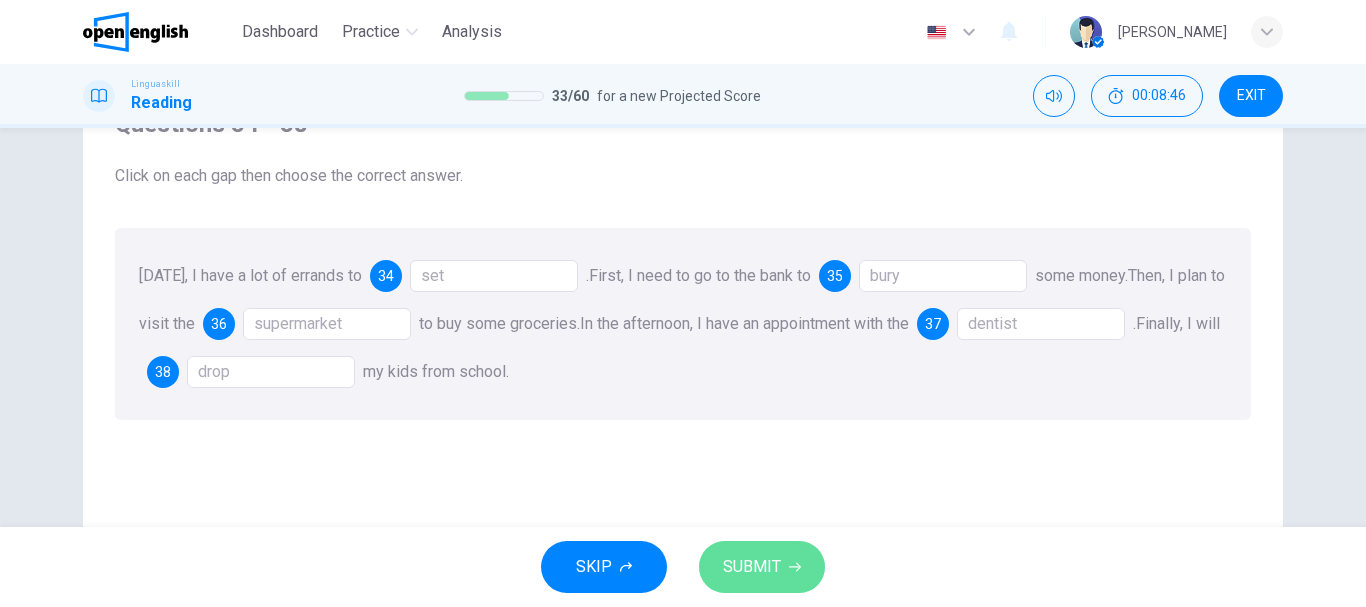 click on "SUBMIT" at bounding box center (762, 567) 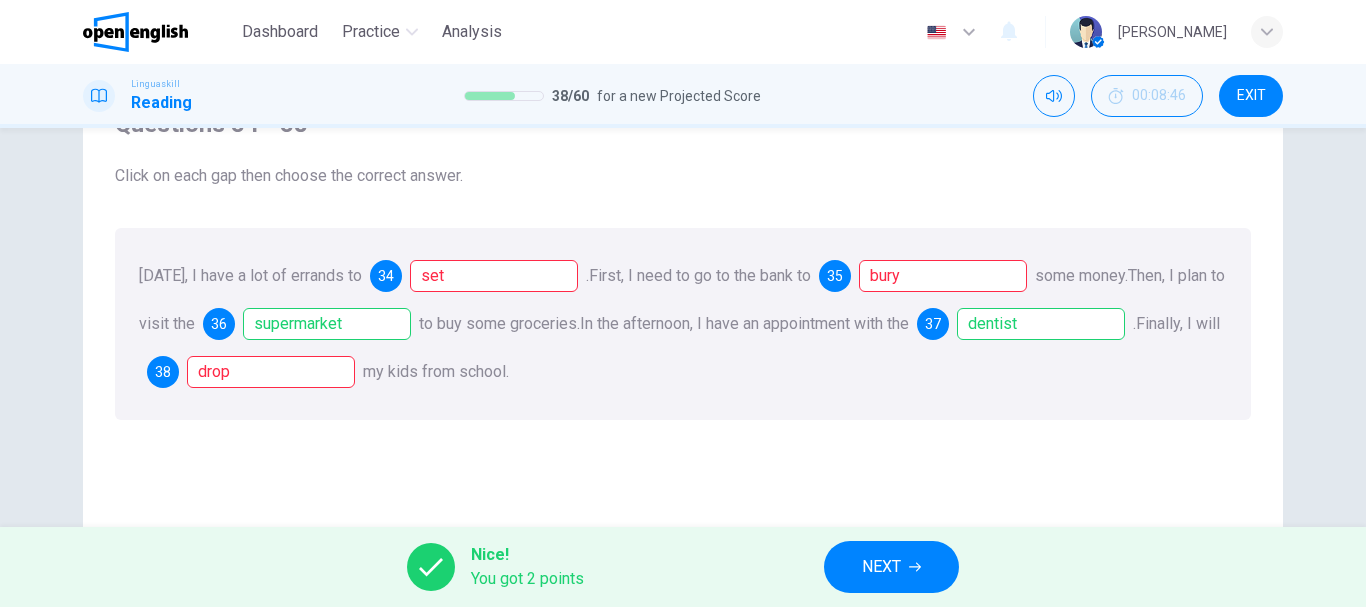 click on "NEXT" at bounding box center (881, 567) 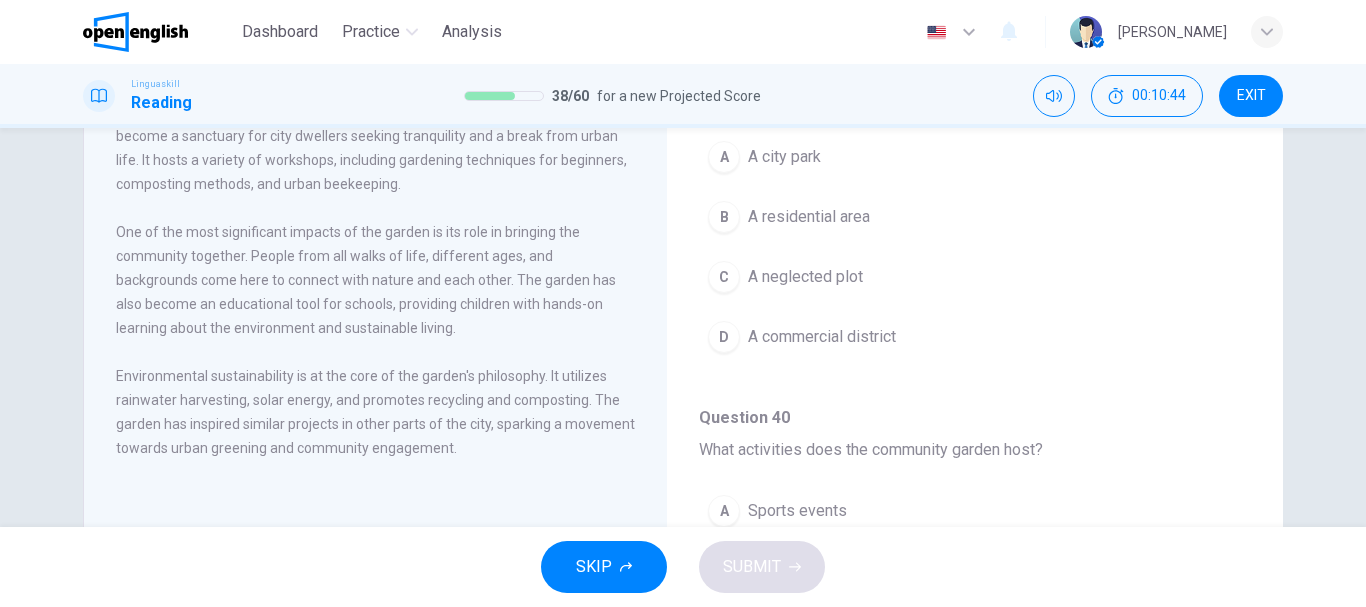 scroll, scrollTop: 100, scrollLeft: 0, axis: vertical 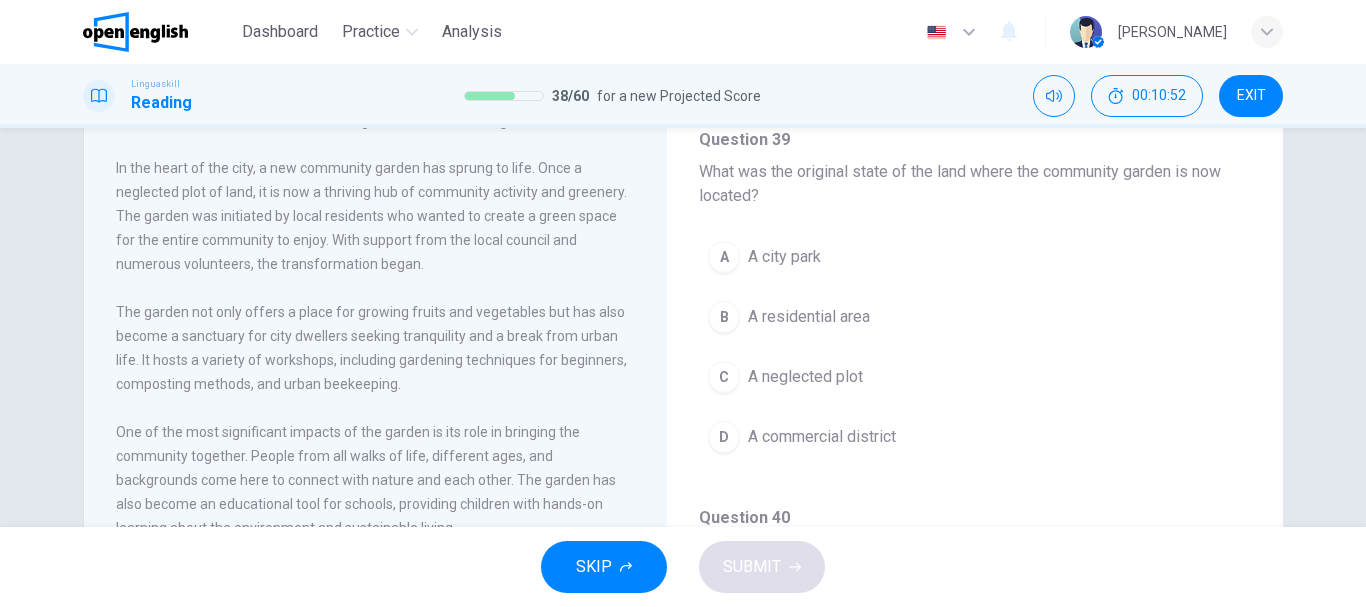 click on "A neglected plot" at bounding box center [805, 377] 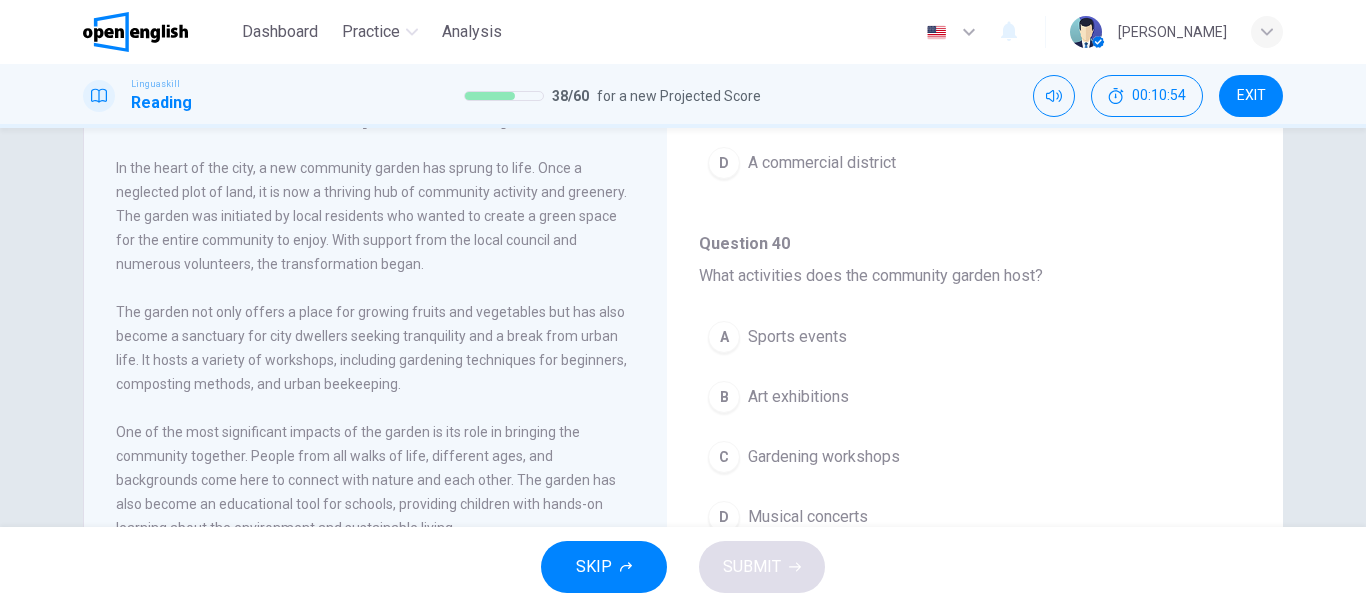 scroll, scrollTop: 400, scrollLeft: 0, axis: vertical 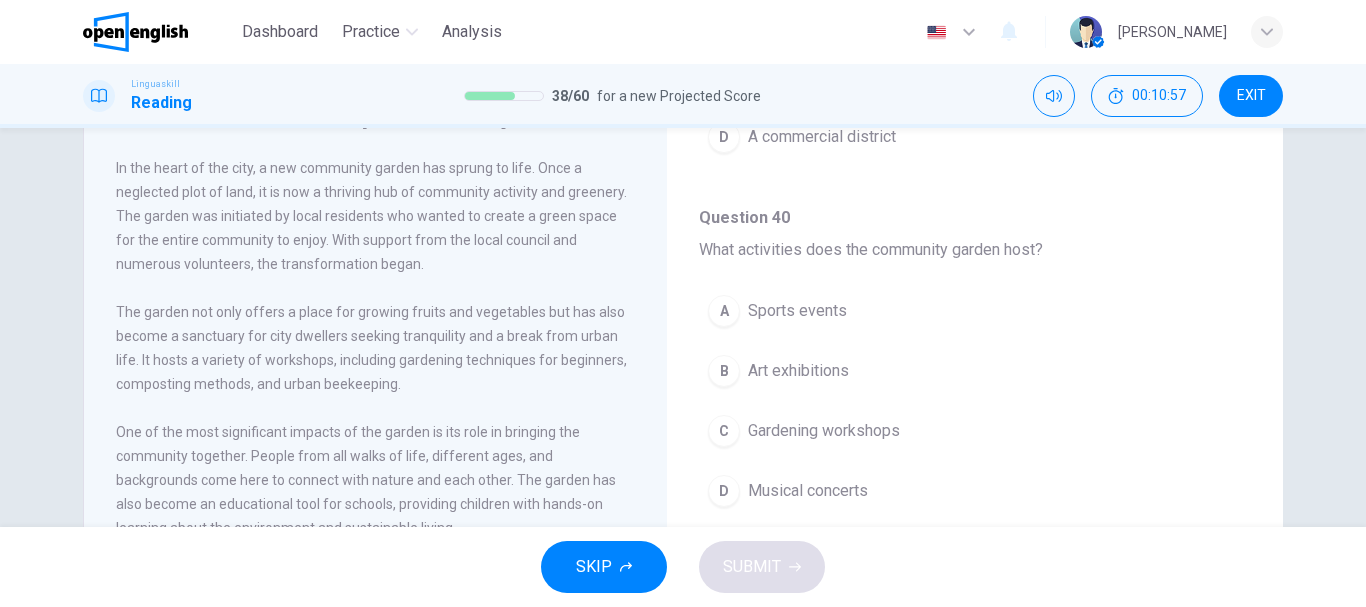 click on "Gardening workshops" at bounding box center (824, 431) 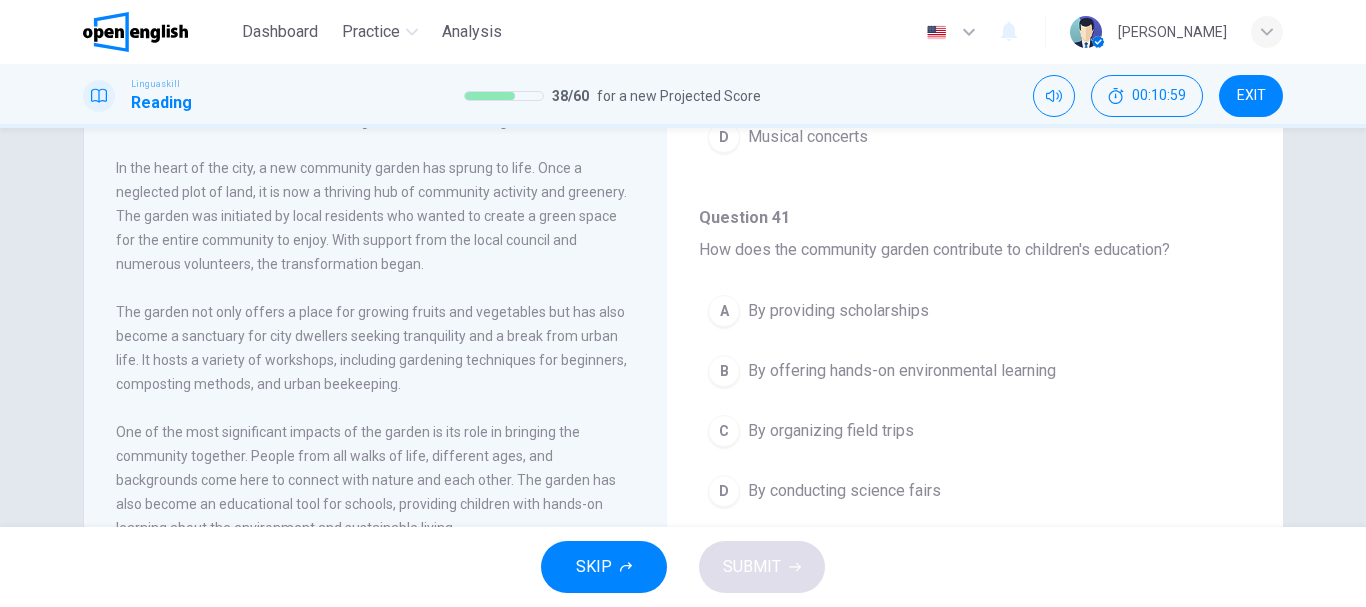 scroll, scrollTop: 800, scrollLeft: 0, axis: vertical 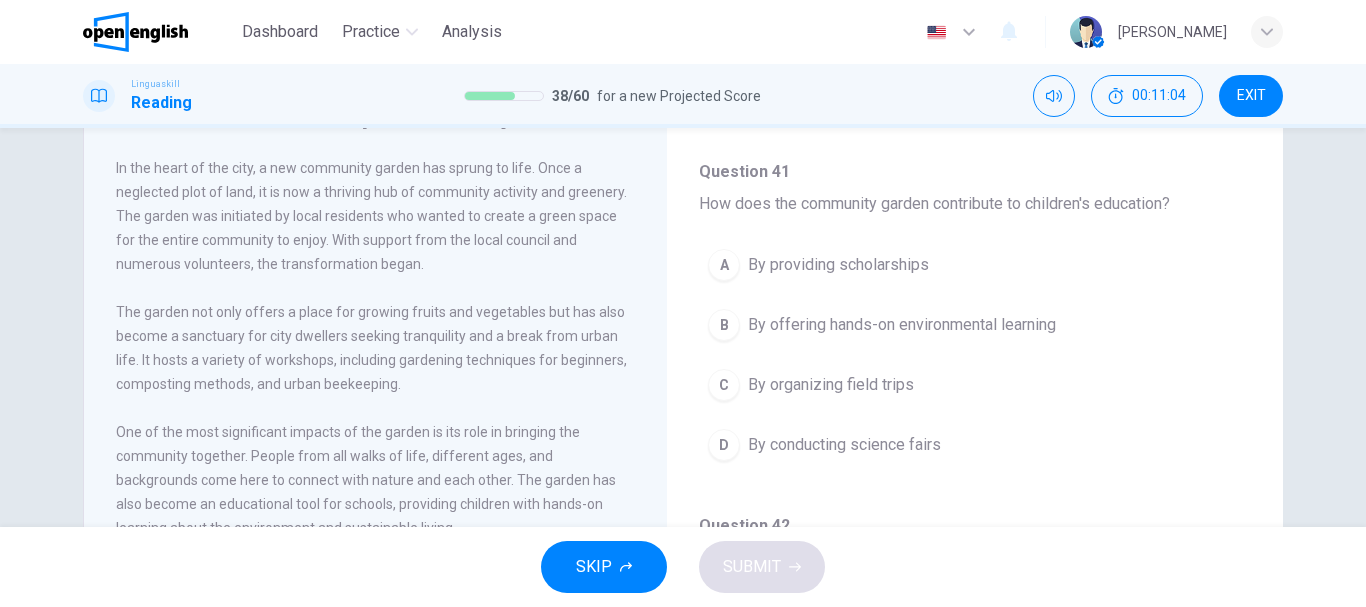 click on "B By offering hands-on environmental learning" at bounding box center [975, 325] 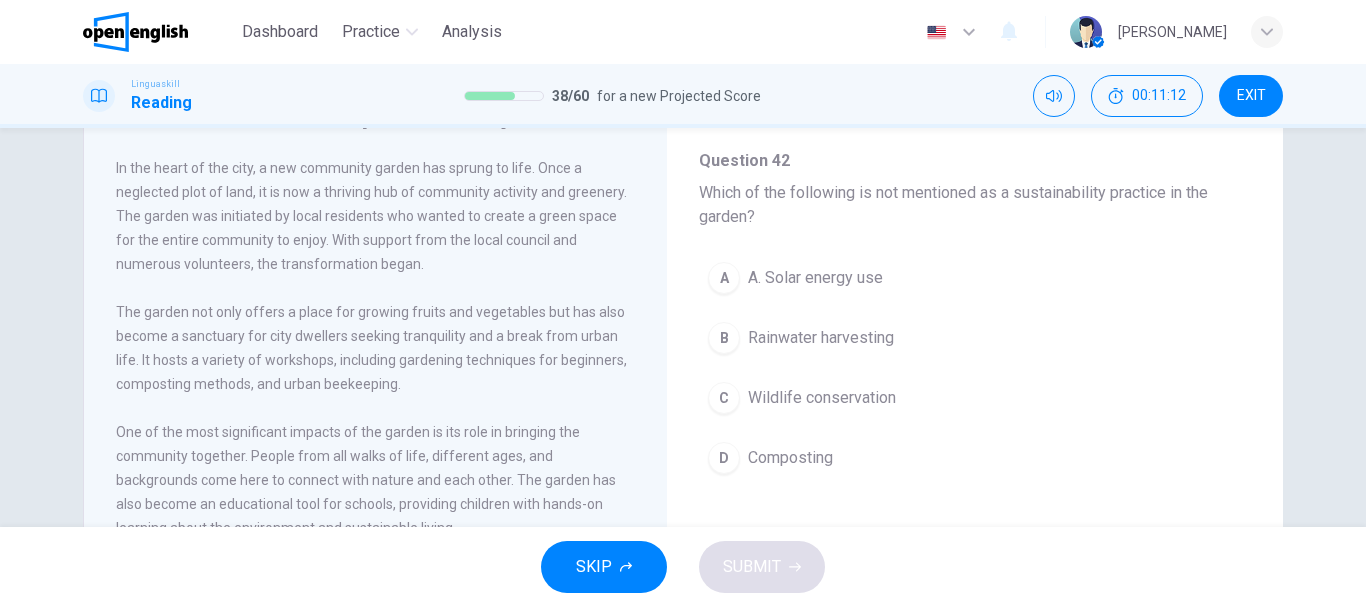 scroll, scrollTop: 1200, scrollLeft: 0, axis: vertical 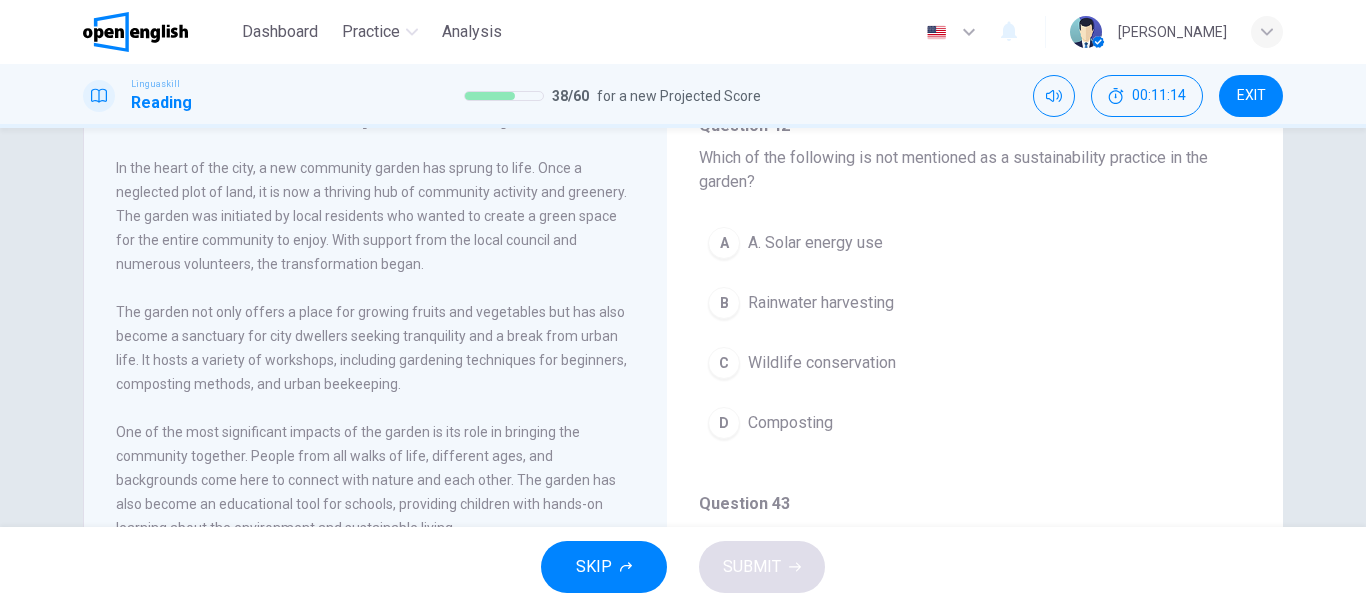 click on "C Wildlife conservation" at bounding box center [975, 363] 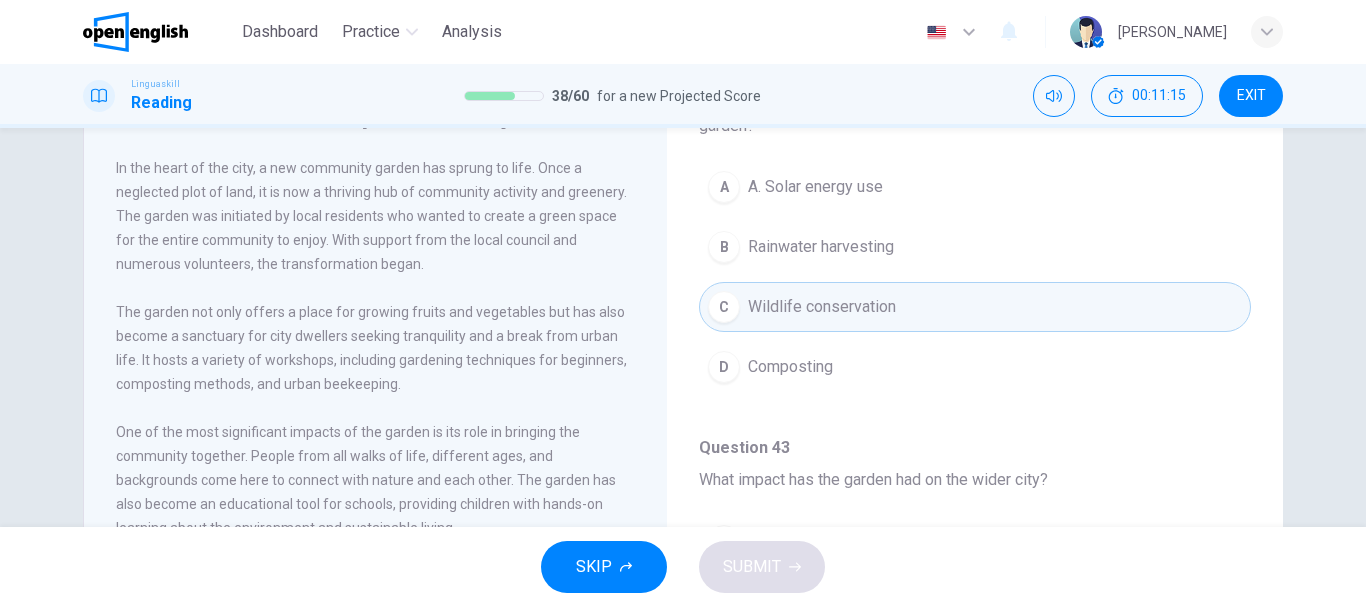 scroll, scrollTop: 1299, scrollLeft: 0, axis: vertical 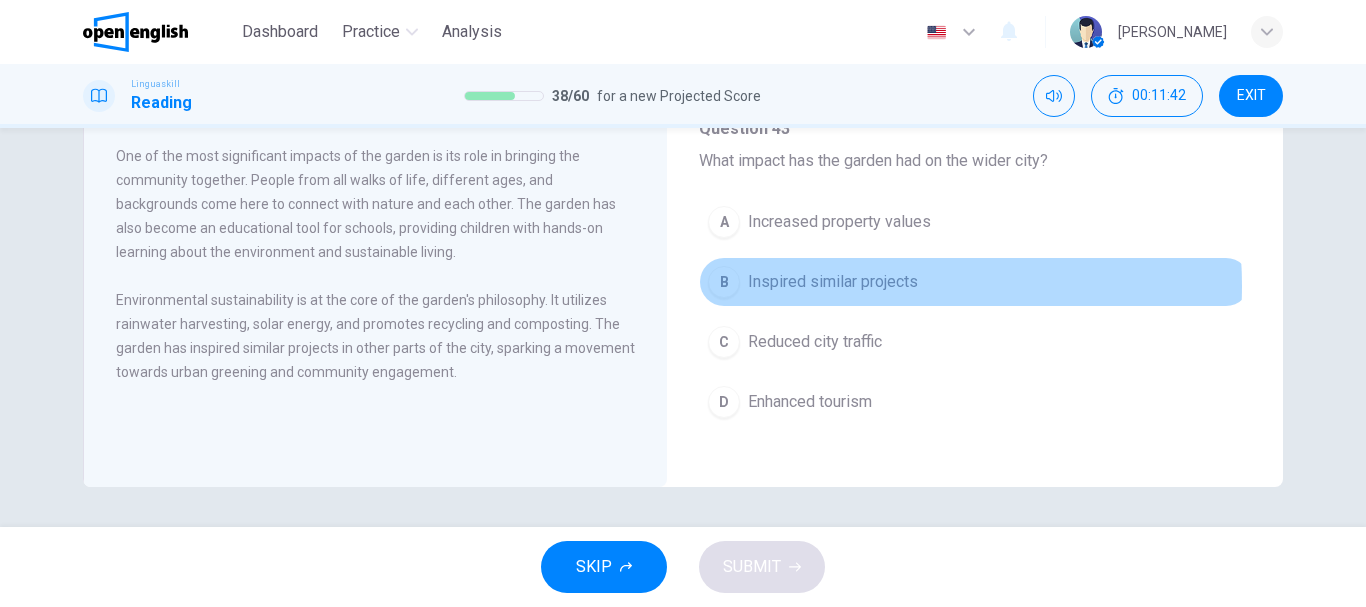 click on "Inspired similar projects" at bounding box center [833, 282] 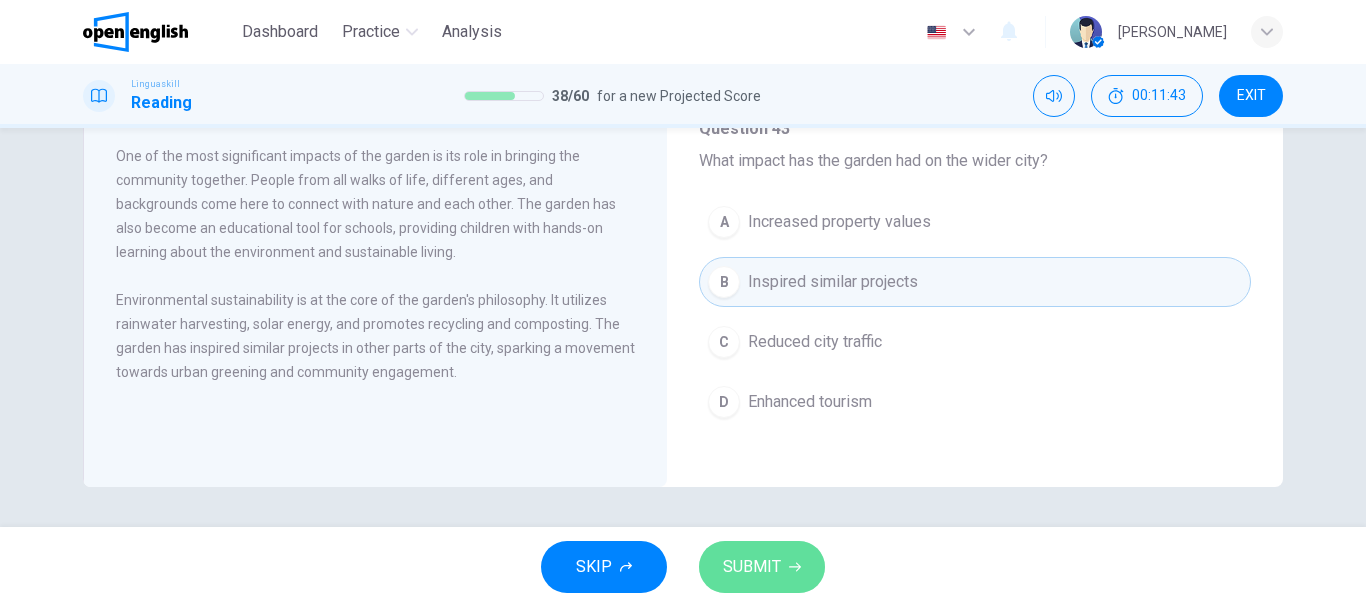 click on "SUBMIT" at bounding box center [752, 567] 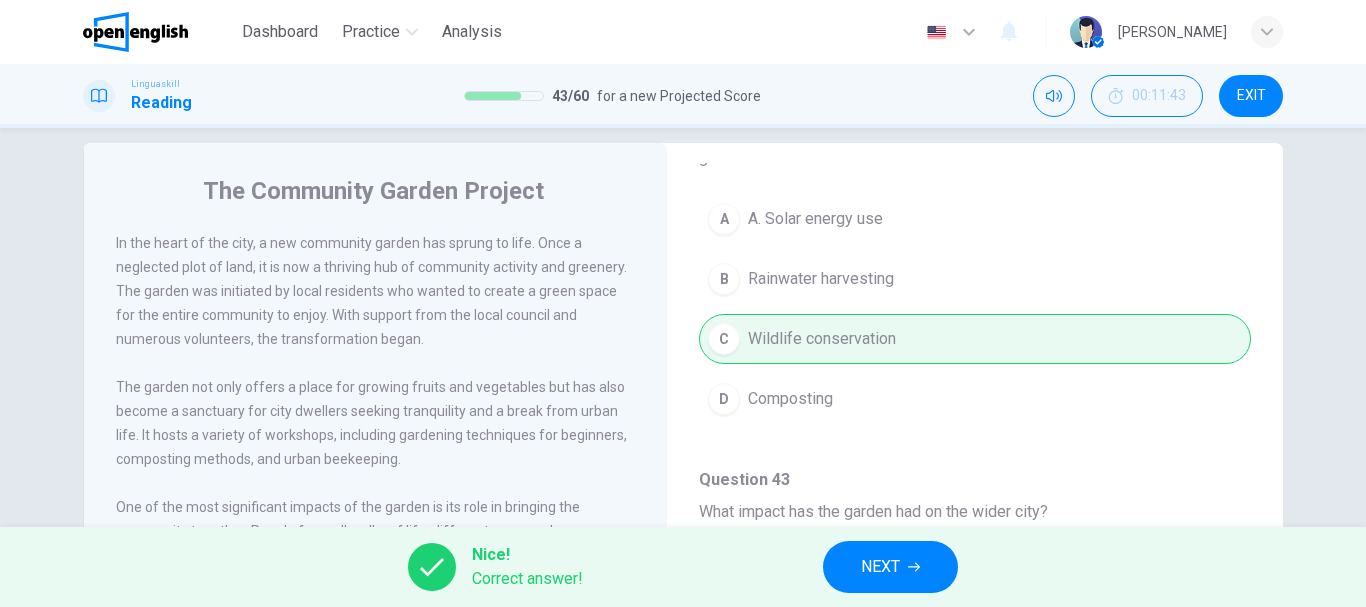 scroll, scrollTop: 0, scrollLeft: 0, axis: both 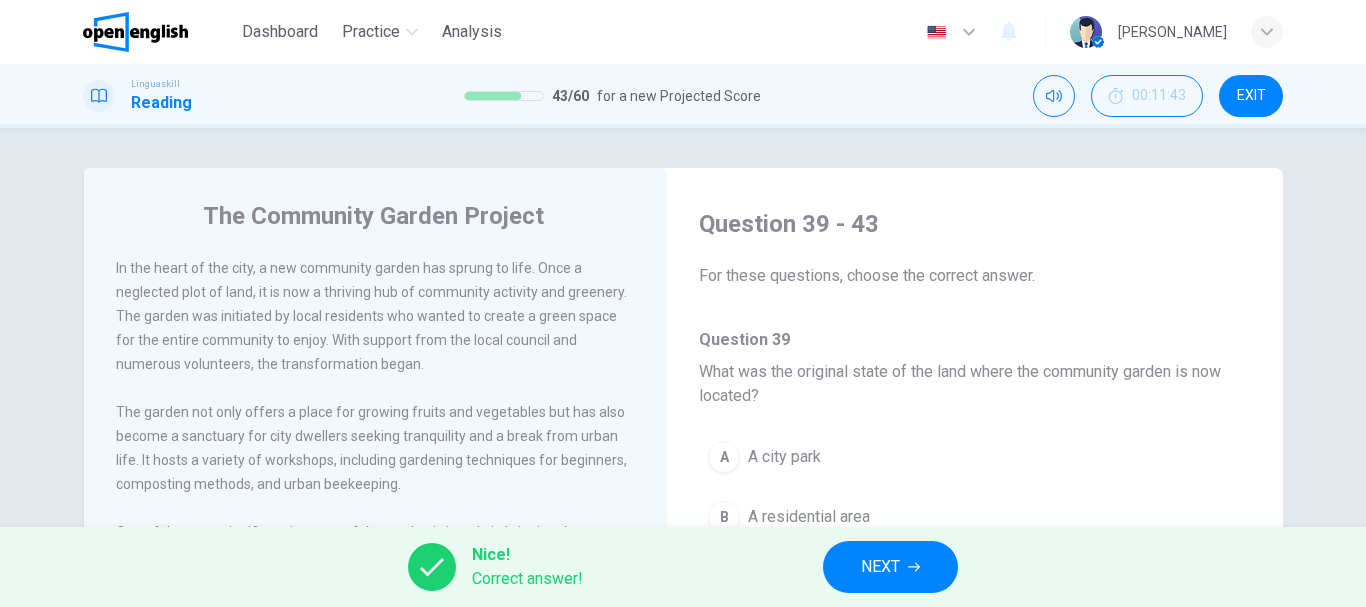 click on "NEXT" at bounding box center [880, 567] 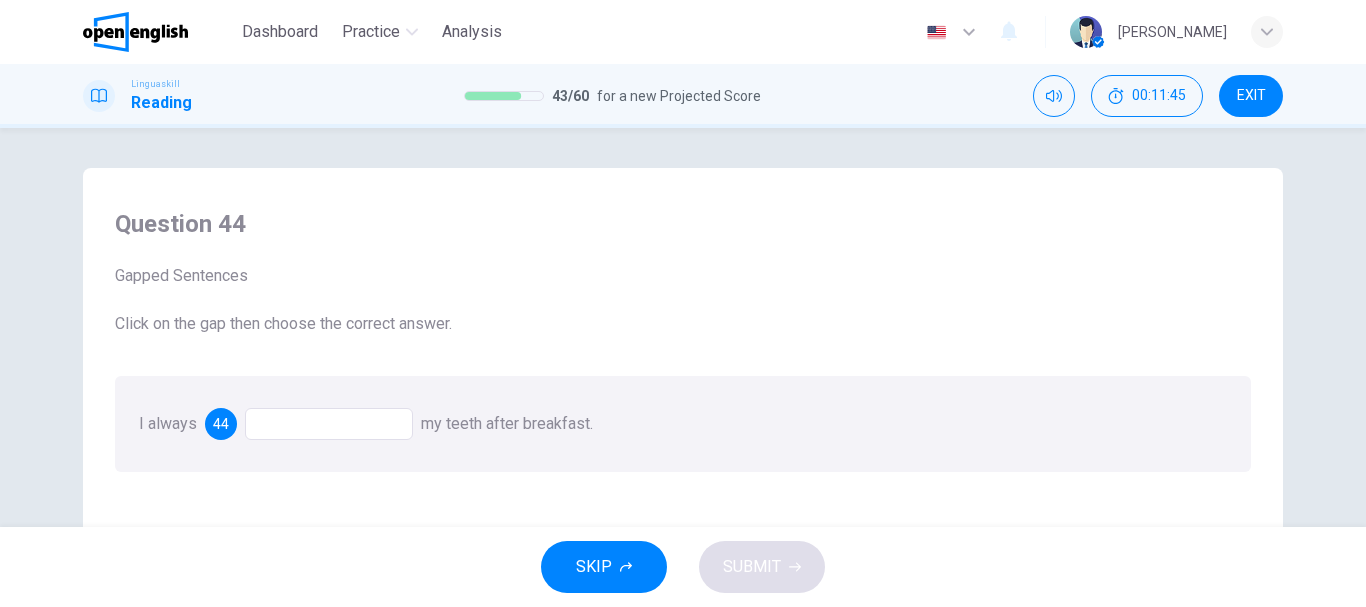 scroll, scrollTop: 100, scrollLeft: 0, axis: vertical 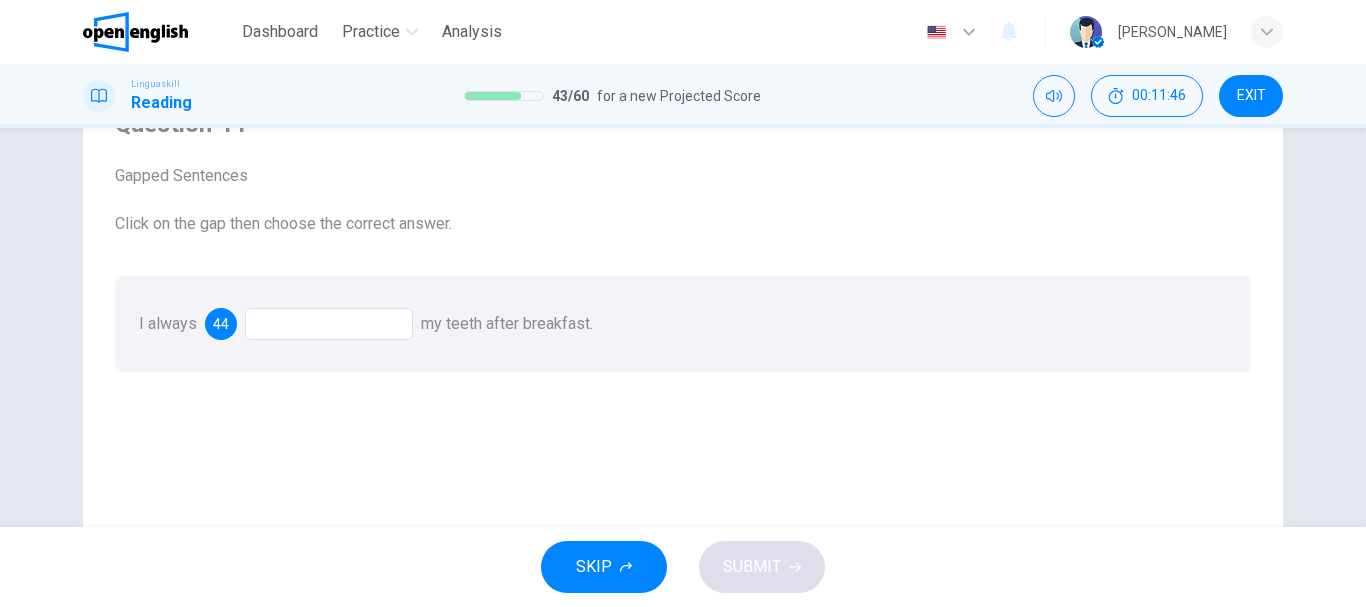 click at bounding box center [329, 324] 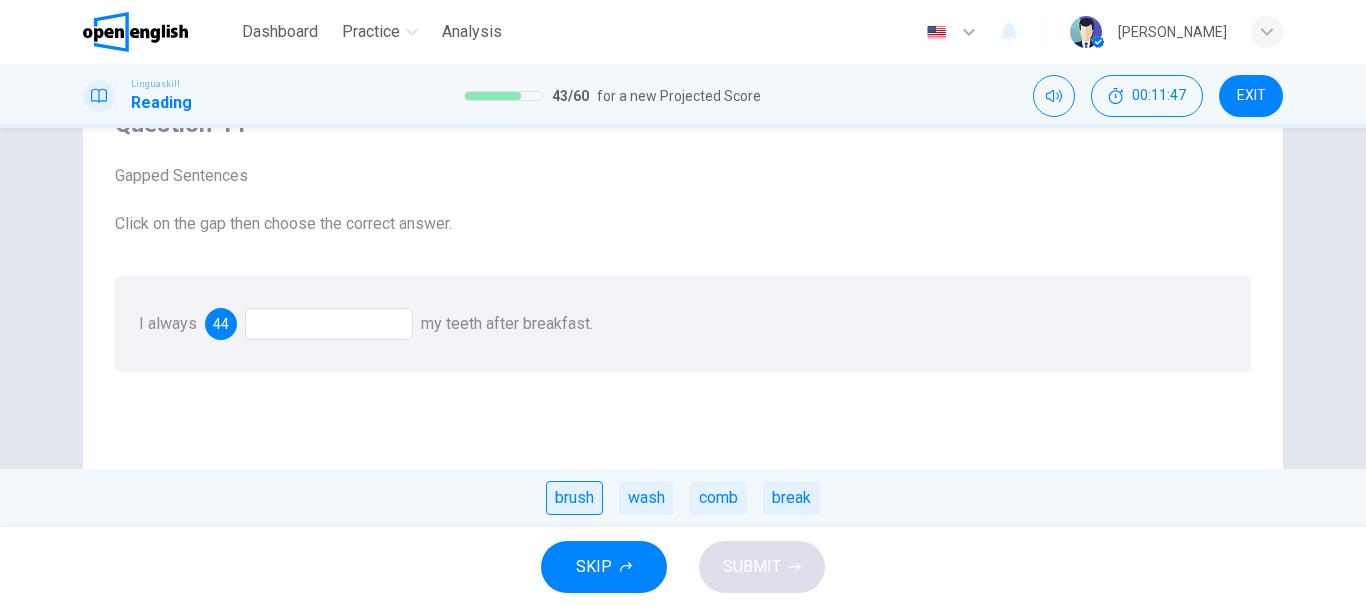 click on "brush" at bounding box center [574, 498] 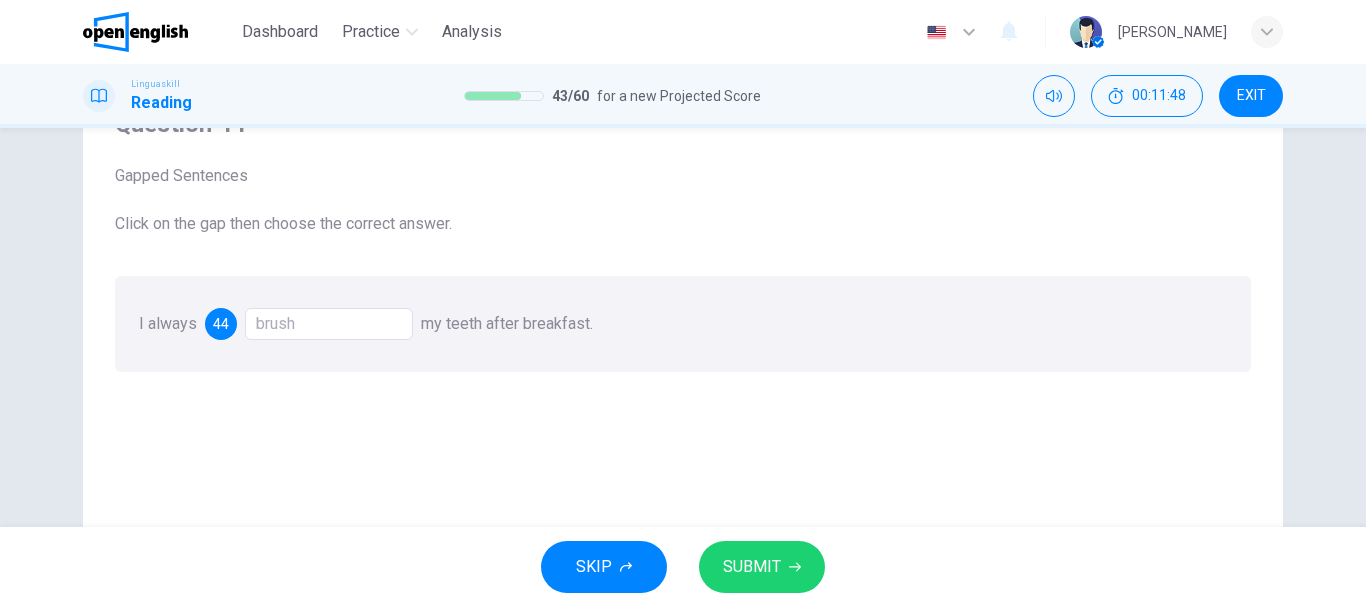 click on "SUBMIT" at bounding box center [752, 567] 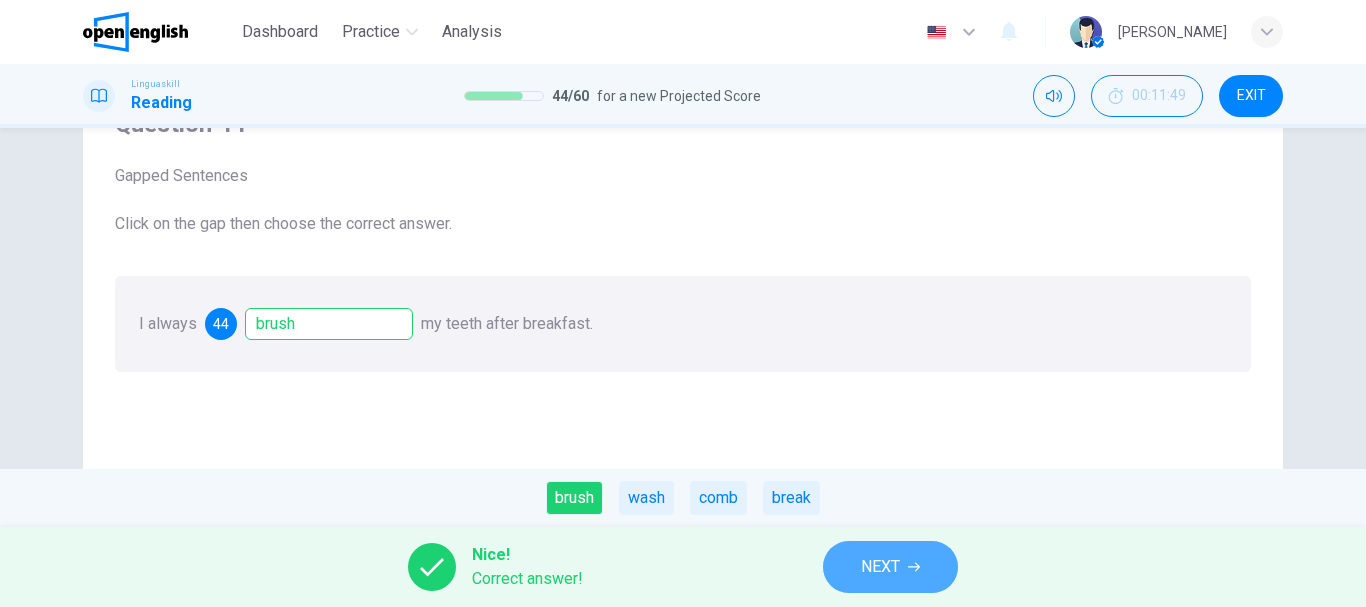 click on "NEXT" at bounding box center (880, 567) 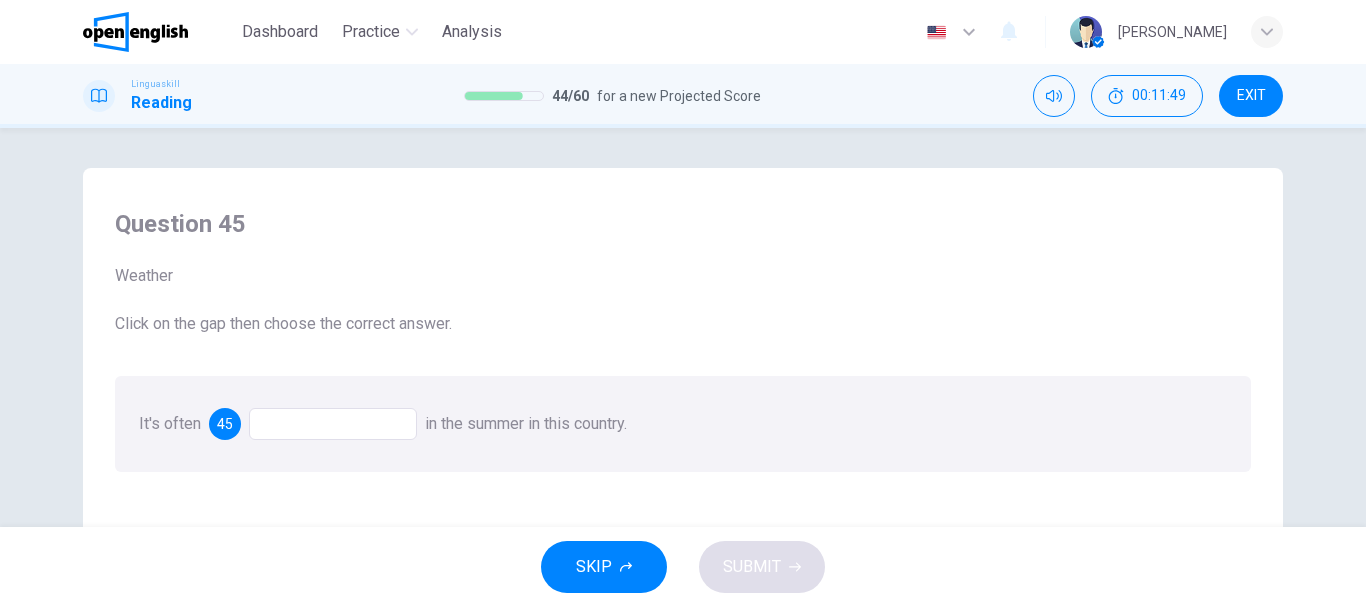 click at bounding box center (333, 424) 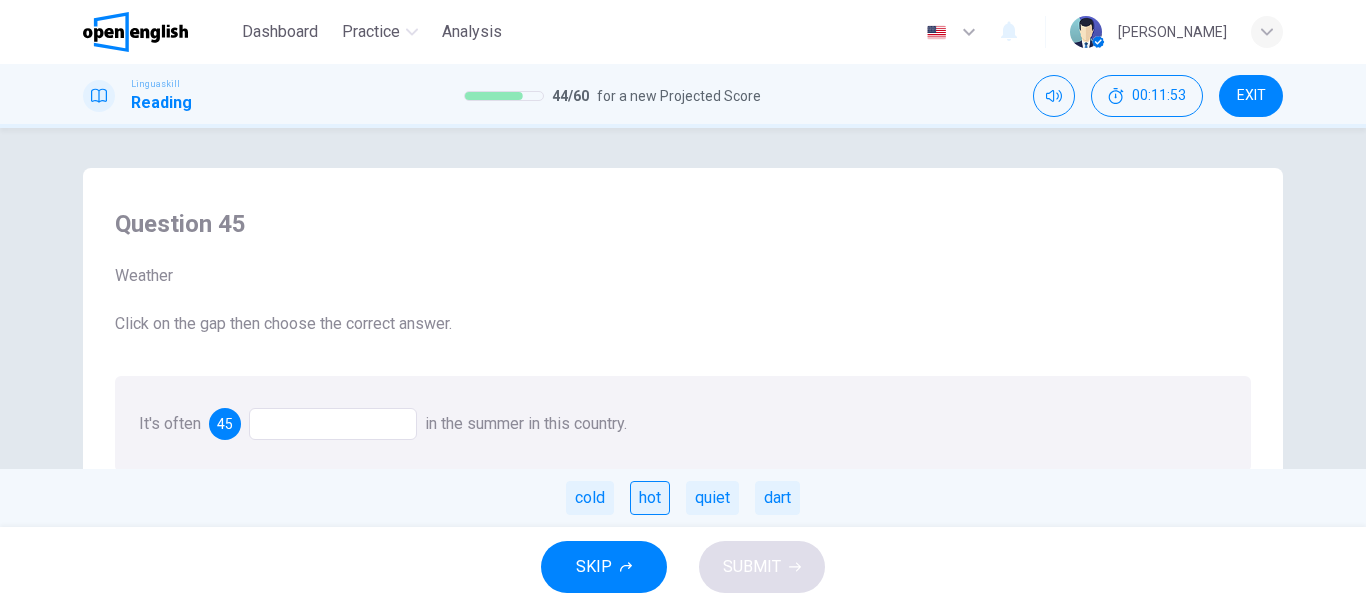 click on "hot" at bounding box center [650, 498] 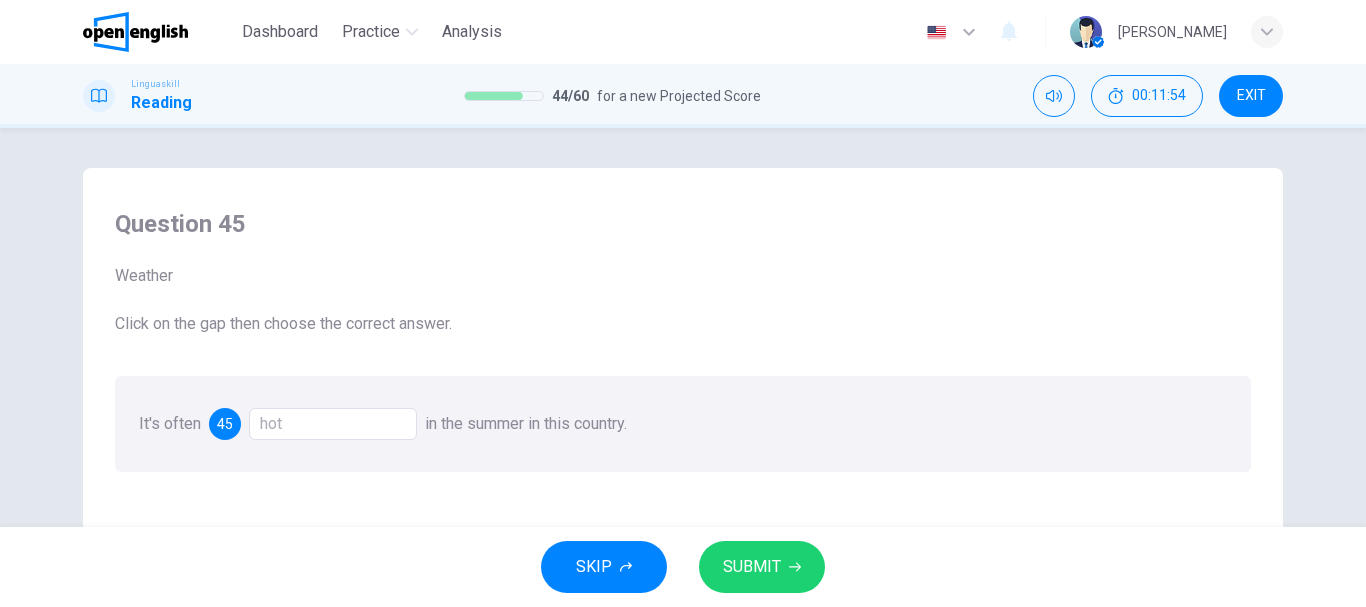 click on "SUBMIT" at bounding box center [762, 567] 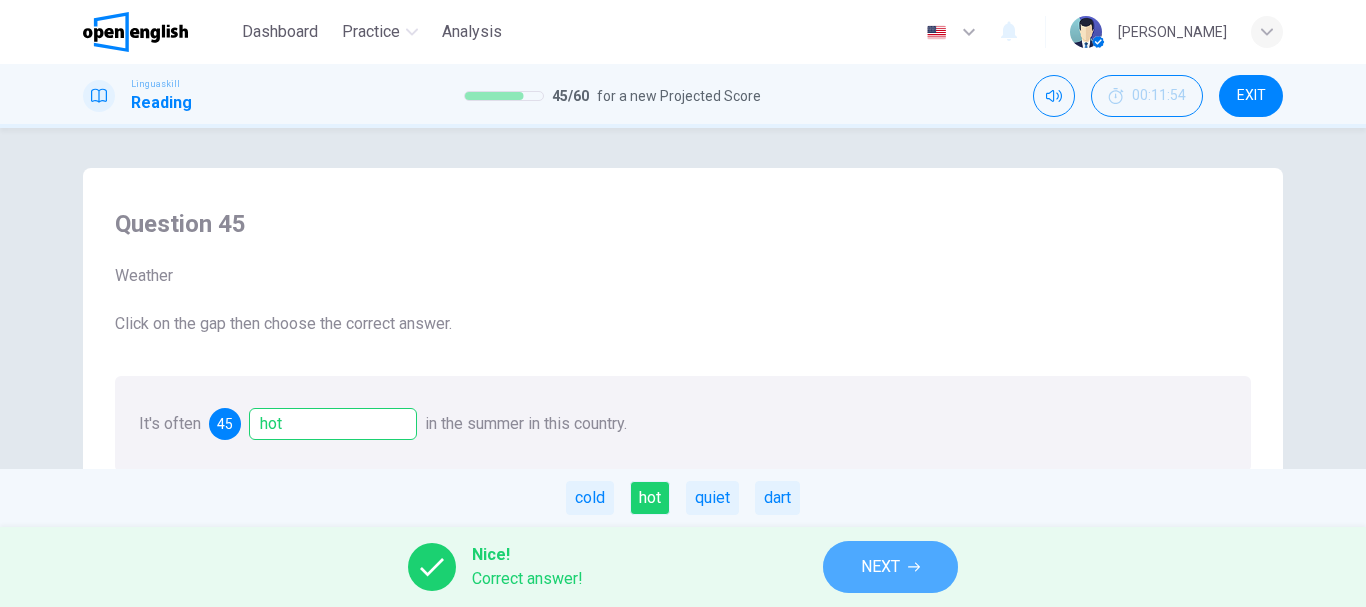 click on "NEXT" at bounding box center [880, 567] 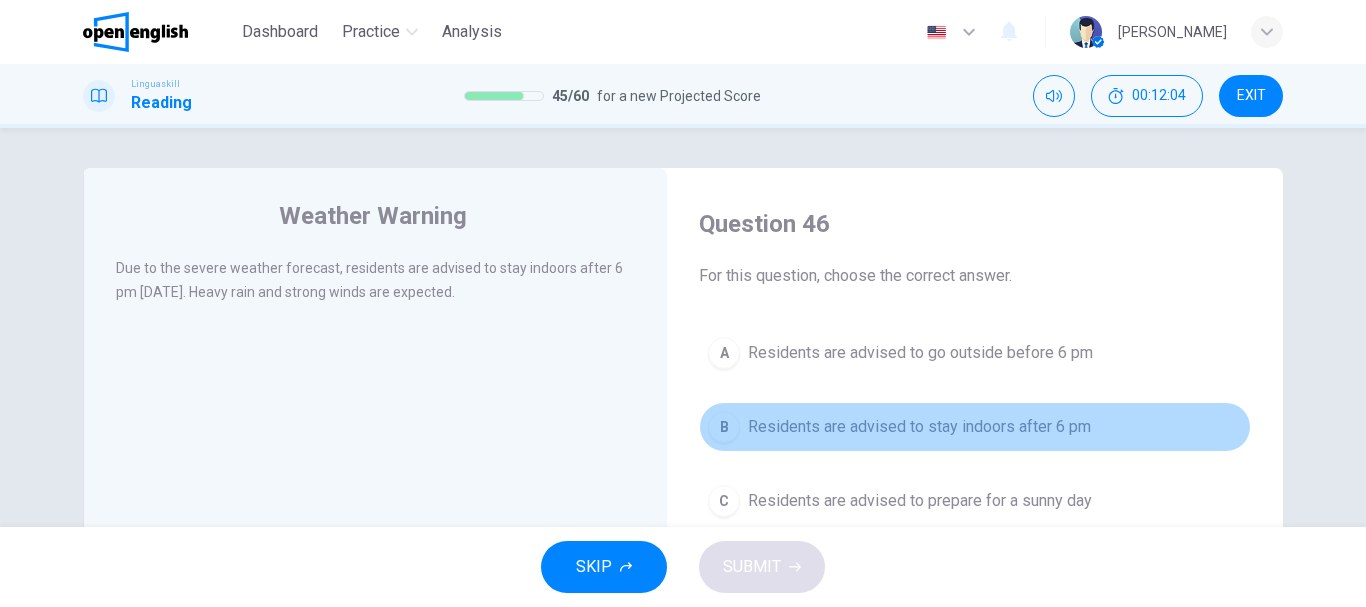 click on "Residents are advised to stay indoors after 6 pm" at bounding box center (919, 427) 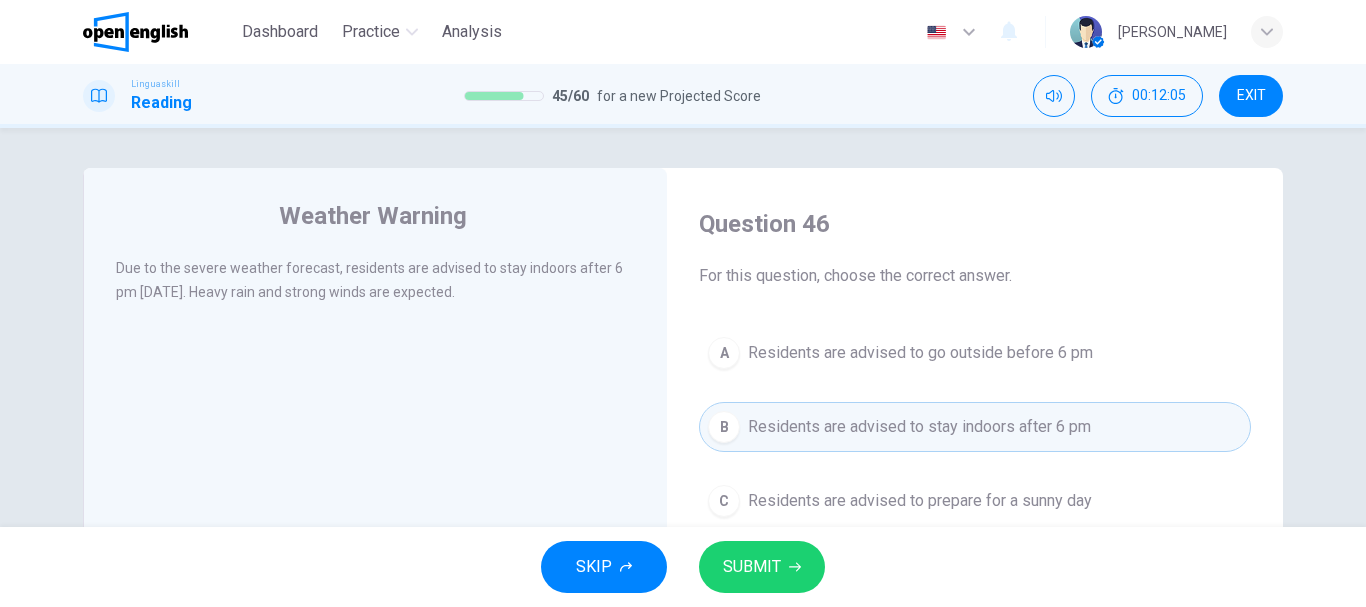 click 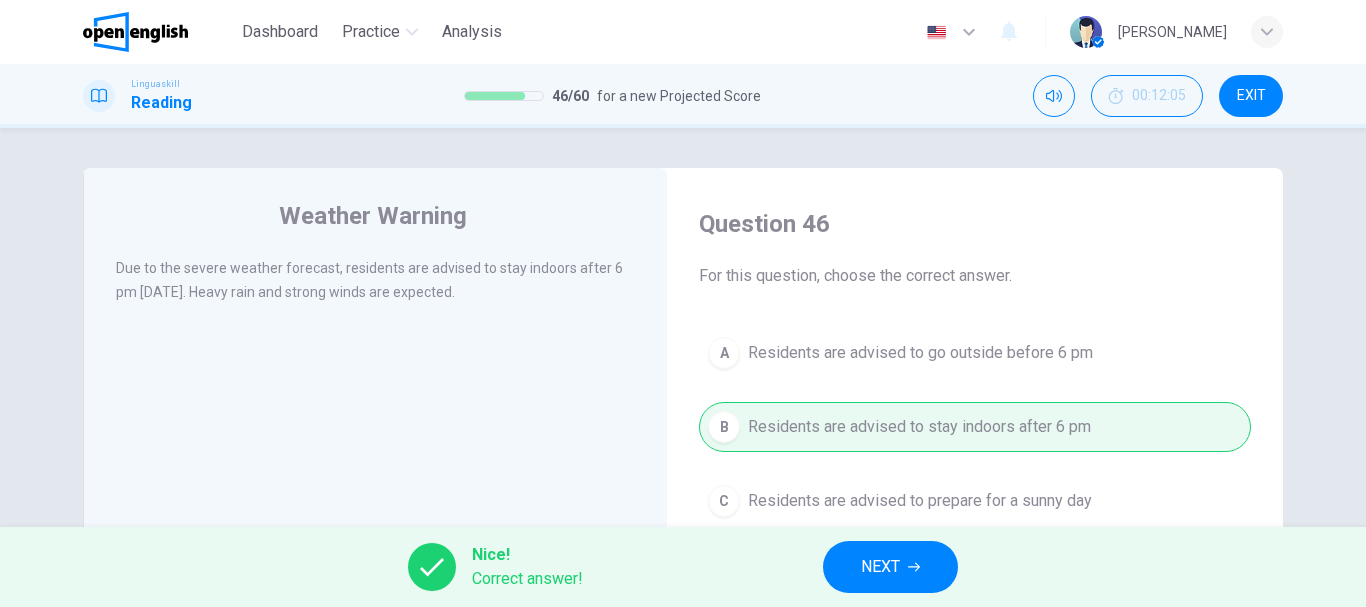 click on "NEXT" at bounding box center [890, 567] 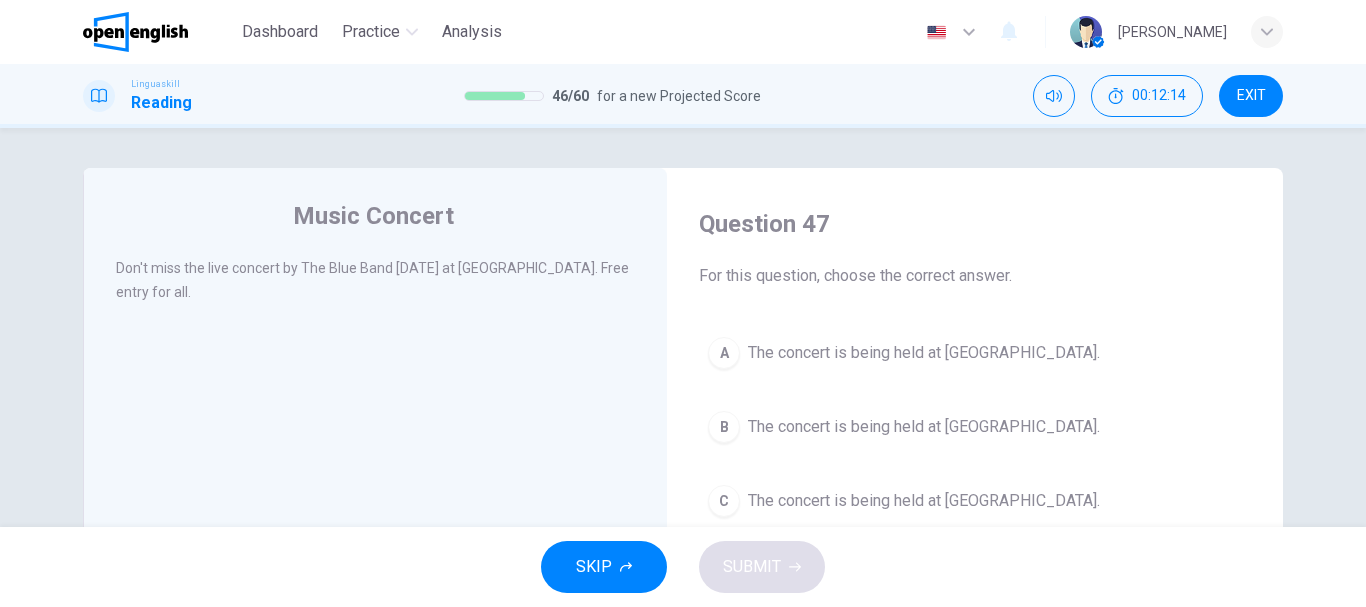 click on "The concert is being held at [GEOGRAPHIC_DATA]." at bounding box center [924, 501] 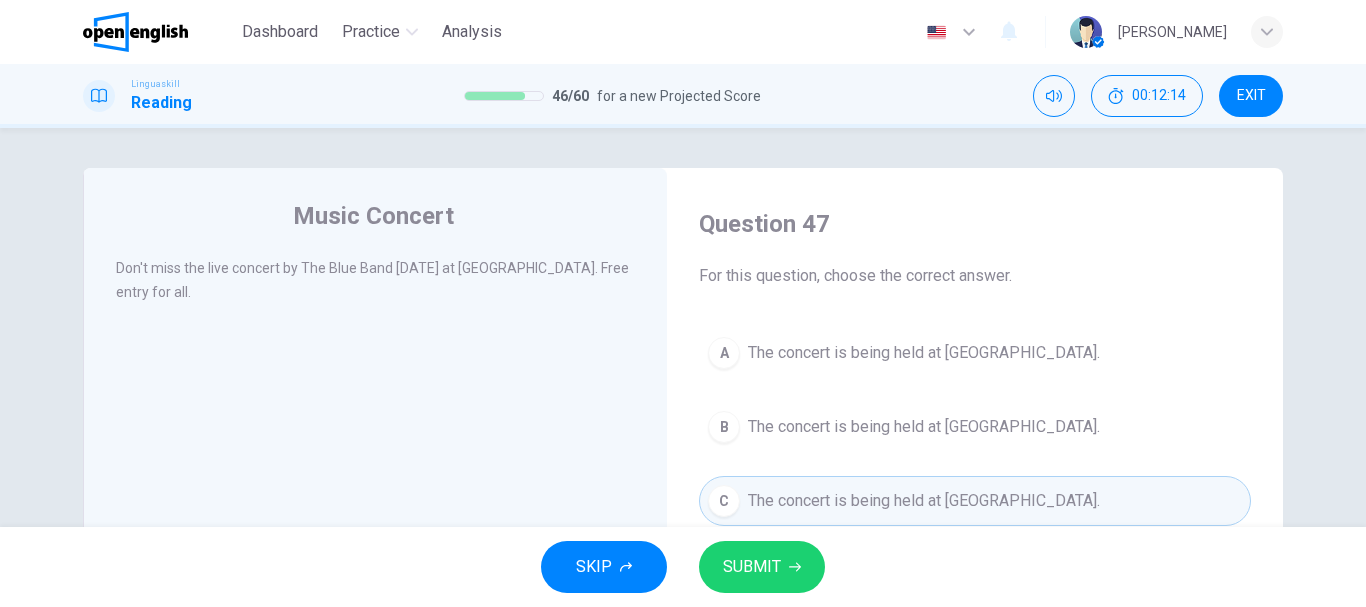 click on "SUBMIT" at bounding box center (762, 567) 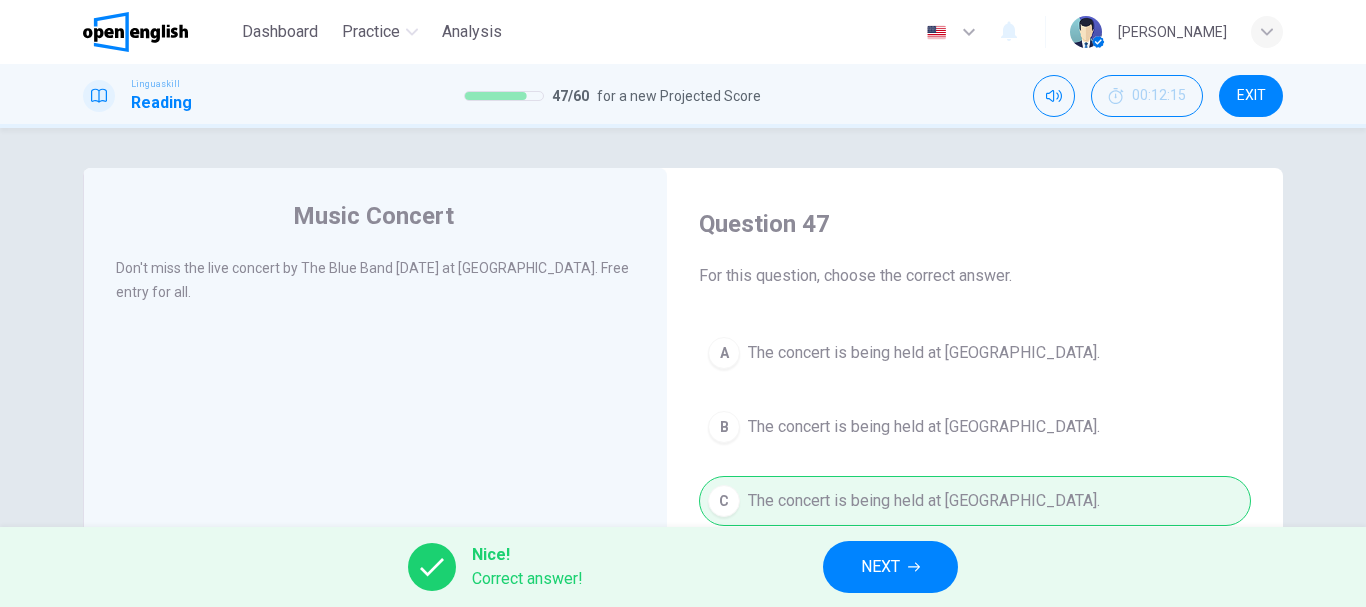 click on "NEXT" at bounding box center [880, 567] 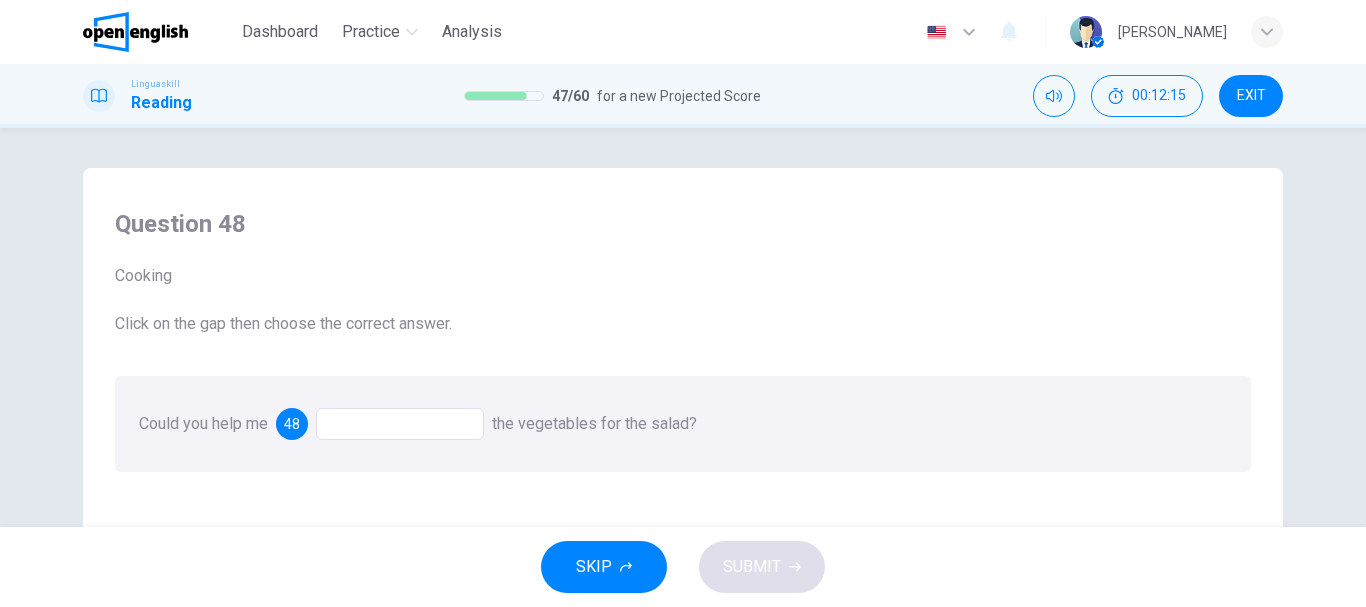 click at bounding box center [400, 424] 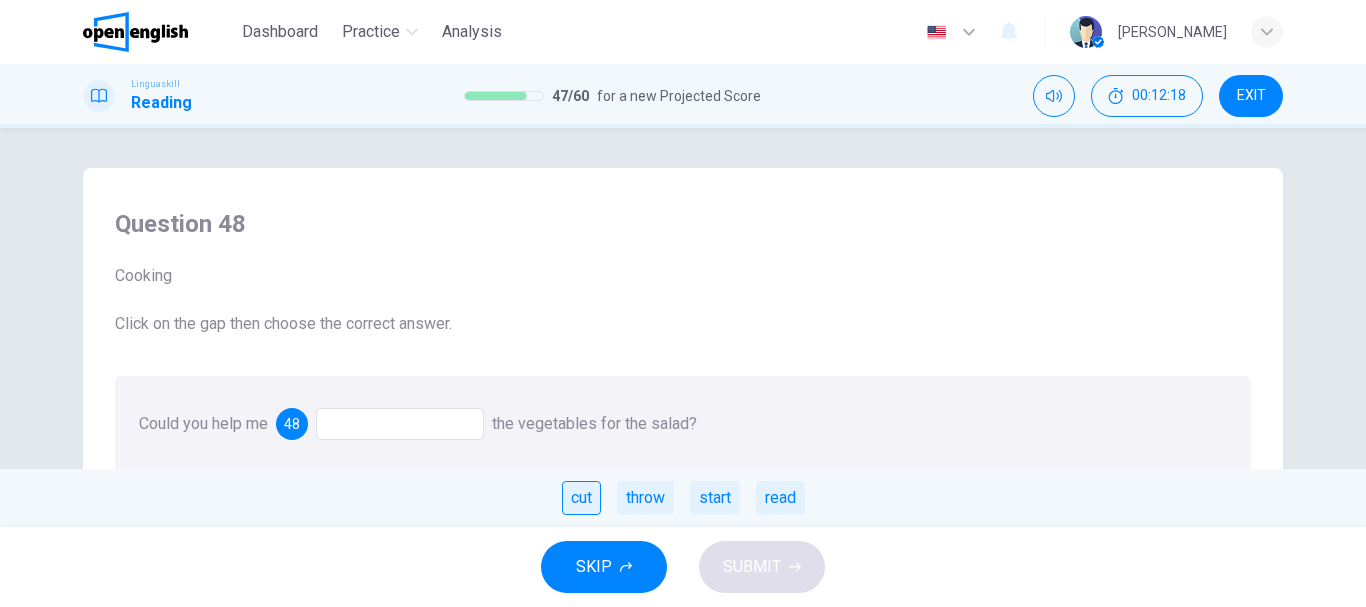 click on "cut" at bounding box center (581, 498) 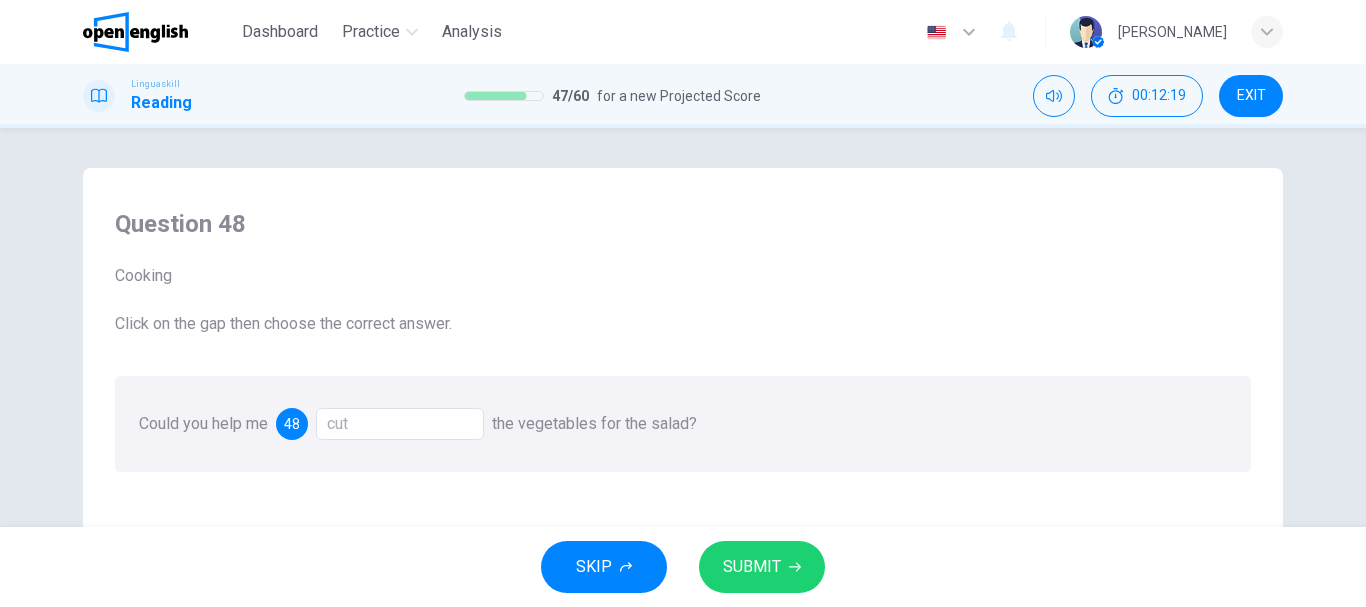 click 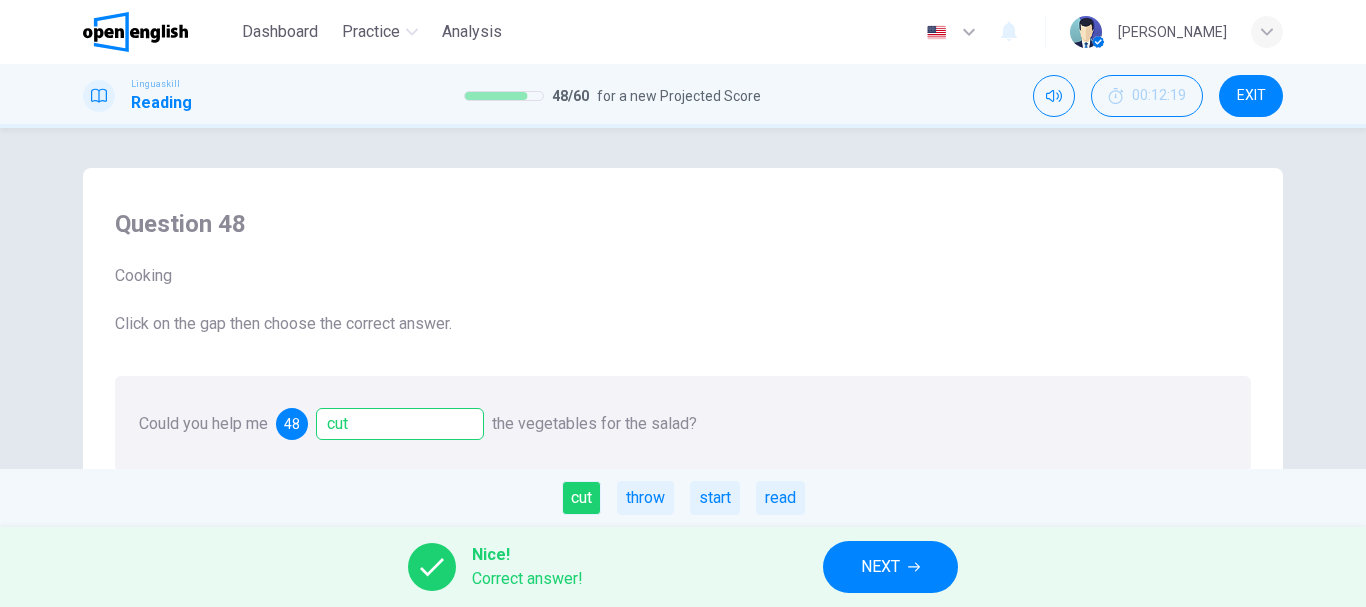 click on "NEXT" at bounding box center (890, 567) 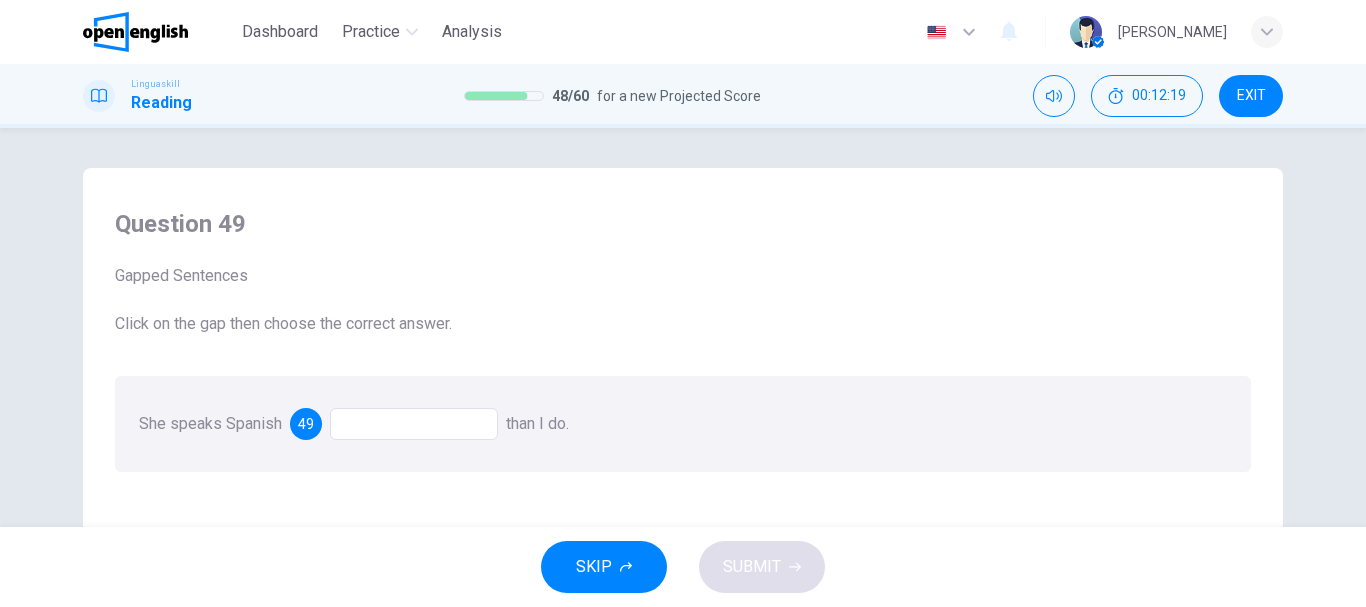 click at bounding box center (414, 424) 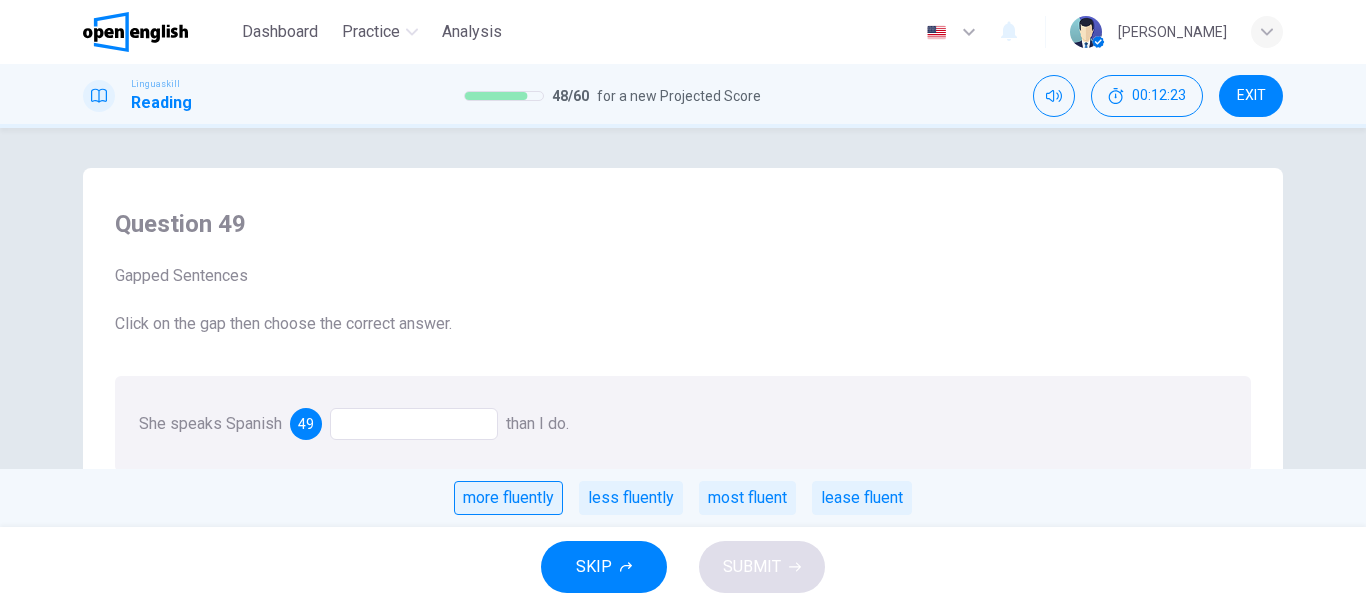 click on "more fluently" at bounding box center [508, 498] 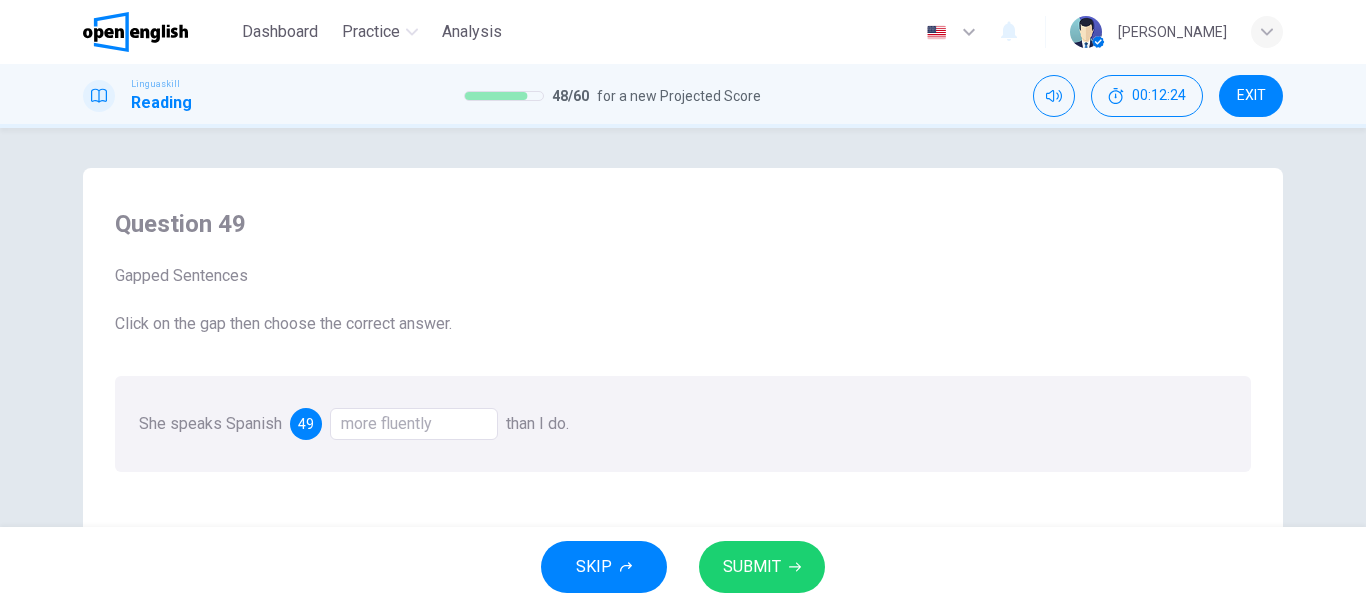 click on "SKIP SUBMIT" at bounding box center (683, 567) 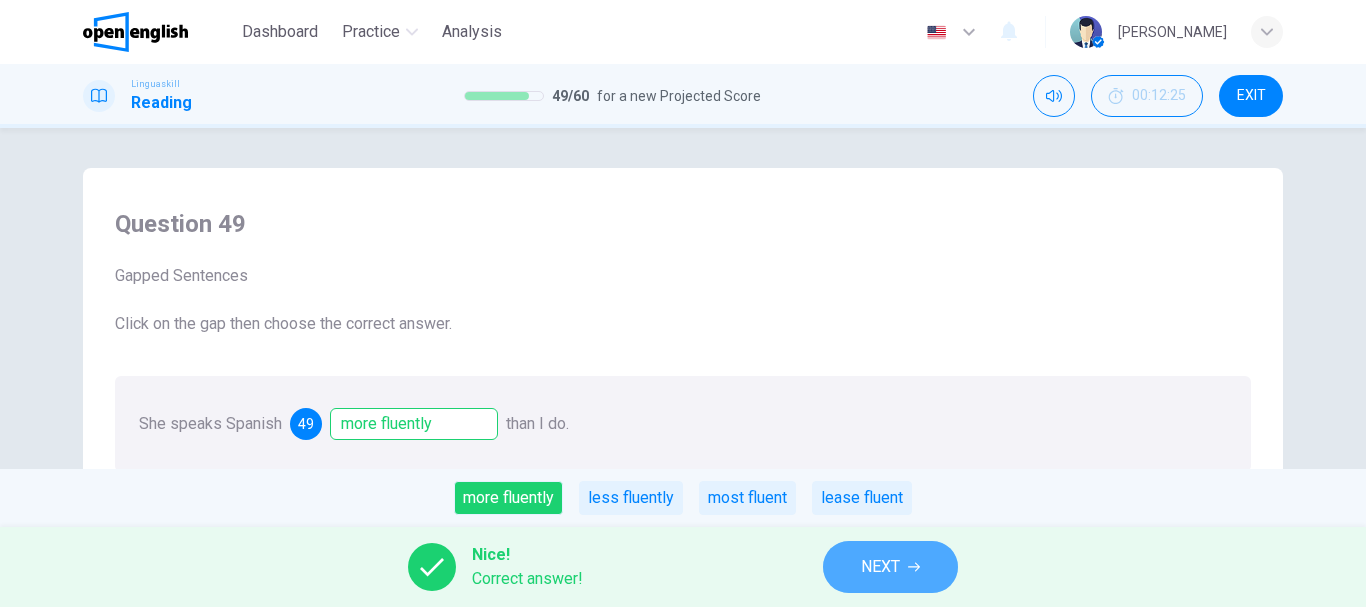 click on "NEXT" at bounding box center [890, 567] 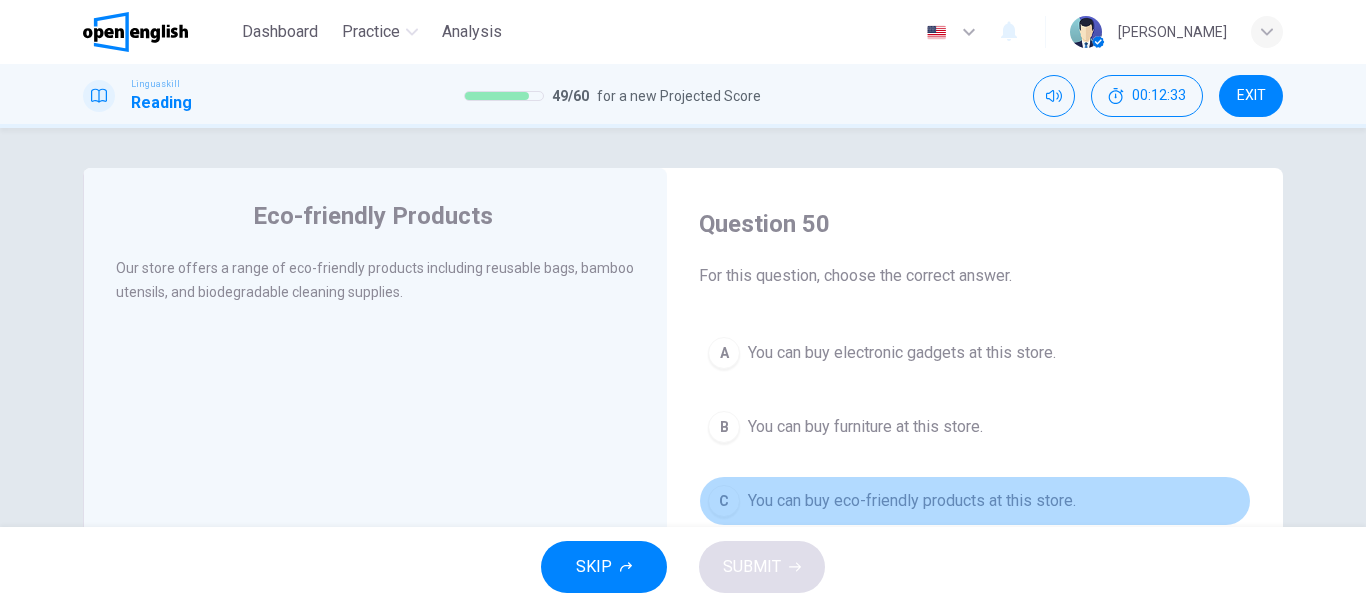 click on "You can buy eco-friendly products at this store." at bounding box center (912, 501) 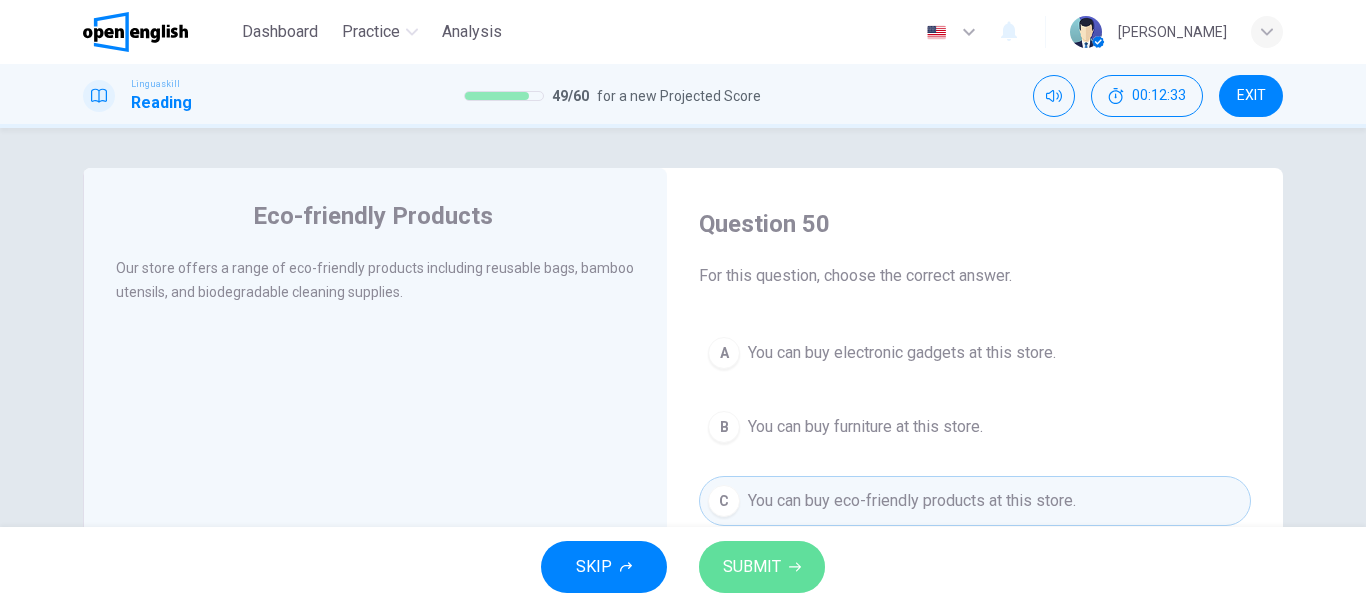 click on "SUBMIT" at bounding box center [752, 567] 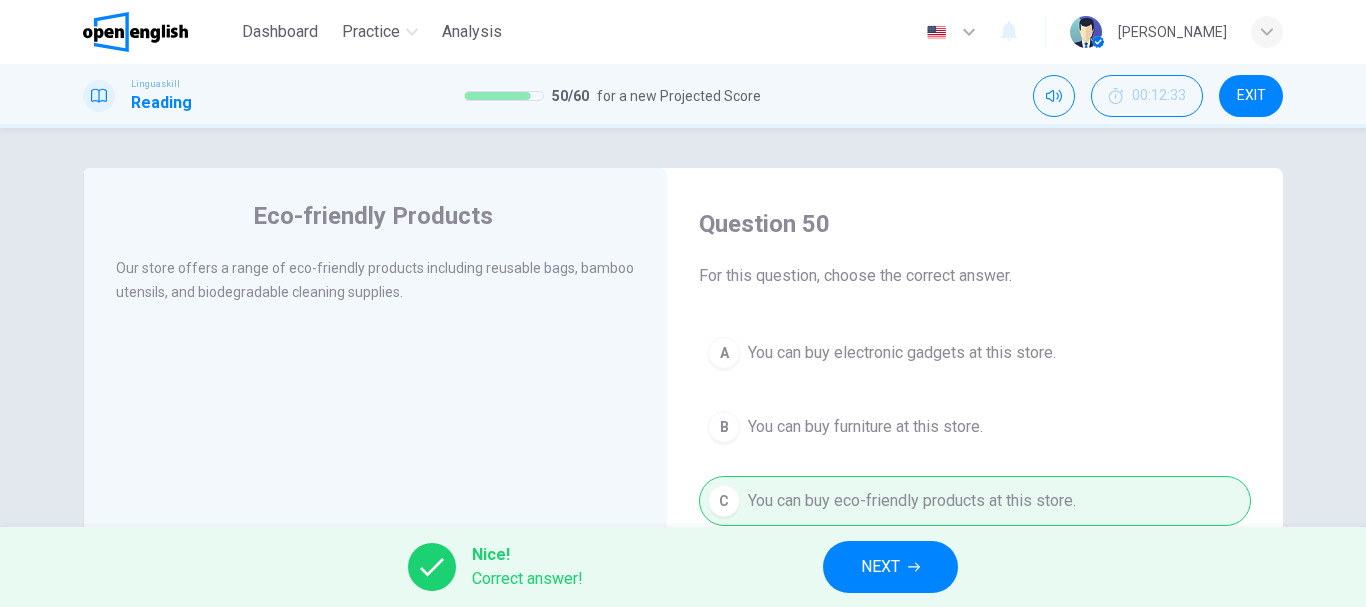 click on "NEXT" at bounding box center [880, 567] 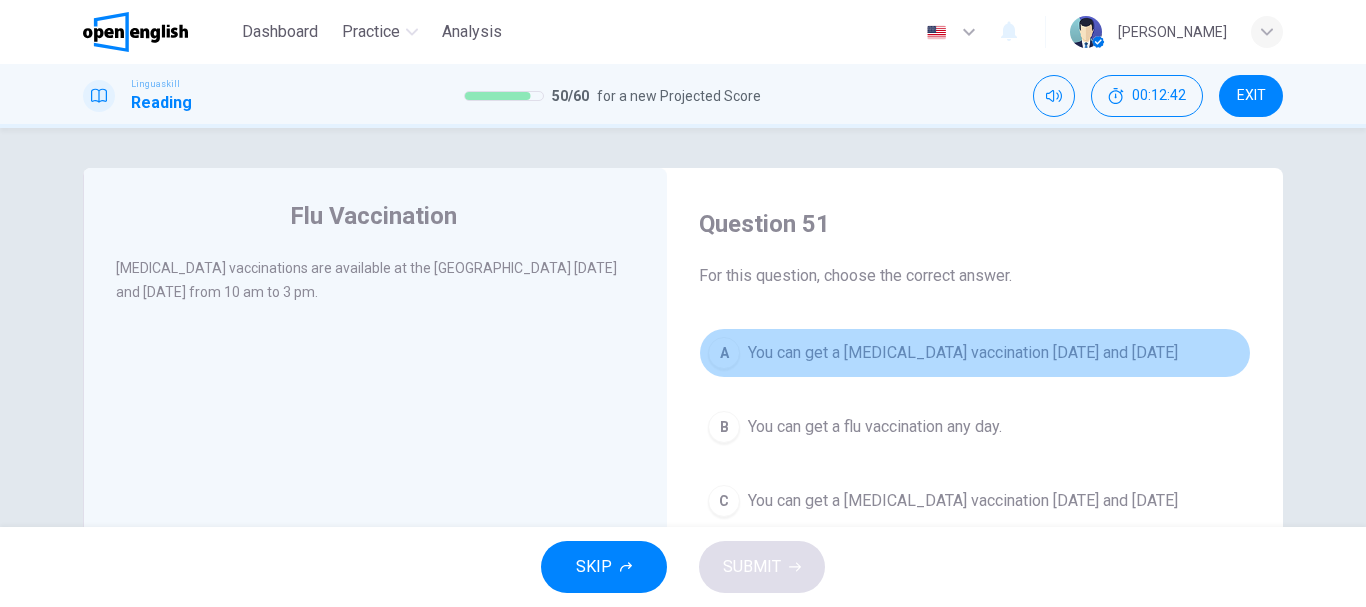 click on "You can get a [MEDICAL_DATA] vaccination [DATE] and [DATE]" at bounding box center [963, 353] 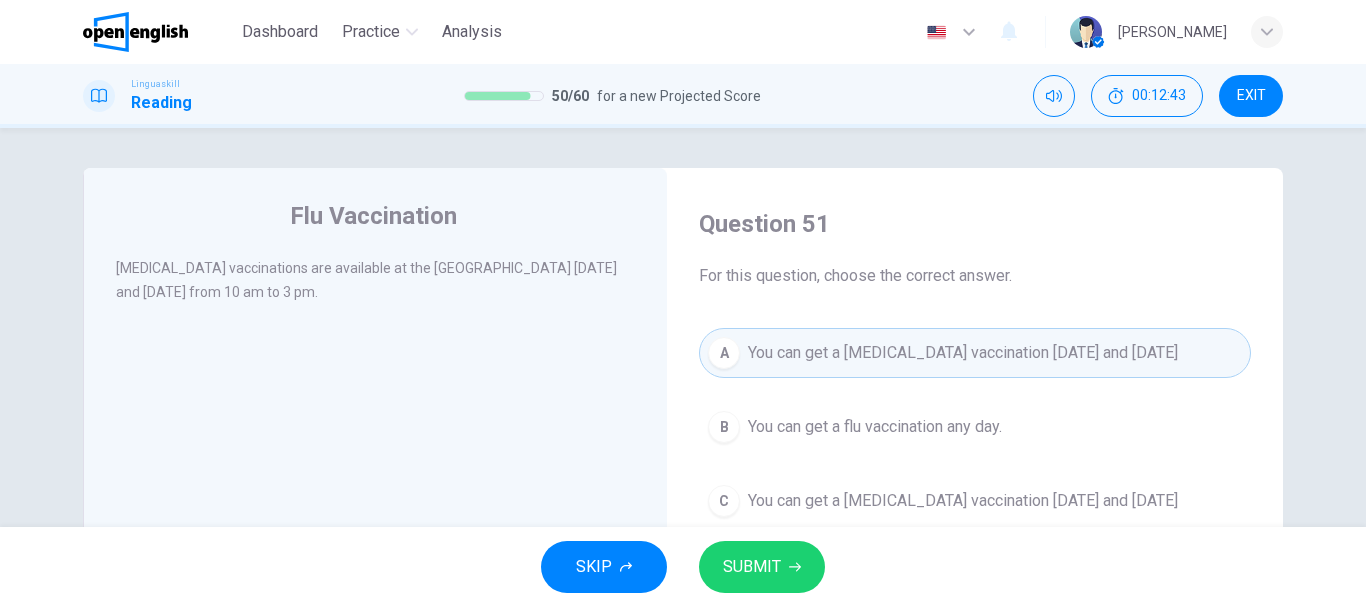 click on "SUBMIT" at bounding box center [752, 567] 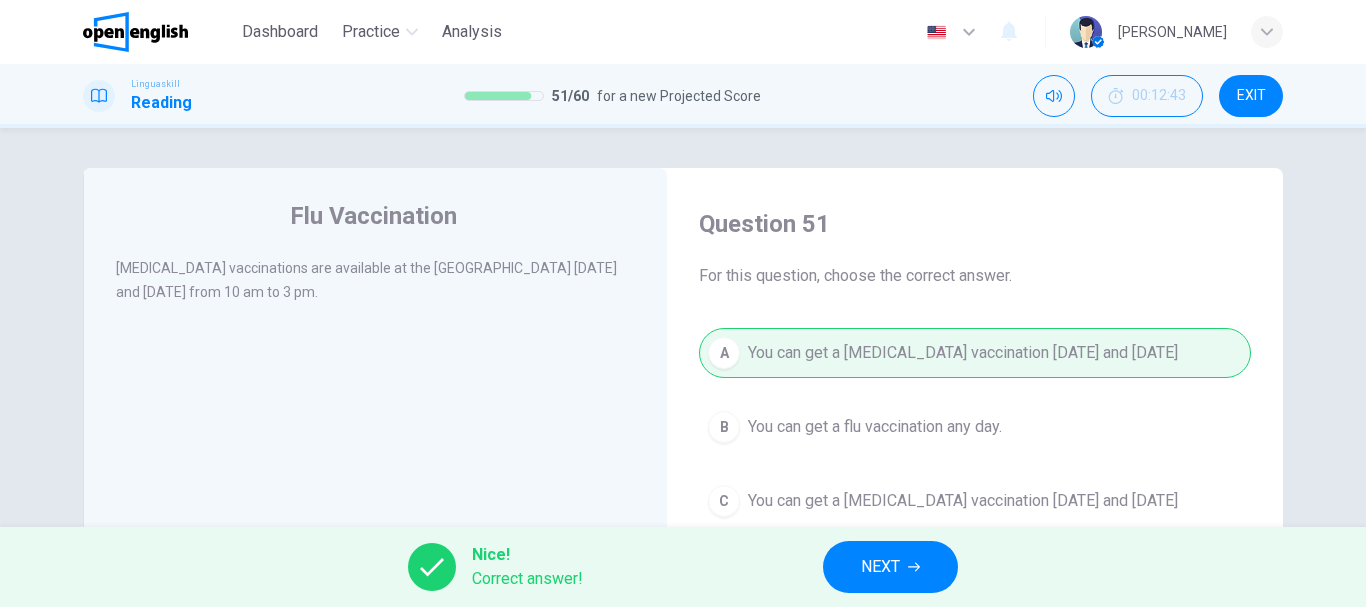 click on "NEXT" at bounding box center (880, 567) 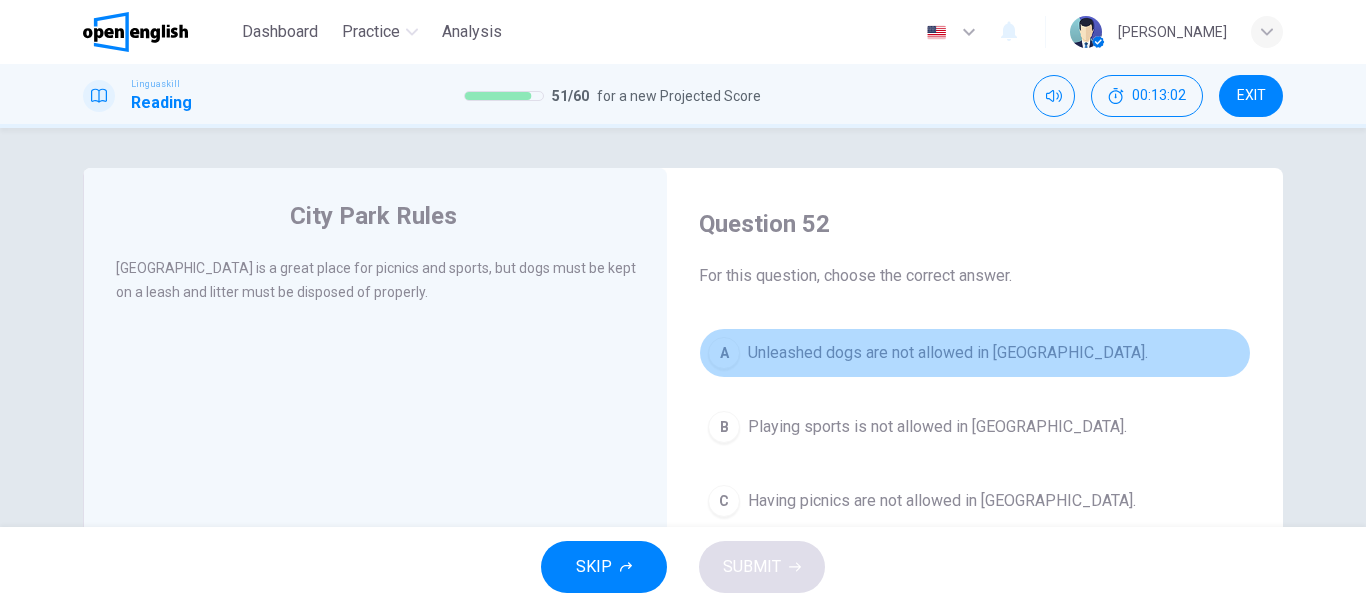 click on "A Unleashed dogs are not allowed in [GEOGRAPHIC_DATA]." at bounding box center [975, 353] 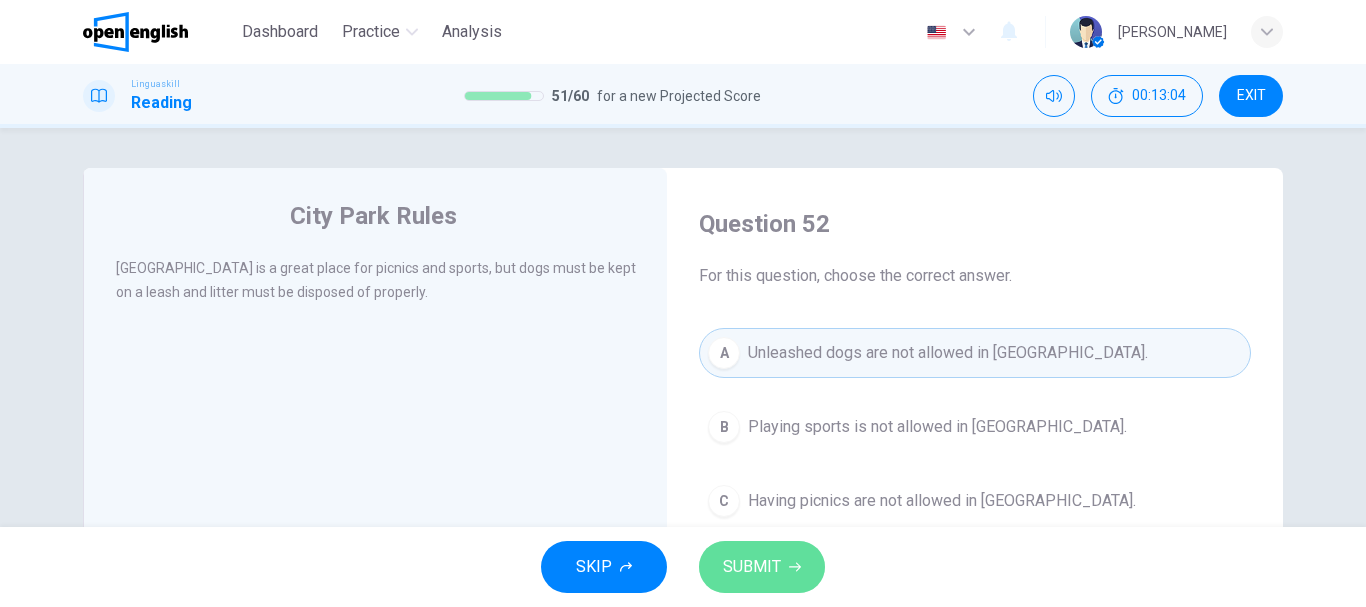 click on "SUBMIT" at bounding box center [762, 567] 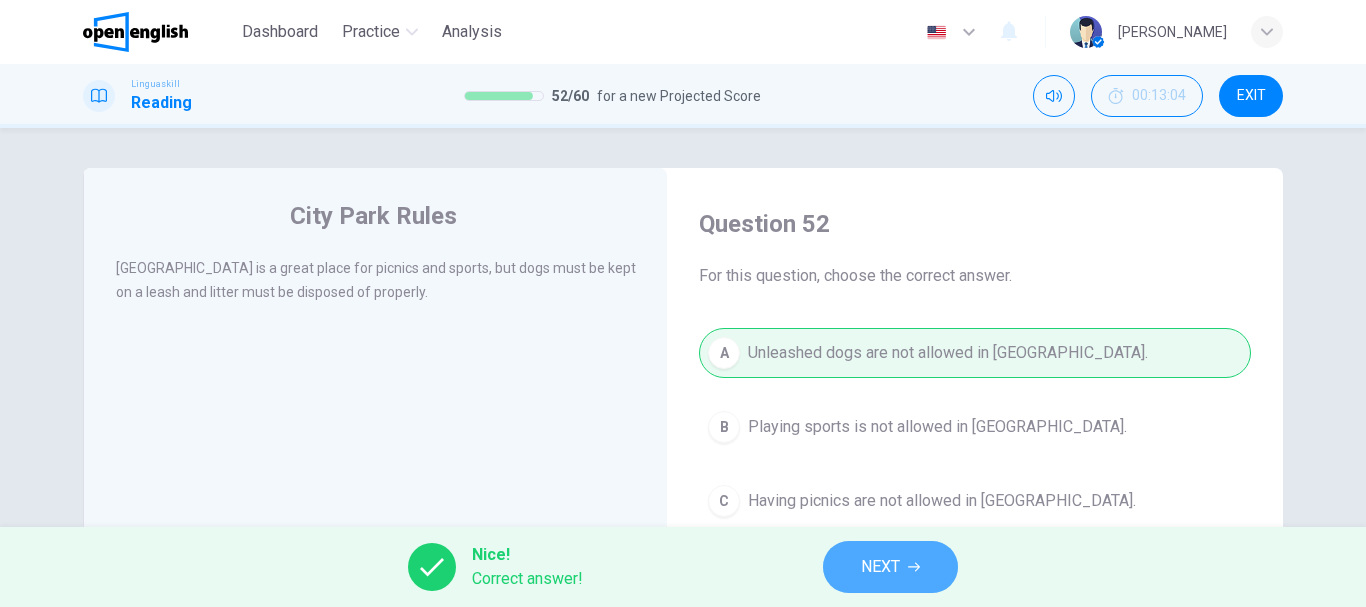 click on "NEXT" at bounding box center [890, 567] 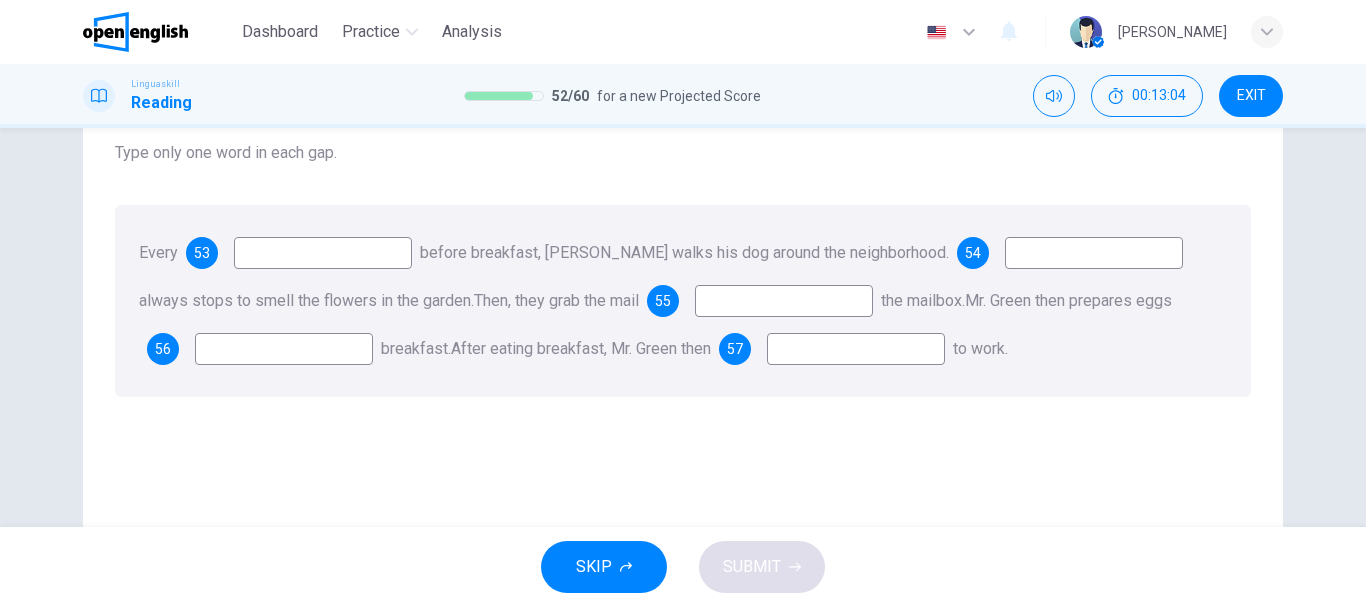 scroll, scrollTop: 200, scrollLeft: 0, axis: vertical 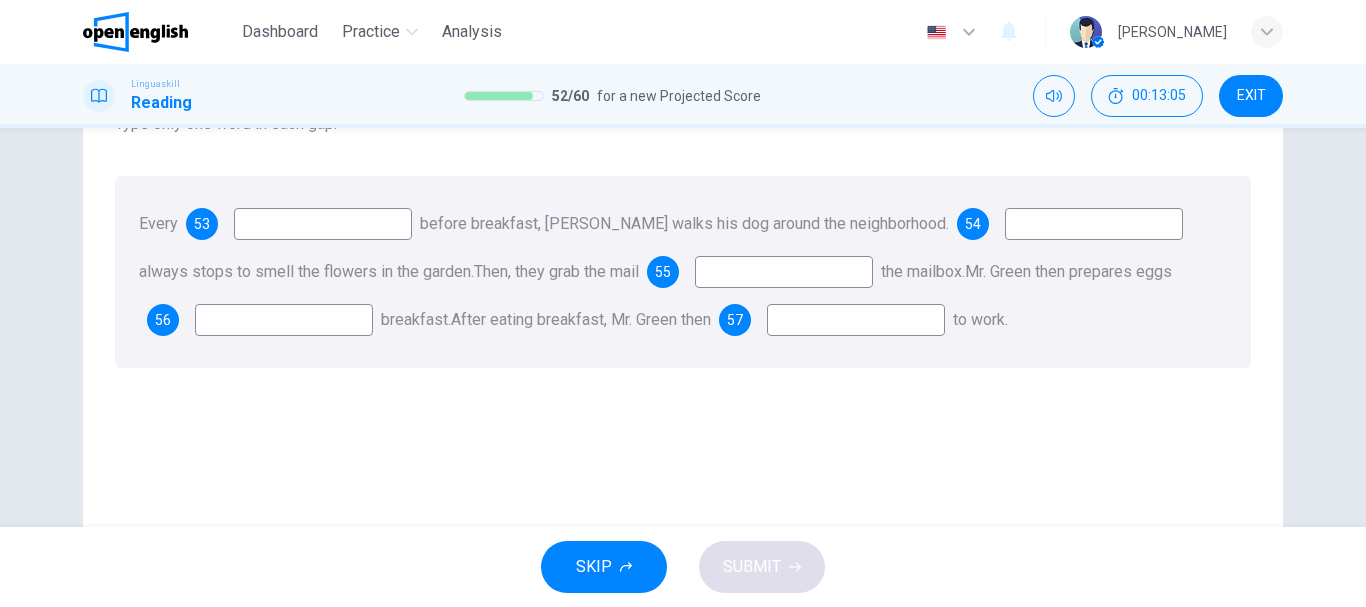 click at bounding box center [323, 224] 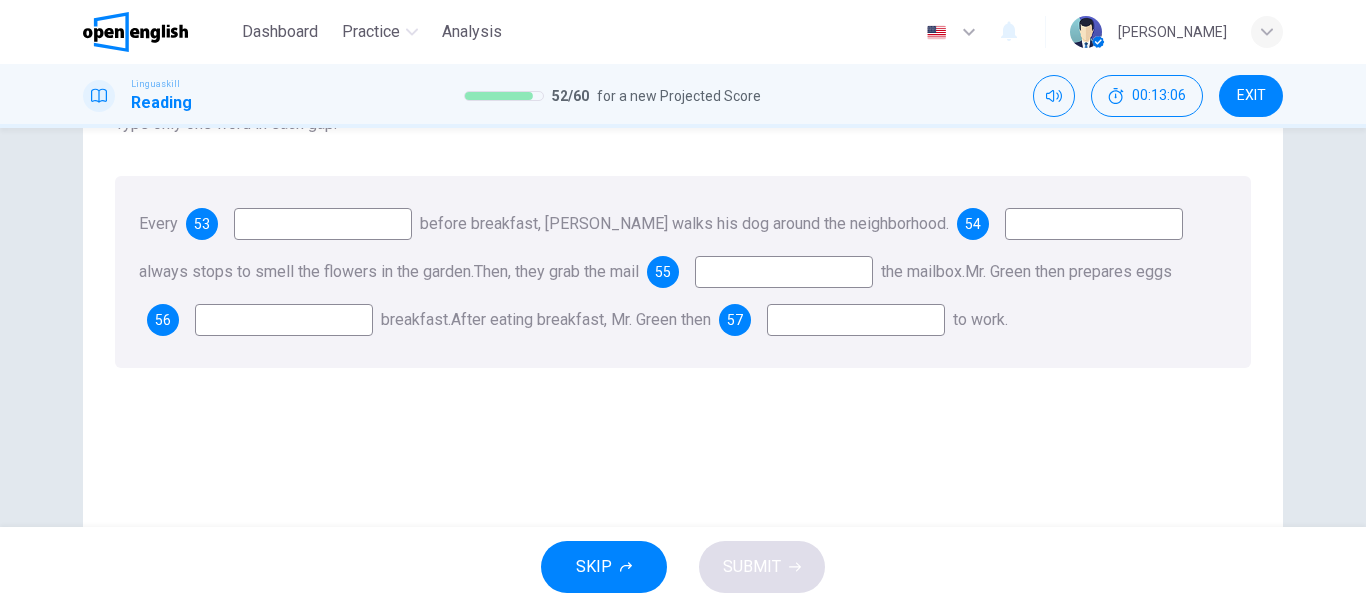 click at bounding box center (323, 224) 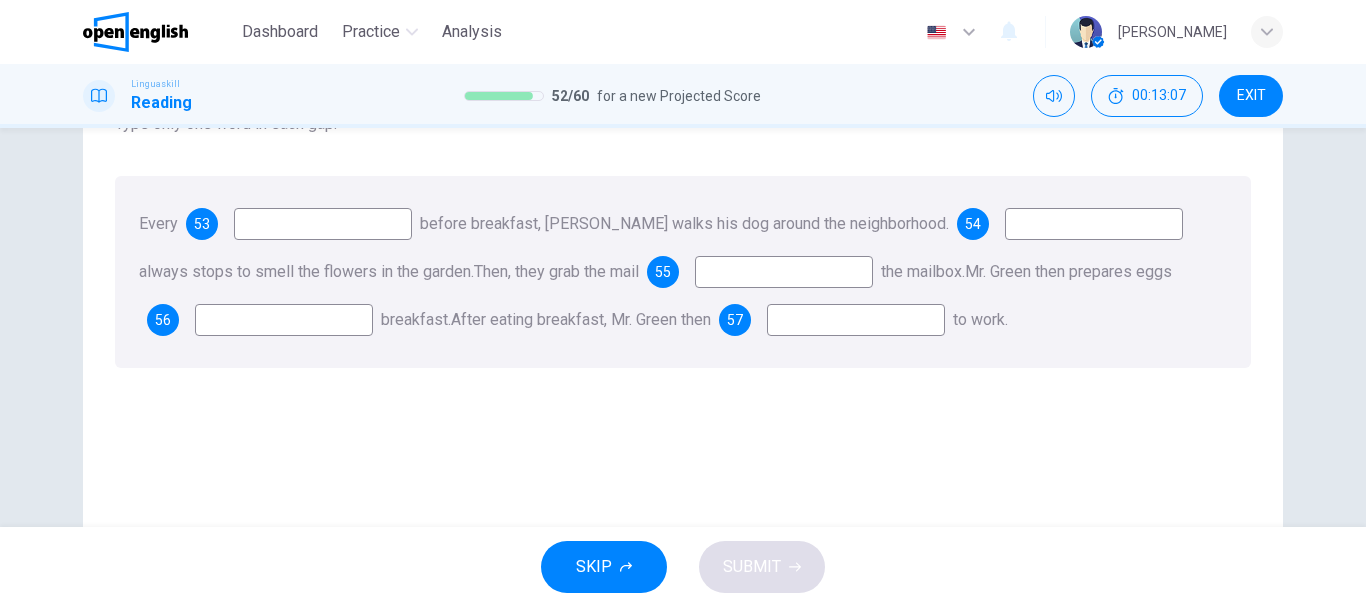 scroll, scrollTop: 100, scrollLeft: 0, axis: vertical 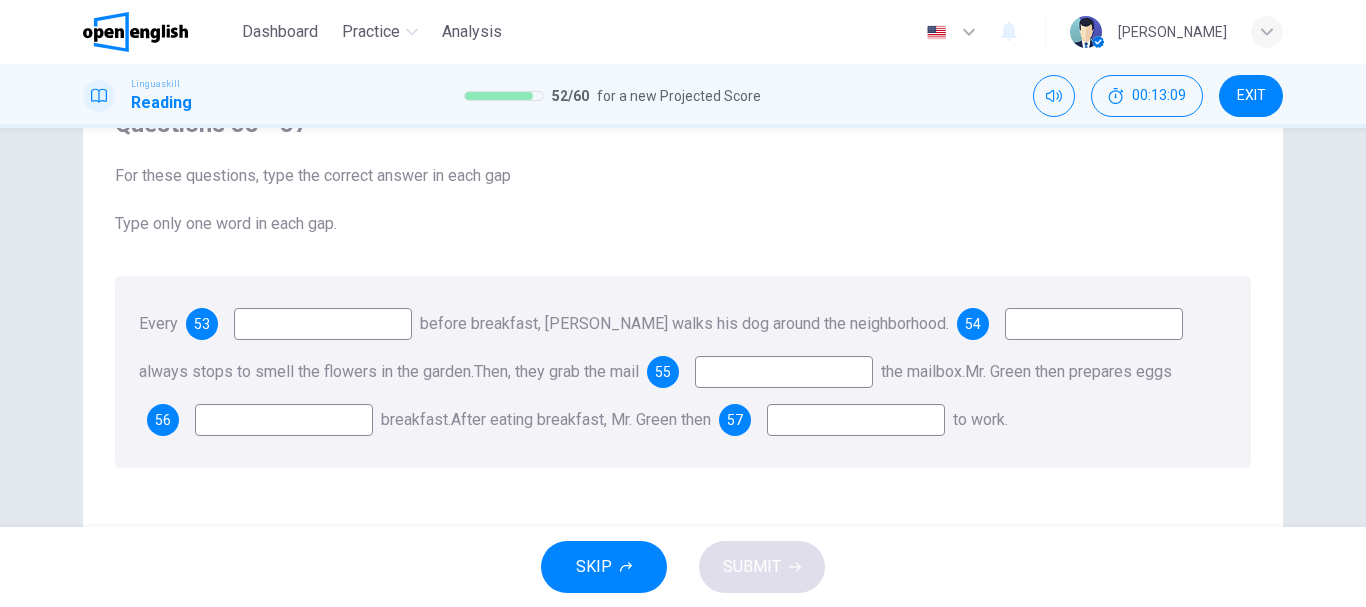 click at bounding box center (323, 324) 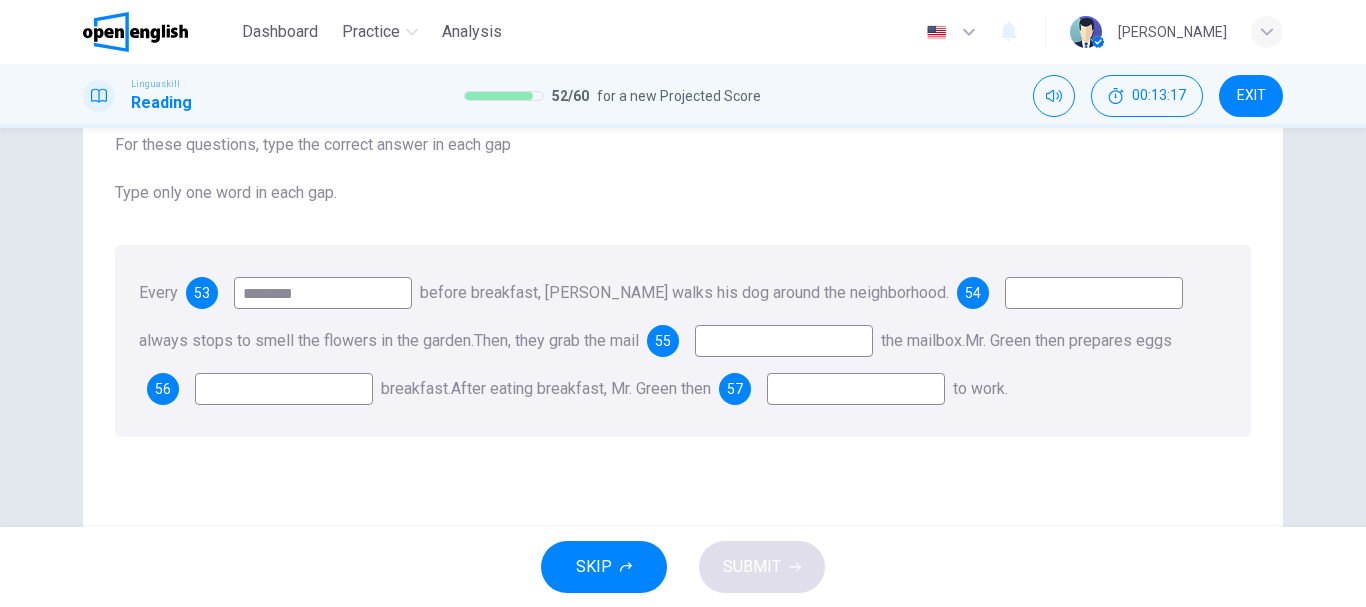 scroll, scrollTop: 100, scrollLeft: 0, axis: vertical 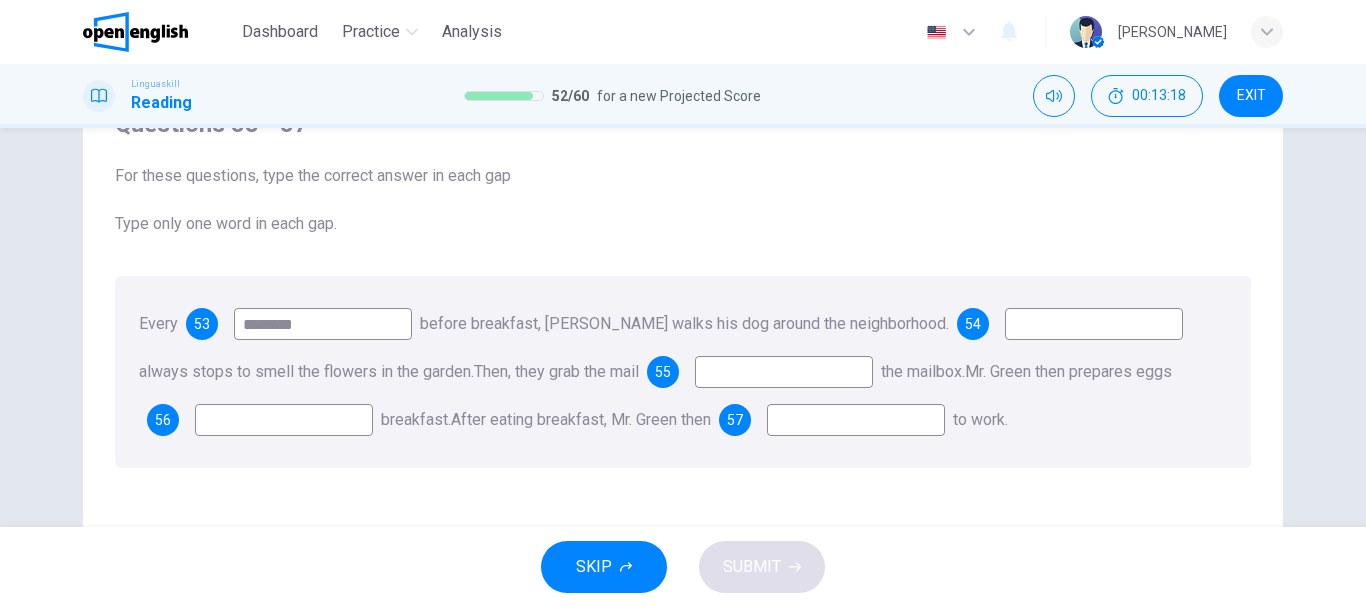 type on "*******" 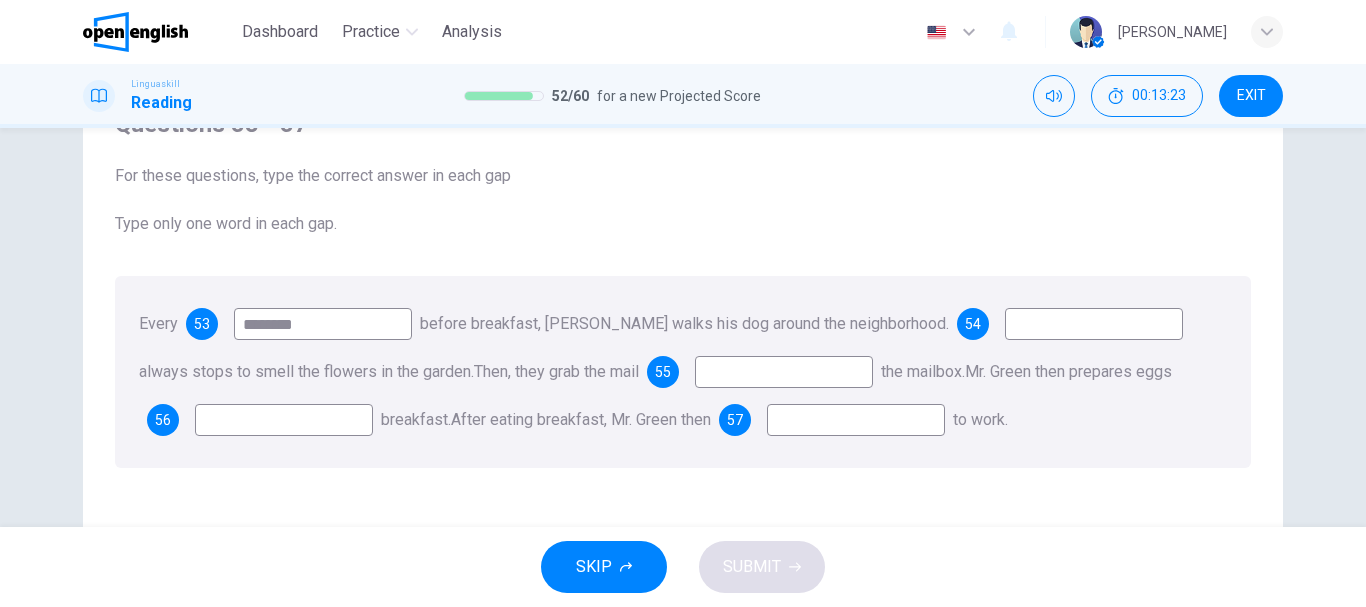 type on "*" 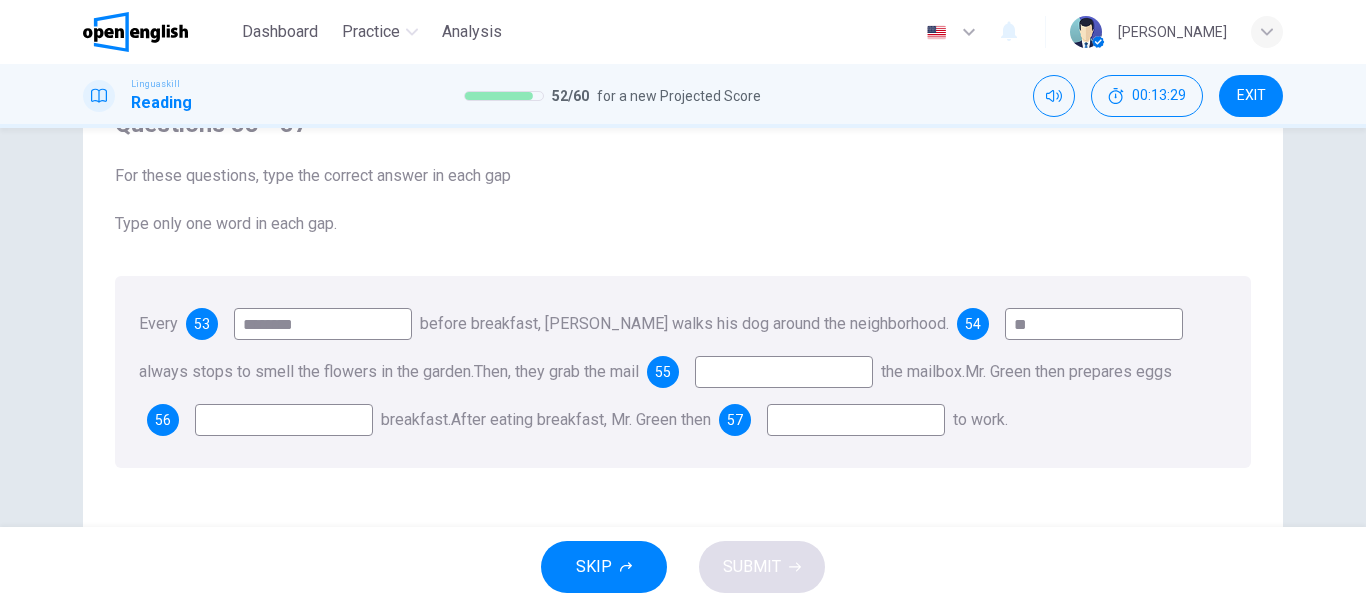 type on "**" 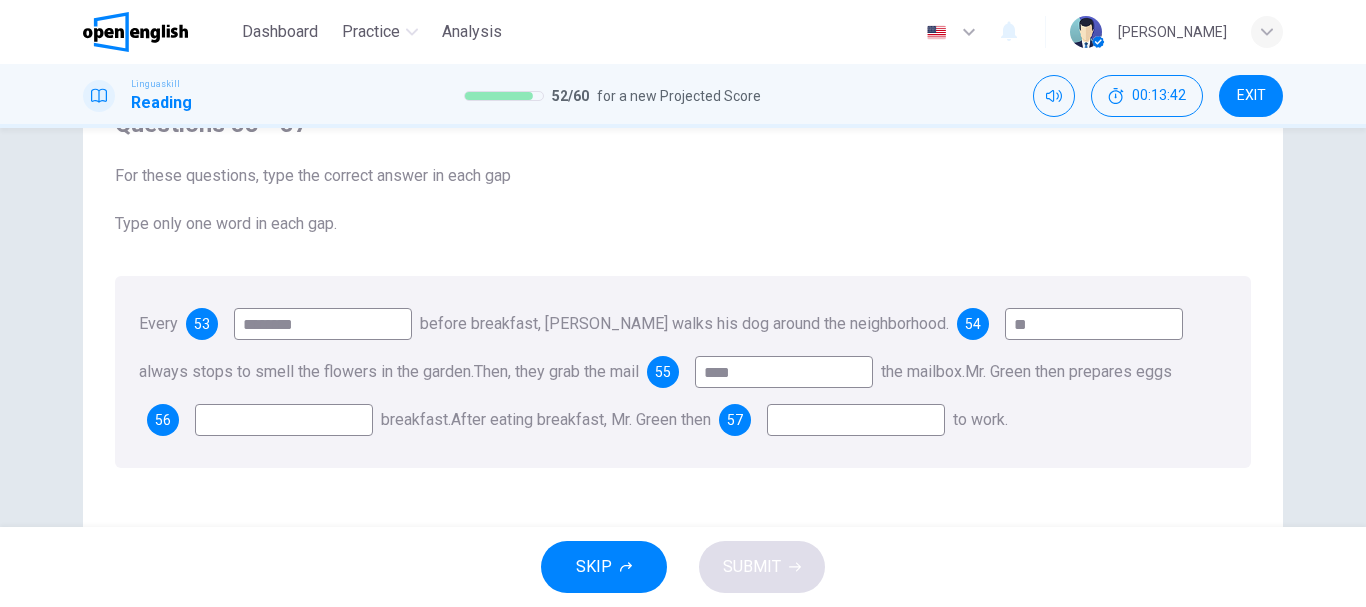 type on "****" 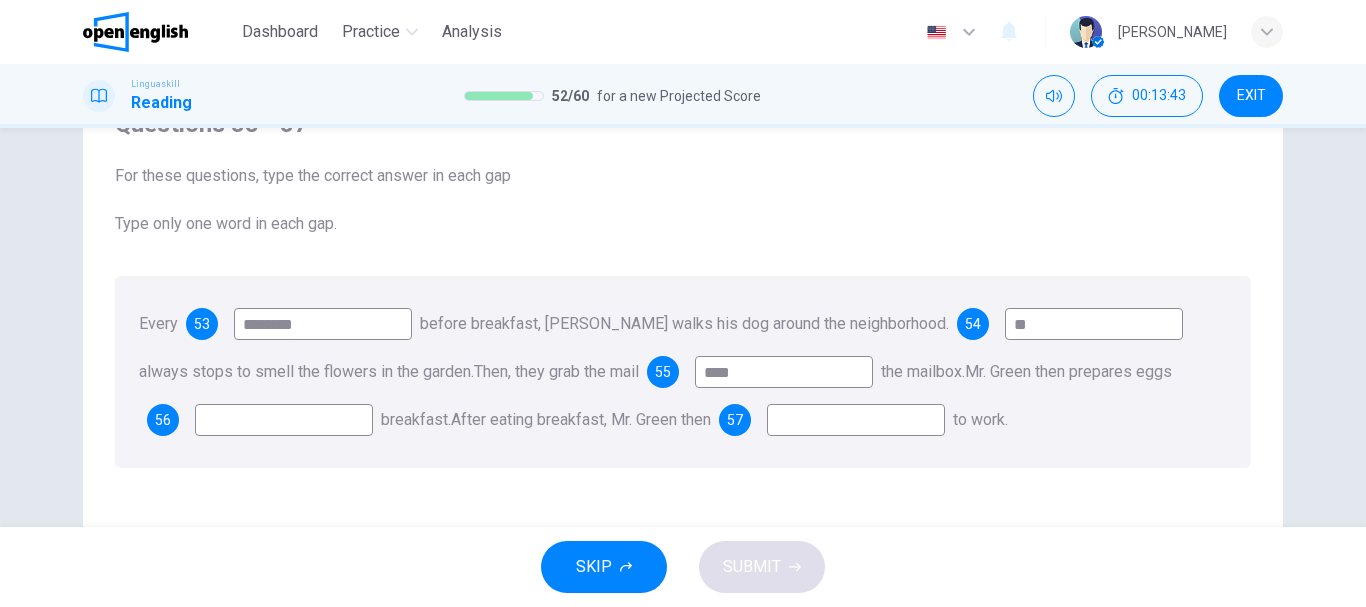 click at bounding box center [284, 420] 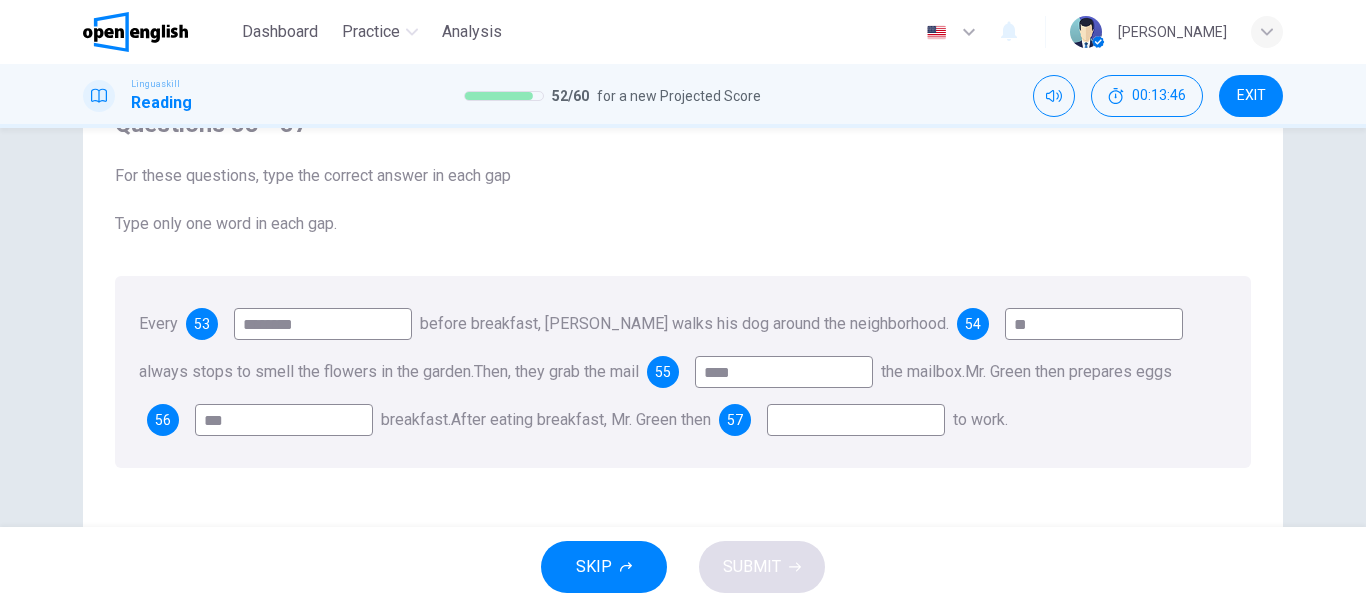 type on "***" 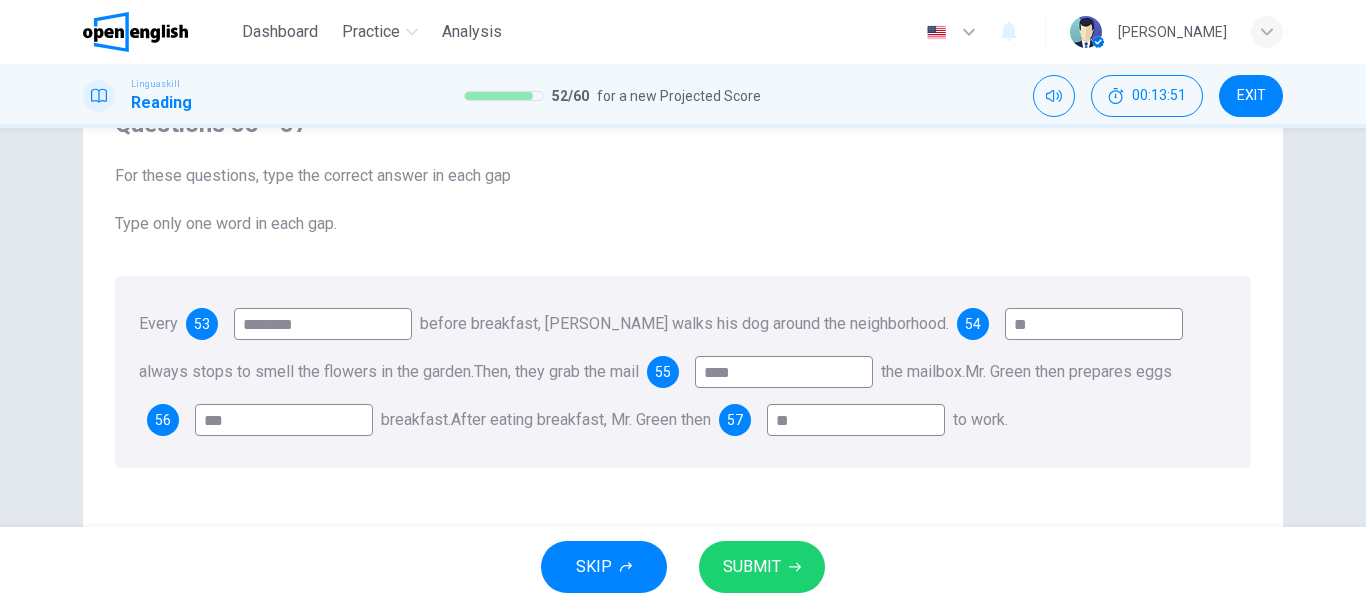 type on "**" 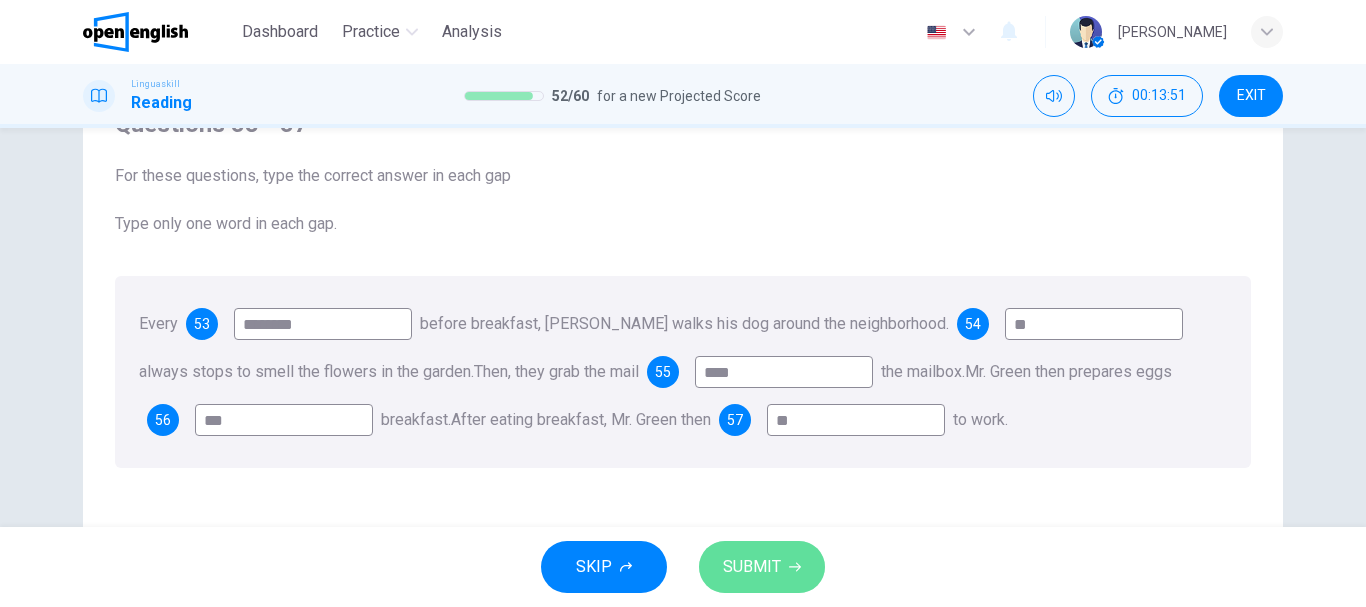click on "SUBMIT" at bounding box center [752, 567] 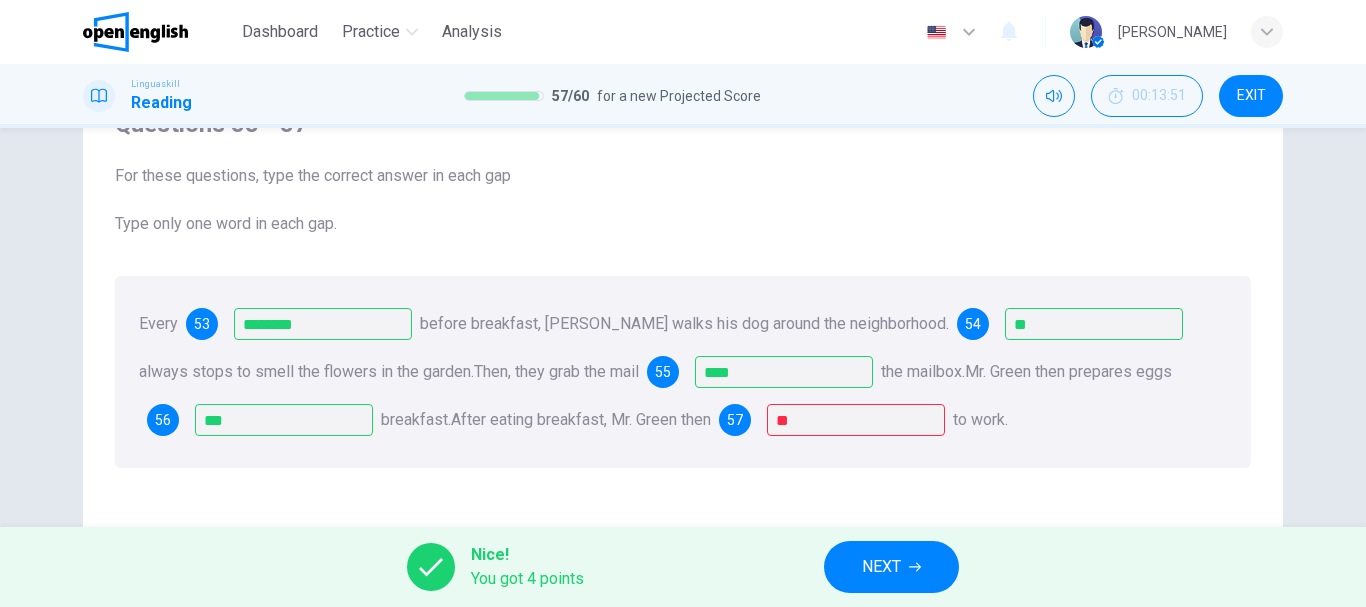click on "NEXT" at bounding box center (881, 567) 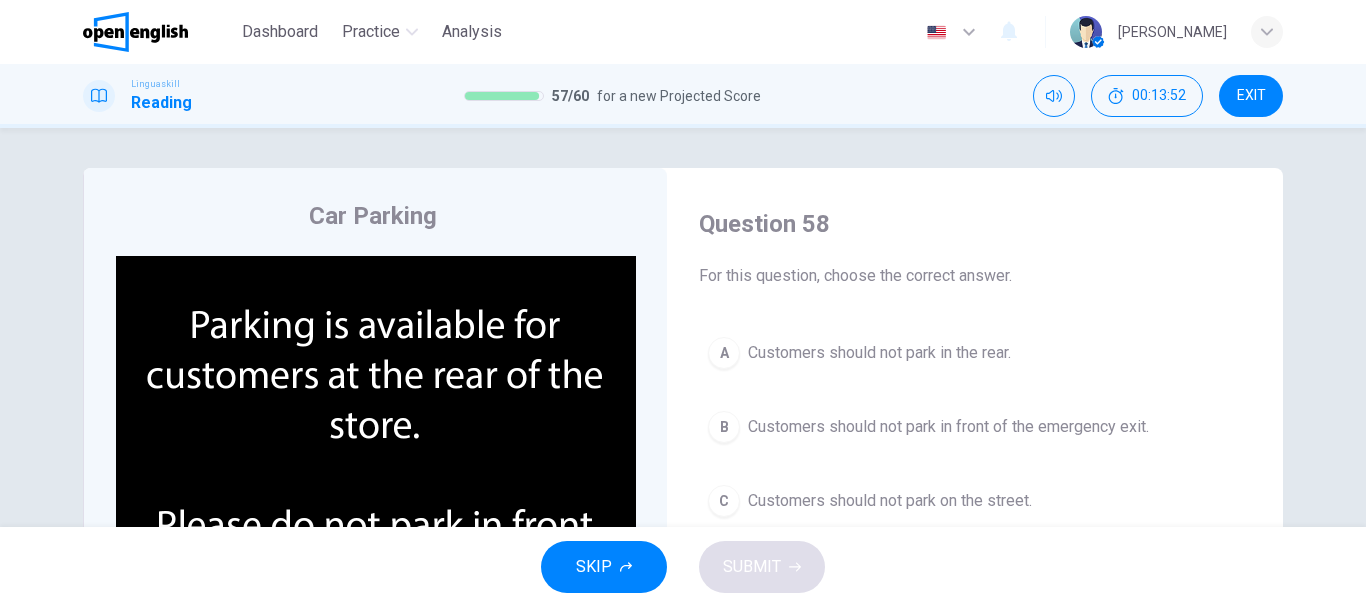 scroll, scrollTop: 100, scrollLeft: 0, axis: vertical 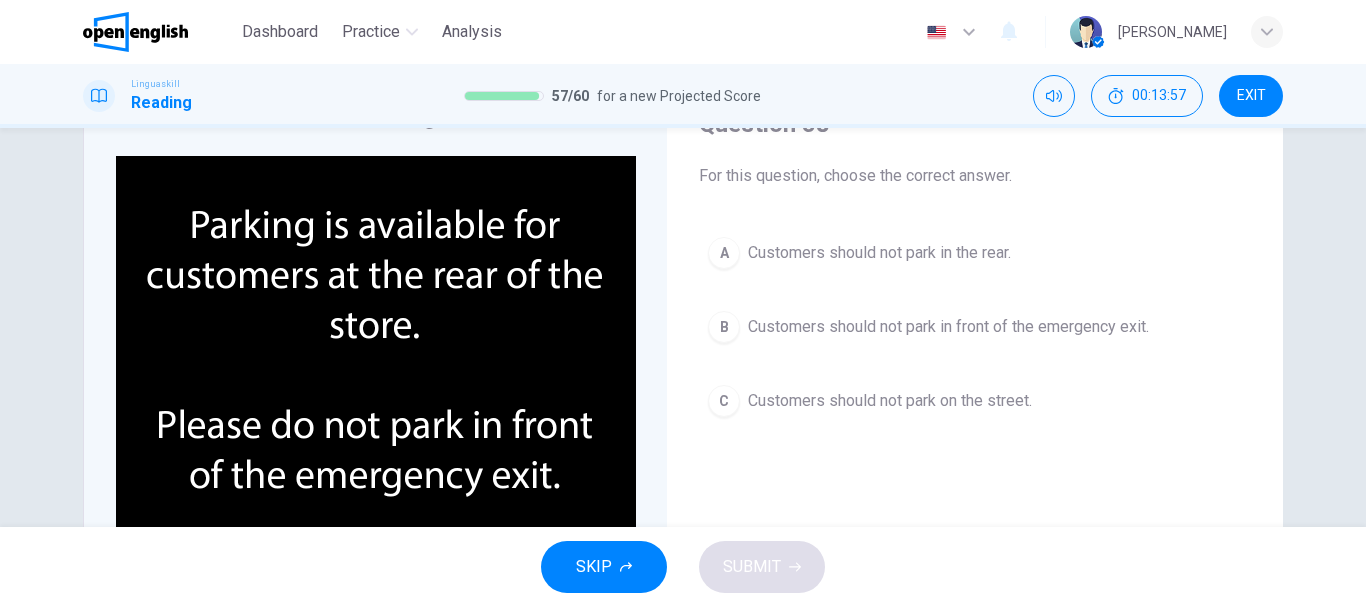 click on "Customers should not park in front of the emergency exit." at bounding box center [948, 327] 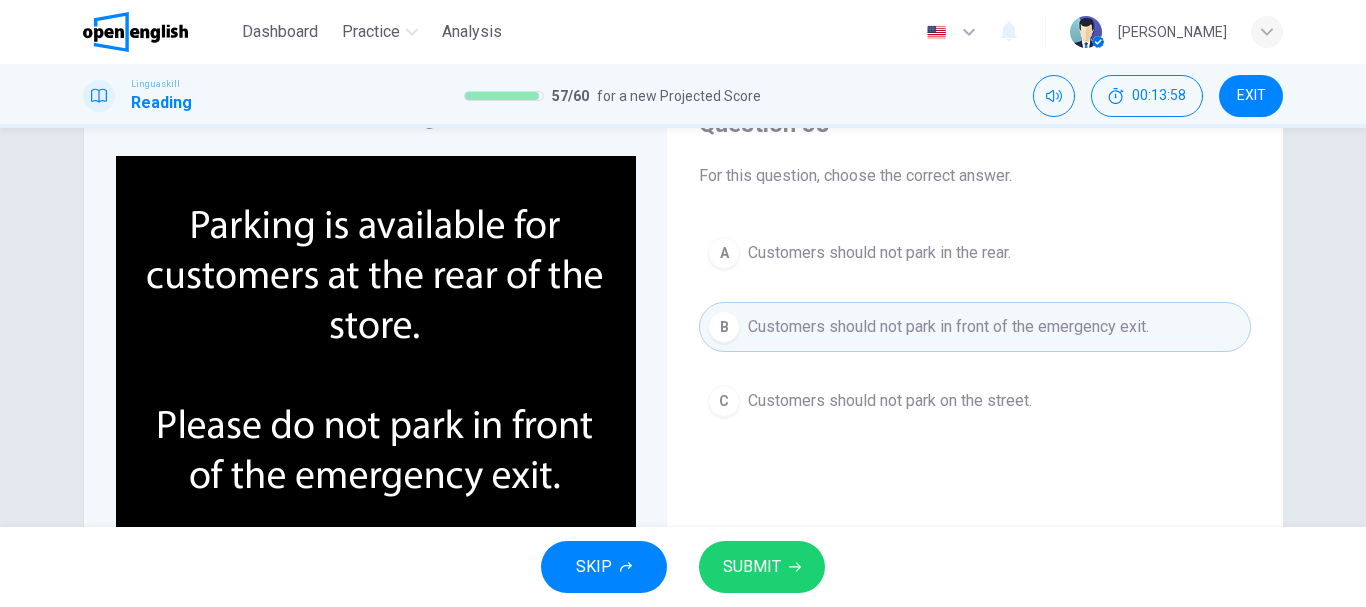click on "SUBMIT" at bounding box center [762, 567] 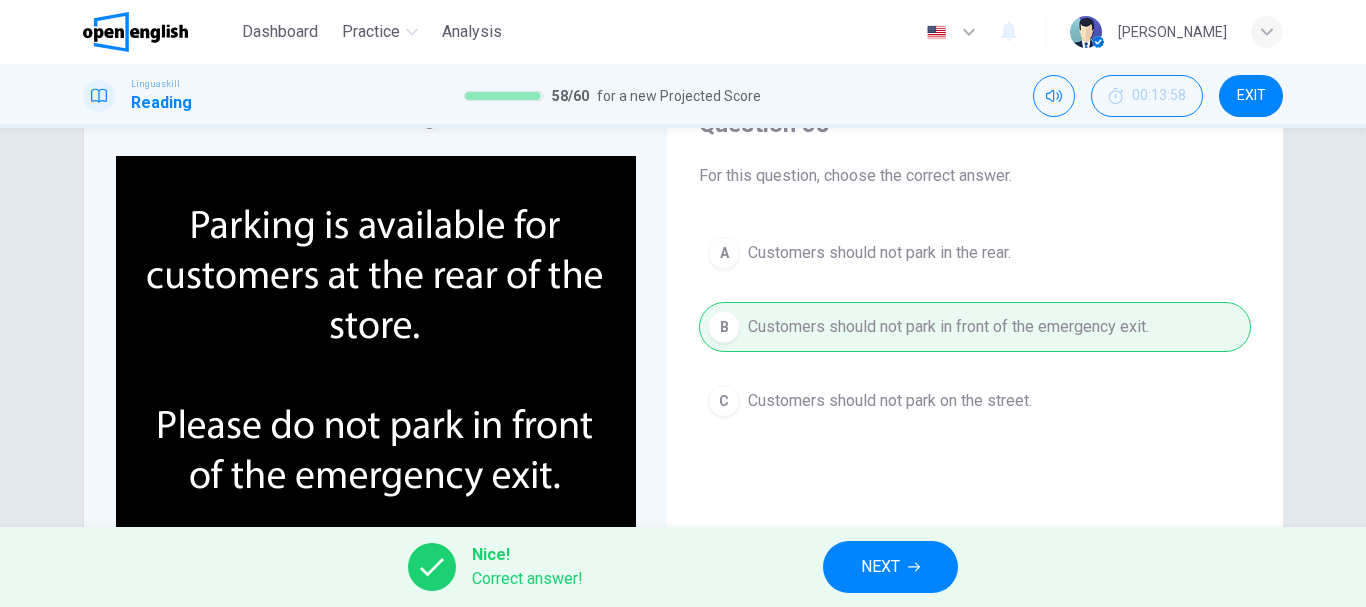 click on "NEXT" at bounding box center [880, 567] 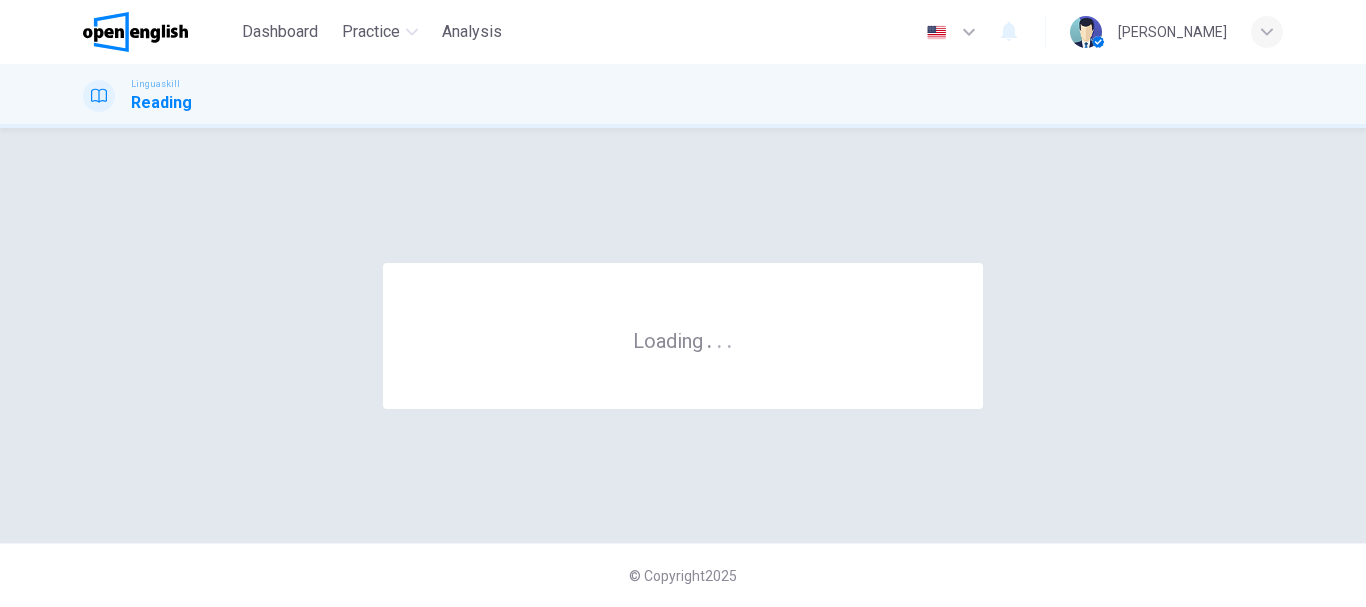 scroll, scrollTop: 0, scrollLeft: 0, axis: both 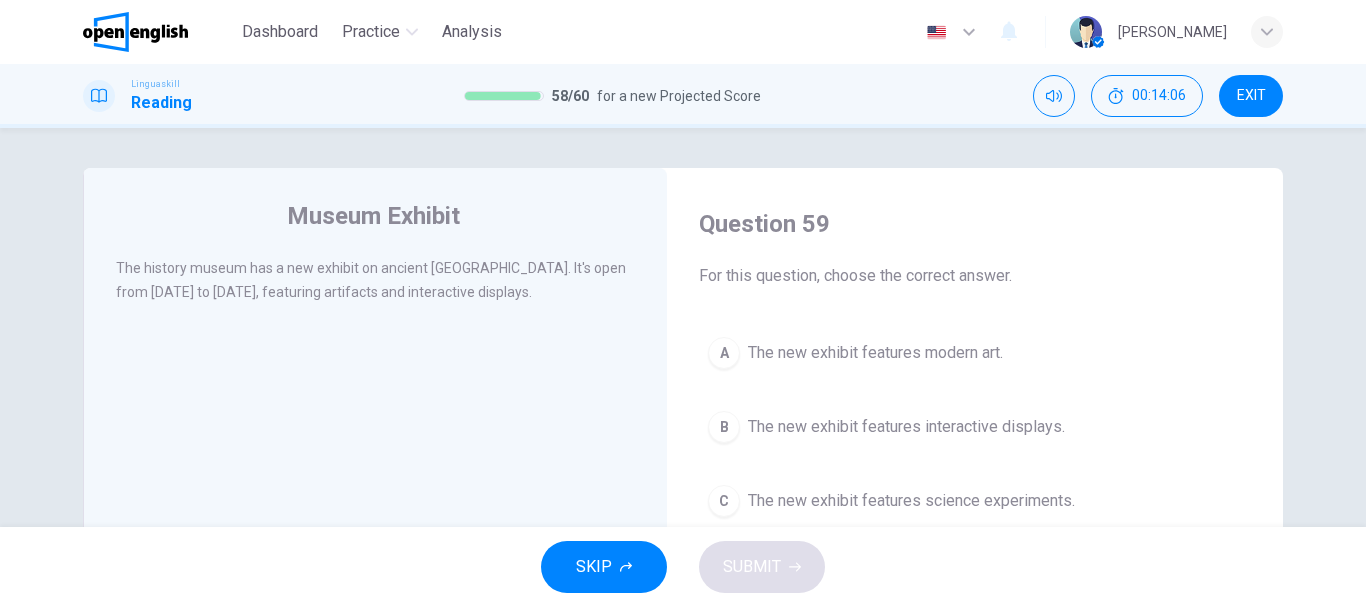 click on "The new exhibit features interactive displays." at bounding box center [906, 427] 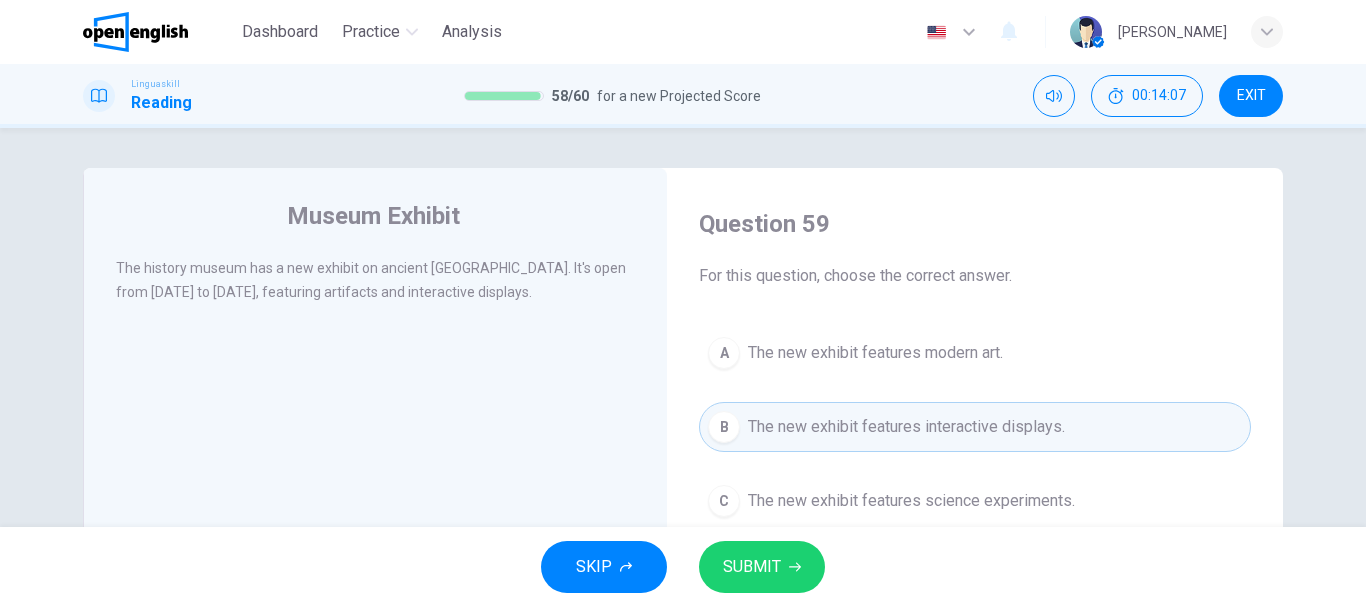 click on "SUBMIT" at bounding box center [752, 567] 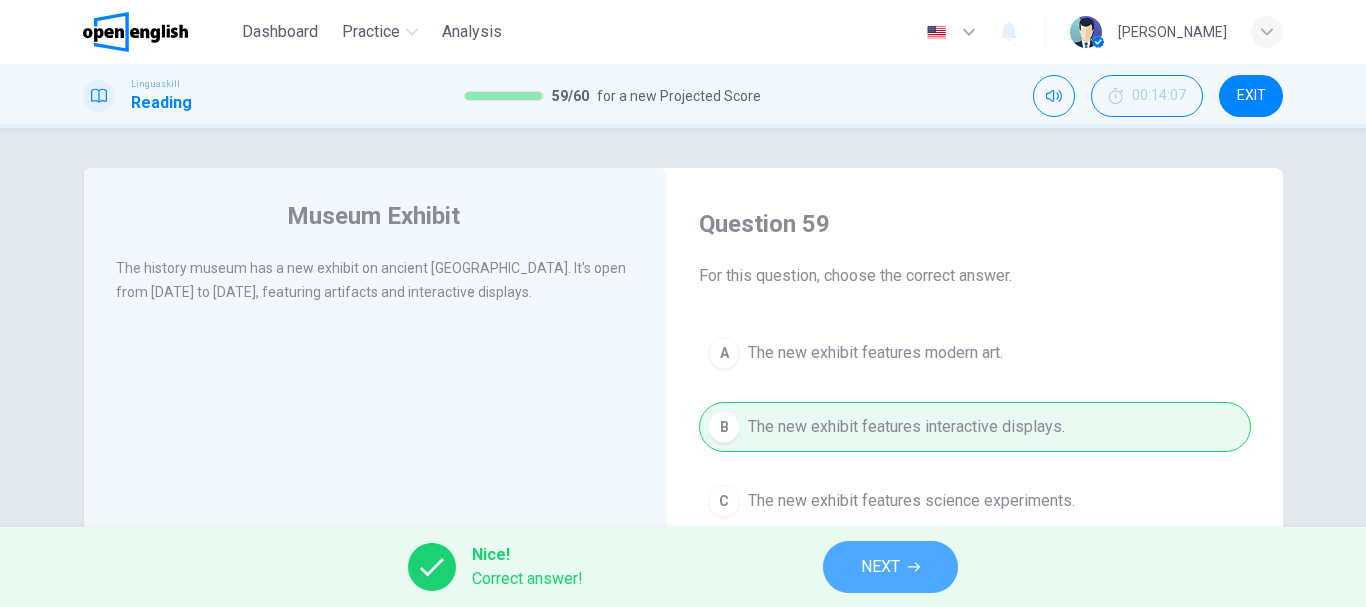click on "NEXT" at bounding box center (890, 567) 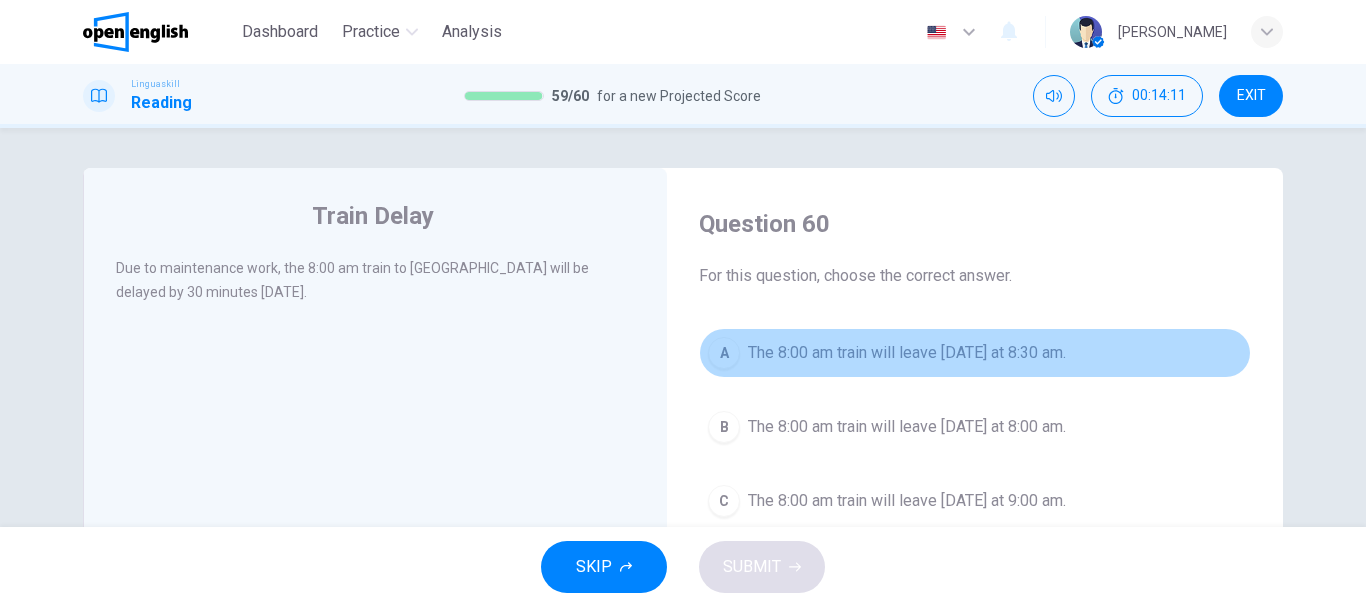 click on "The 8:00 am train will leave [DATE] at 8:30 am." at bounding box center [907, 353] 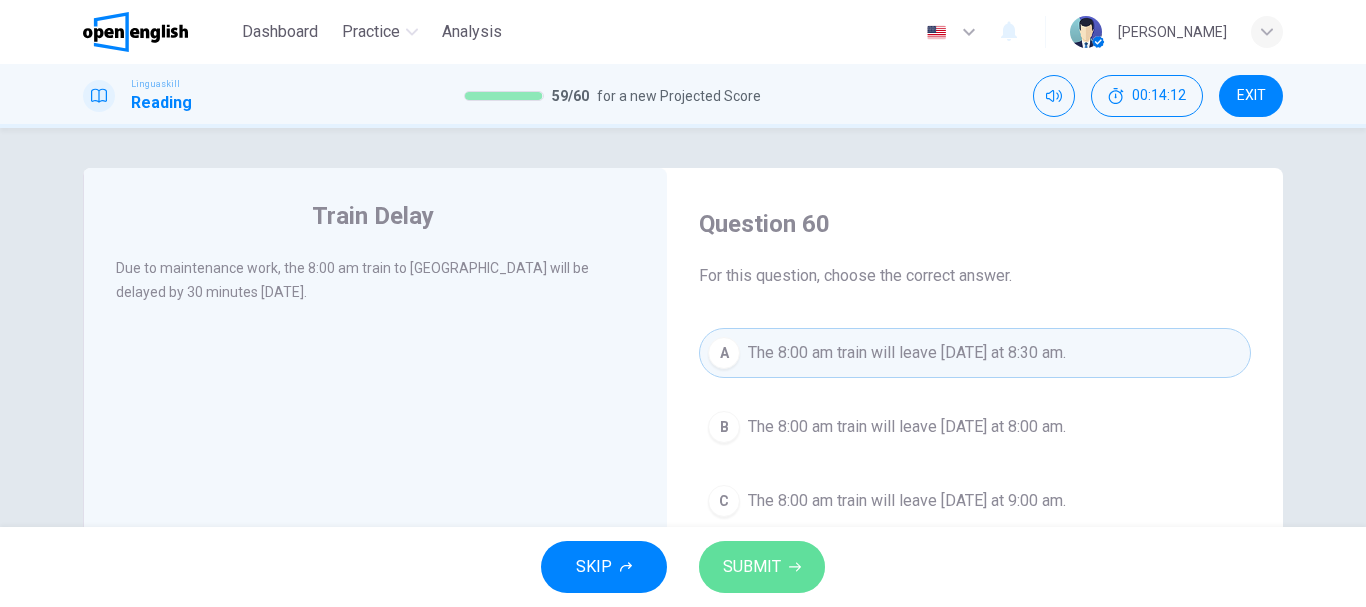 click 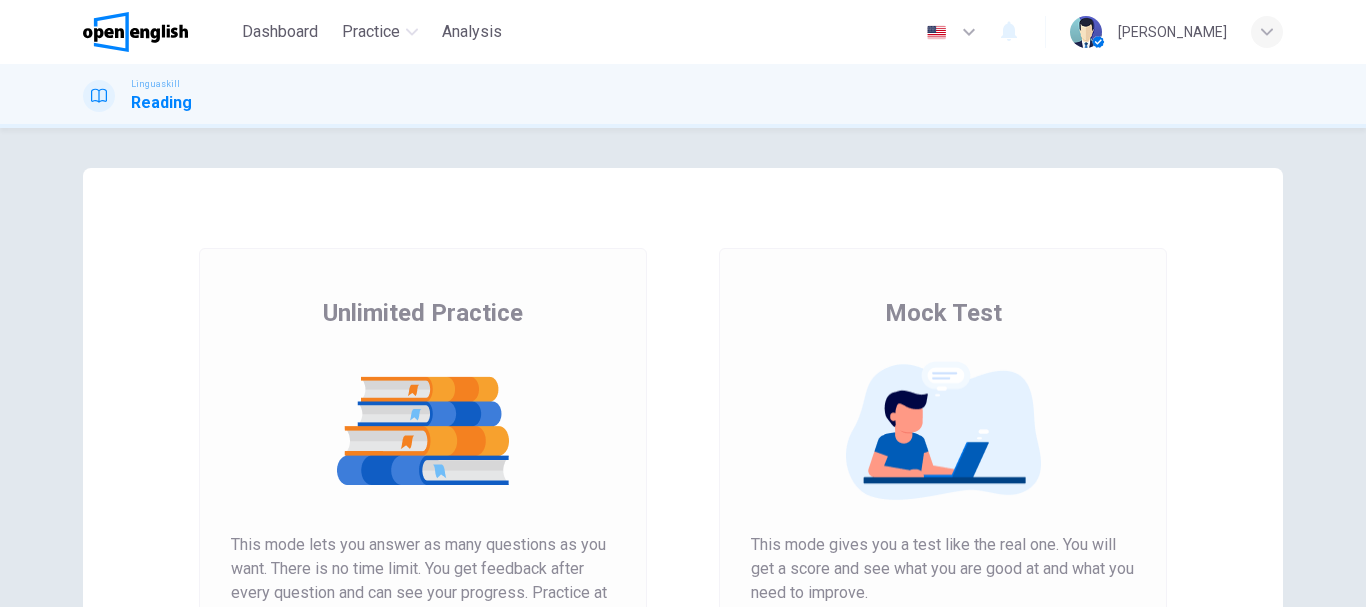 scroll, scrollTop: 0, scrollLeft: 0, axis: both 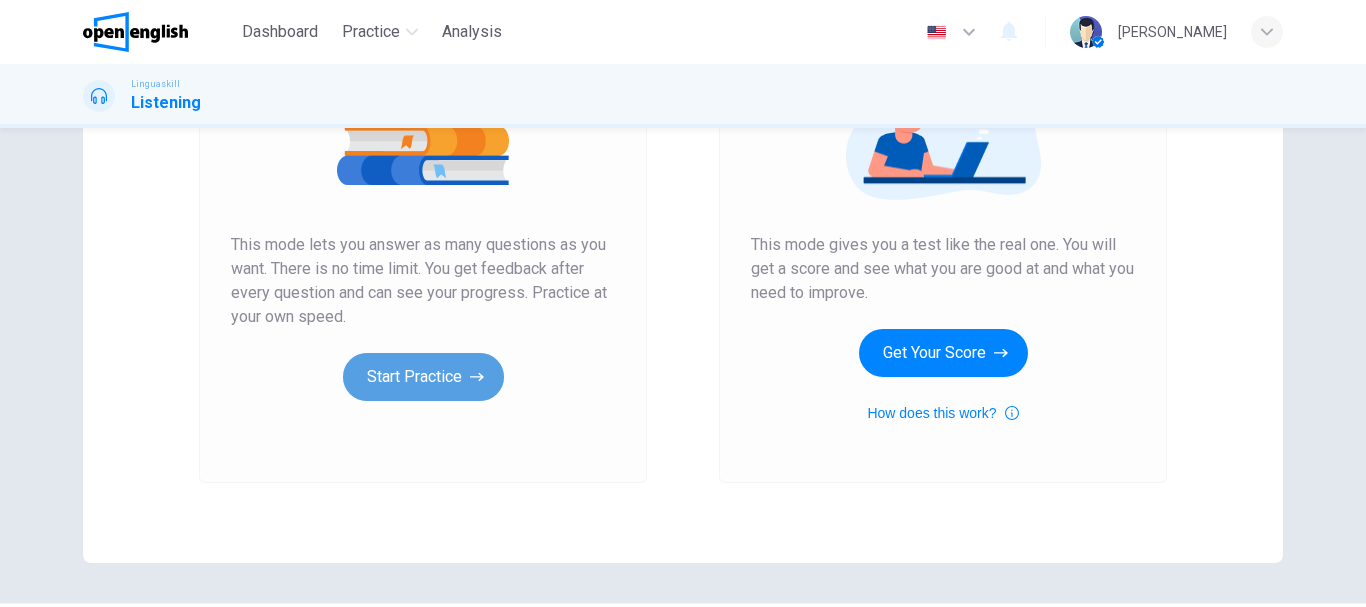 click on "Start Practice" at bounding box center [423, 377] 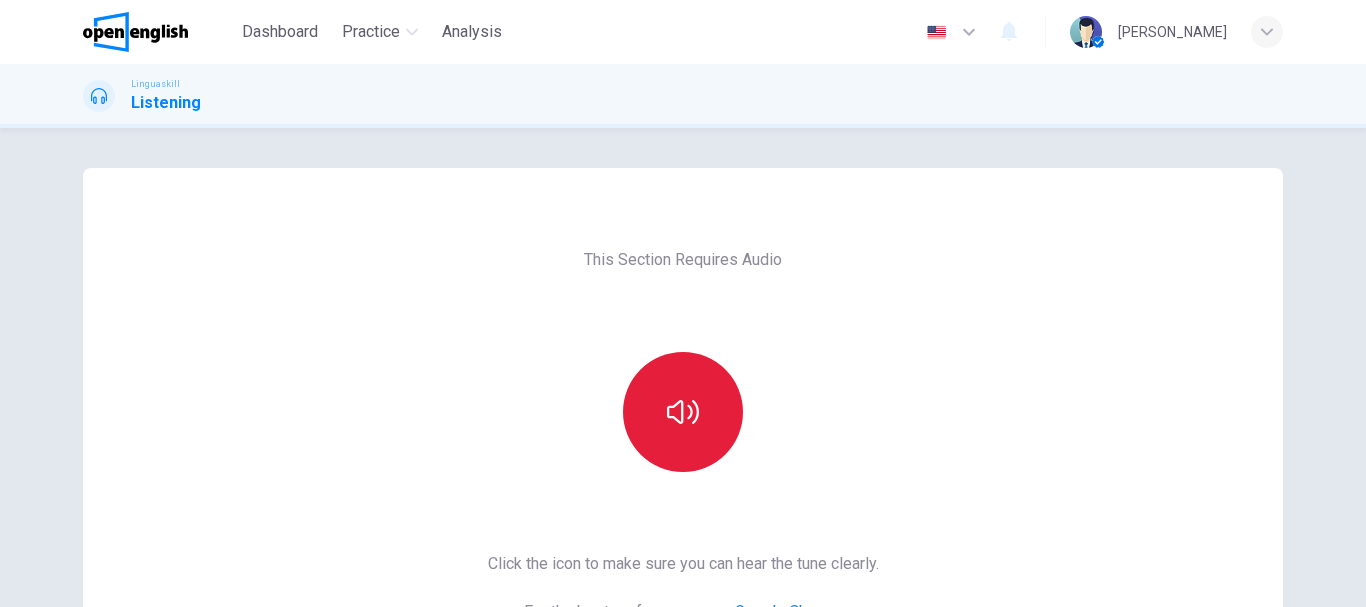 click at bounding box center [683, 412] 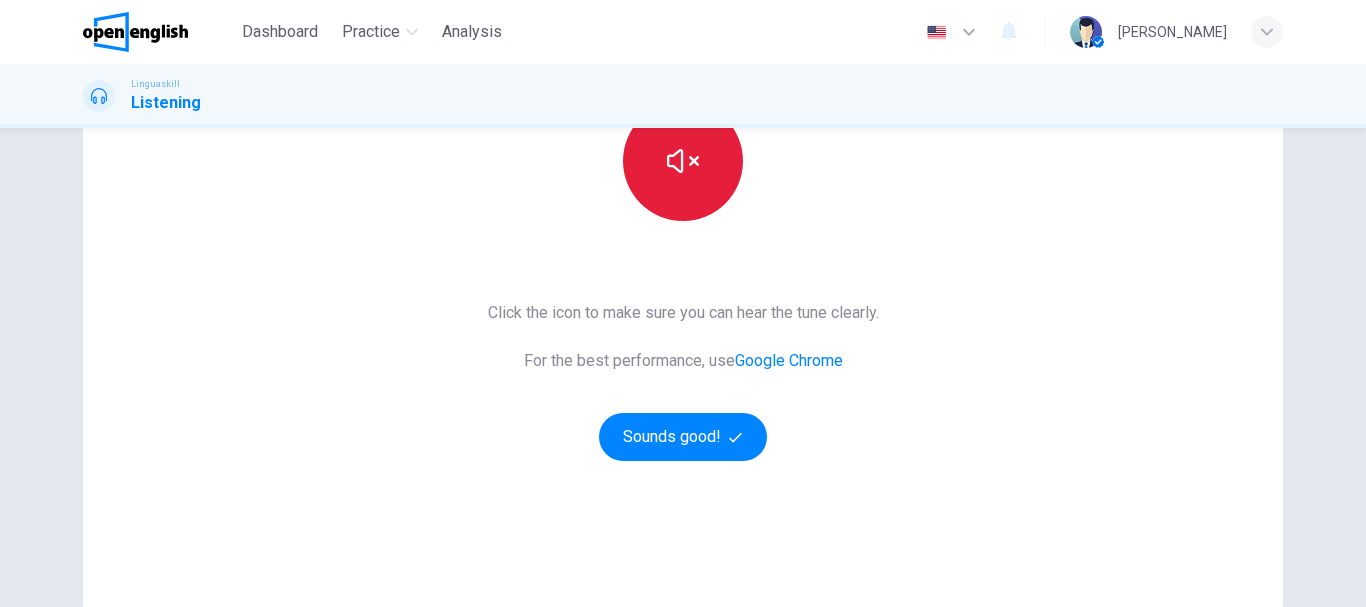 scroll, scrollTop: 300, scrollLeft: 0, axis: vertical 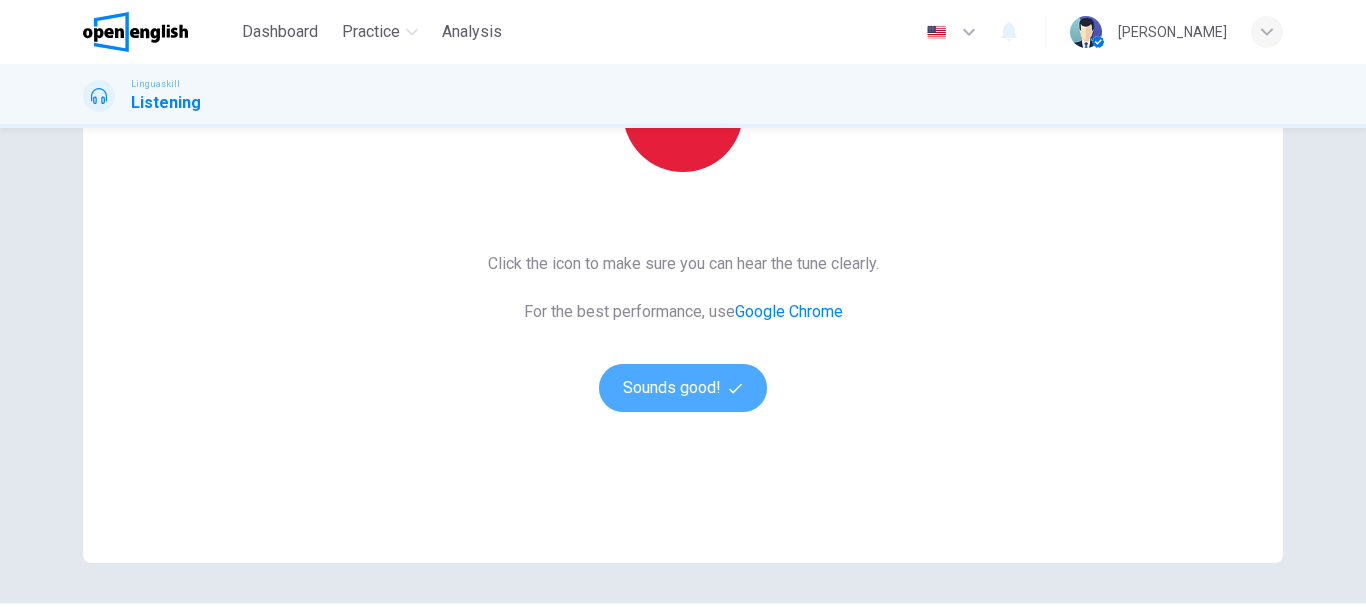 click 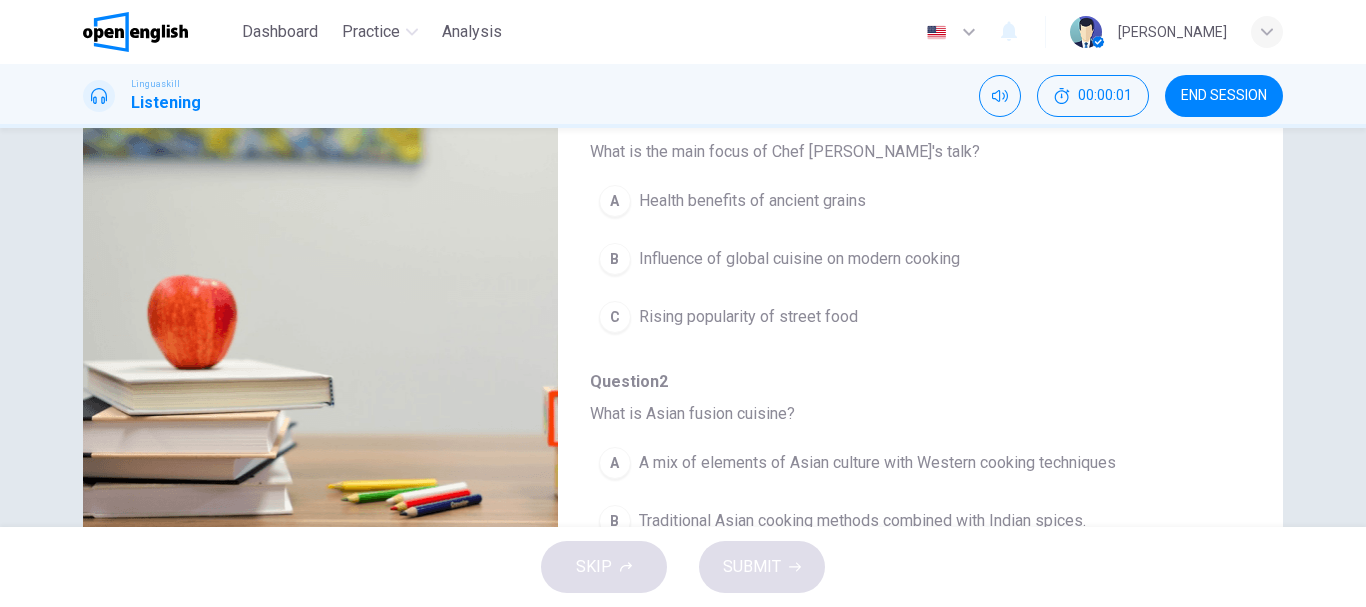 scroll, scrollTop: 0, scrollLeft: 0, axis: both 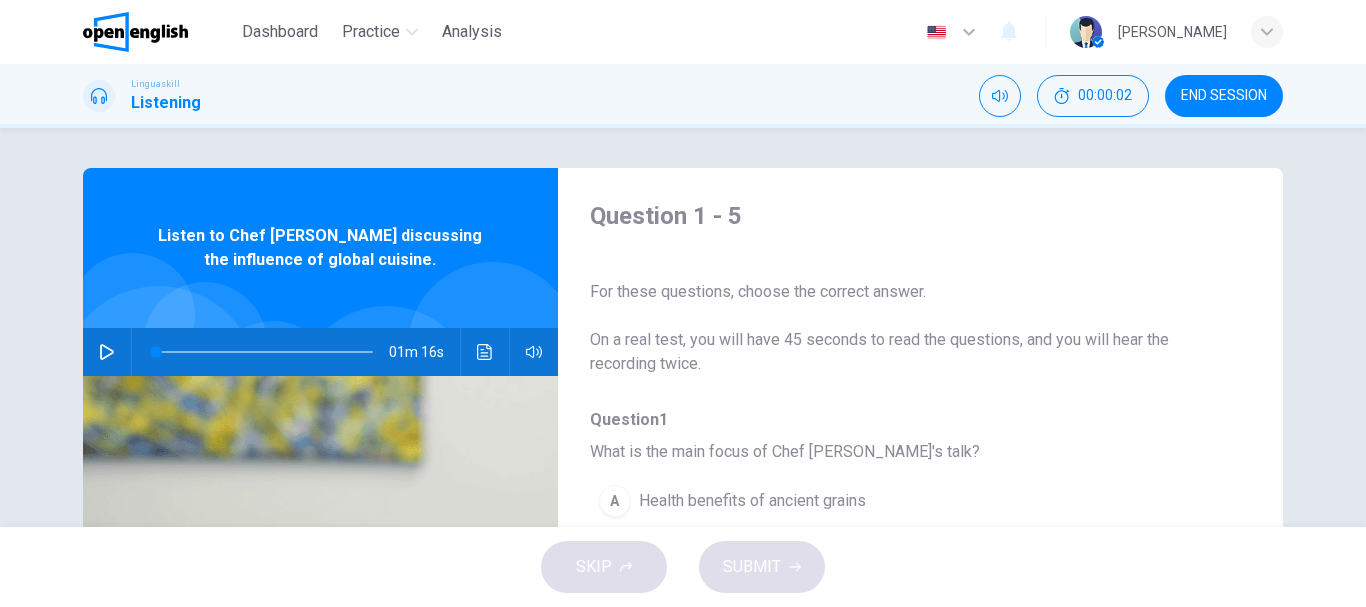 click 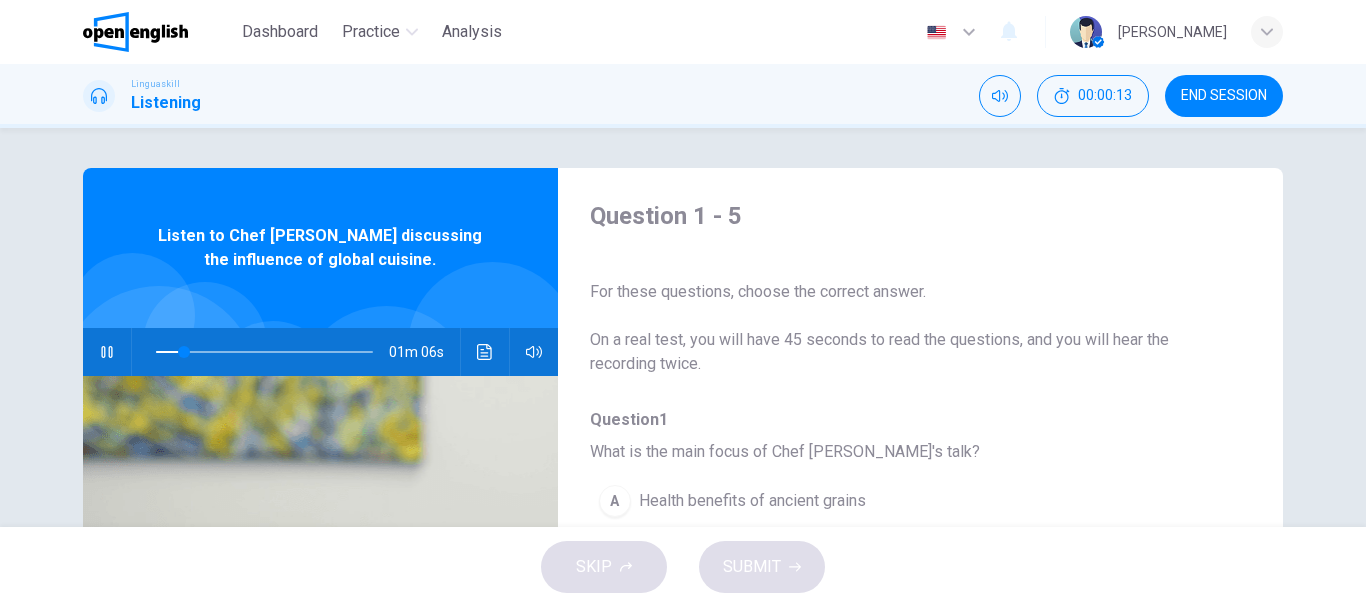 scroll, scrollTop: 100, scrollLeft: 0, axis: vertical 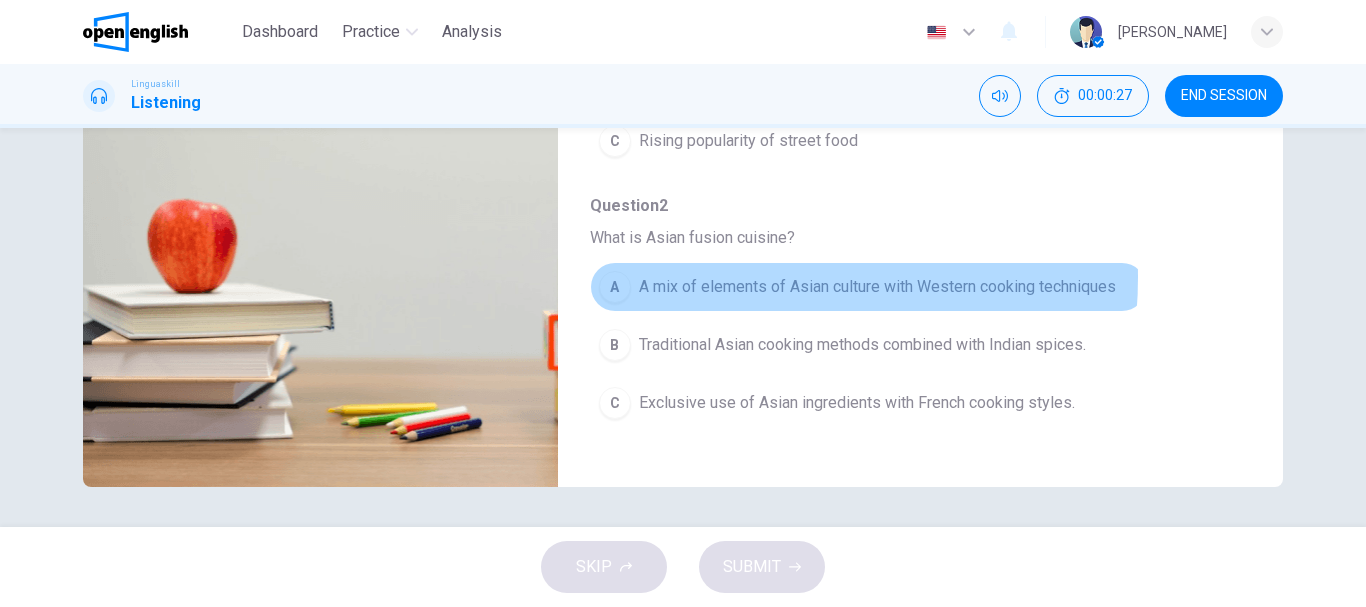 click on "A mix of elements of Asian culture with Western cooking techniques" at bounding box center [877, 287] 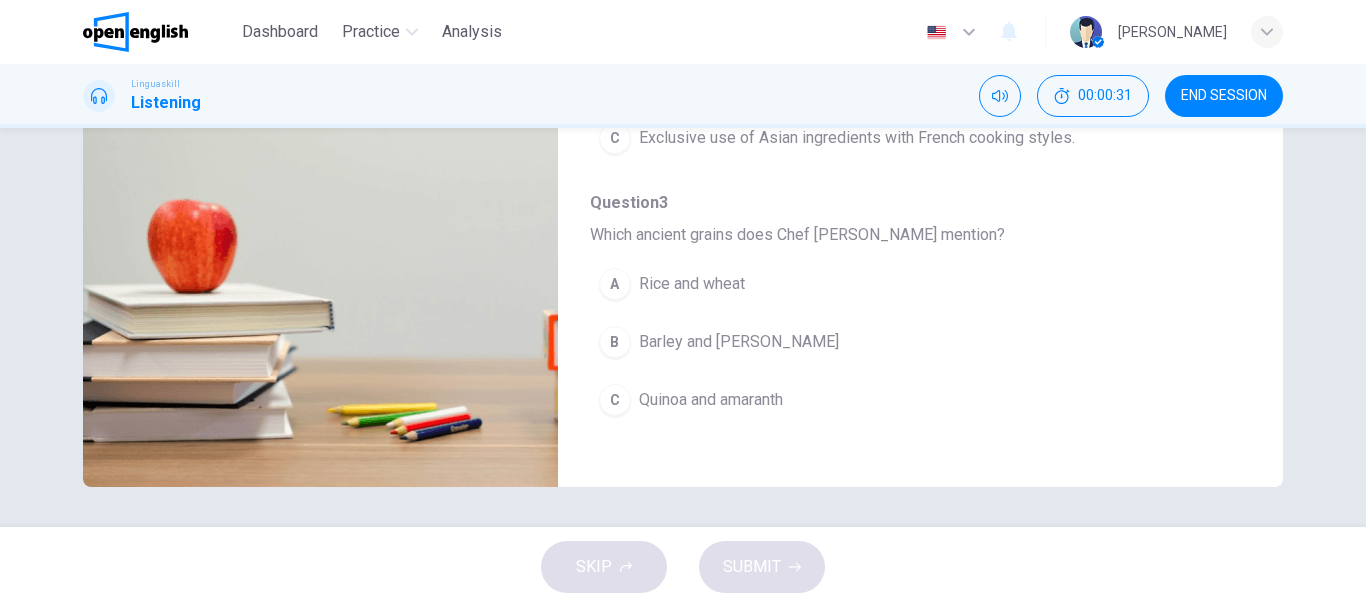 scroll, scrollTop: 400, scrollLeft: 0, axis: vertical 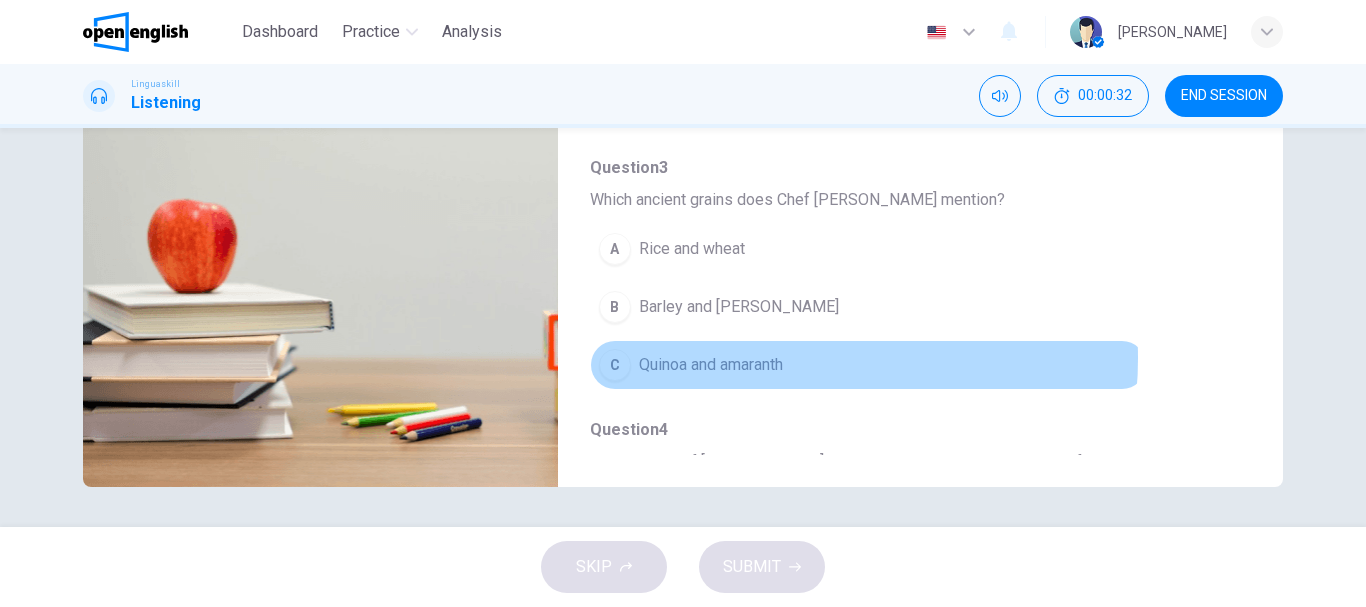 click on "Quinoa and amaranth" at bounding box center (711, 365) 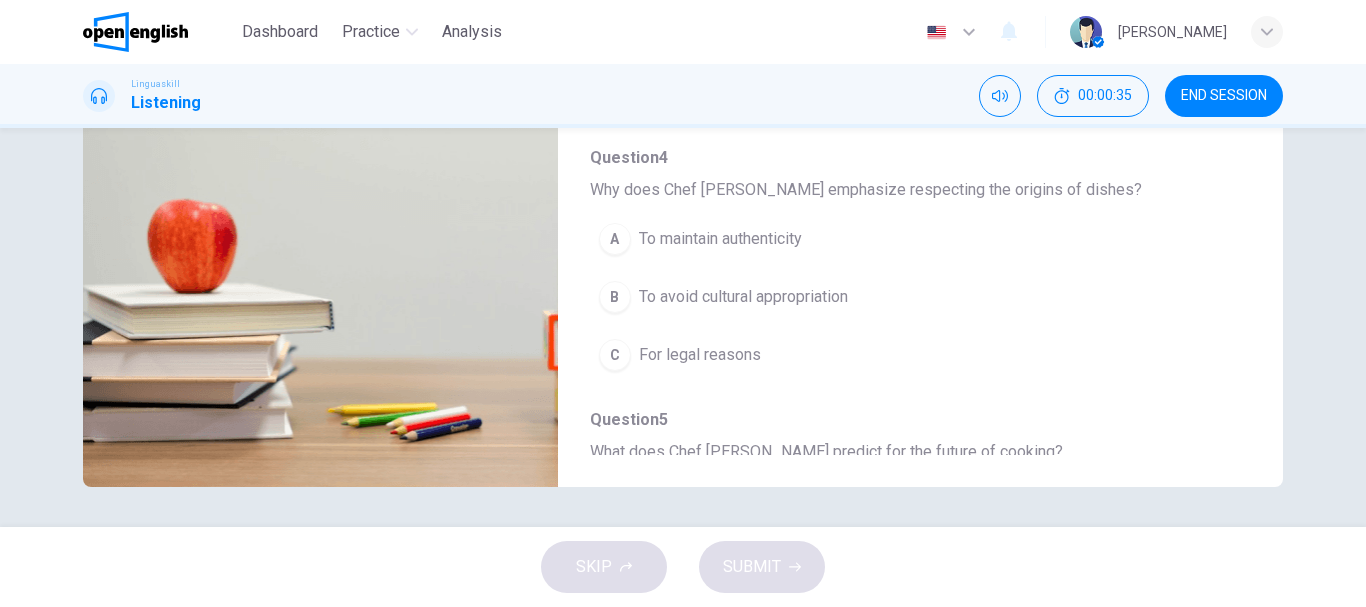 scroll, scrollTop: 700, scrollLeft: 0, axis: vertical 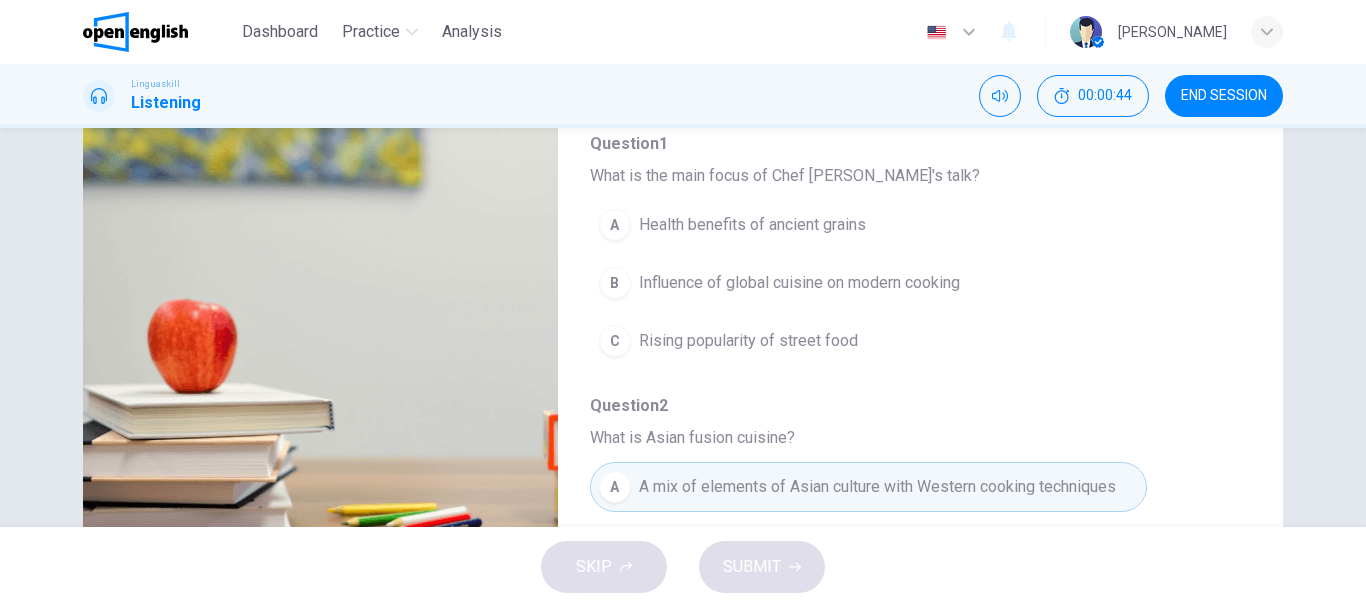 click on "Health benefits of ancient grains" at bounding box center (752, 225) 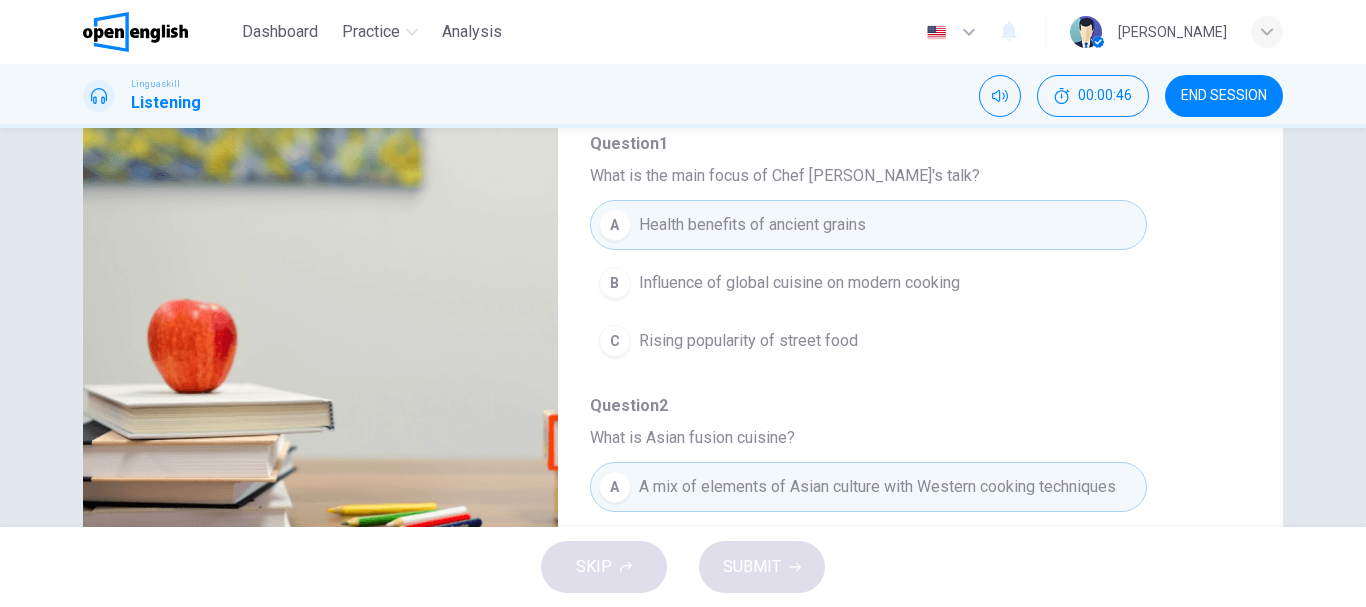 click on "Influence of global cuisine on modern cooking" at bounding box center (799, 283) 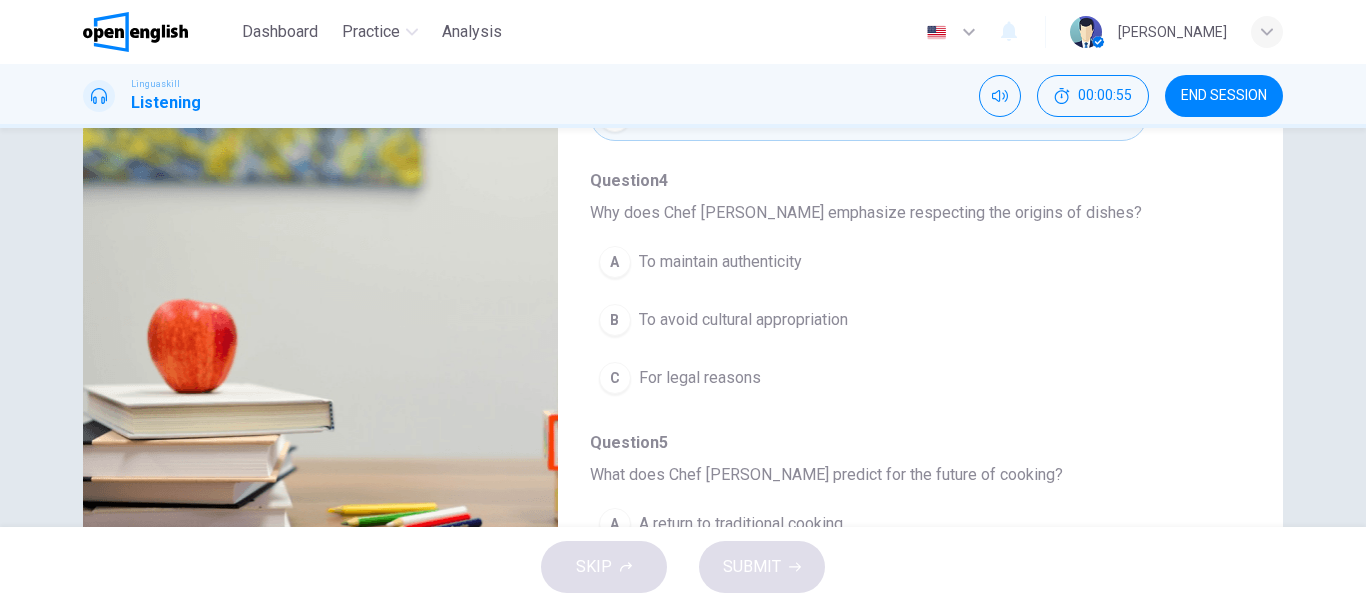scroll, scrollTop: 800, scrollLeft: 0, axis: vertical 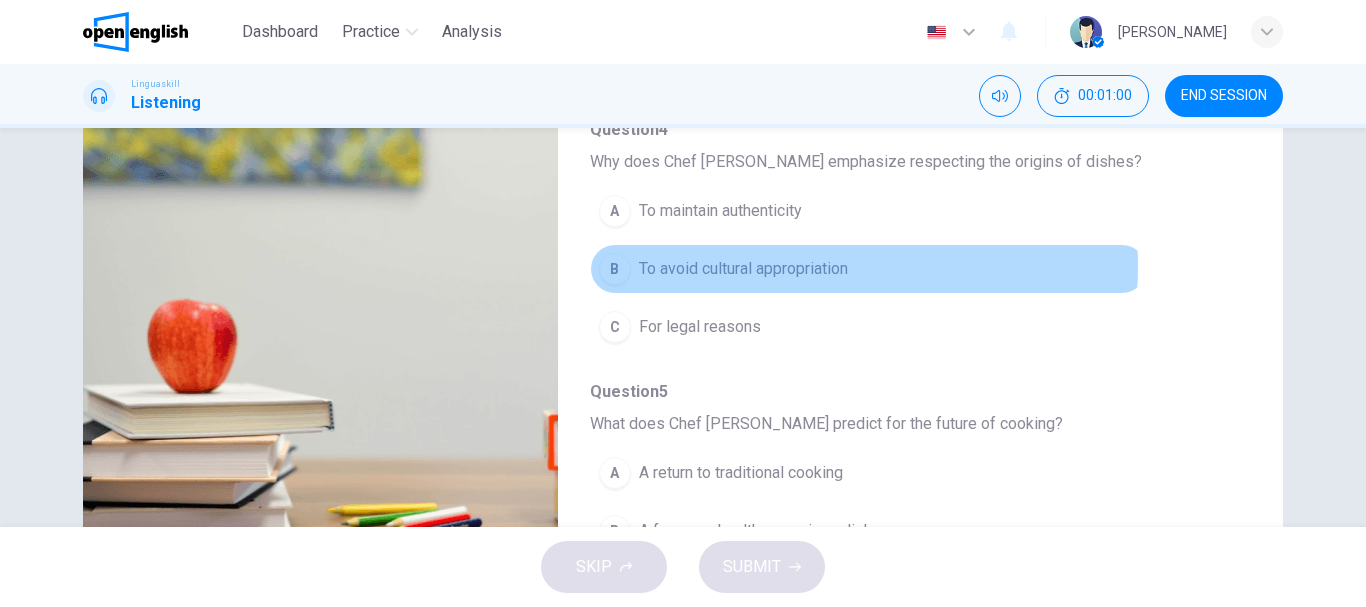 click on "To avoid cultural appropriation" at bounding box center (743, 269) 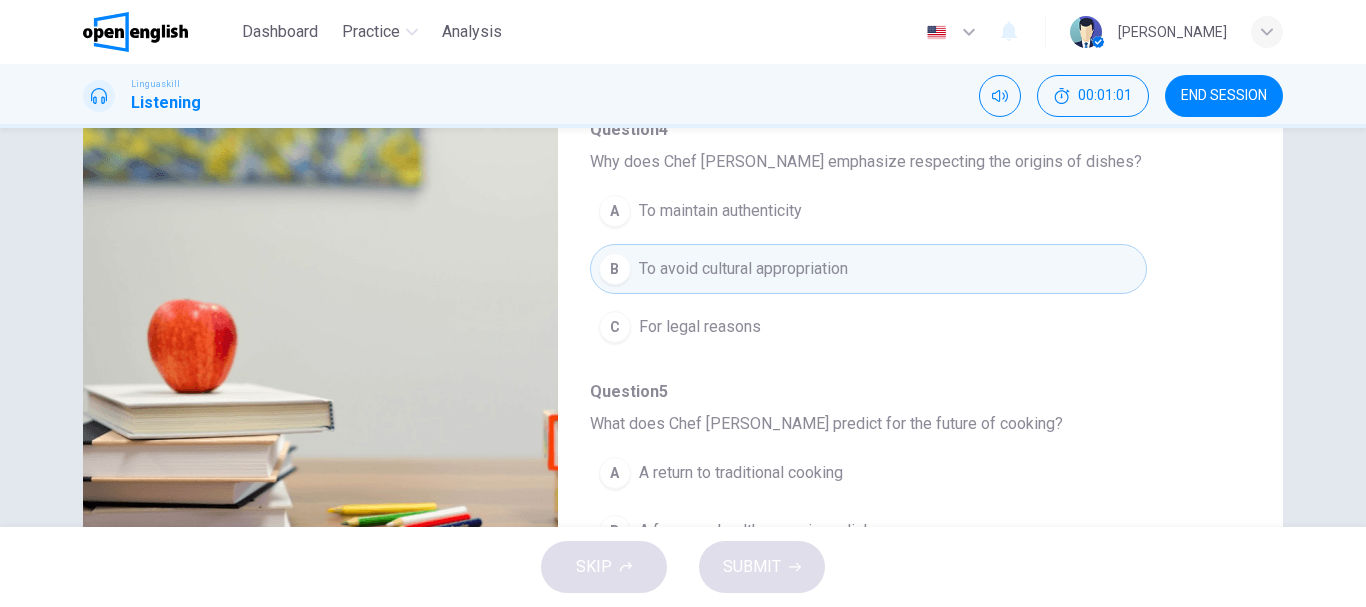 scroll, scrollTop: 863, scrollLeft: 0, axis: vertical 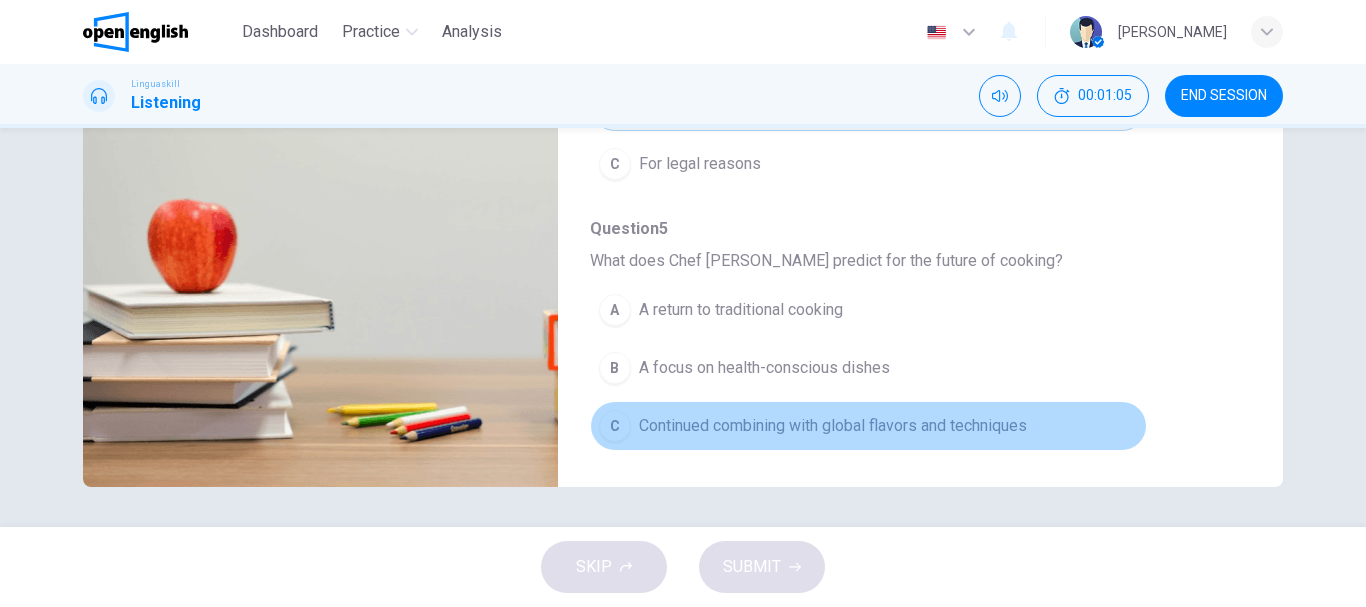 click on "C Continued combining with global flavors and techniques" at bounding box center (868, 426) 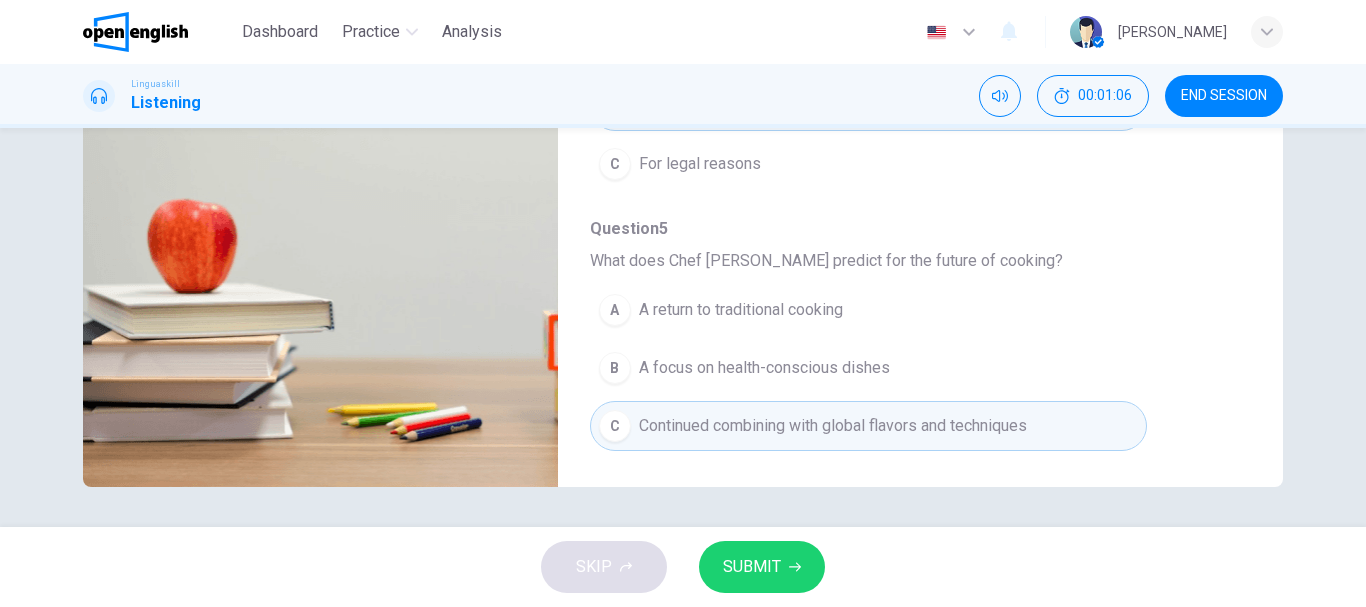 click on "SUBMIT" at bounding box center (762, 567) 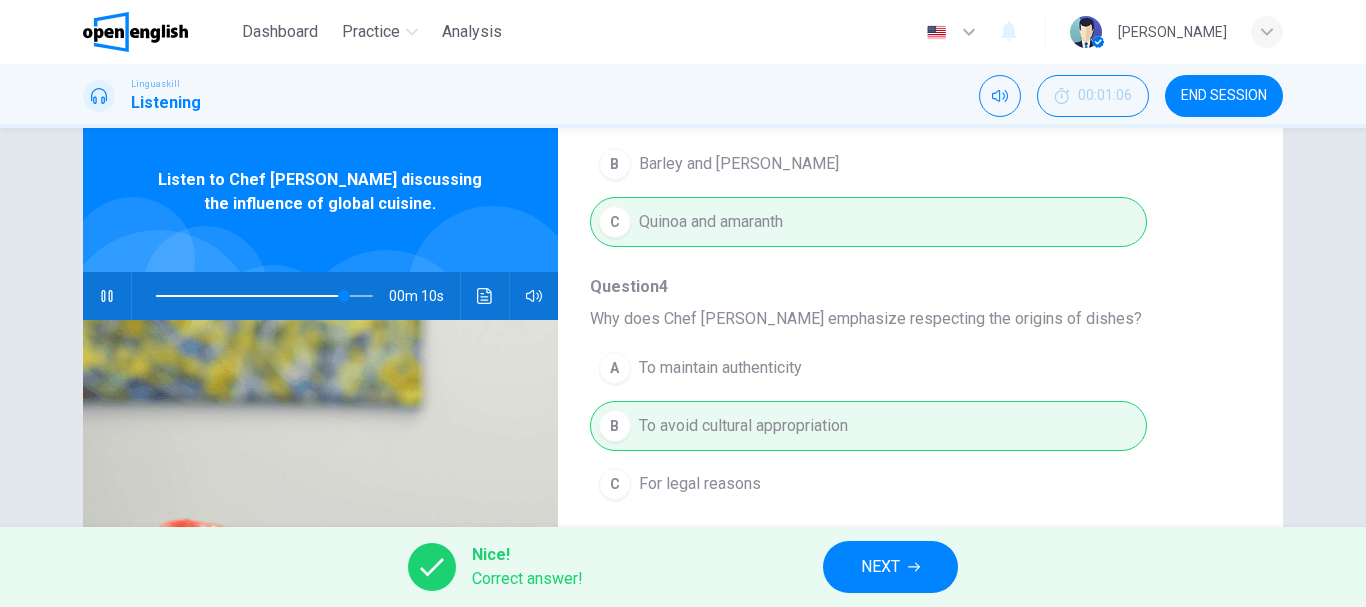 scroll, scrollTop: 0, scrollLeft: 0, axis: both 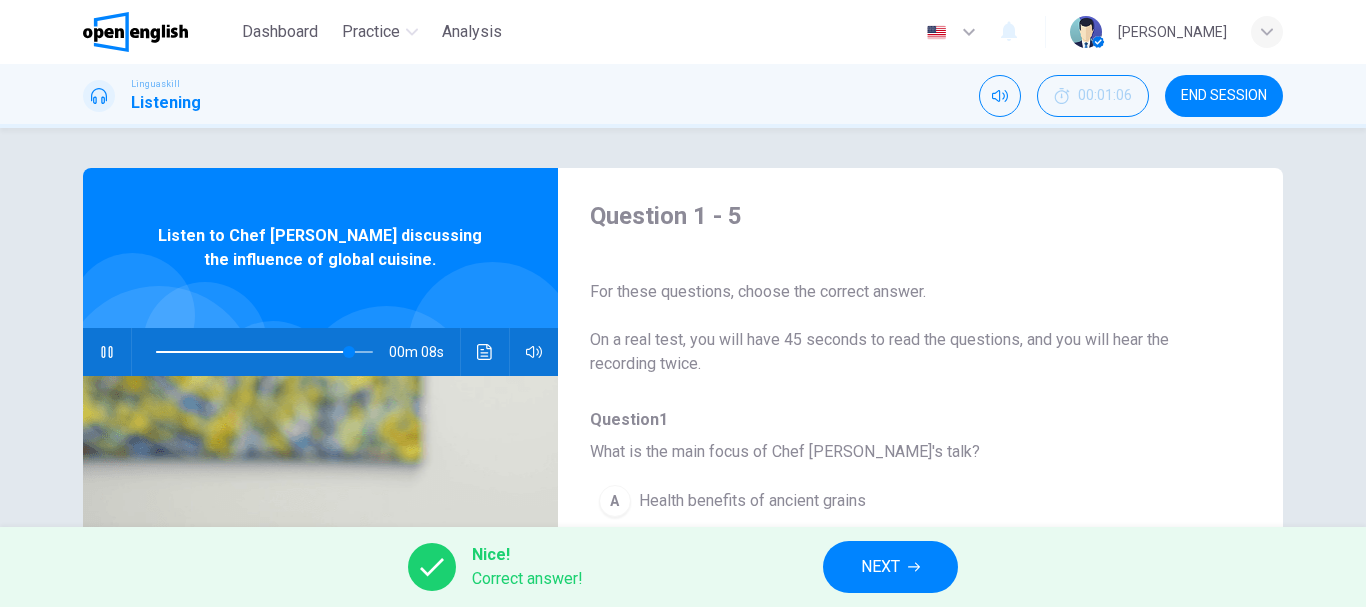 type on "**" 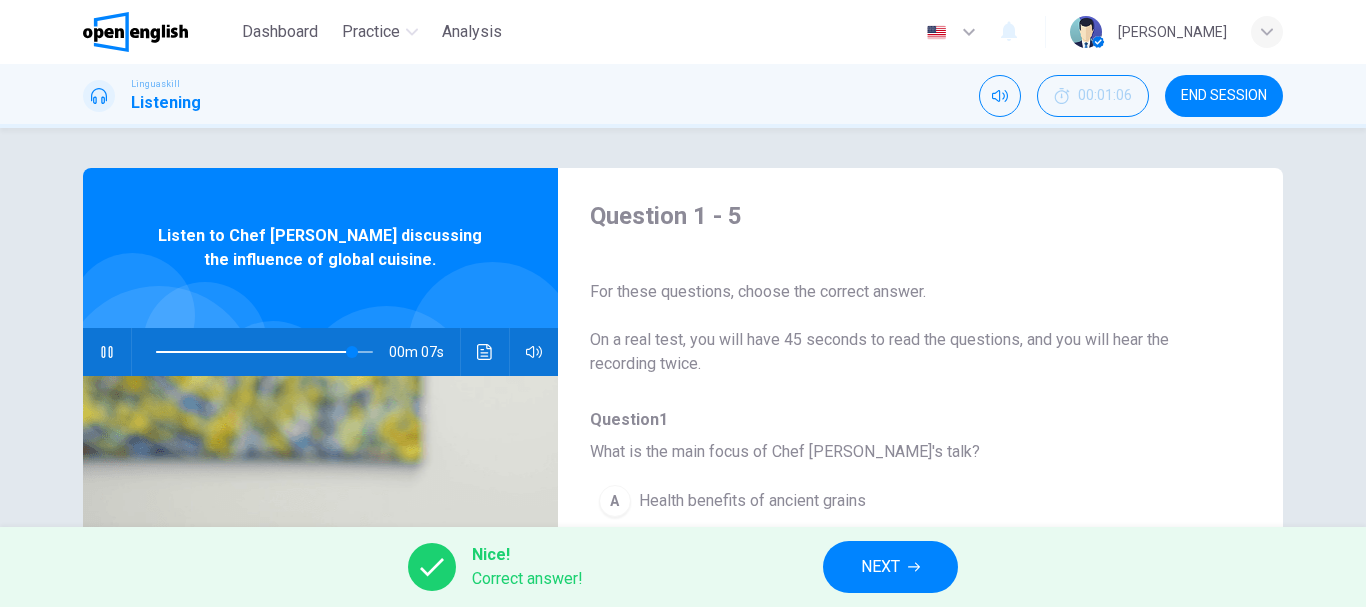 click on "NEXT" at bounding box center (890, 567) 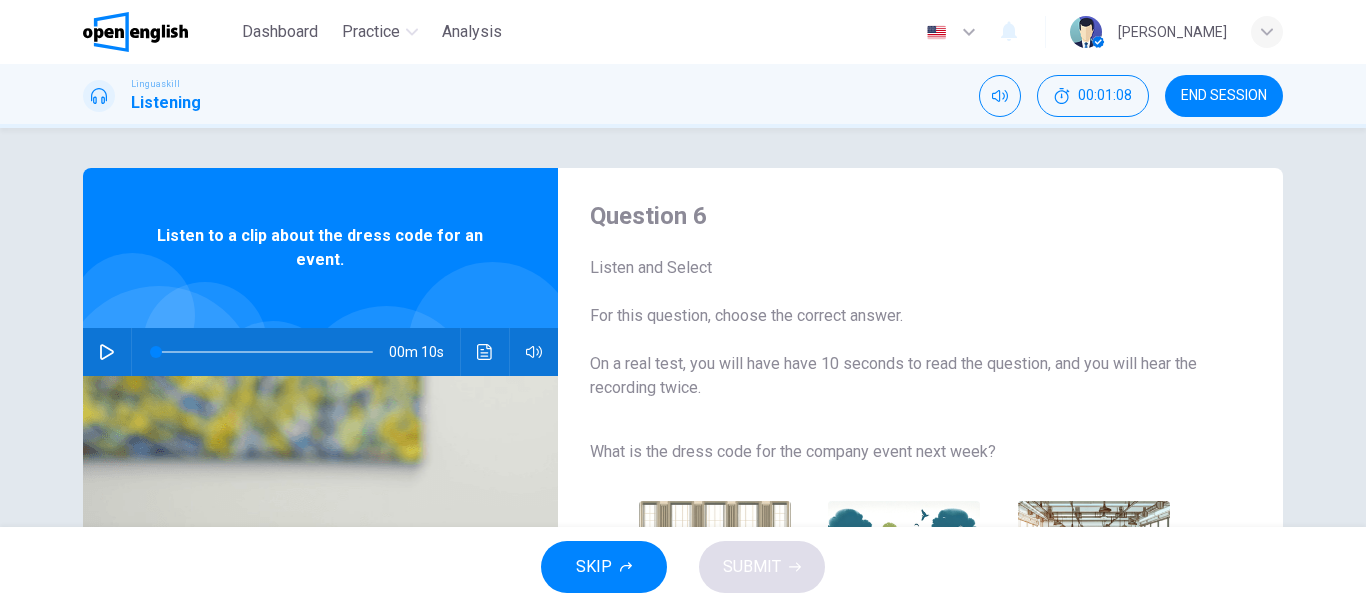 click at bounding box center (107, 352) 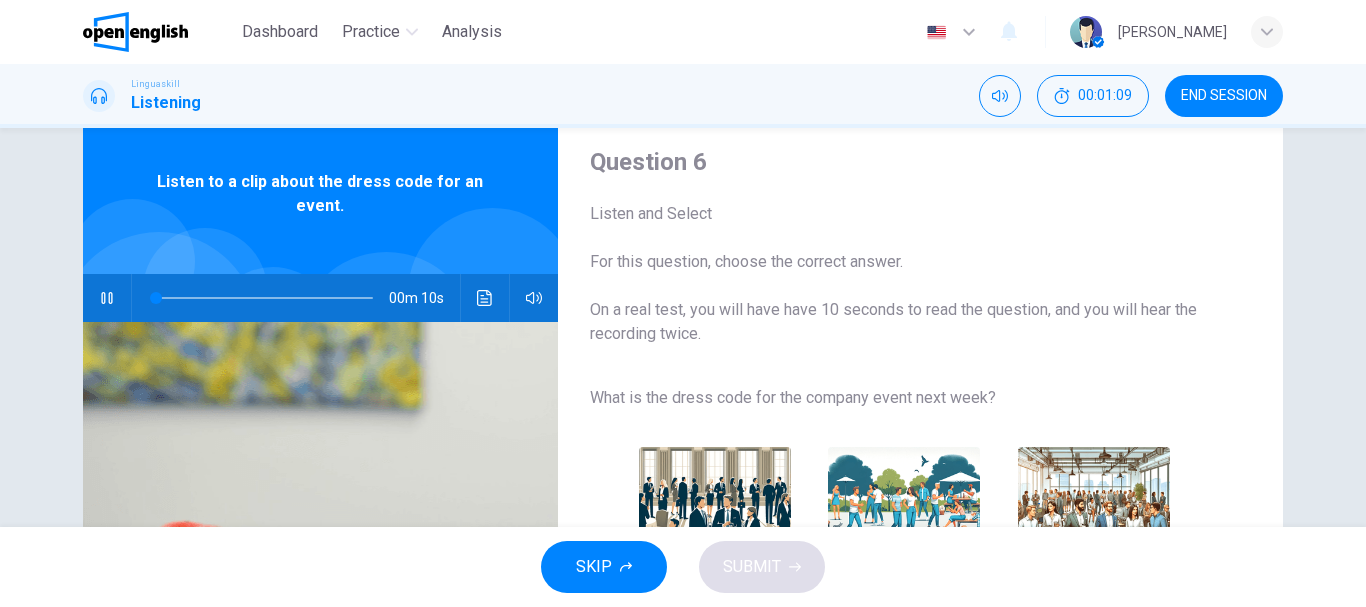 scroll, scrollTop: 200, scrollLeft: 0, axis: vertical 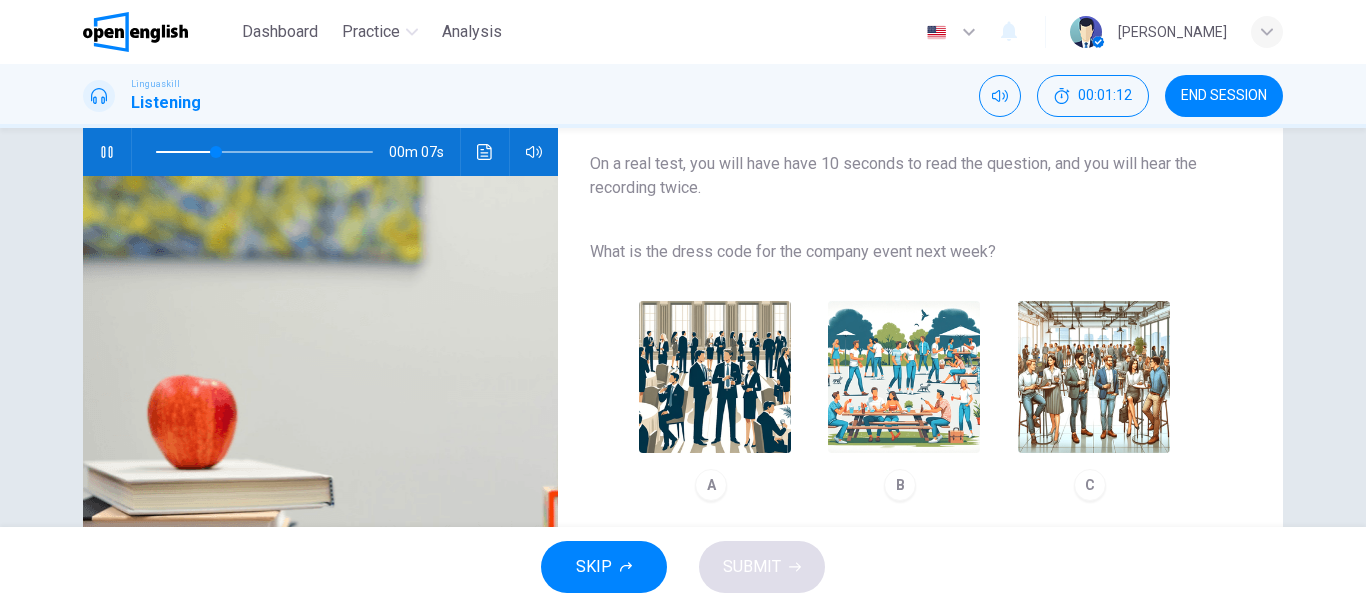 click at bounding box center [1094, 377] 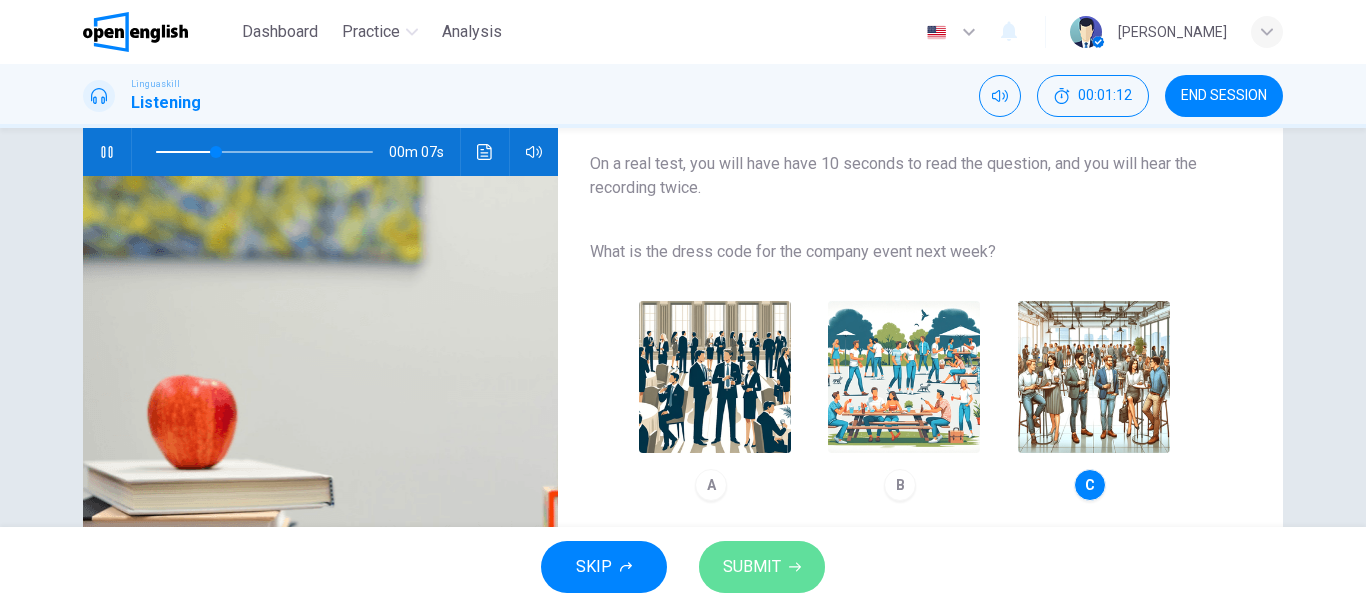 click on "SUBMIT" at bounding box center [762, 567] 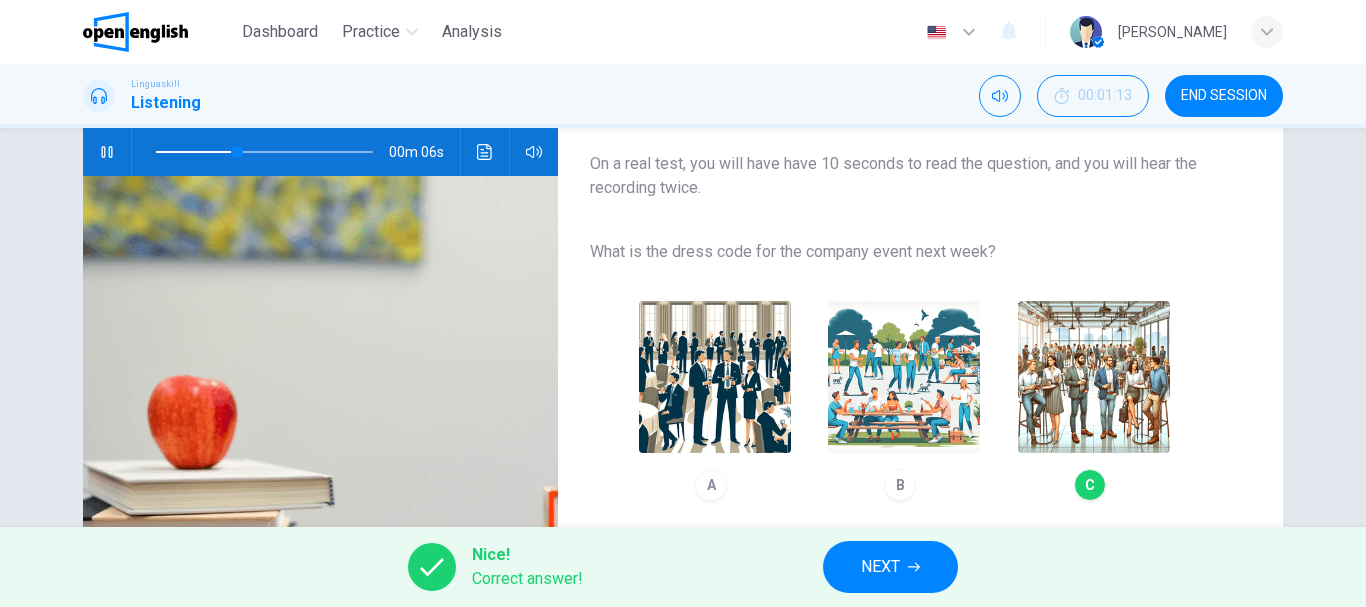 type on "**" 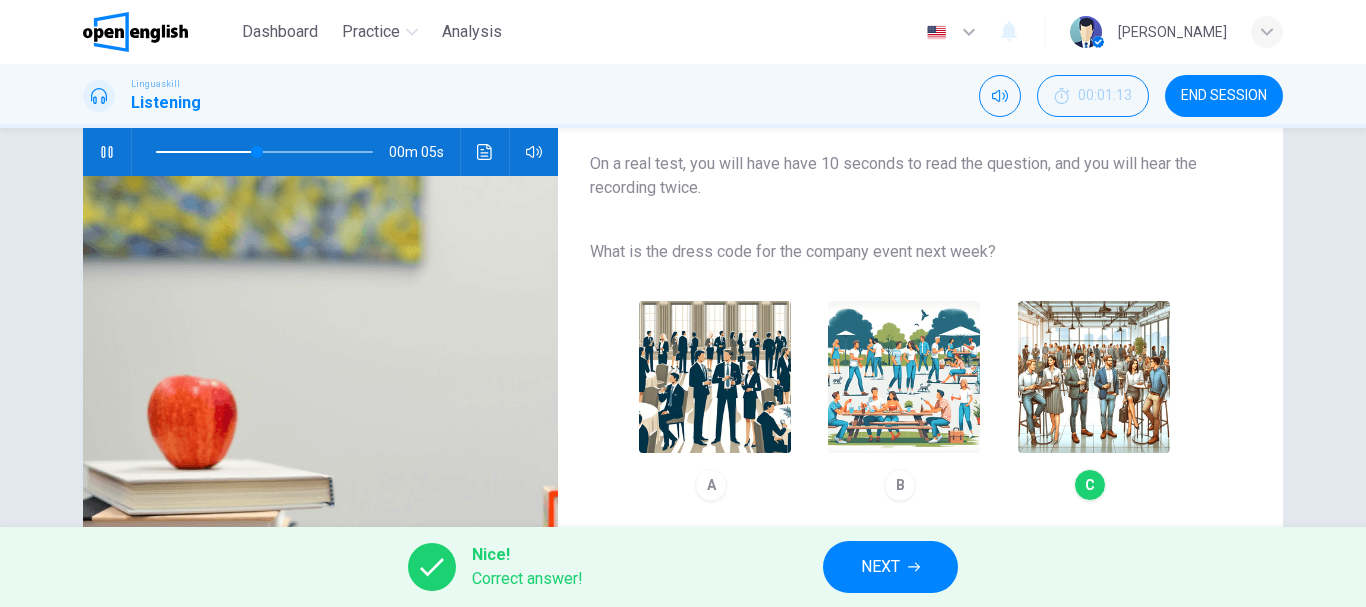 click on "NEXT" at bounding box center [890, 567] 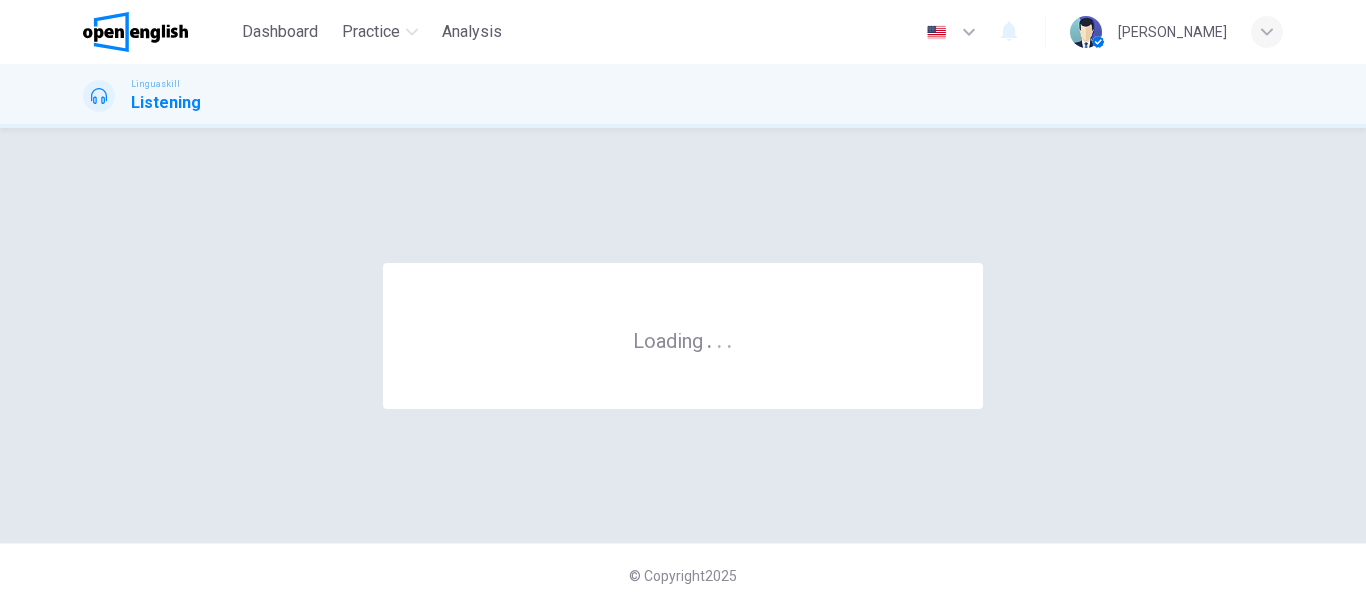 scroll, scrollTop: 0, scrollLeft: 0, axis: both 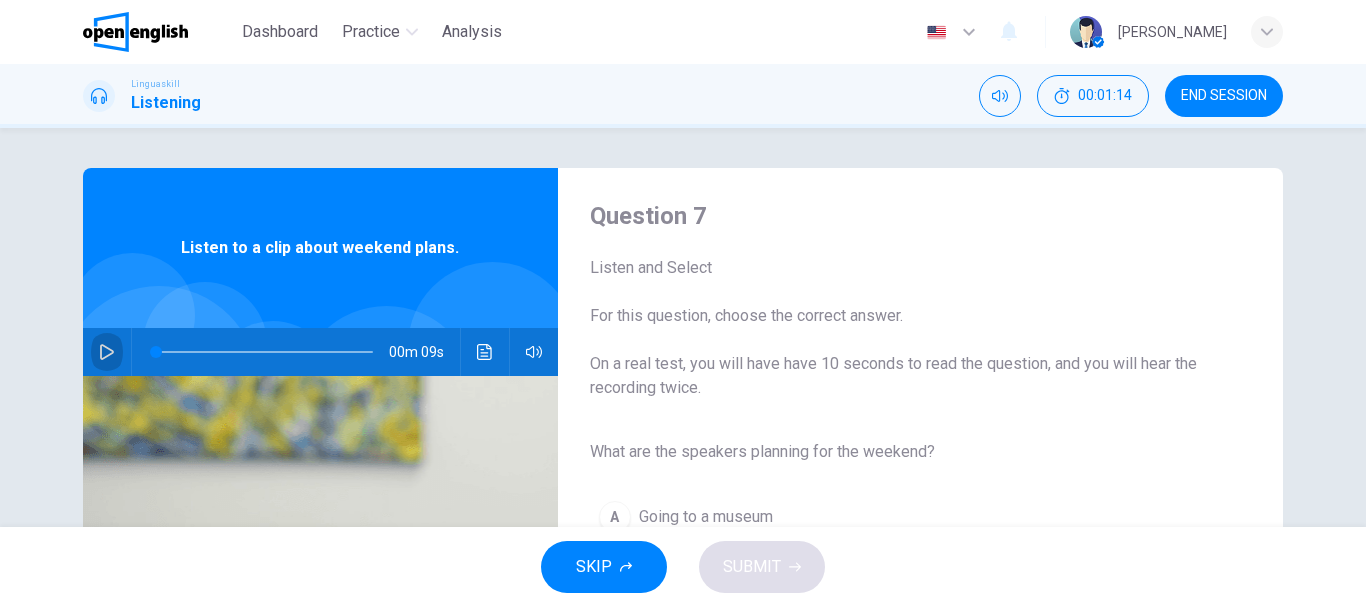 click 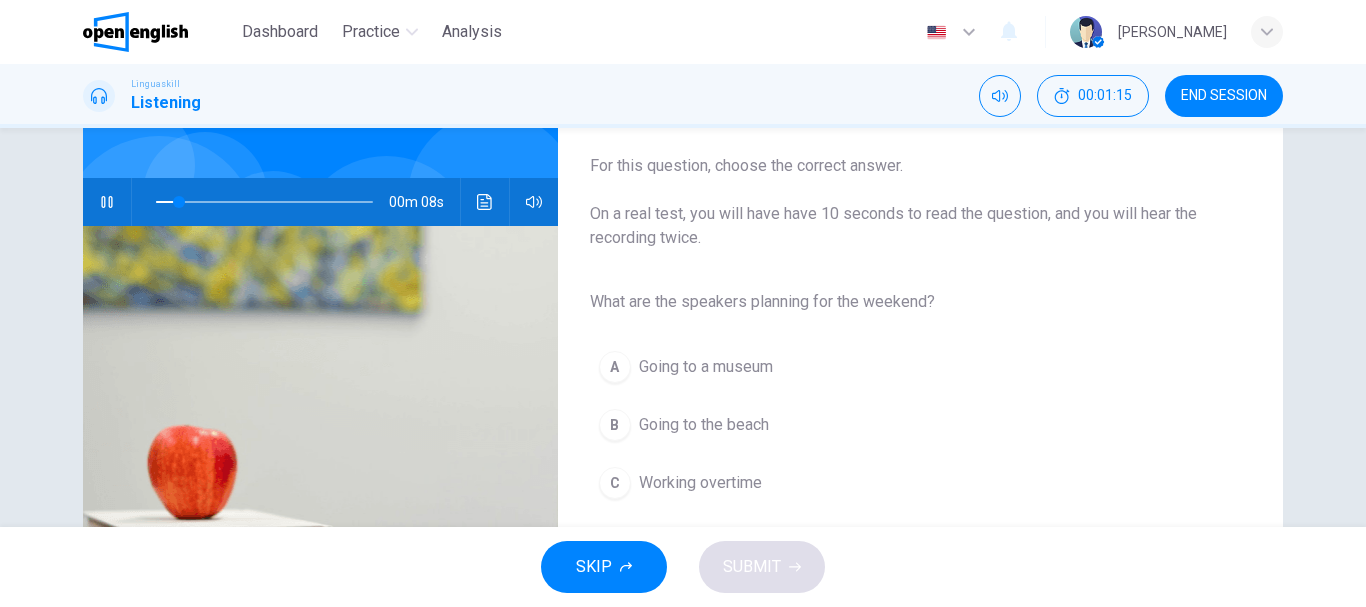 scroll, scrollTop: 200, scrollLeft: 0, axis: vertical 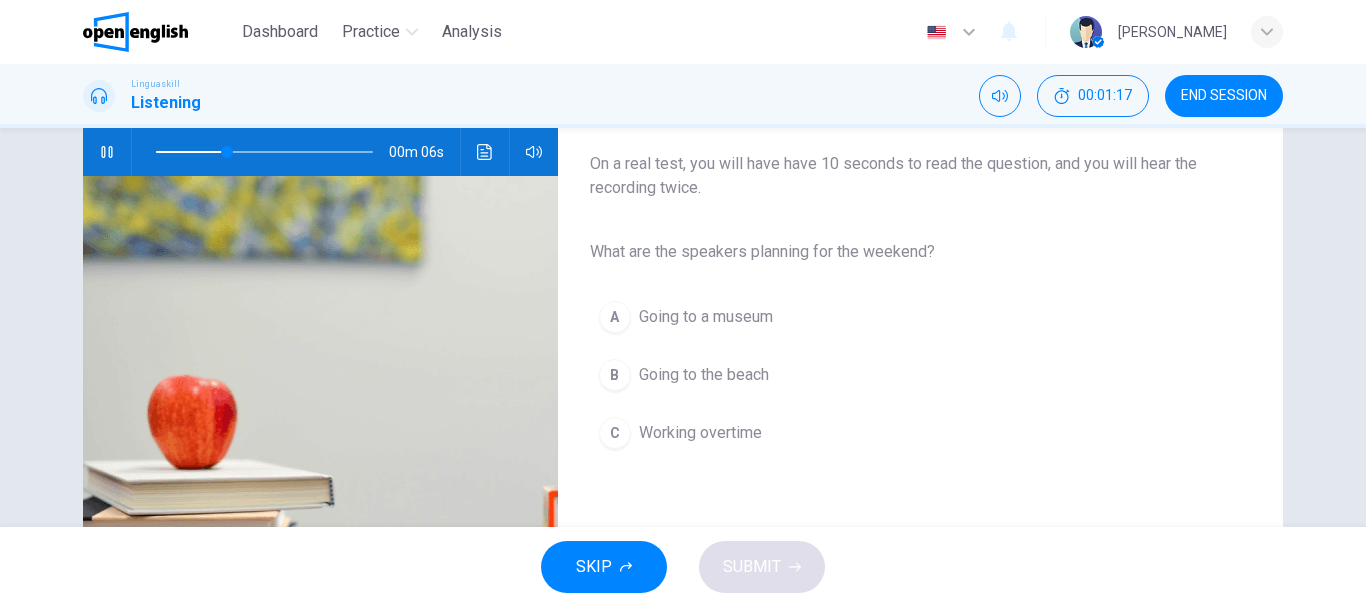click on "B Going to the beach" at bounding box center [904, 375] 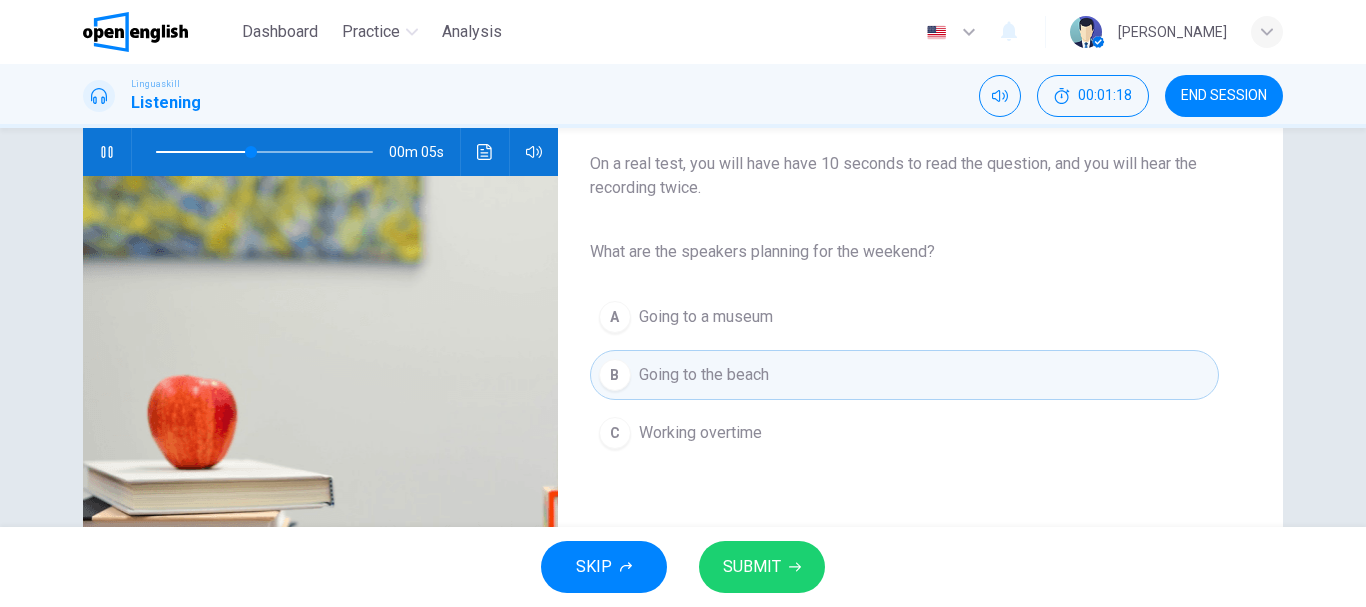 click on "SUBMIT" at bounding box center [752, 567] 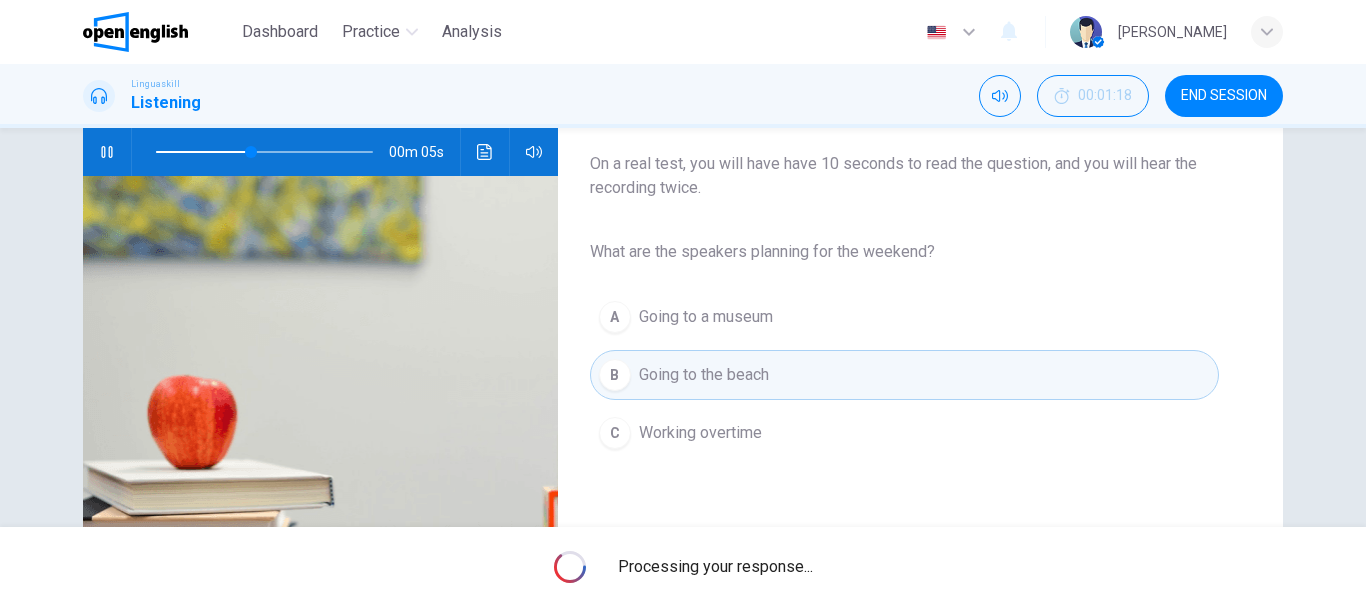 type on "**" 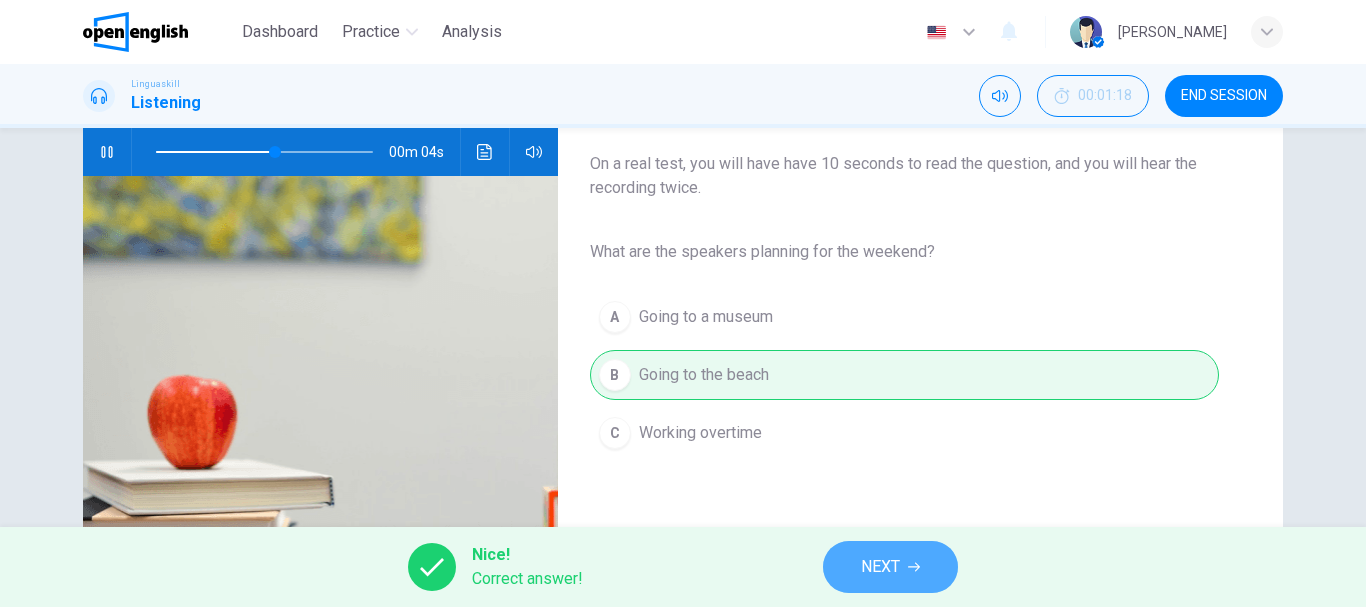 click on "NEXT" at bounding box center [880, 567] 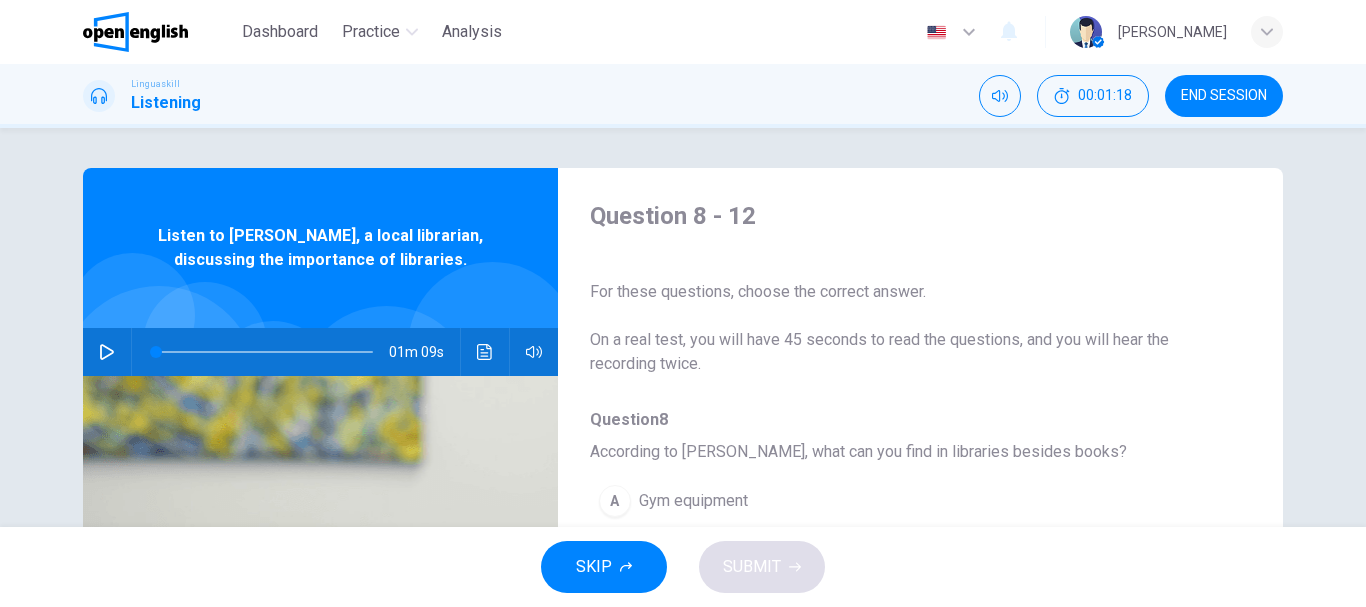 click at bounding box center (107, 352) 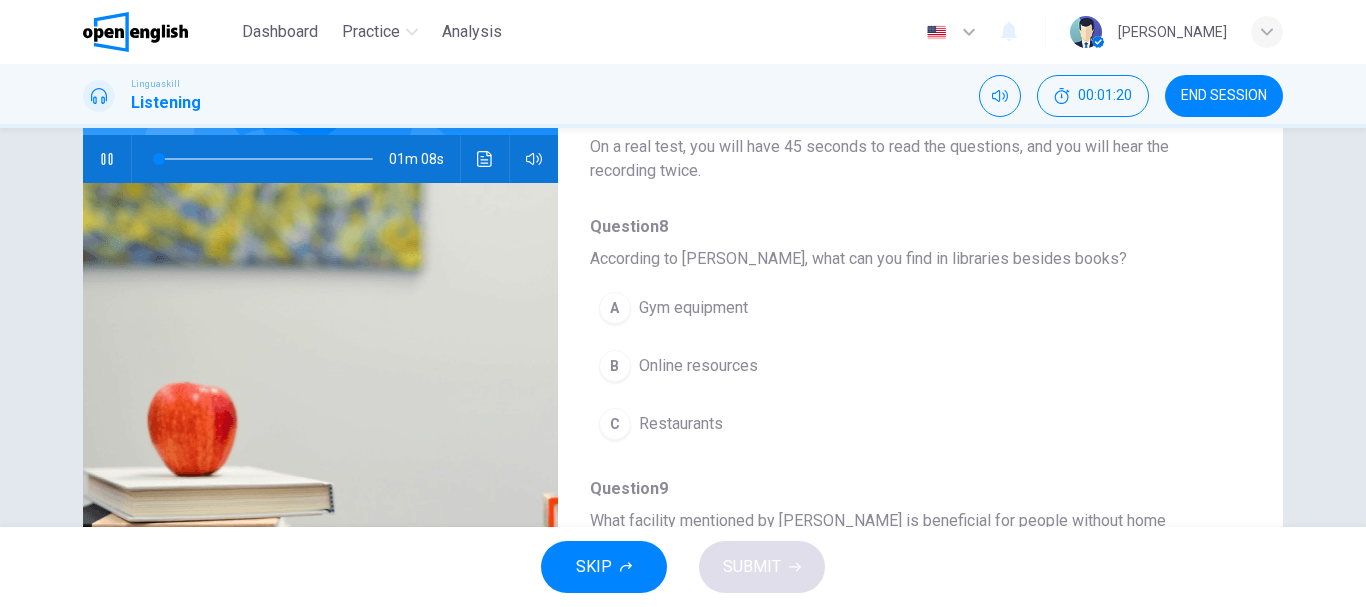 scroll, scrollTop: 300, scrollLeft: 0, axis: vertical 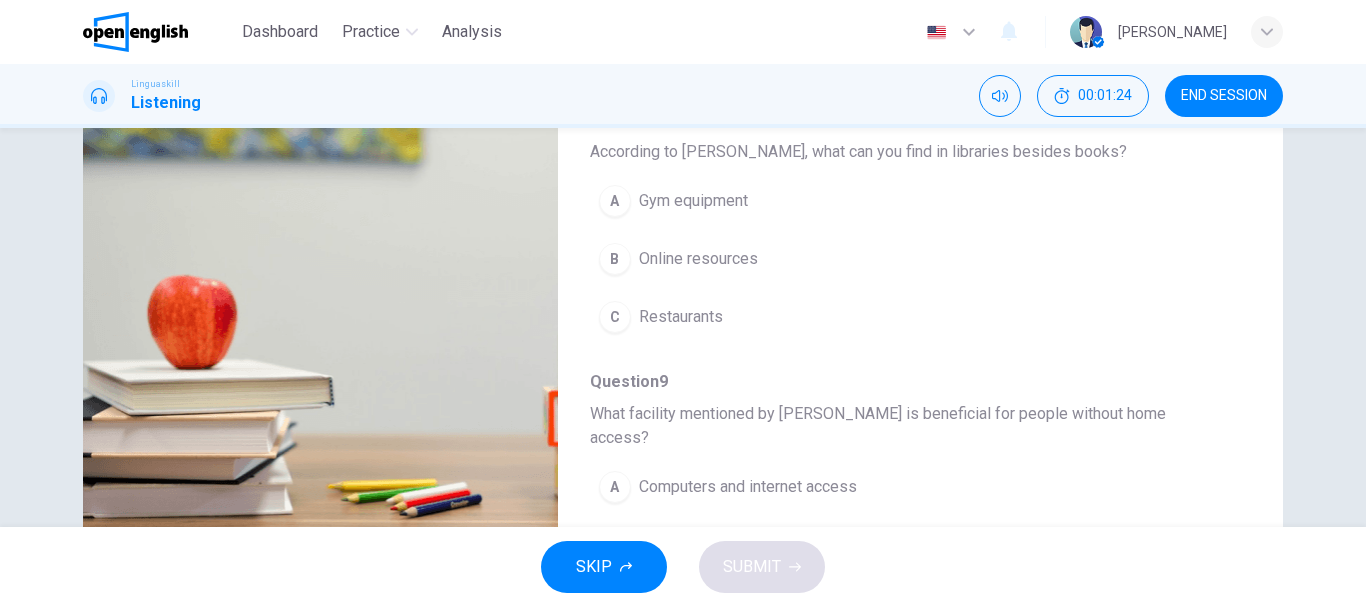 click on "Online resources" at bounding box center (698, 259) 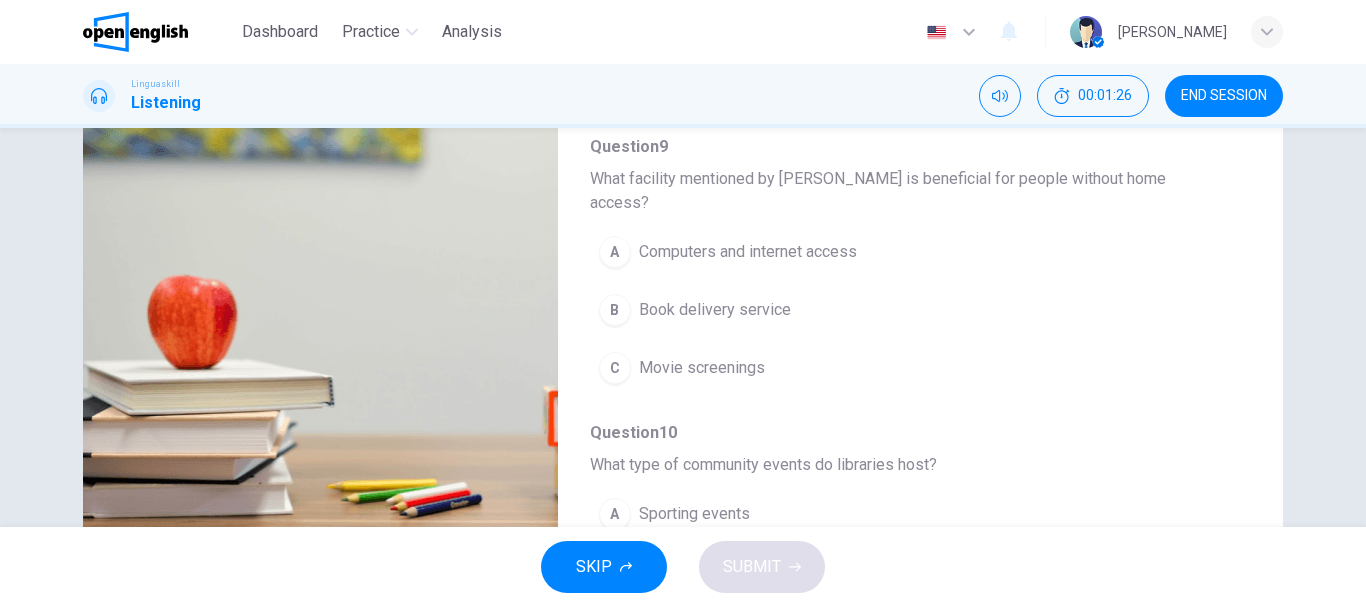scroll, scrollTop: 200, scrollLeft: 0, axis: vertical 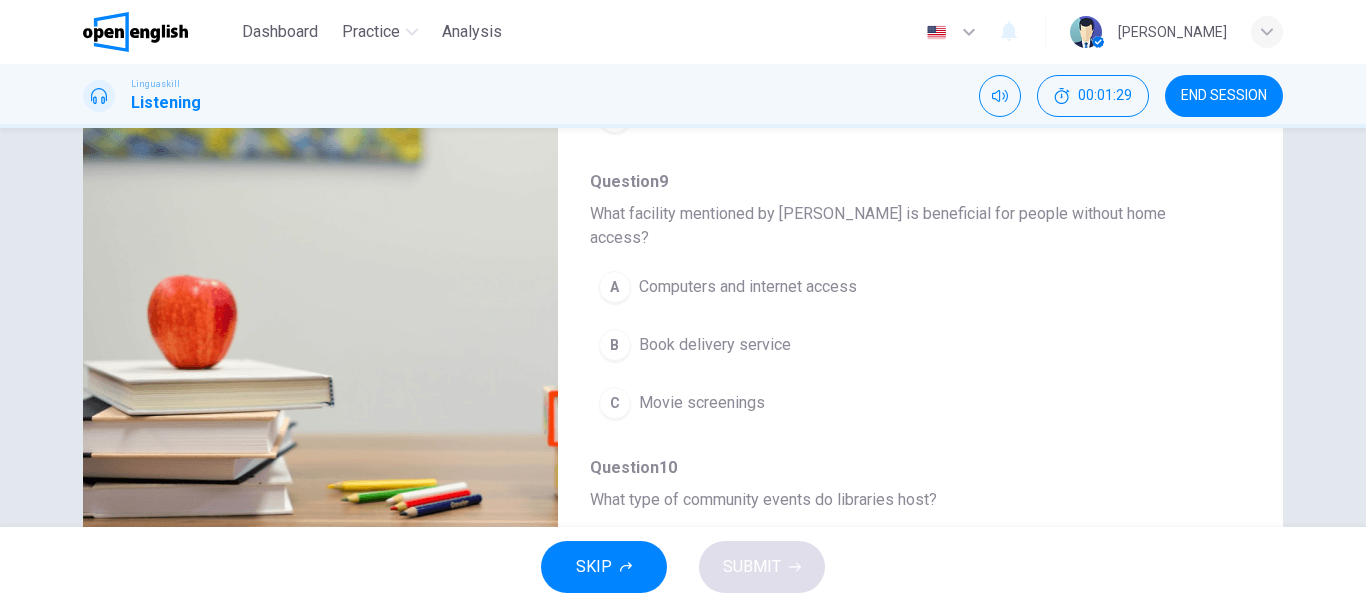 click on "Computers and internet access" at bounding box center (748, 287) 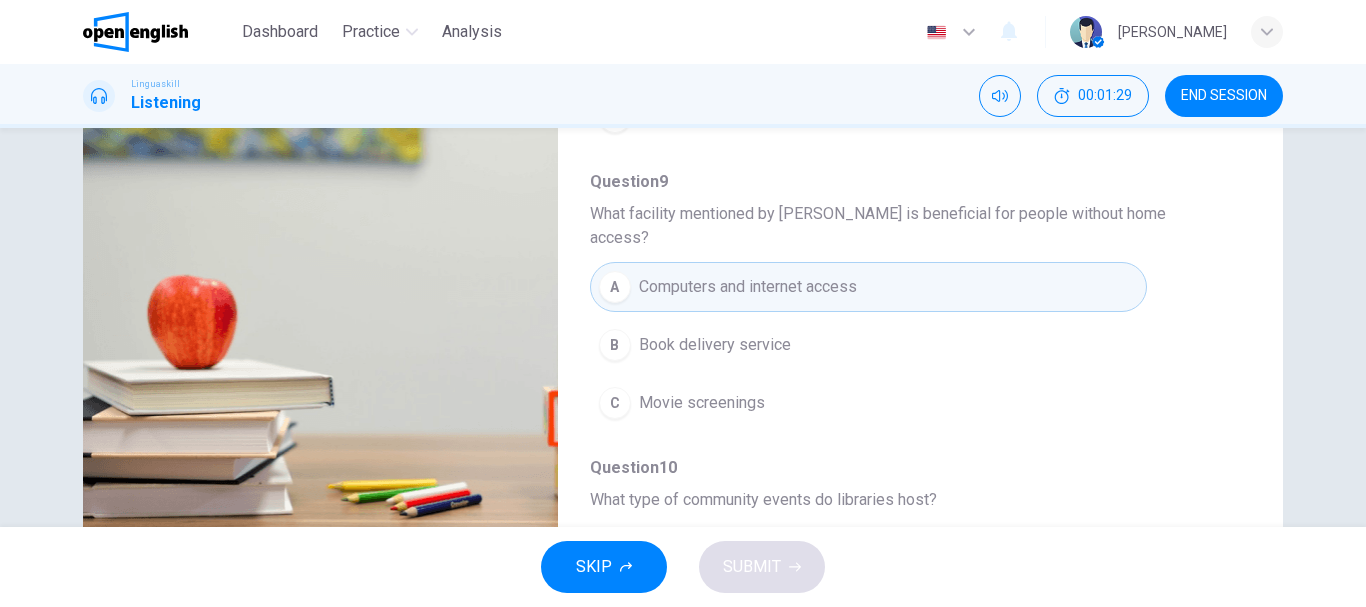 scroll, scrollTop: 400, scrollLeft: 0, axis: vertical 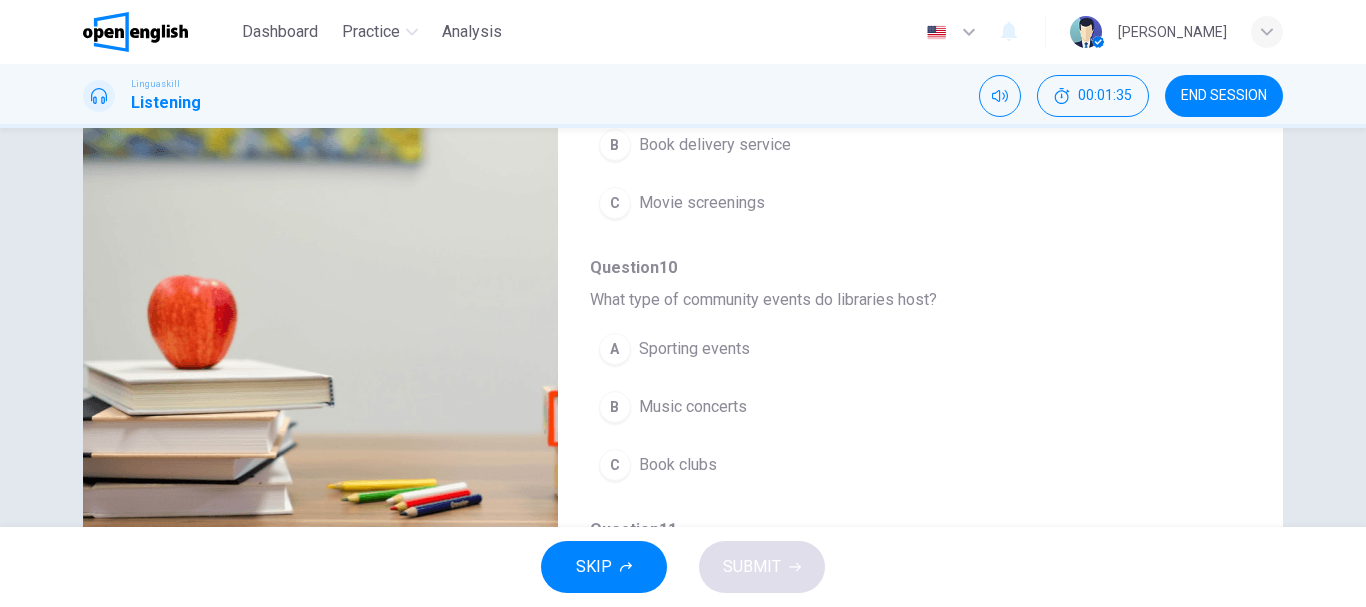 click on "A Sporting events B Music concerts C Book clubs" at bounding box center [904, 407] 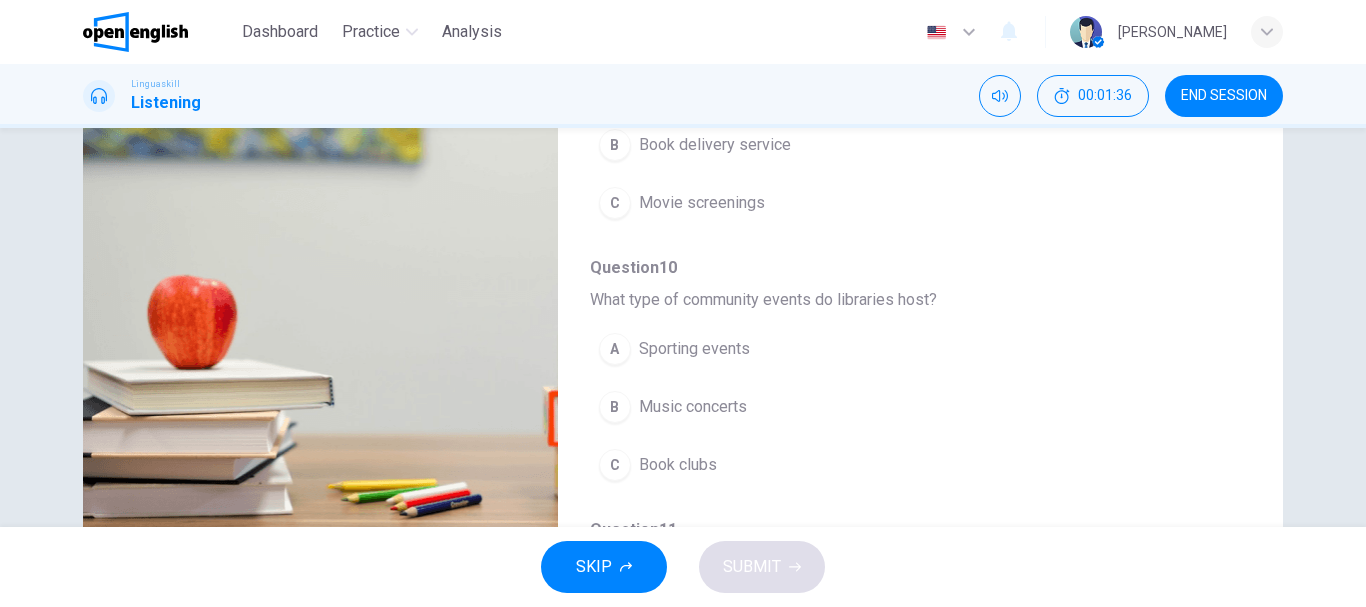 click on "Book clubs" at bounding box center [678, 465] 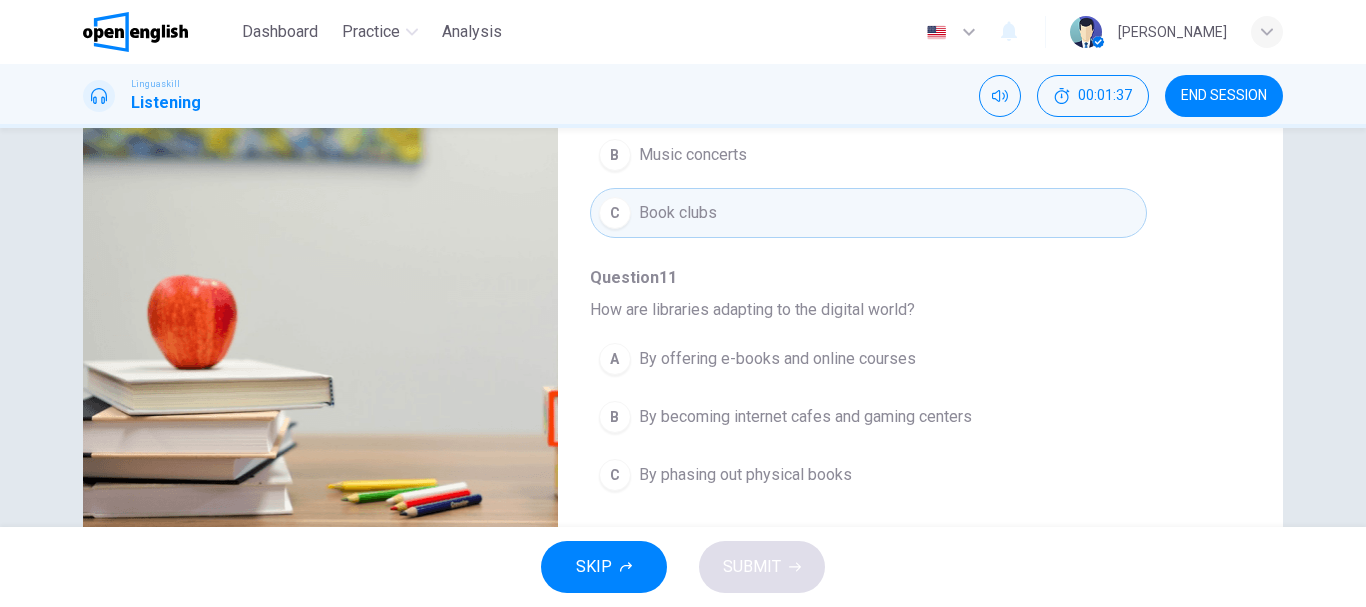 scroll, scrollTop: 700, scrollLeft: 0, axis: vertical 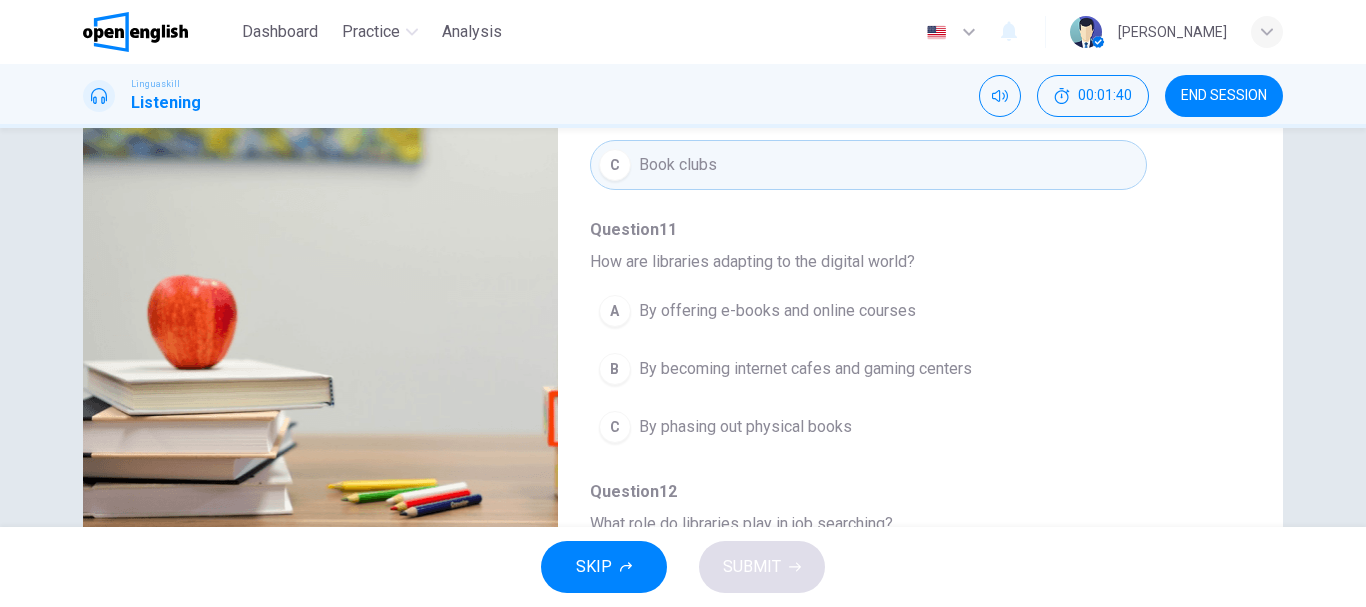click on "By offering e-books and online courses" at bounding box center (777, 311) 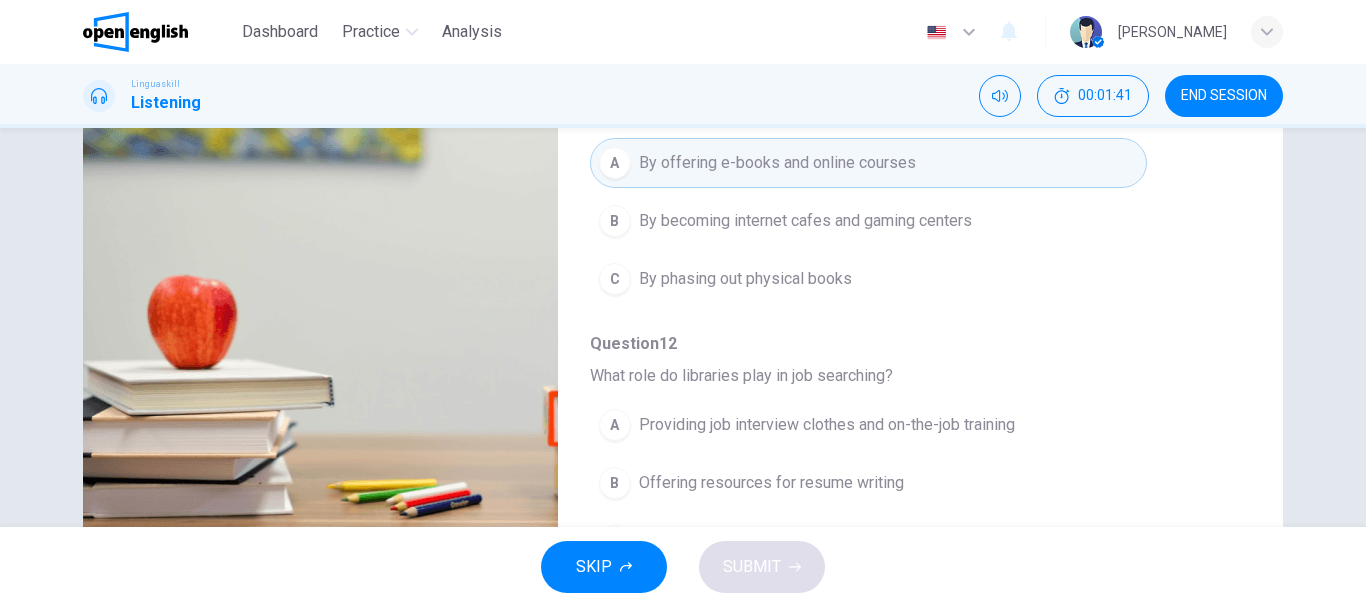 scroll, scrollTop: 863, scrollLeft: 0, axis: vertical 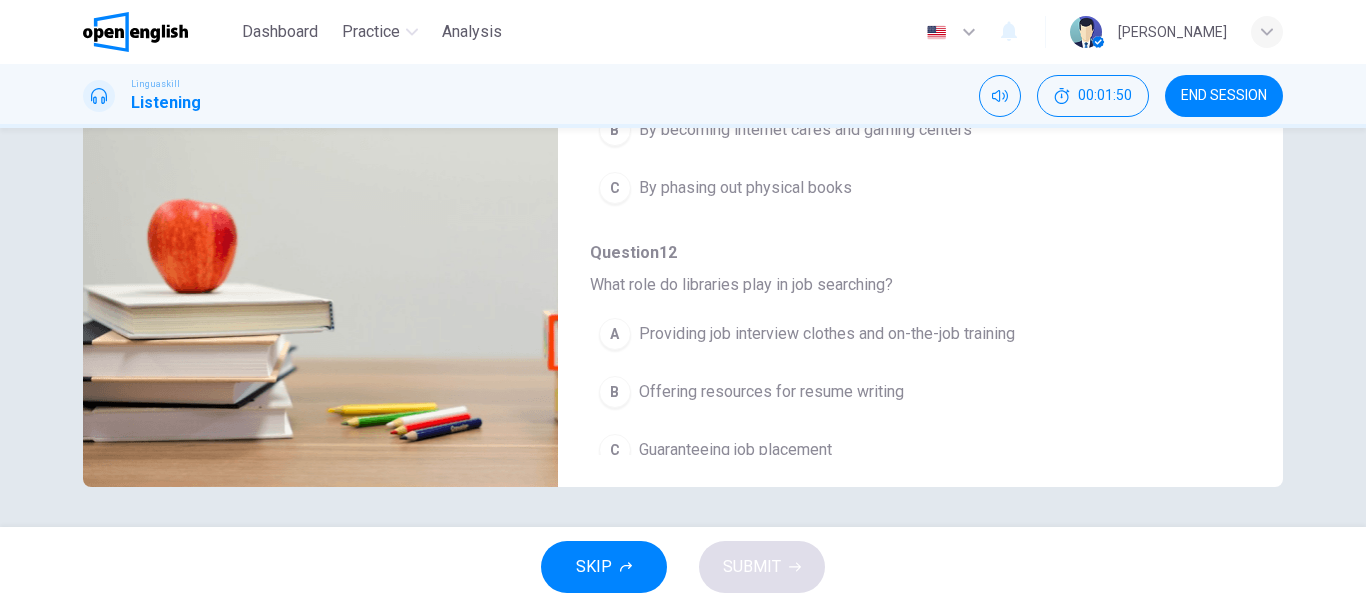 click on "B Offering resources for resume writing" at bounding box center (868, 392) 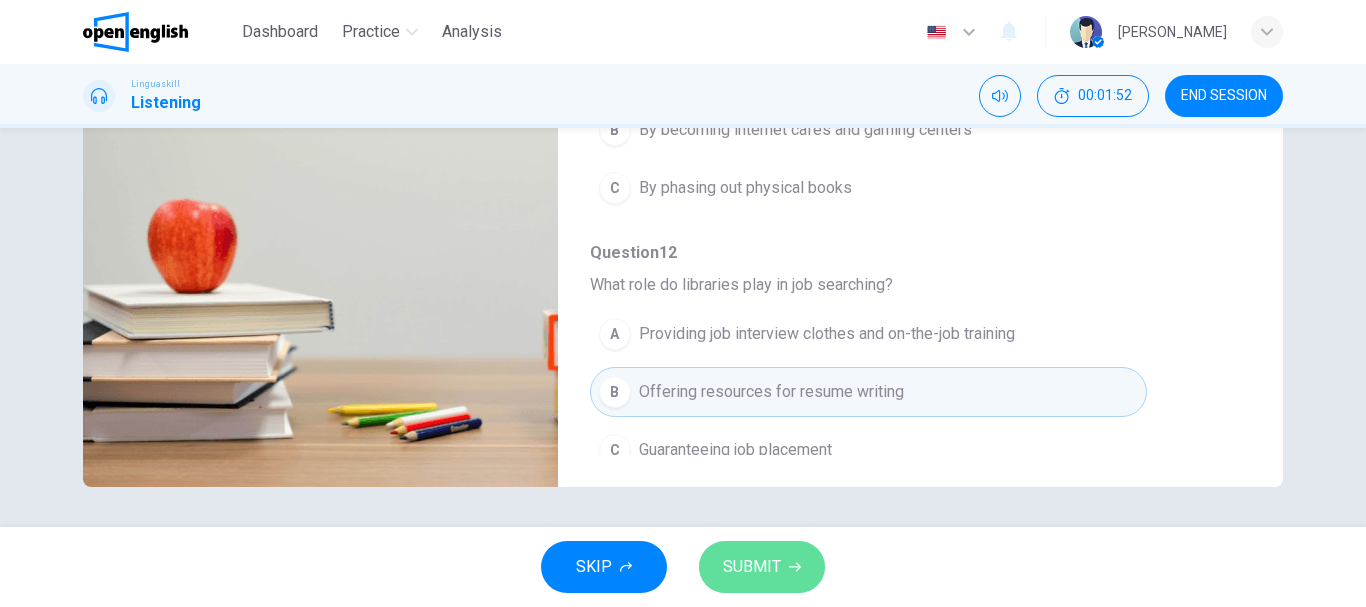 click on "SUBMIT" at bounding box center (752, 567) 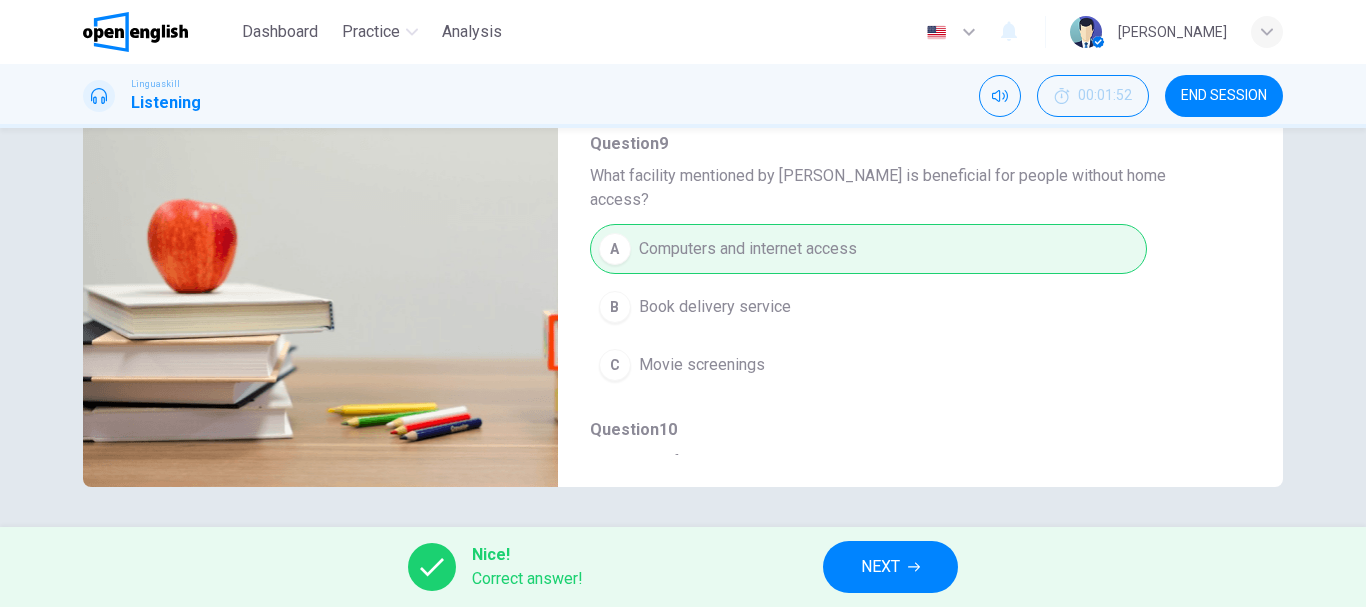 scroll, scrollTop: 0, scrollLeft: 0, axis: both 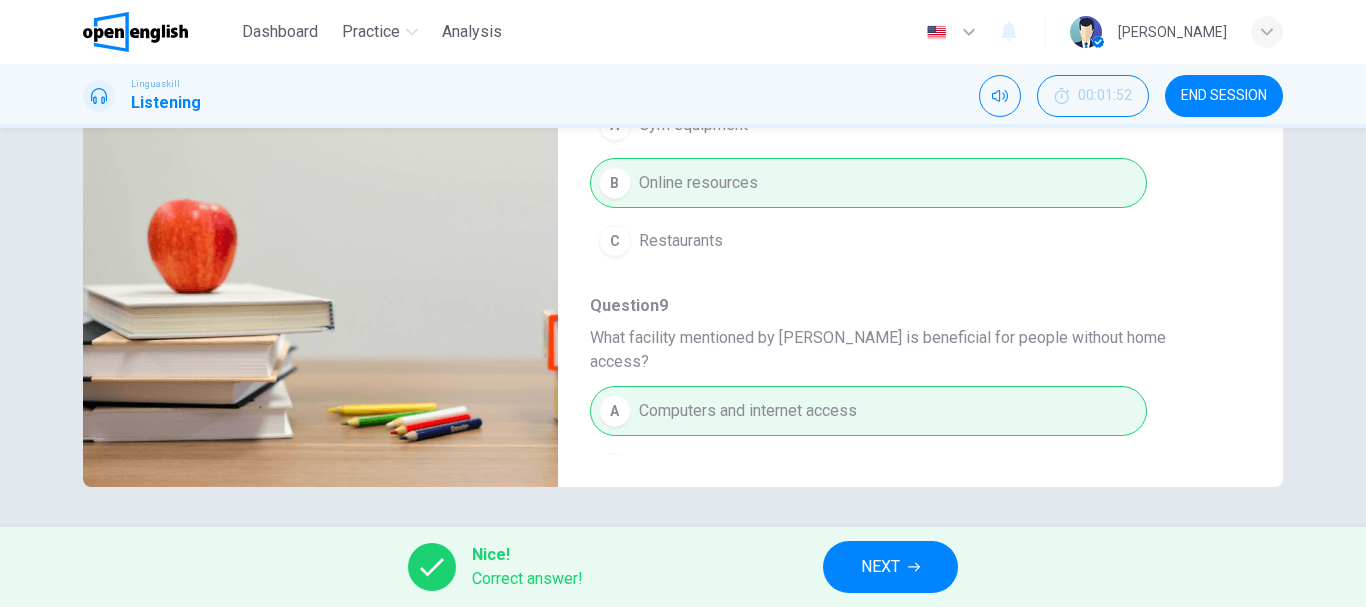type on "**" 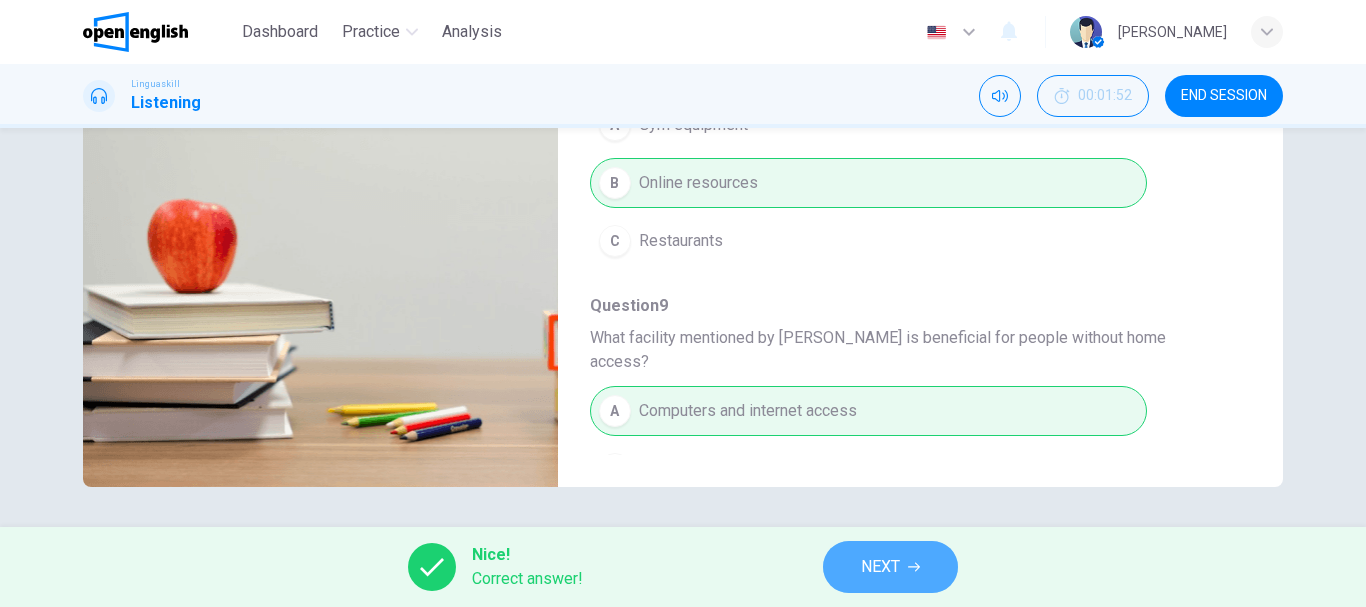 click on "NEXT" at bounding box center [880, 567] 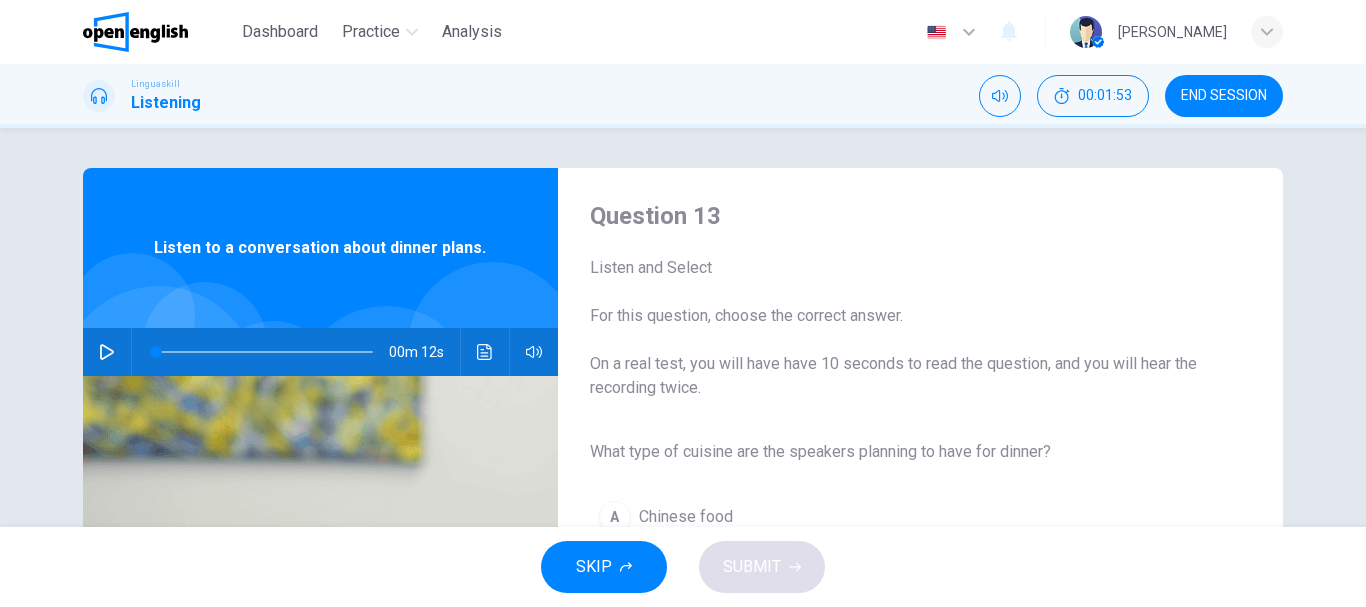click at bounding box center (107, 352) 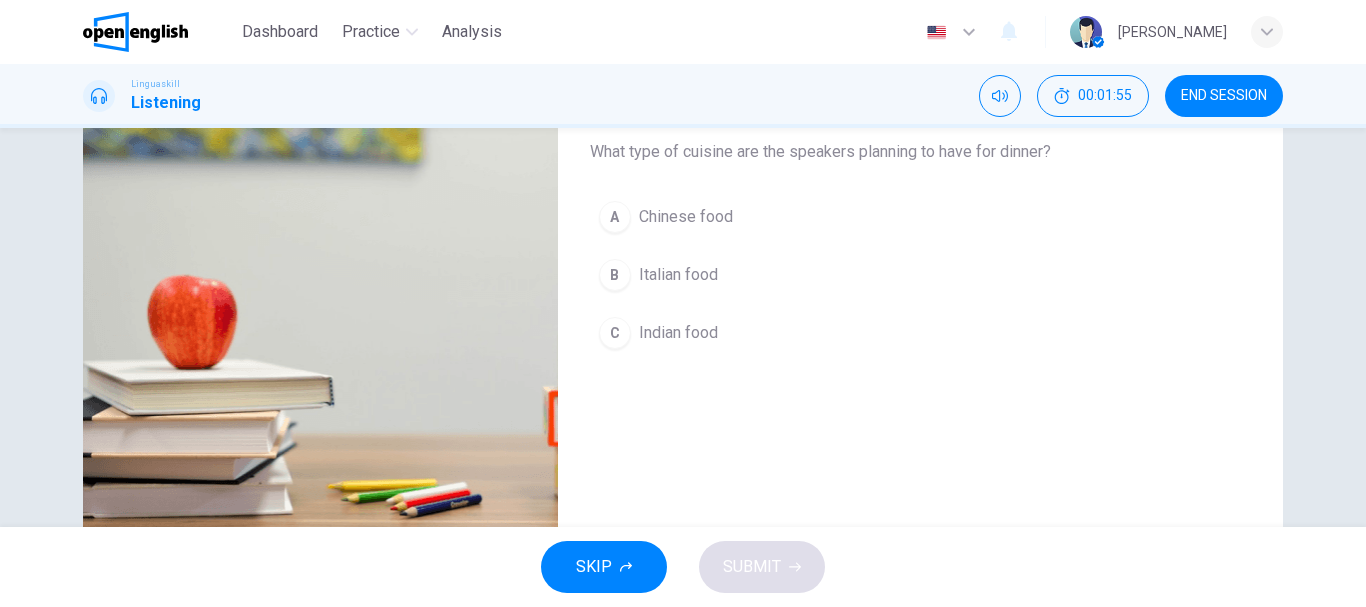 scroll, scrollTop: 100, scrollLeft: 0, axis: vertical 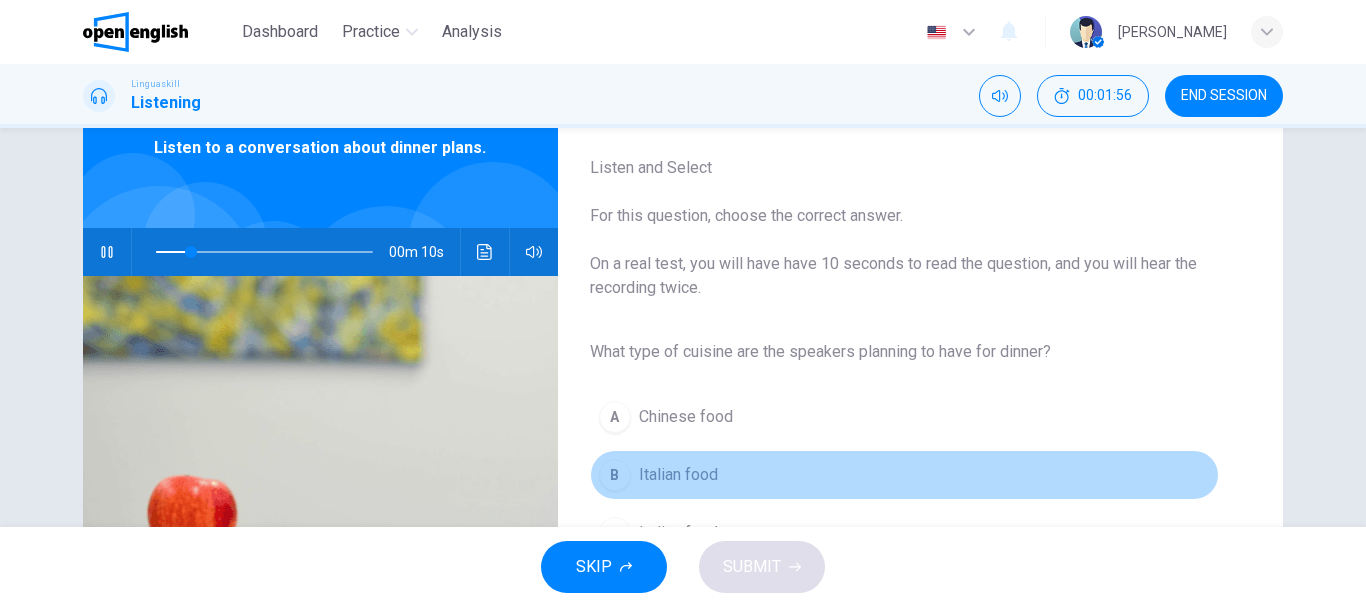 click on "Italian food" at bounding box center (678, 475) 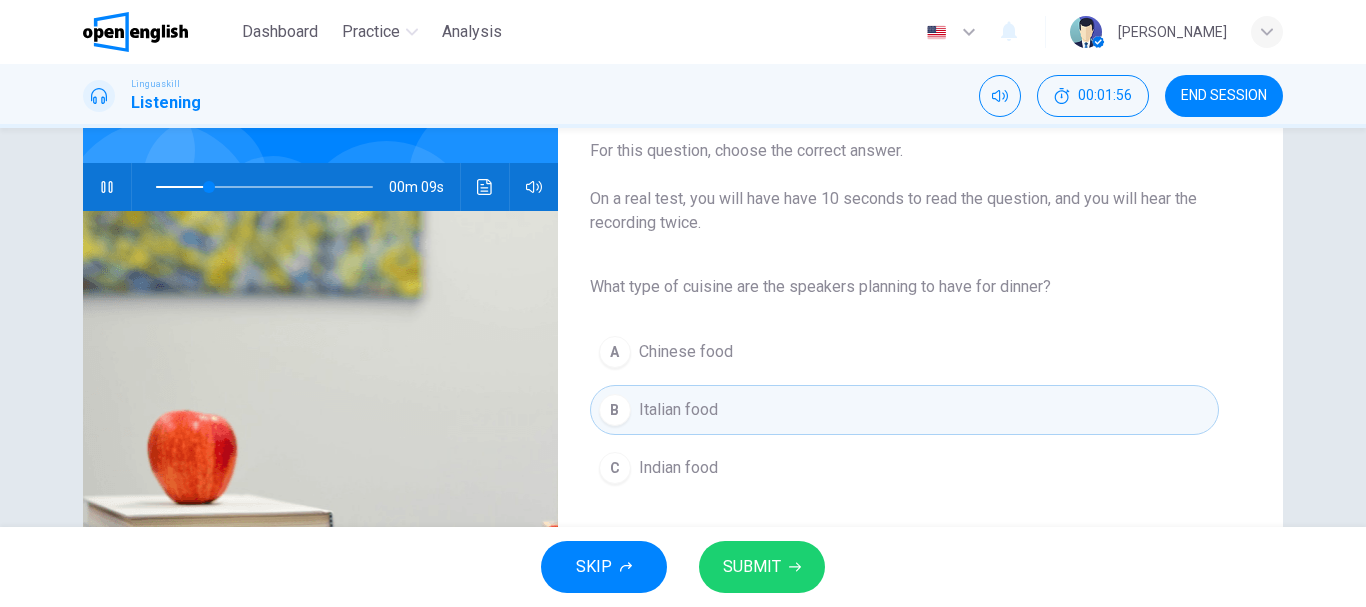 scroll, scrollTop: 200, scrollLeft: 0, axis: vertical 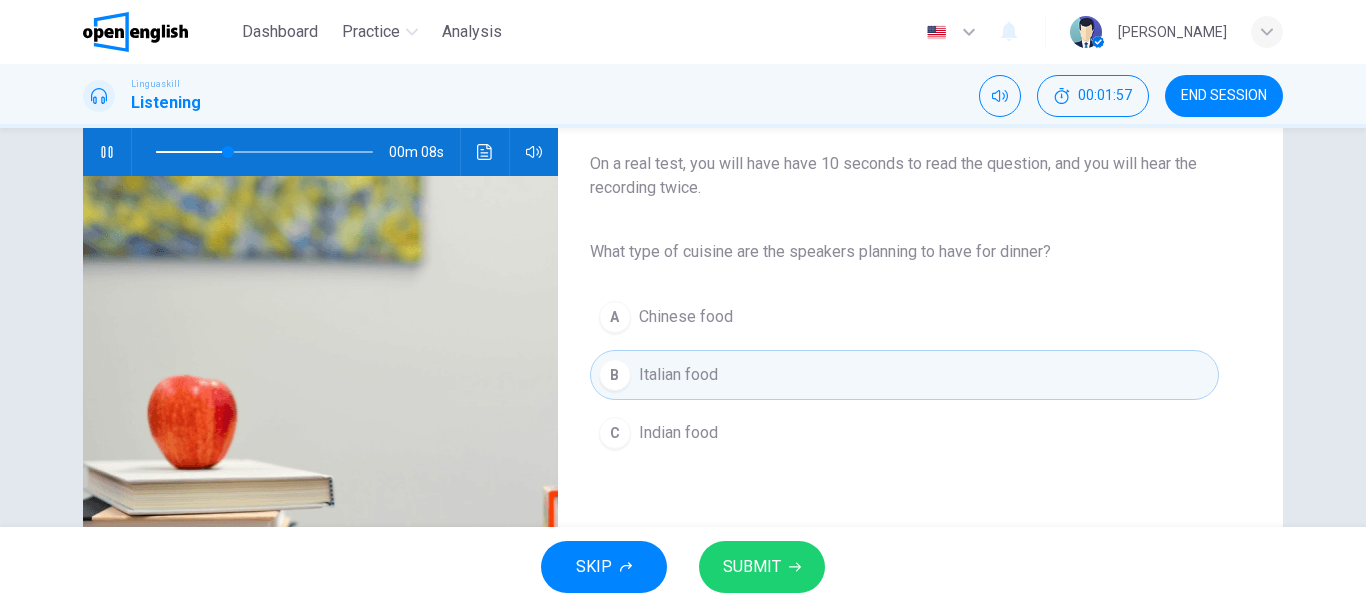click on "SUBMIT" at bounding box center (752, 567) 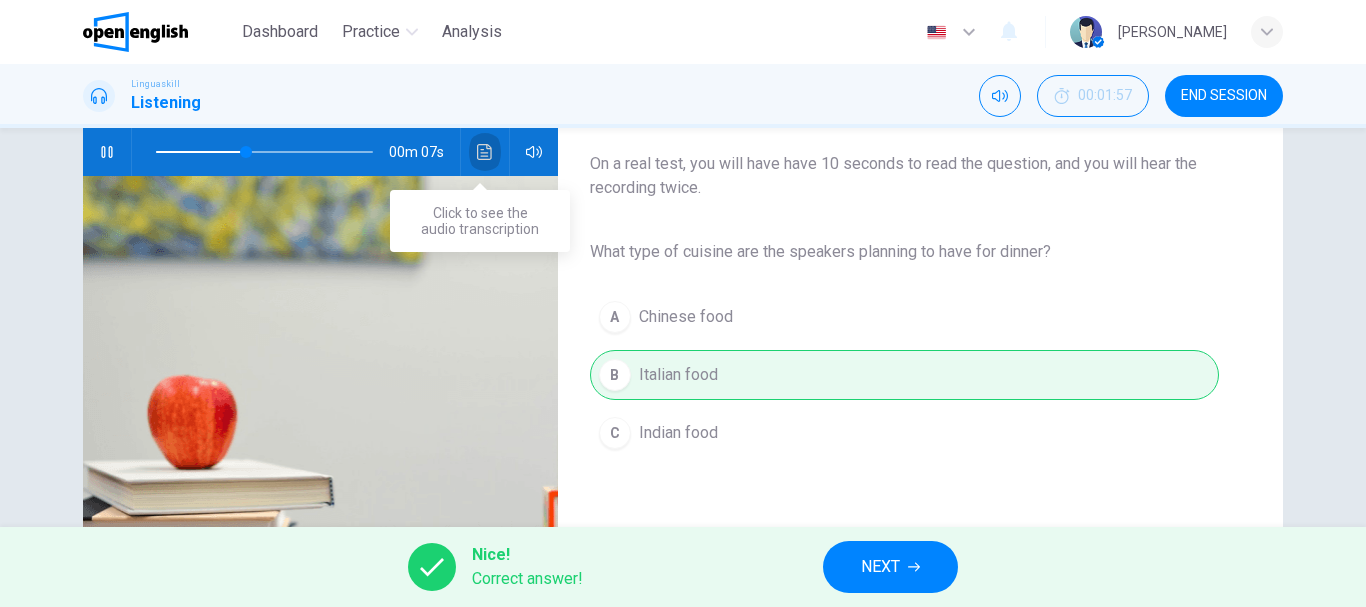 click 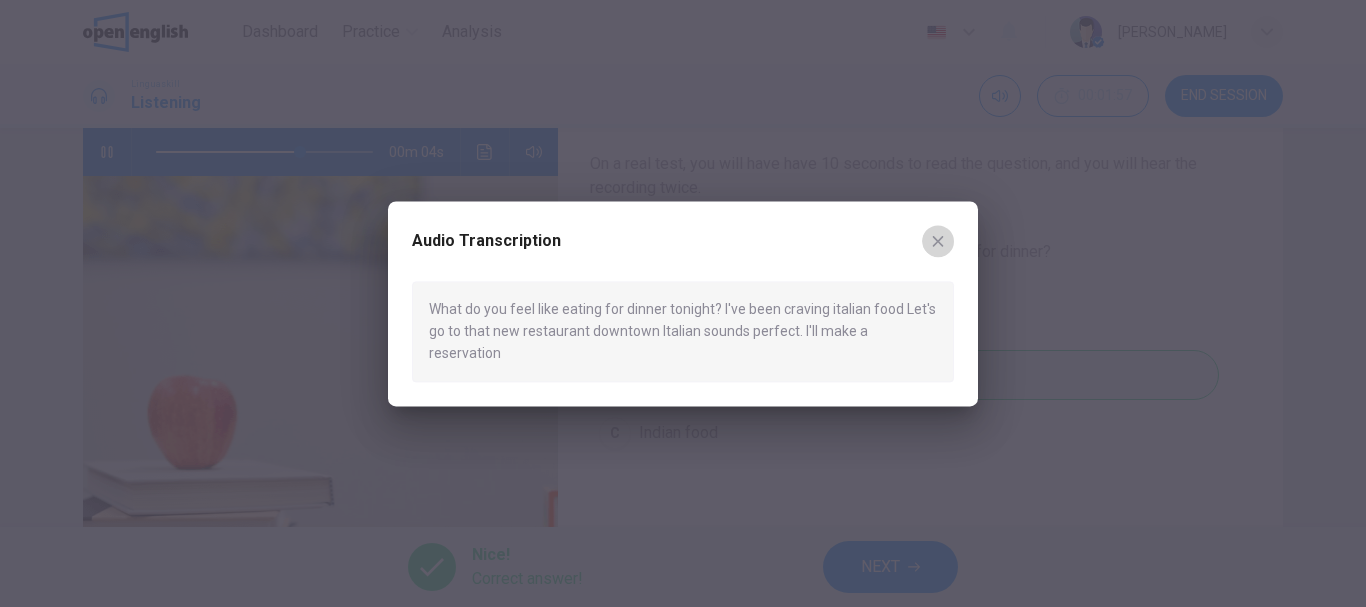 click at bounding box center [938, 241] 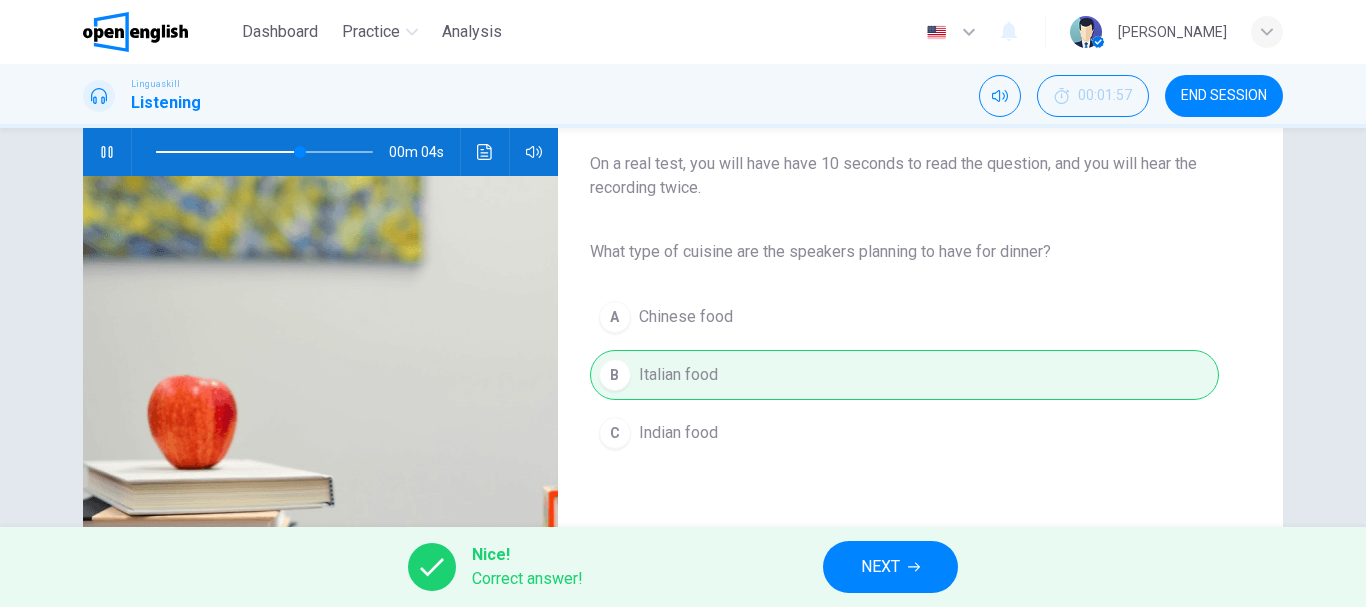 type on "**" 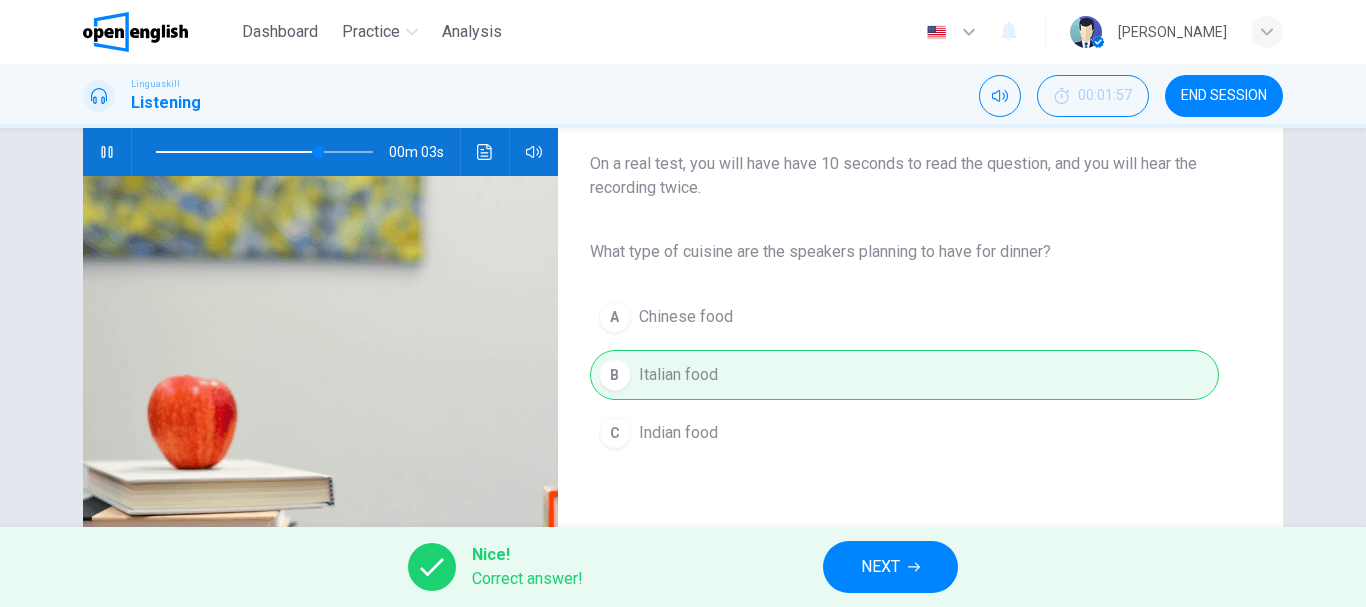 click on "NEXT" at bounding box center [890, 567] 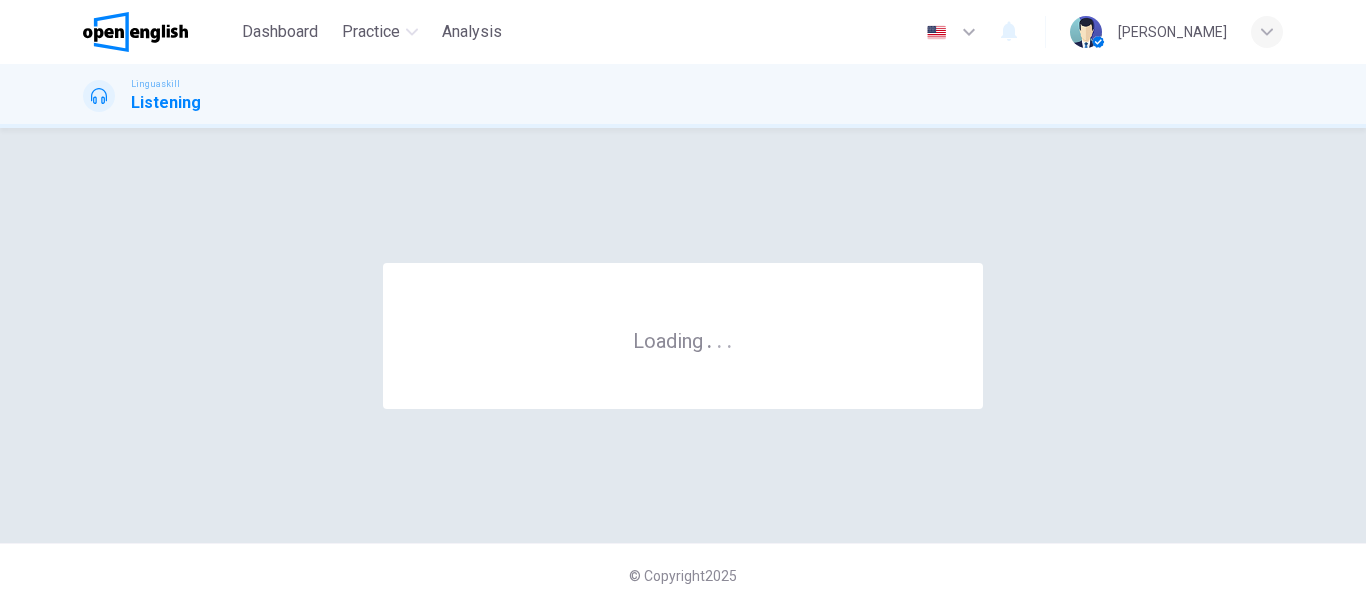 scroll, scrollTop: 0, scrollLeft: 0, axis: both 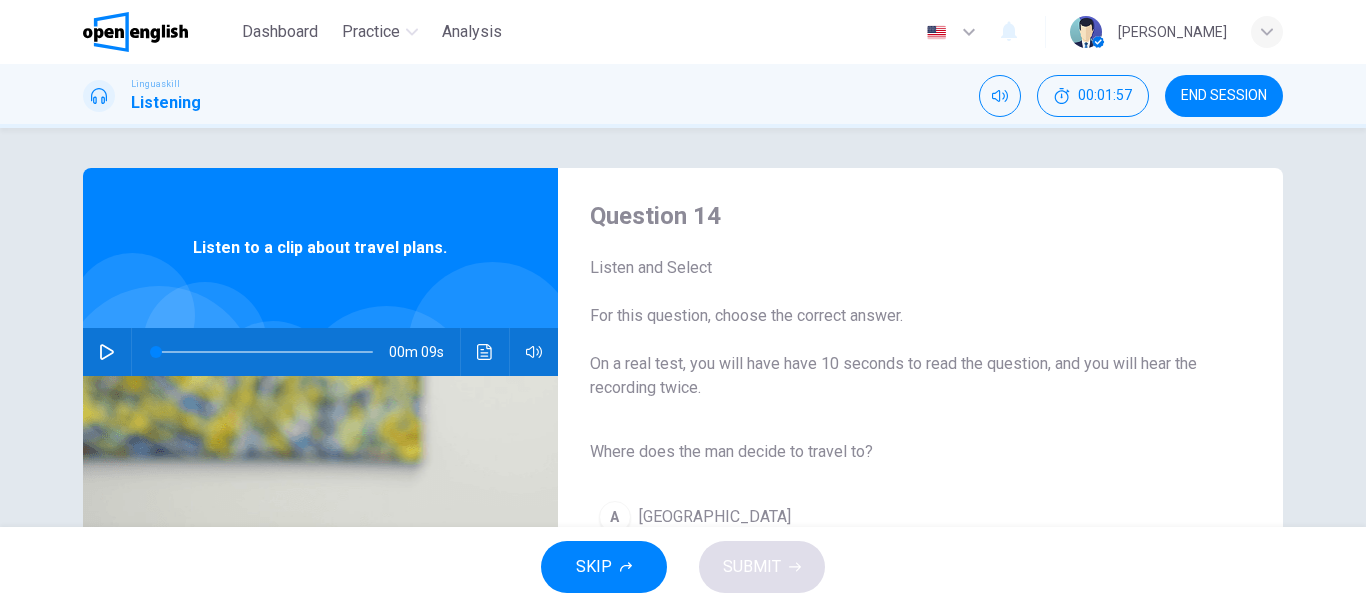 click at bounding box center (107, 352) 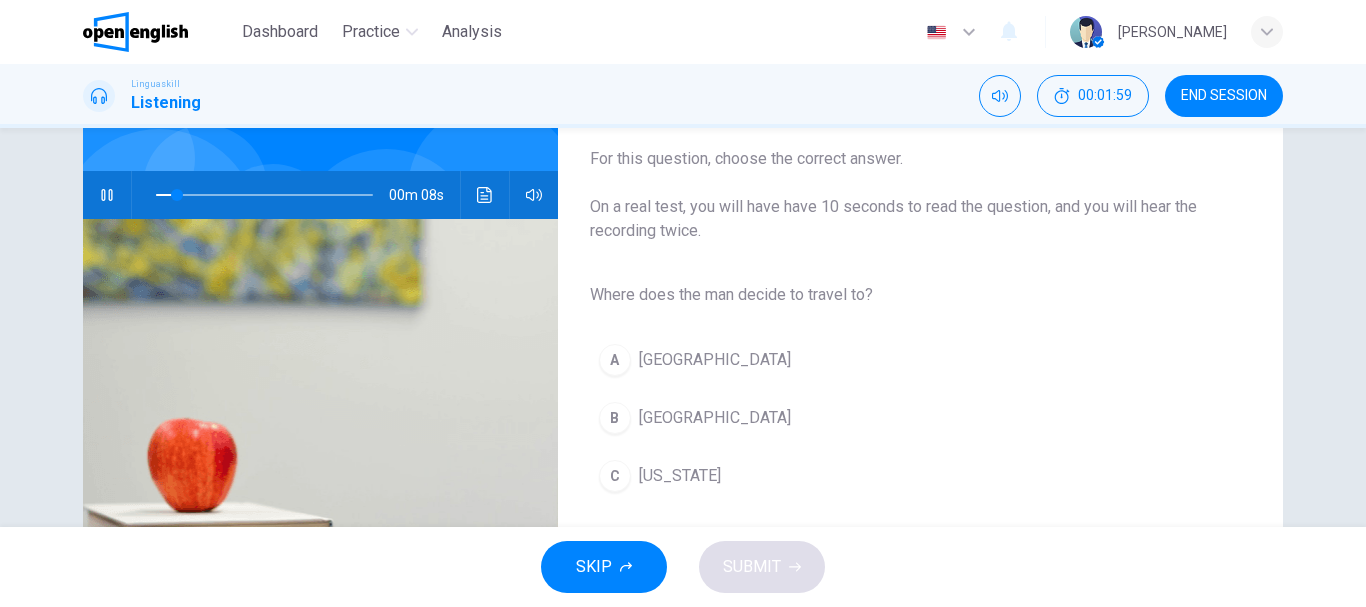 scroll, scrollTop: 200, scrollLeft: 0, axis: vertical 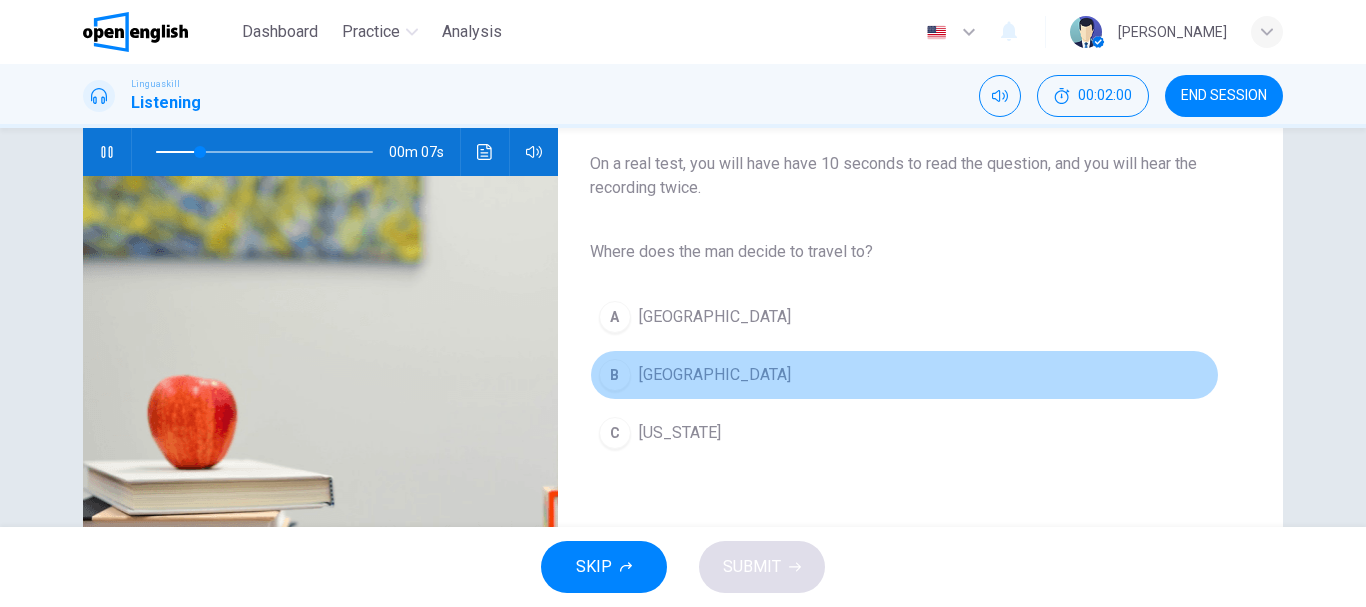 click on "B Rome" at bounding box center [904, 375] 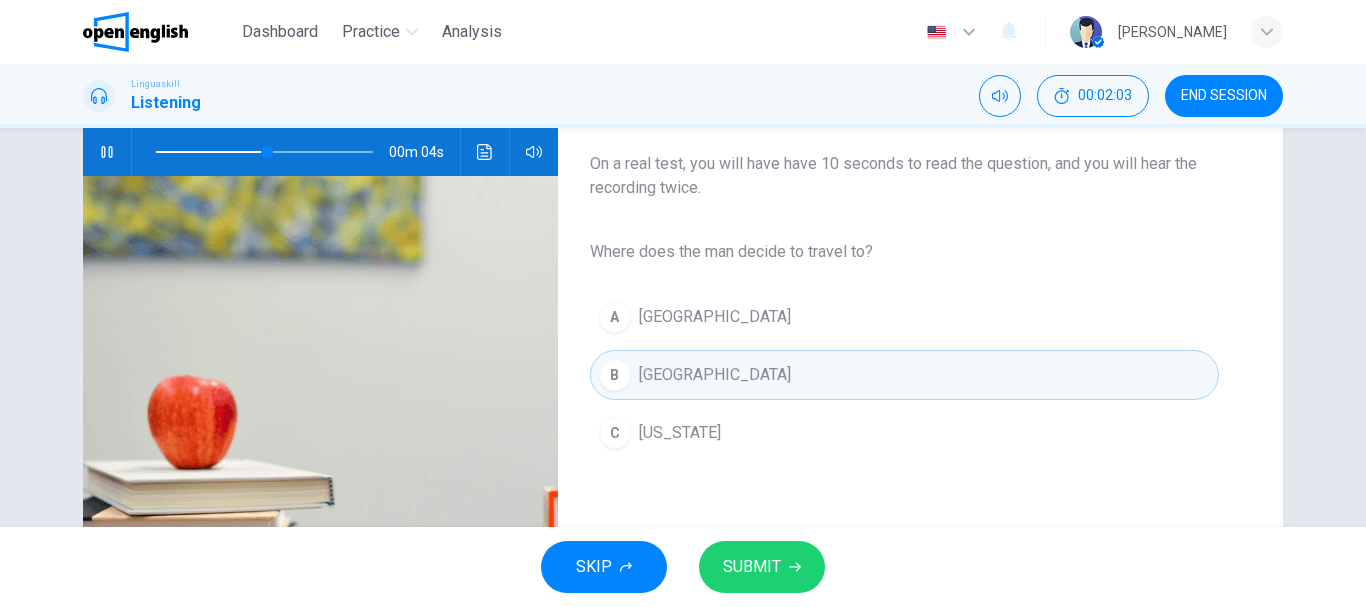 click on "SUBMIT" at bounding box center [752, 567] 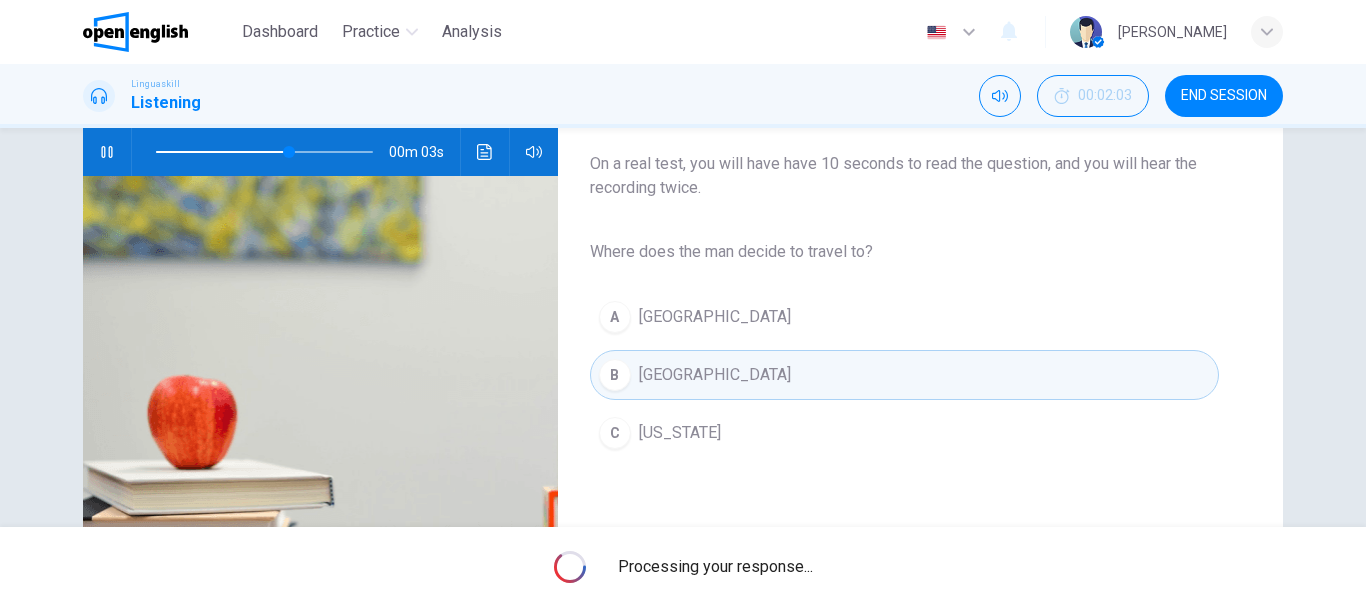 type on "**" 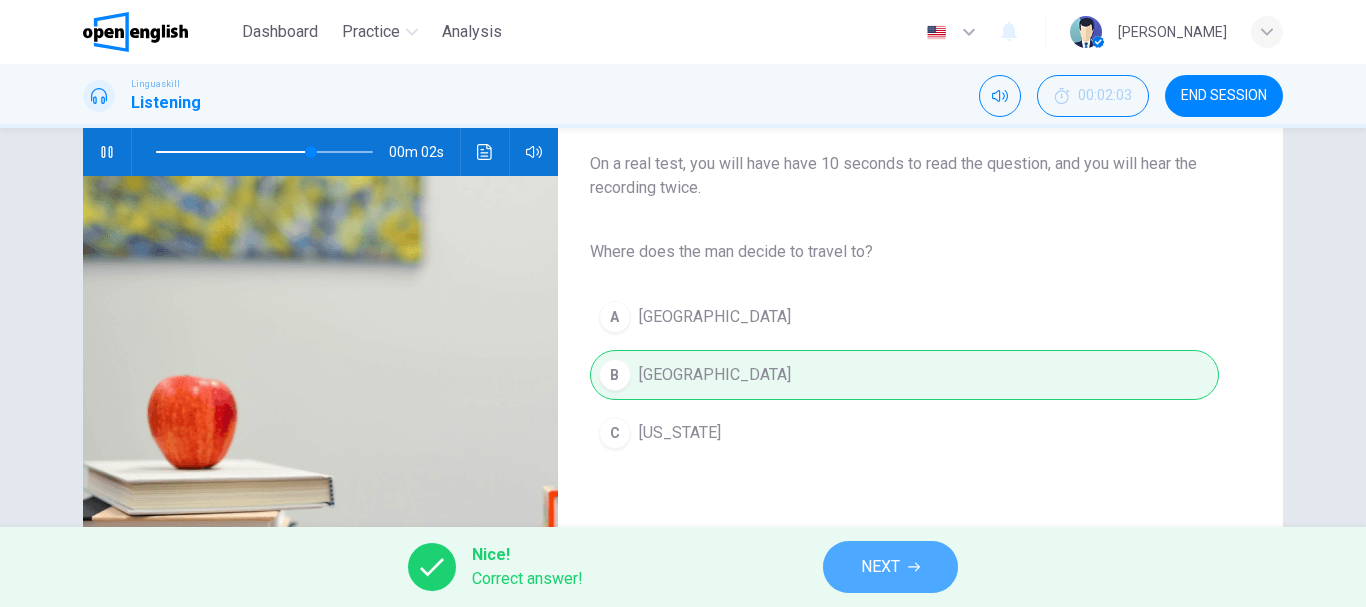 click on "NEXT" at bounding box center (880, 567) 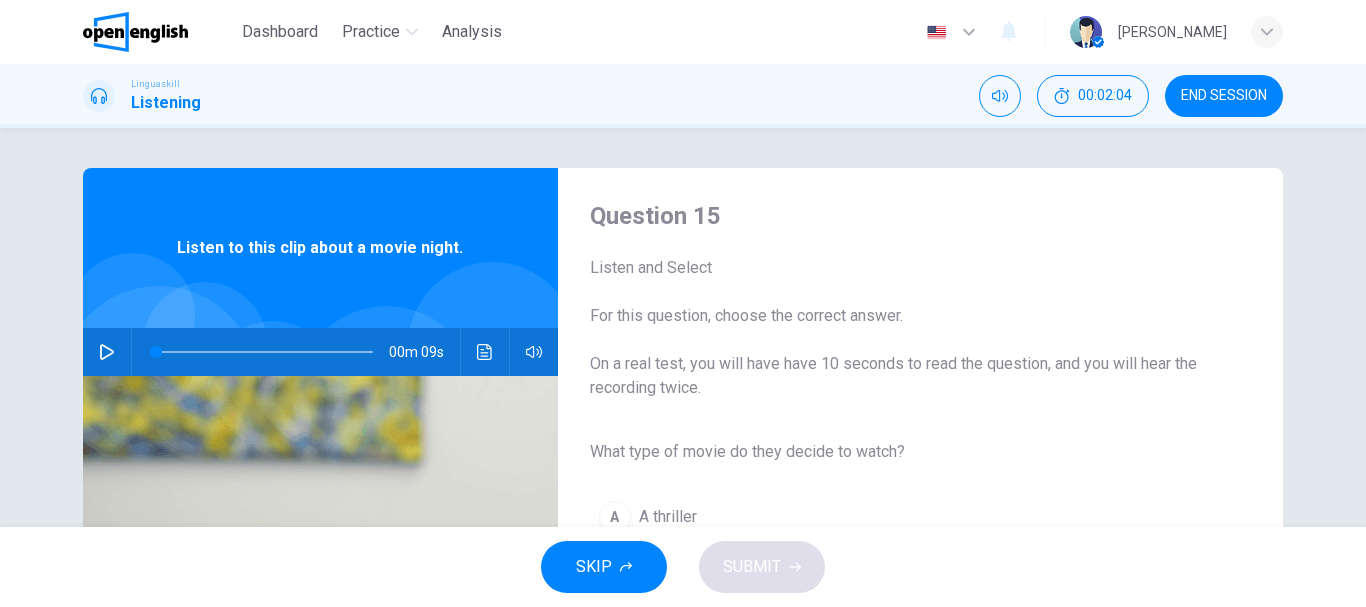 click at bounding box center [107, 352] 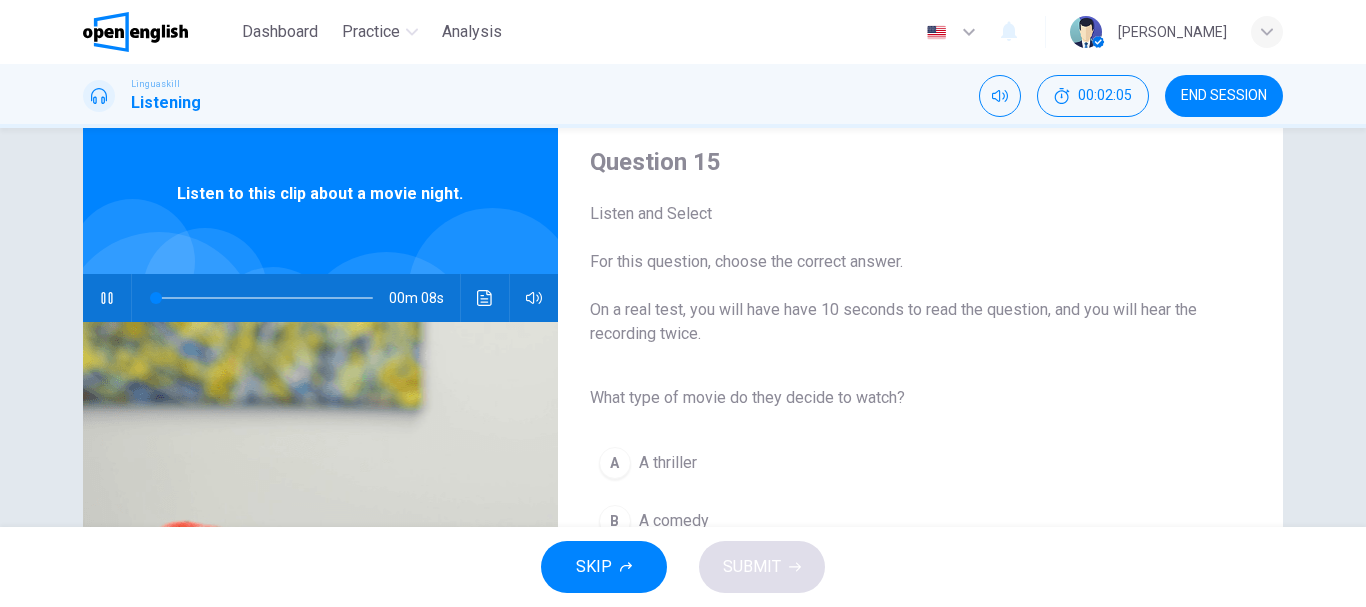 scroll, scrollTop: 100, scrollLeft: 0, axis: vertical 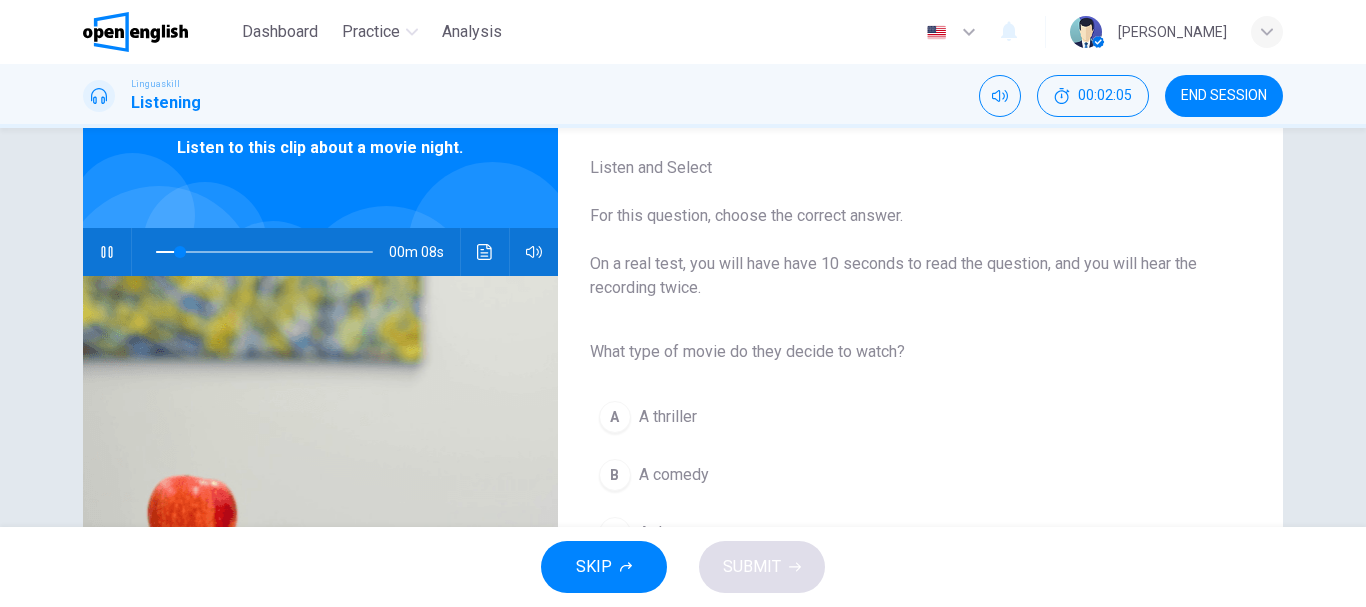 click on "A comedy" at bounding box center [674, 475] 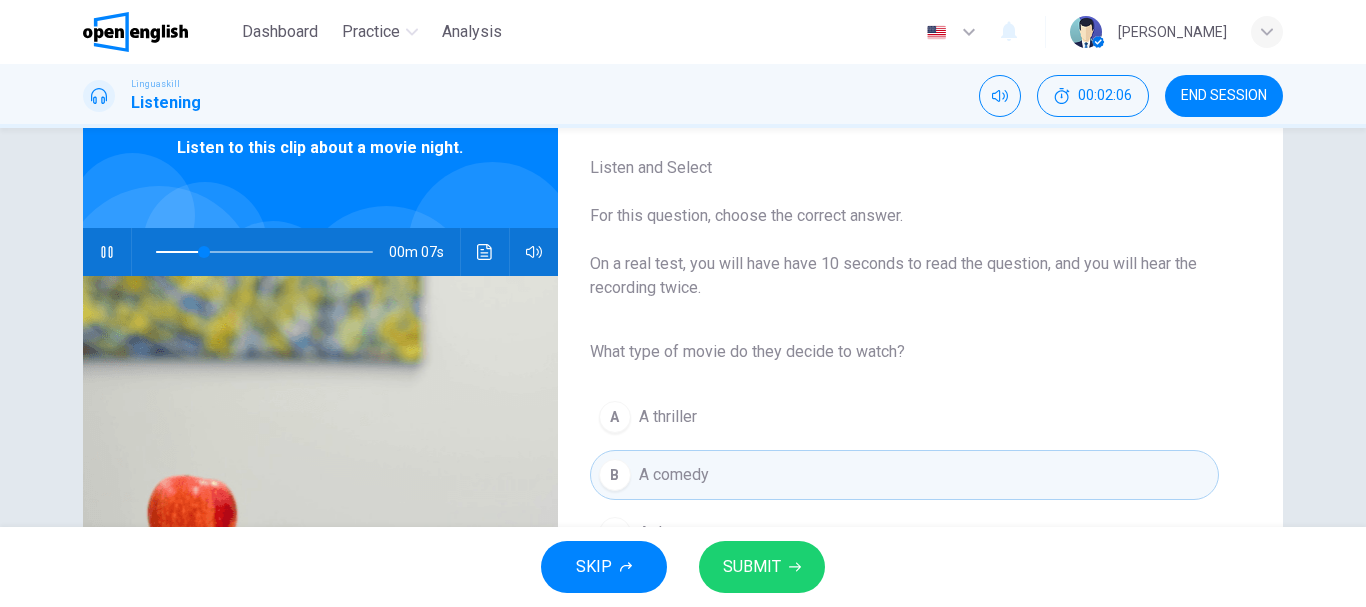 click on "SUBMIT" at bounding box center [752, 567] 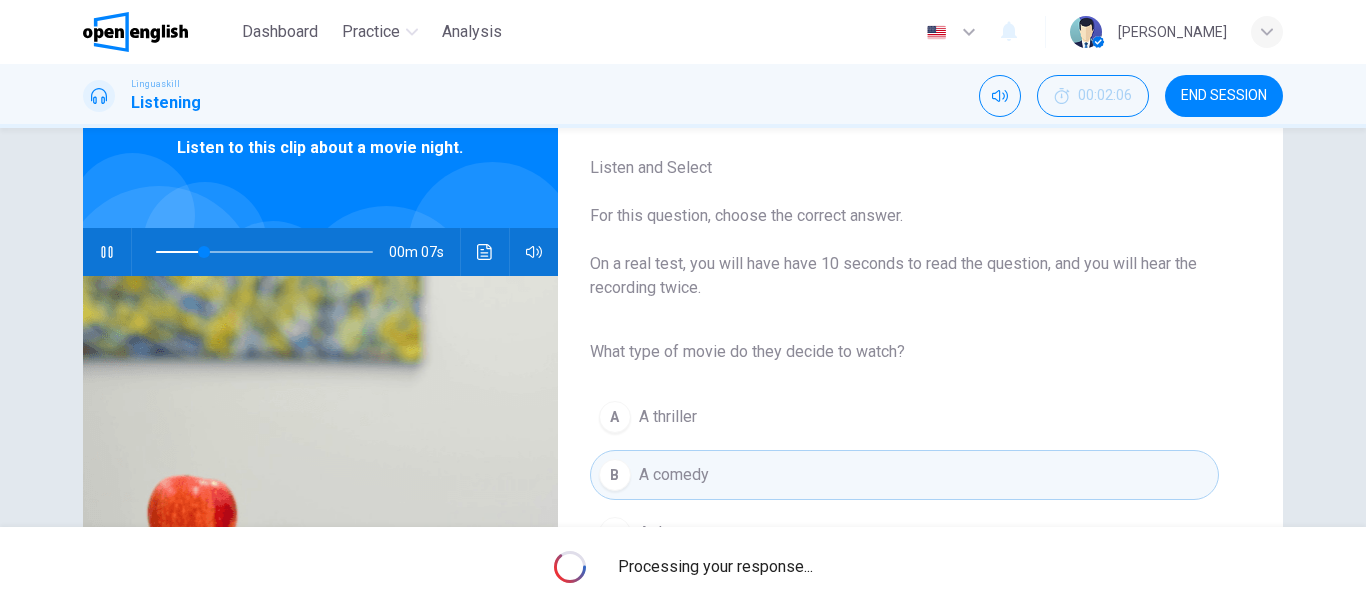 type on "**" 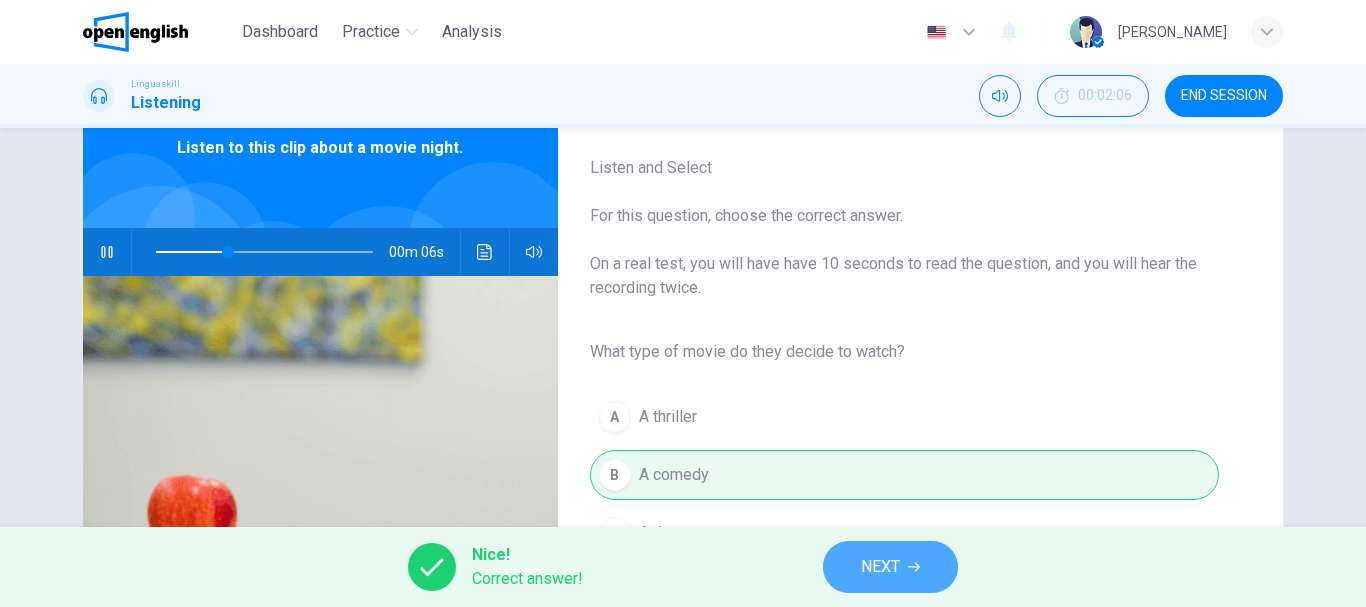click on "NEXT" at bounding box center [890, 567] 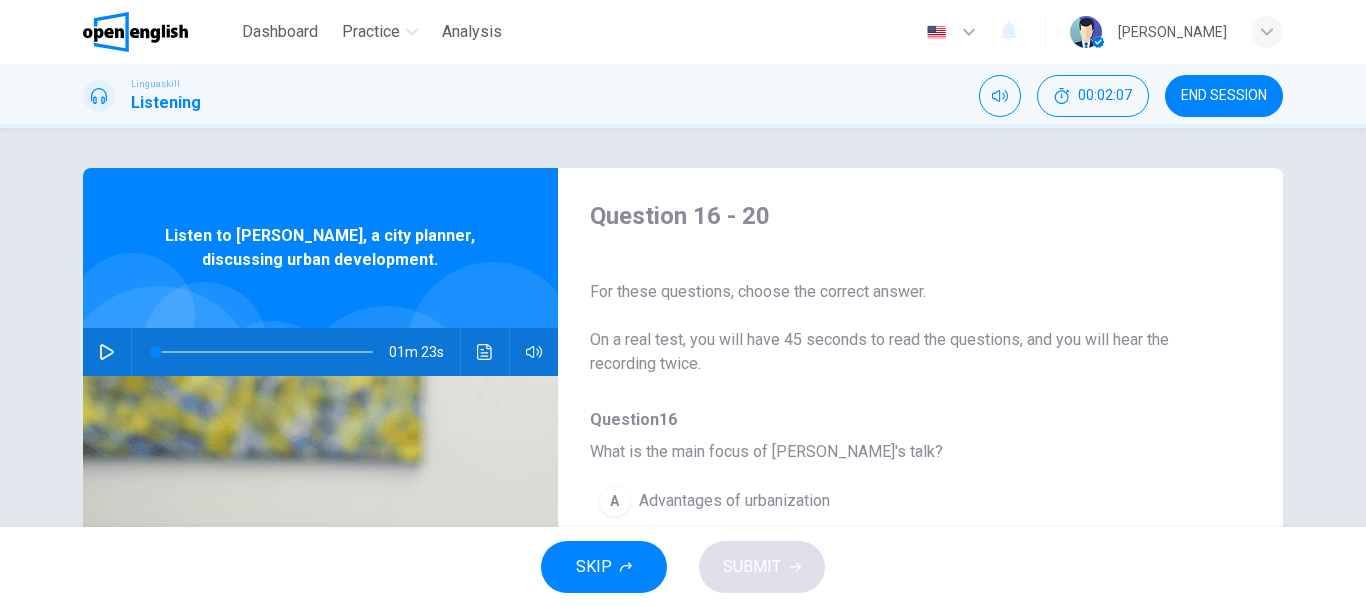 click 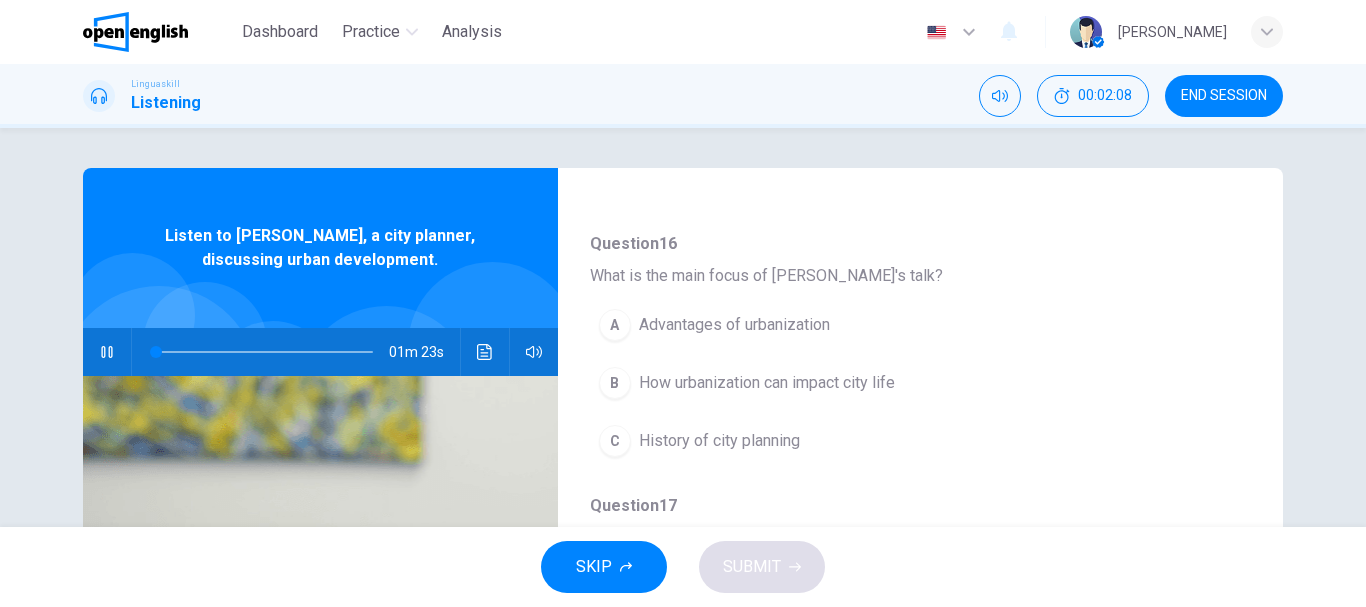scroll, scrollTop: 200, scrollLeft: 0, axis: vertical 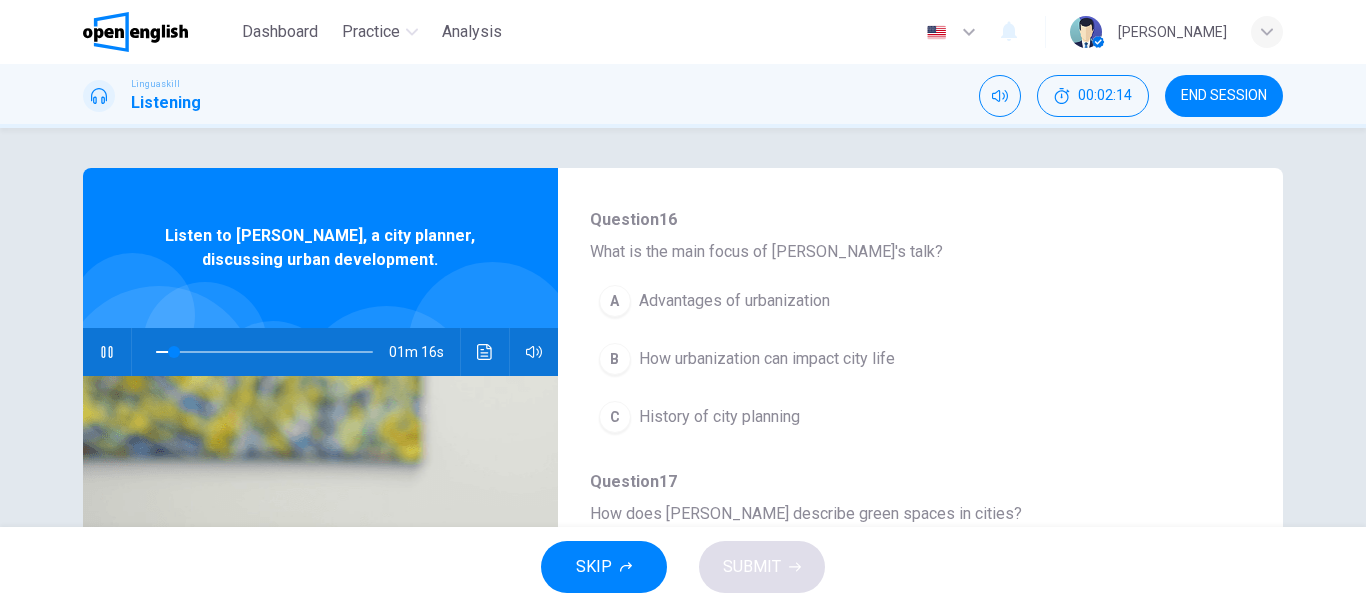 click on "How urbanization can impact city life" at bounding box center (767, 359) 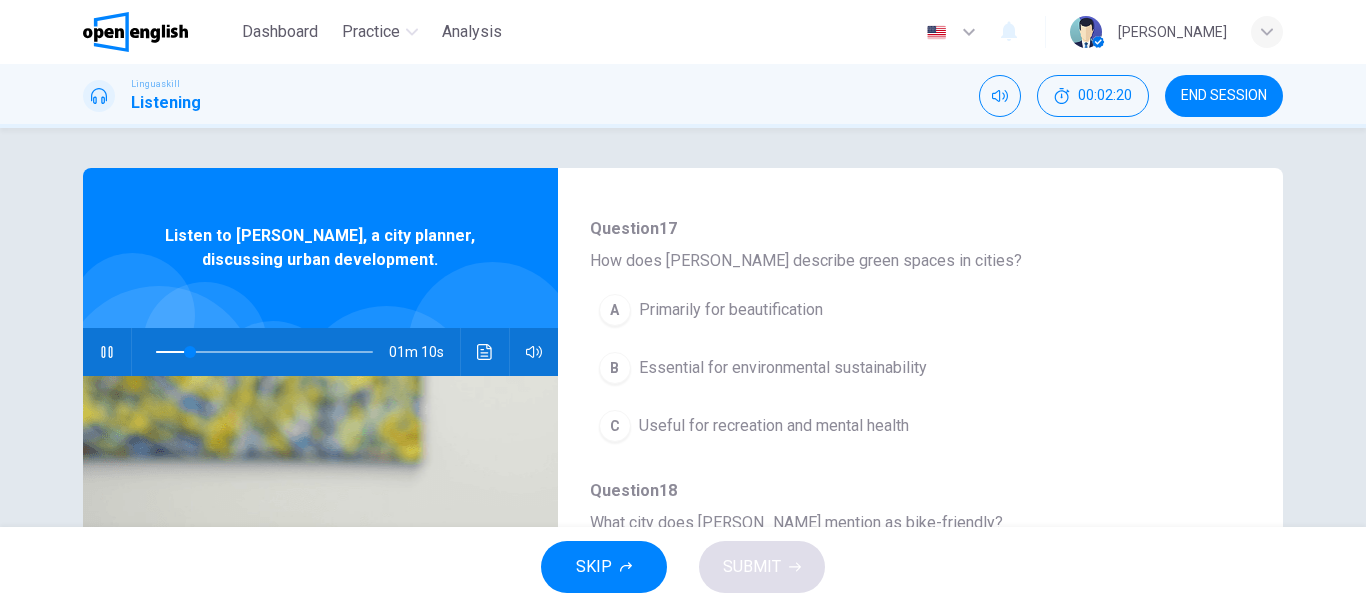 scroll, scrollTop: 500, scrollLeft: 0, axis: vertical 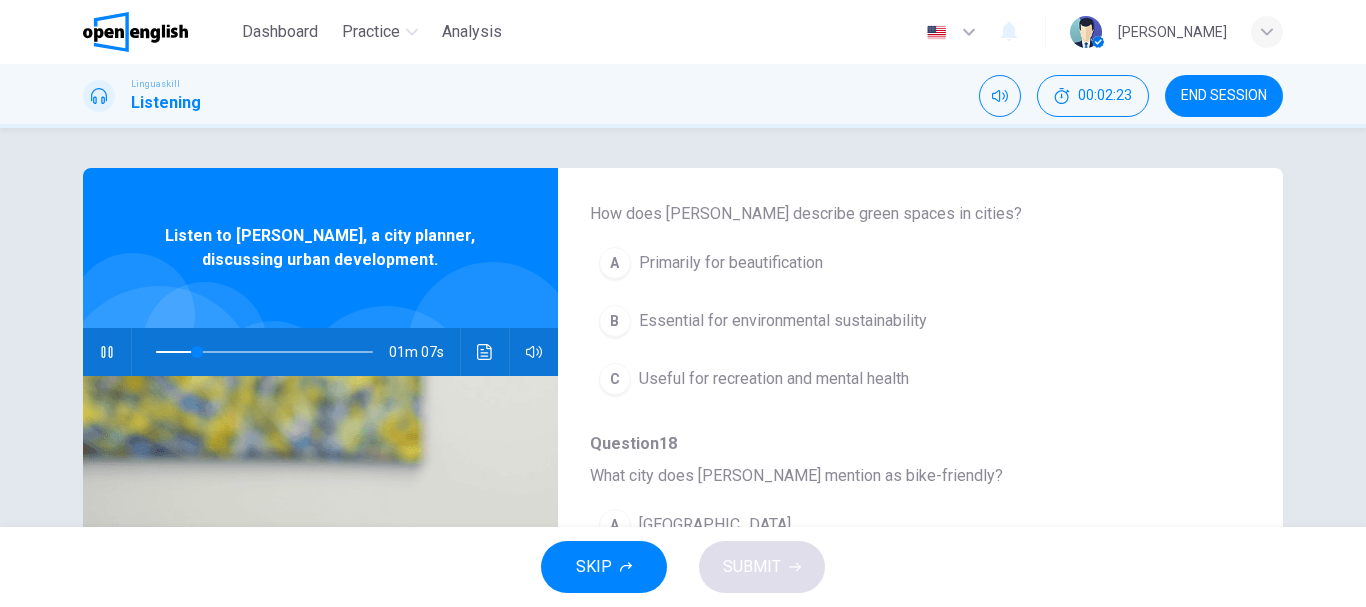 click on "Useful for recreation and mental health" at bounding box center [774, 379] 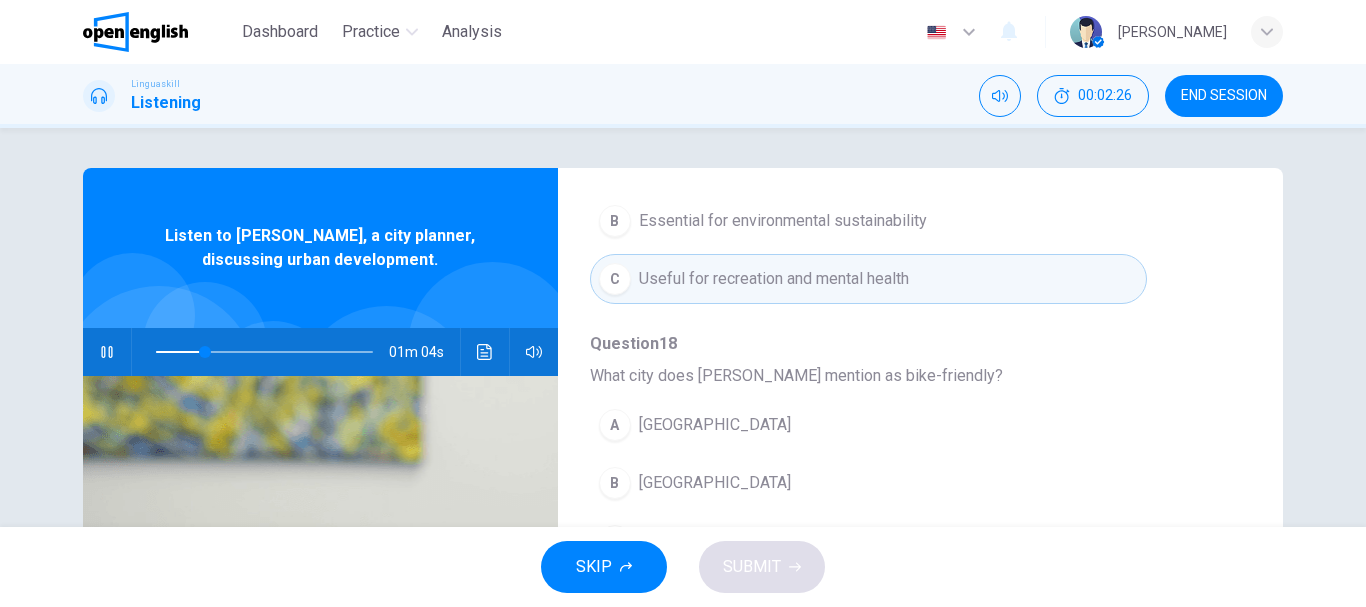 scroll, scrollTop: 700, scrollLeft: 0, axis: vertical 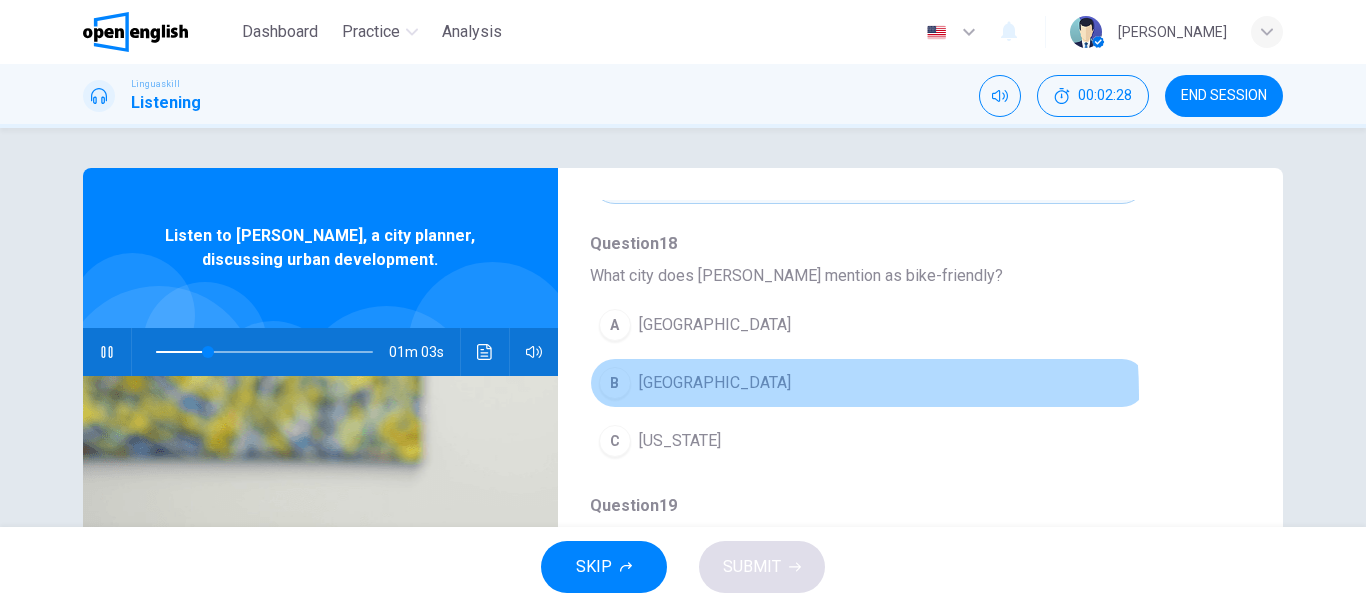 click on "B Copenhagen" at bounding box center [868, 383] 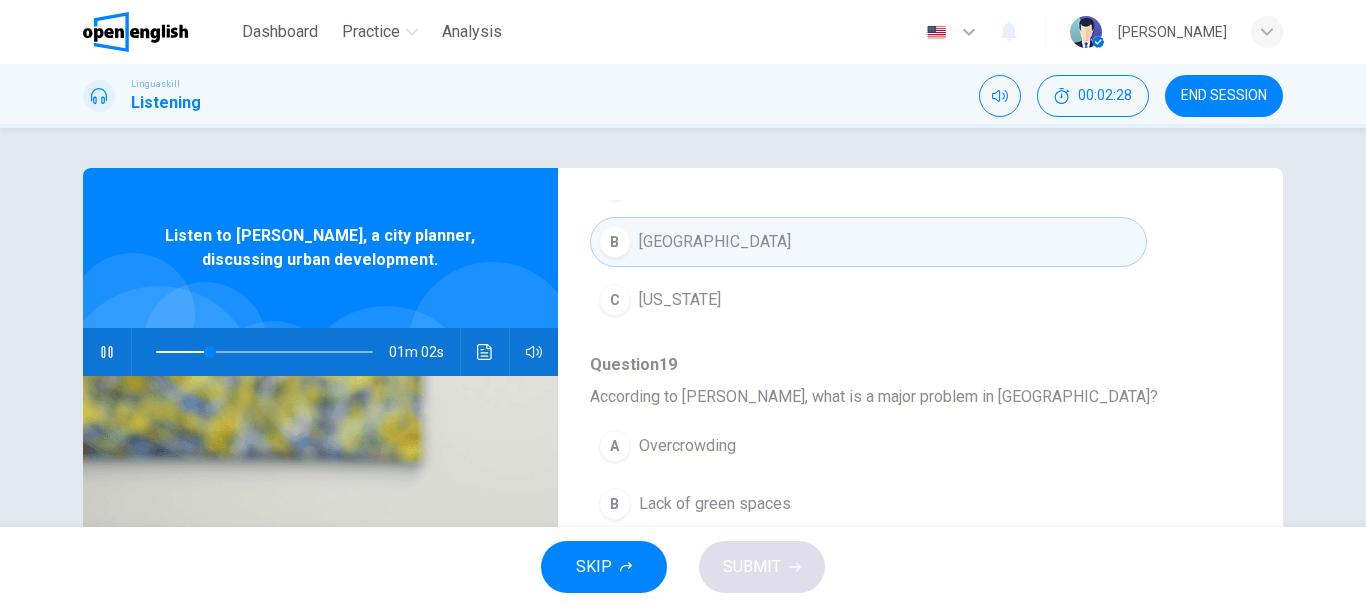 scroll, scrollTop: 863, scrollLeft: 0, axis: vertical 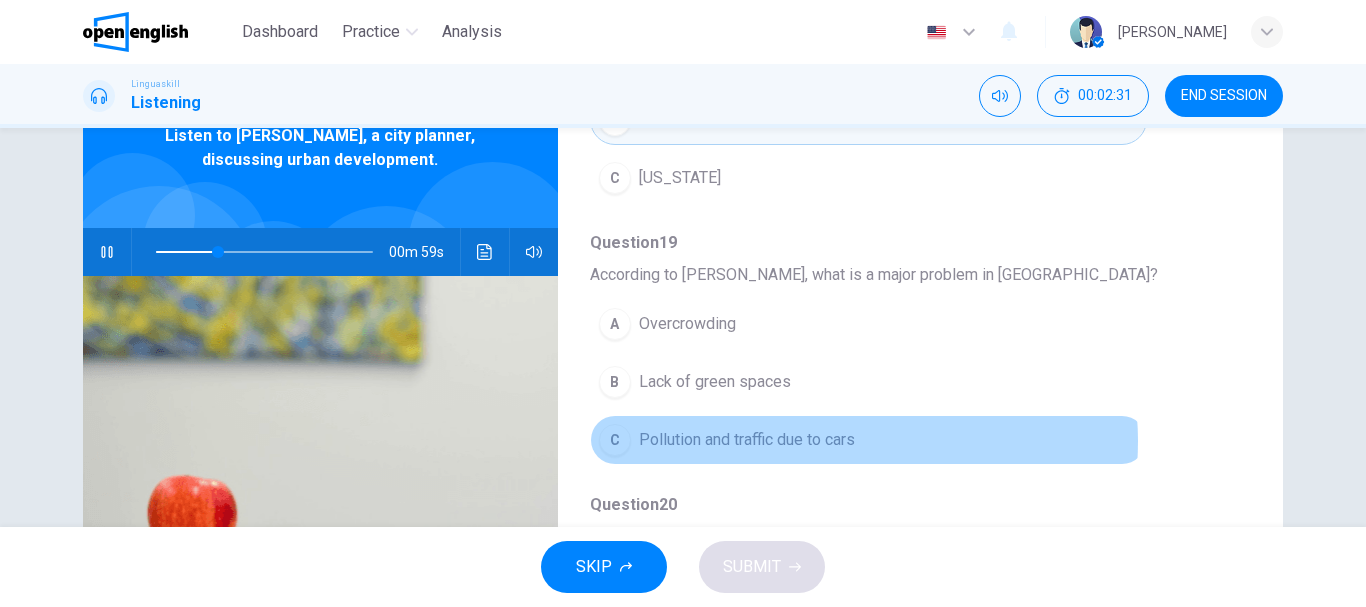 click on "Pollution and traffic due to cars" at bounding box center (747, 440) 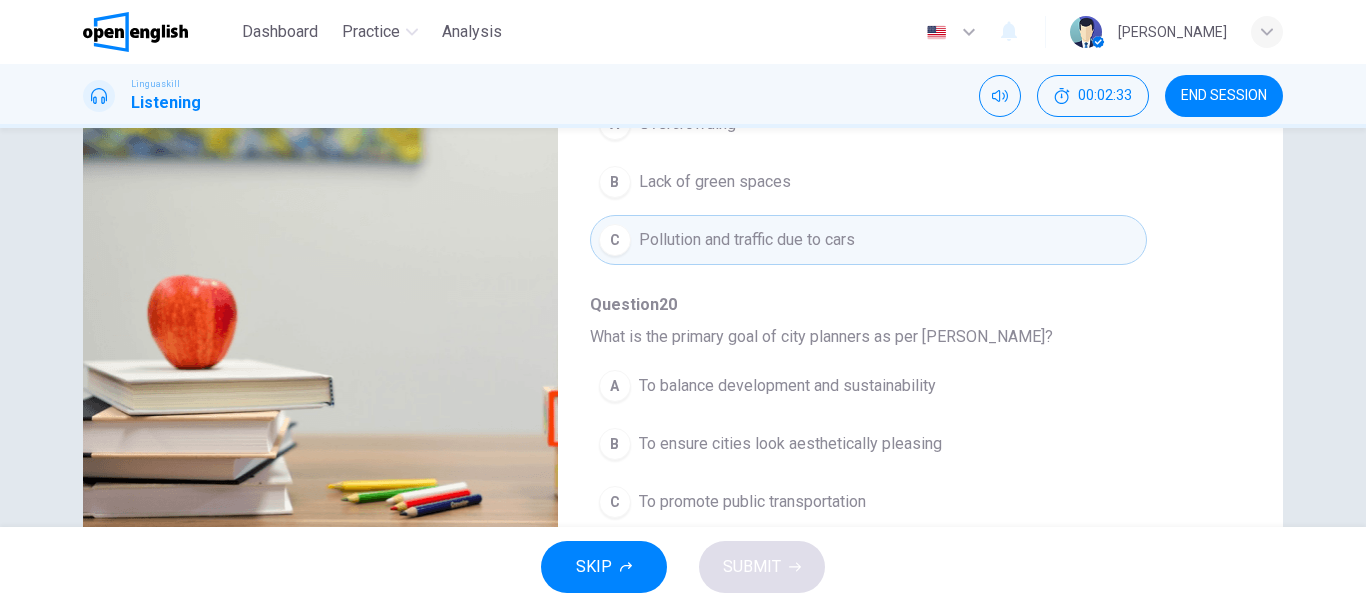 scroll, scrollTop: 376, scrollLeft: 0, axis: vertical 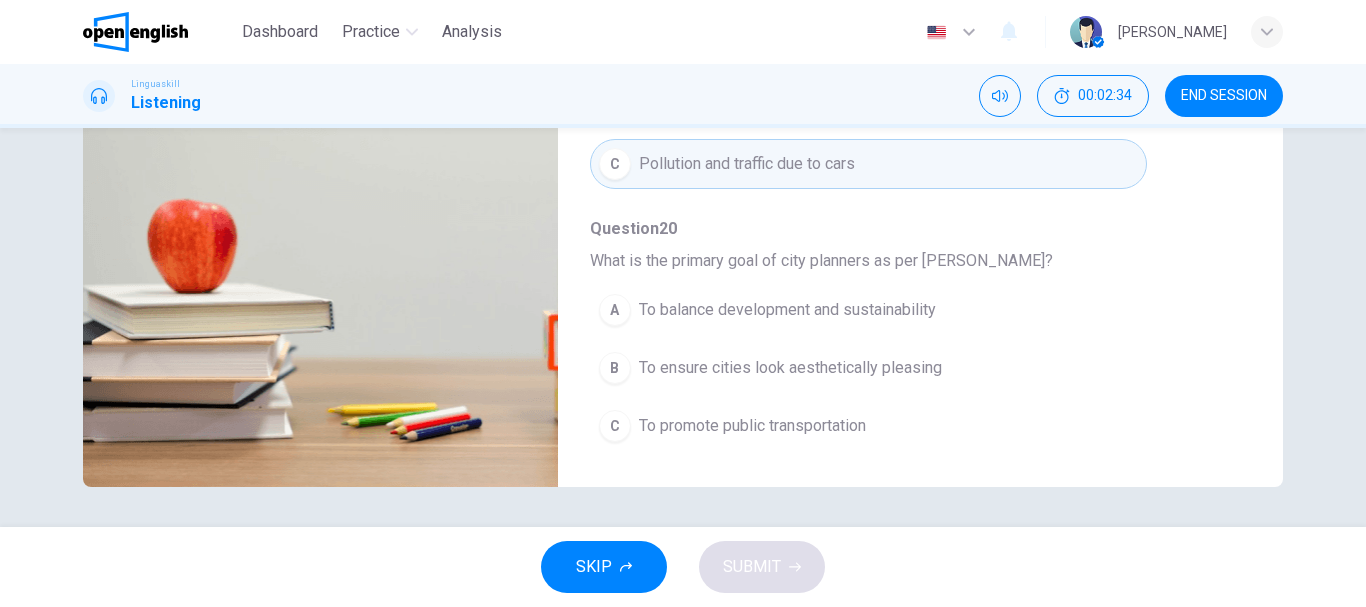 click on "To balance development and sustainability" at bounding box center [787, 310] 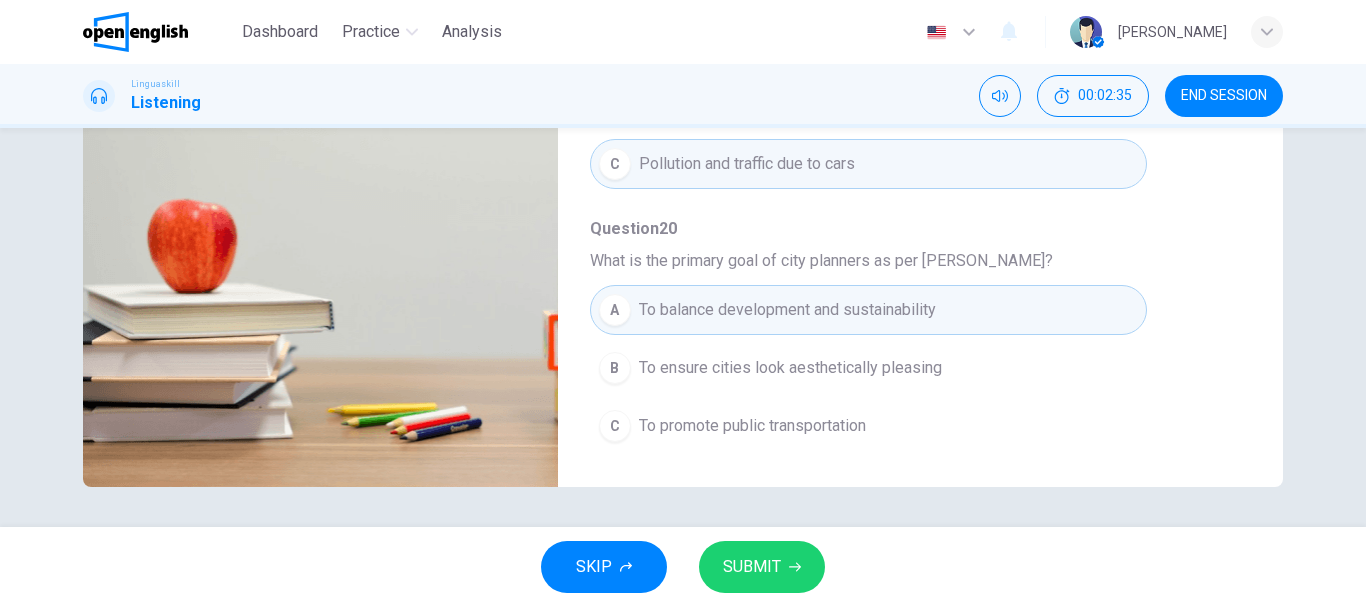 click on "SUBMIT" at bounding box center [752, 567] 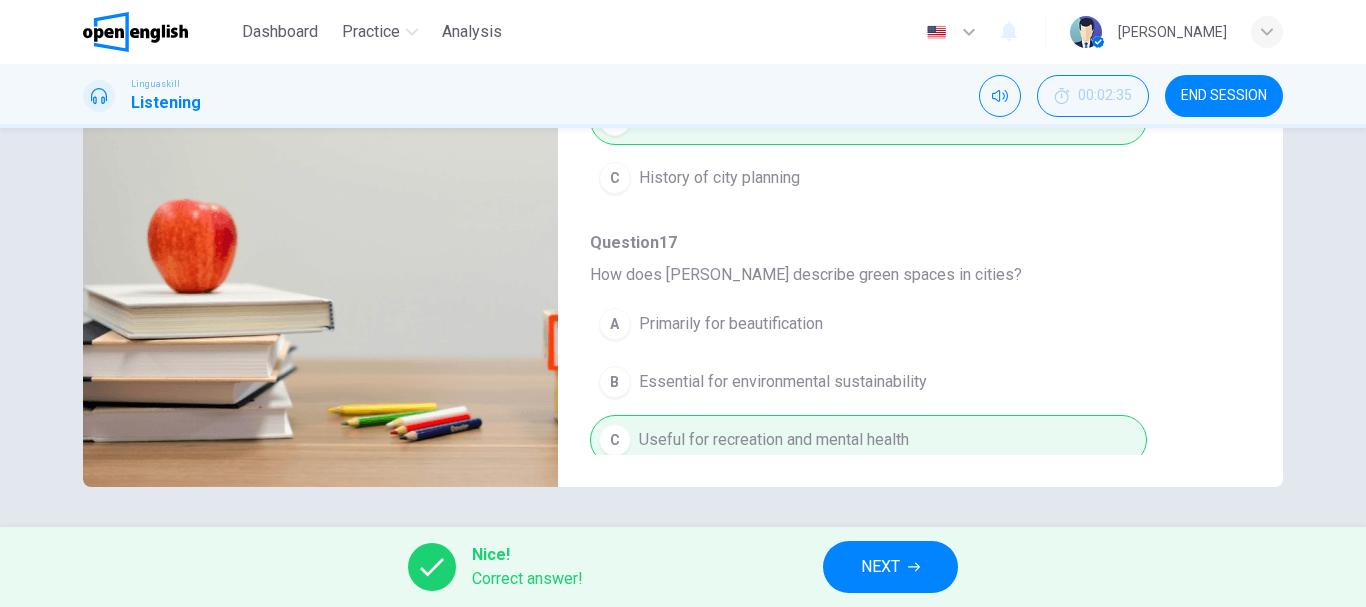 scroll, scrollTop: 0, scrollLeft: 0, axis: both 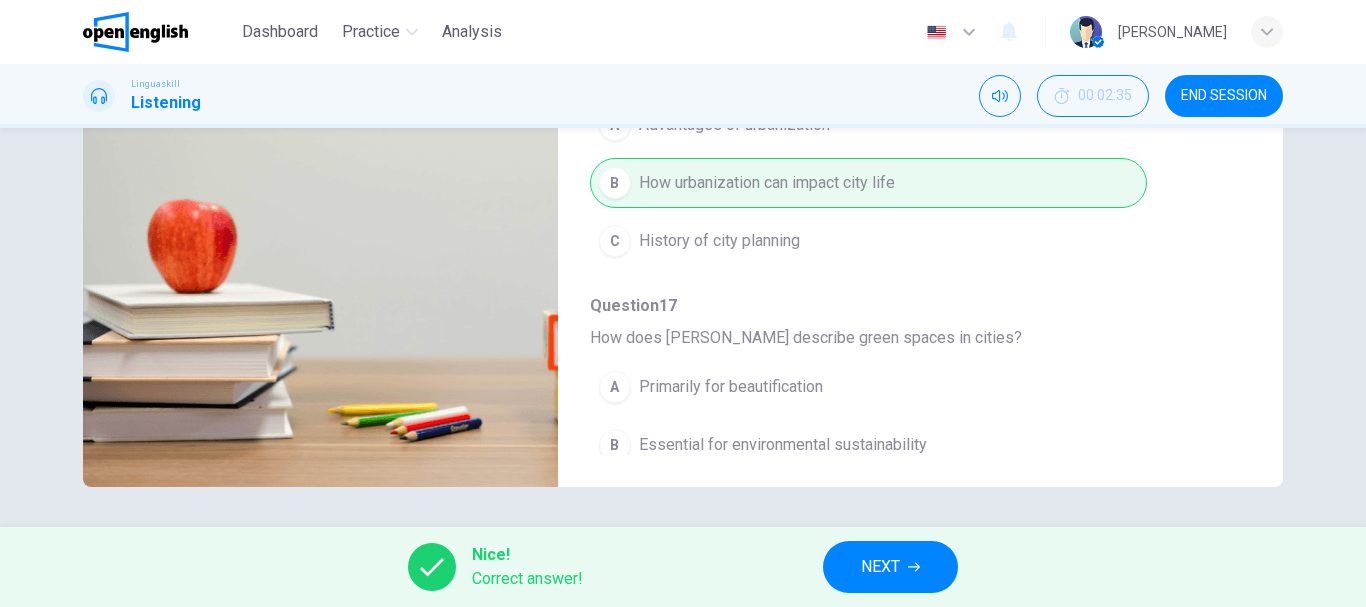 type on "**" 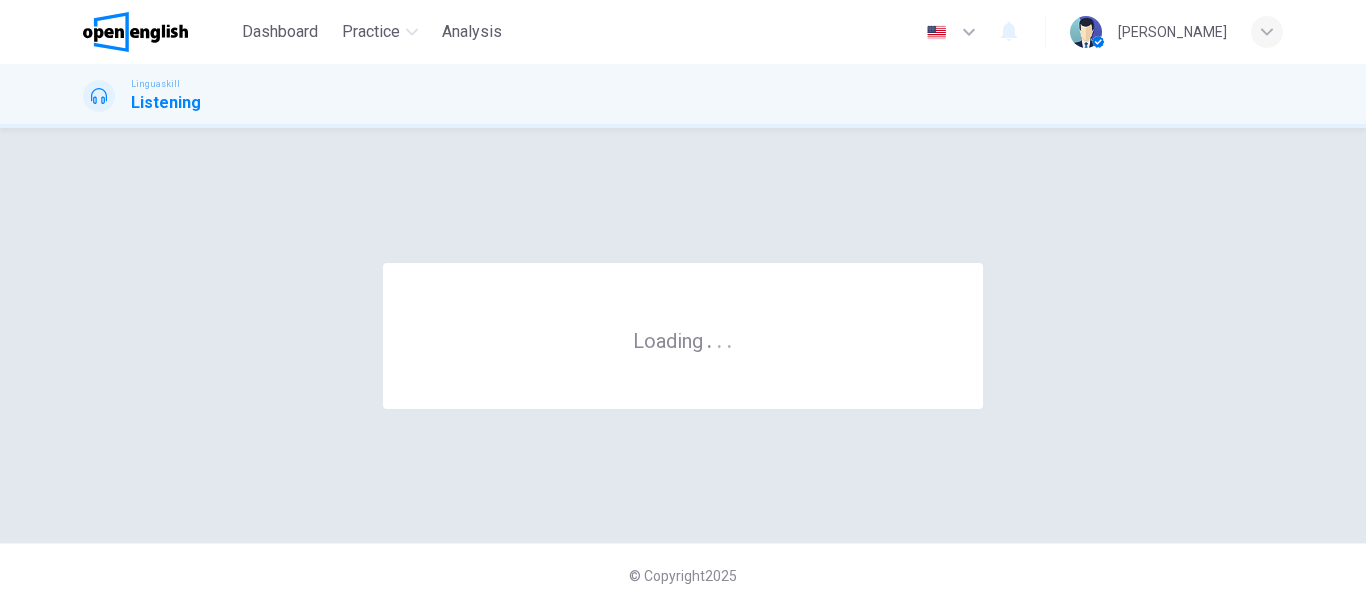 scroll, scrollTop: 0, scrollLeft: 0, axis: both 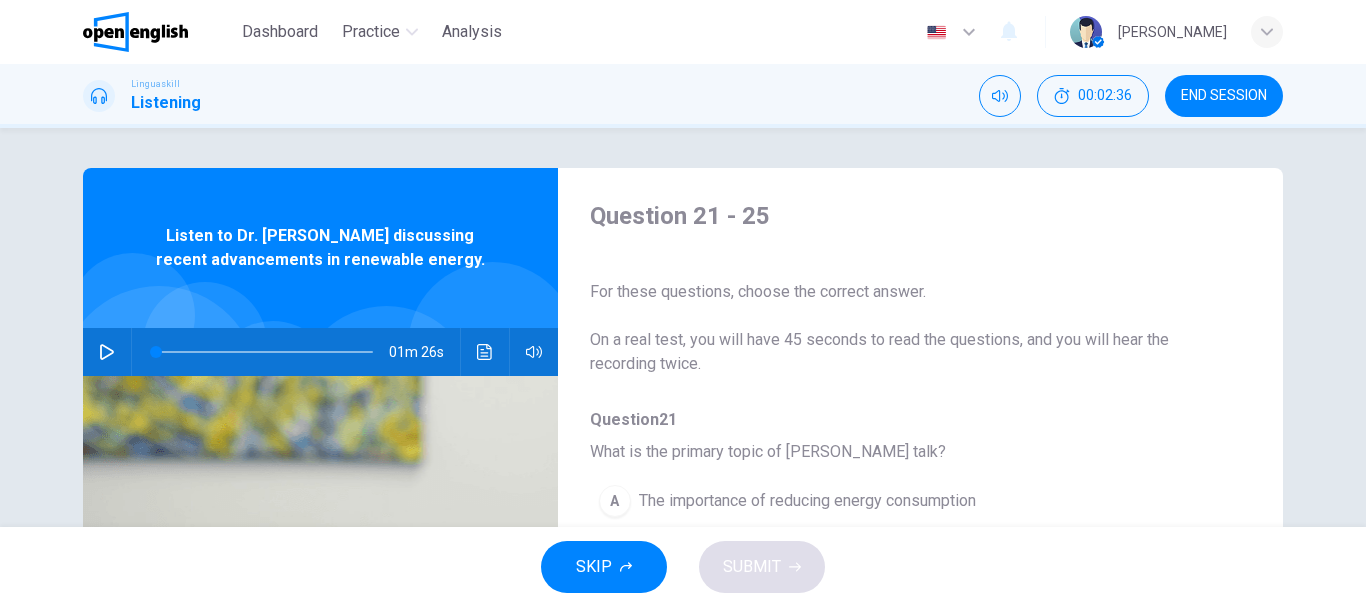 click 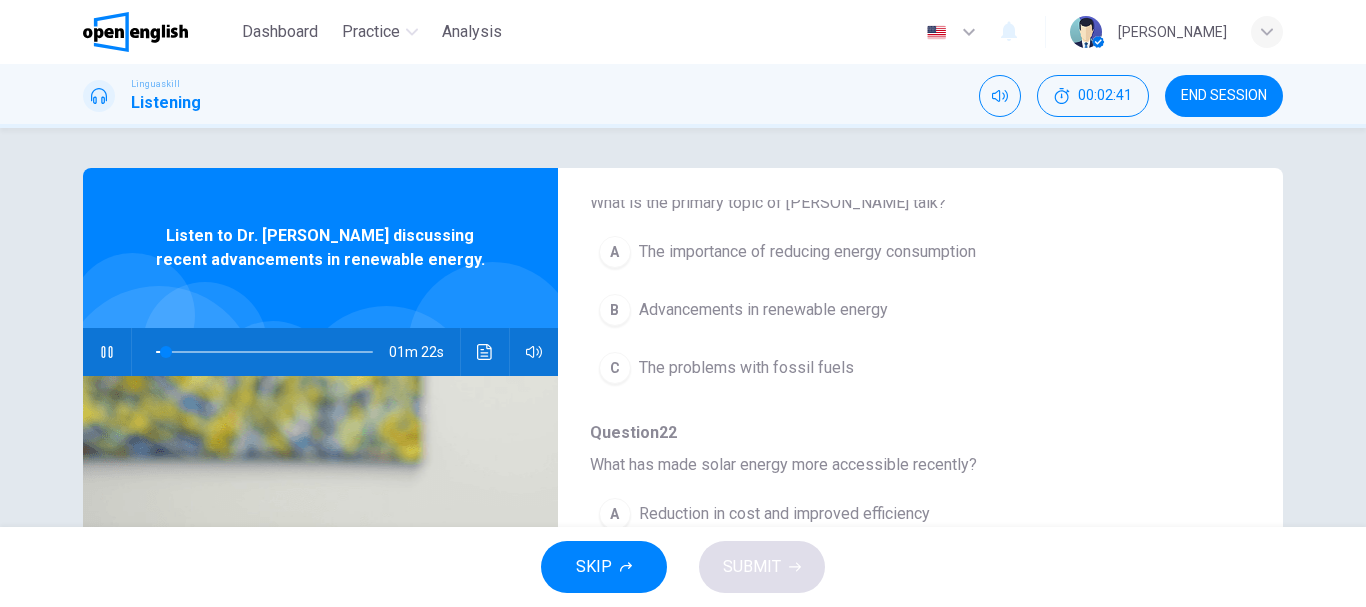 scroll, scrollTop: 200, scrollLeft: 0, axis: vertical 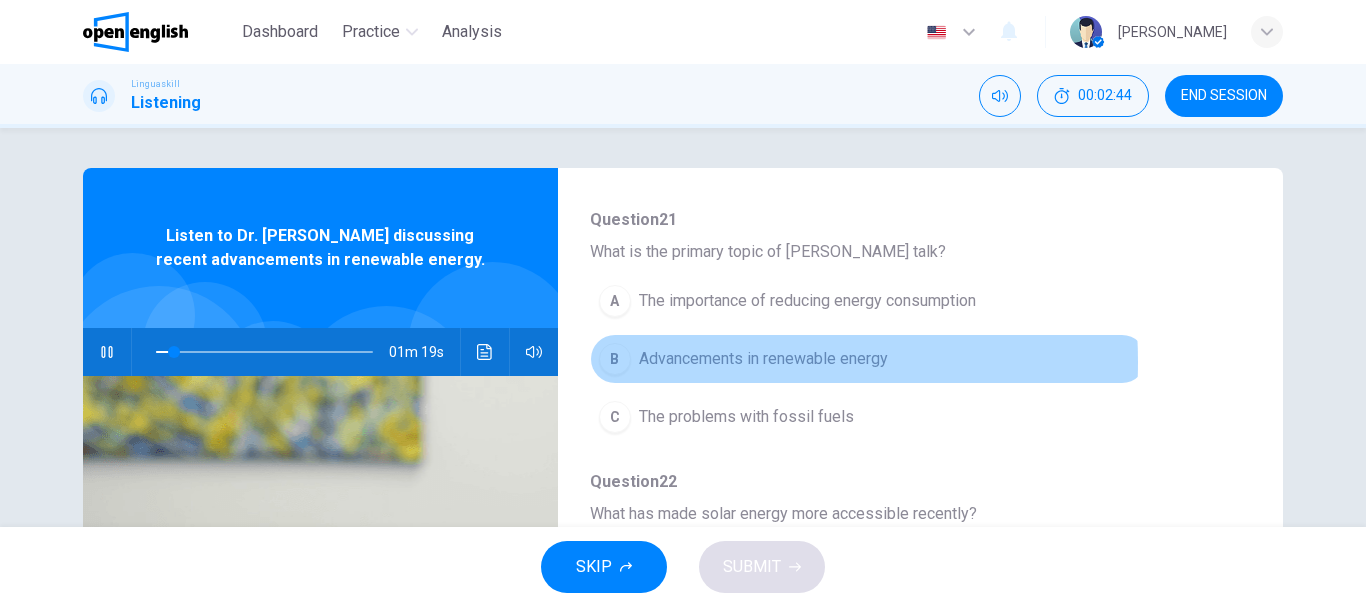 click on "Advancements in renewable energy" at bounding box center [763, 359] 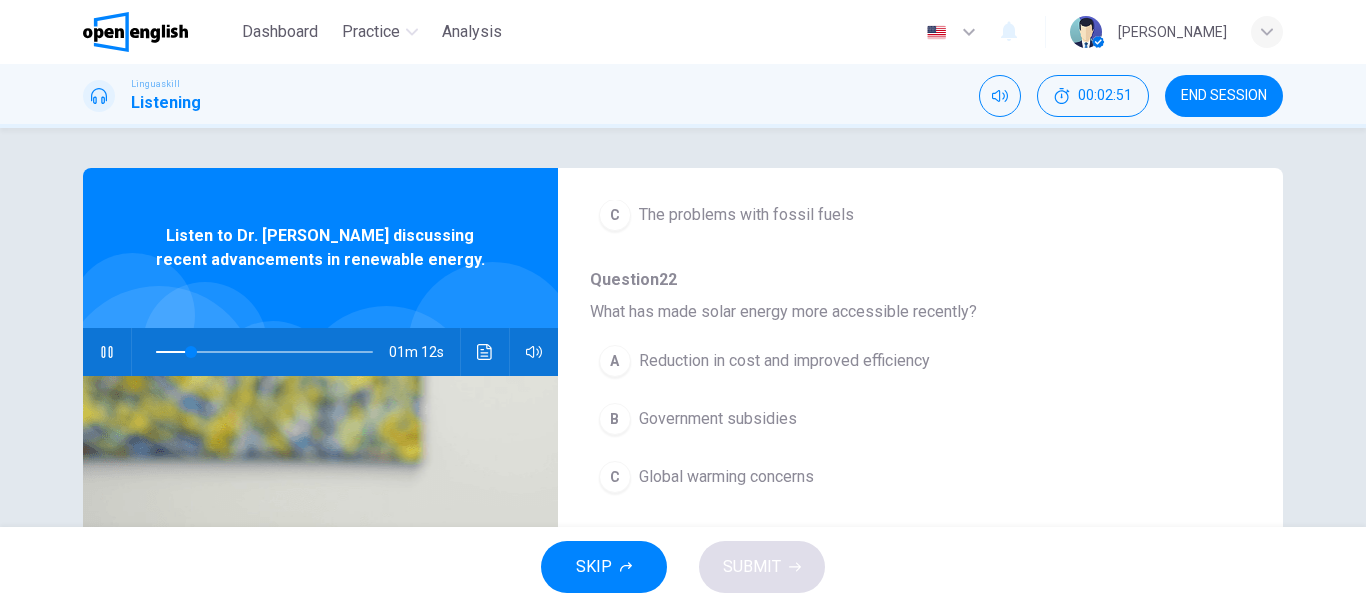 scroll, scrollTop: 400, scrollLeft: 0, axis: vertical 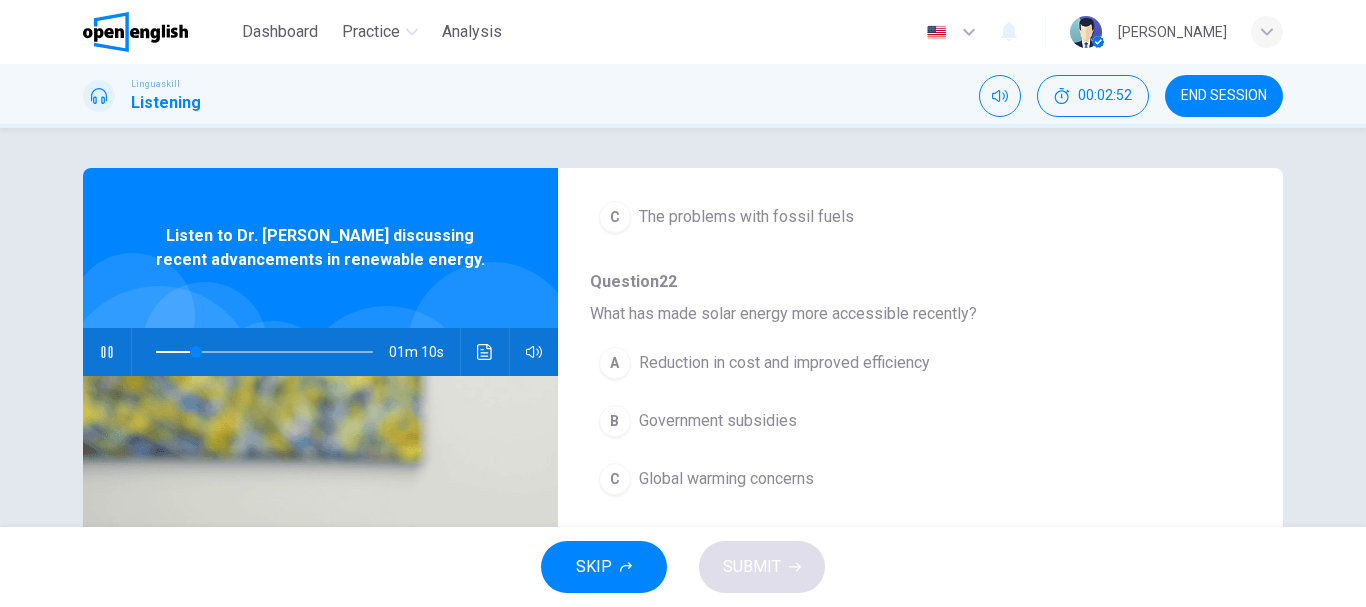 click on "Reduction in cost and improved efficiency" at bounding box center [784, 363] 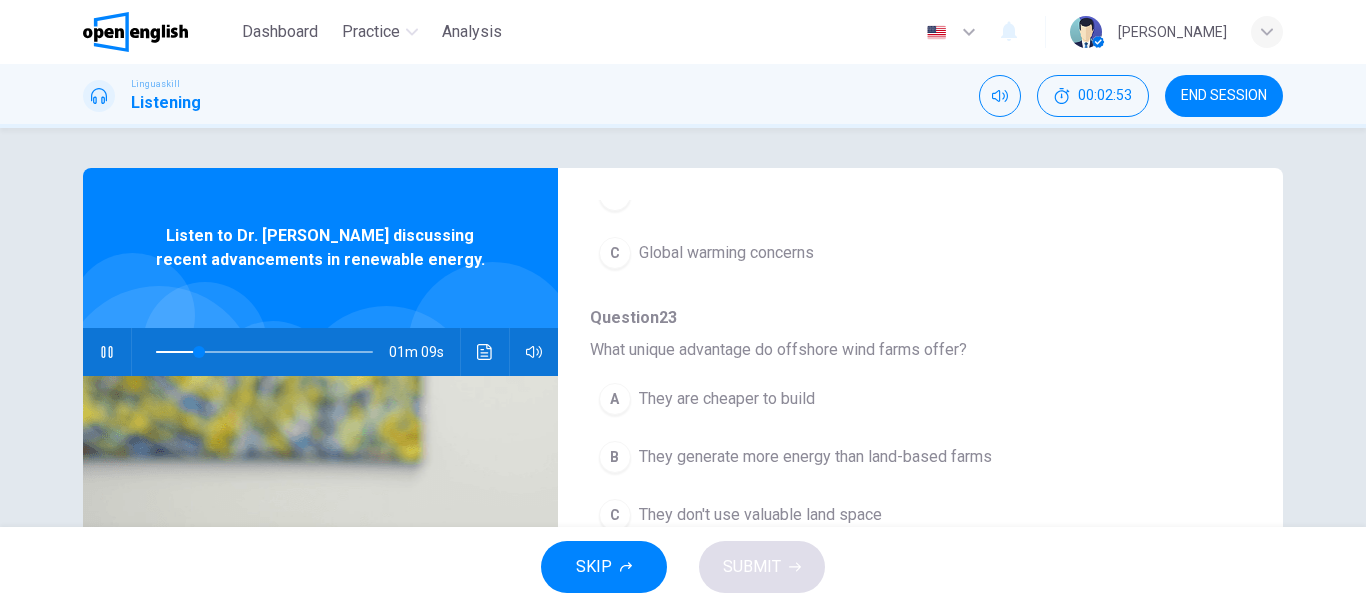 scroll, scrollTop: 700, scrollLeft: 0, axis: vertical 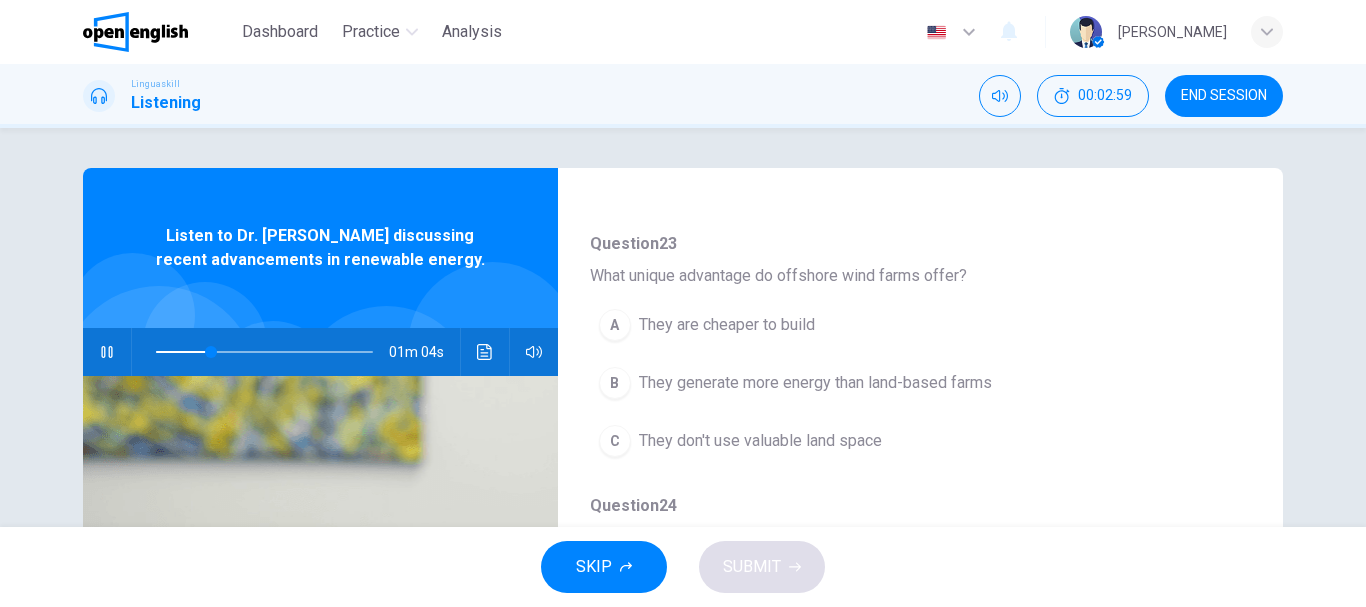 click on "B They generate more energy than land-based farms" at bounding box center [868, 383] 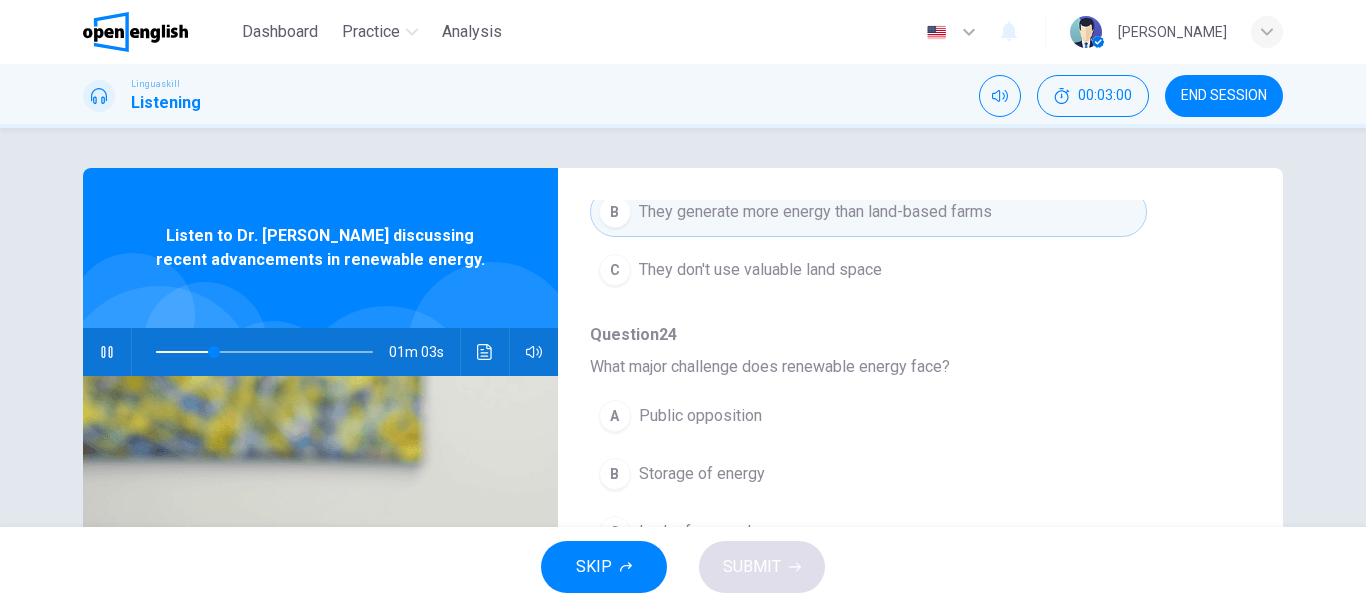 scroll, scrollTop: 887, scrollLeft: 0, axis: vertical 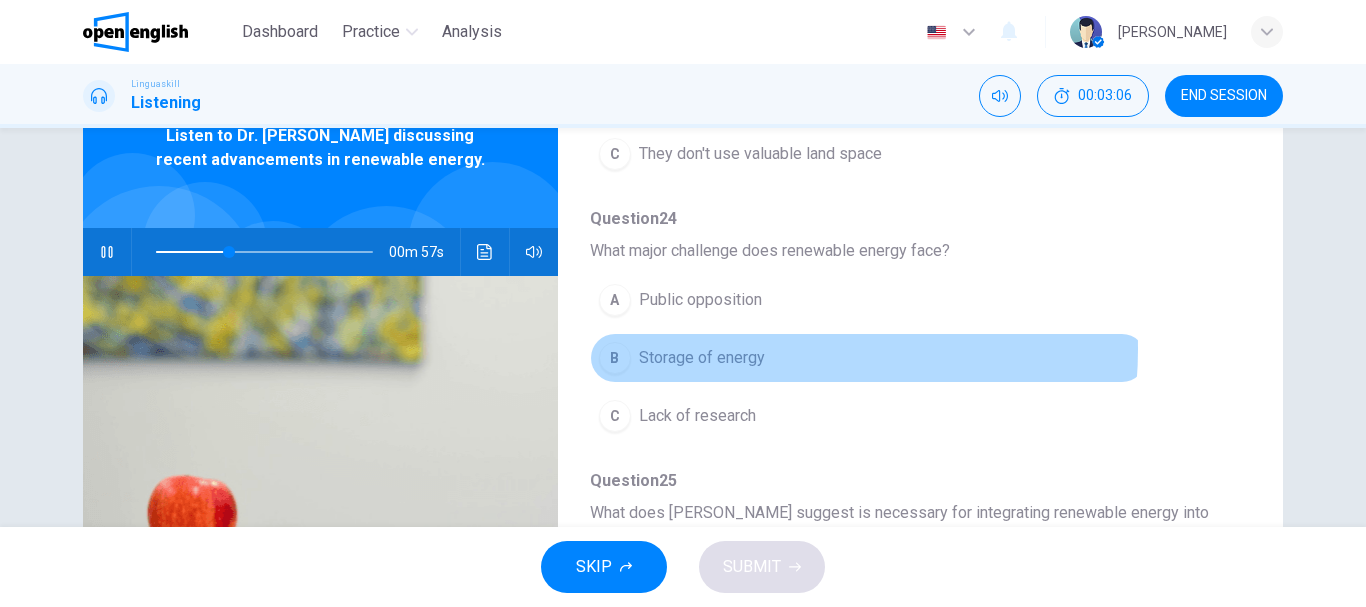 click on "Storage of energy" at bounding box center [702, 358] 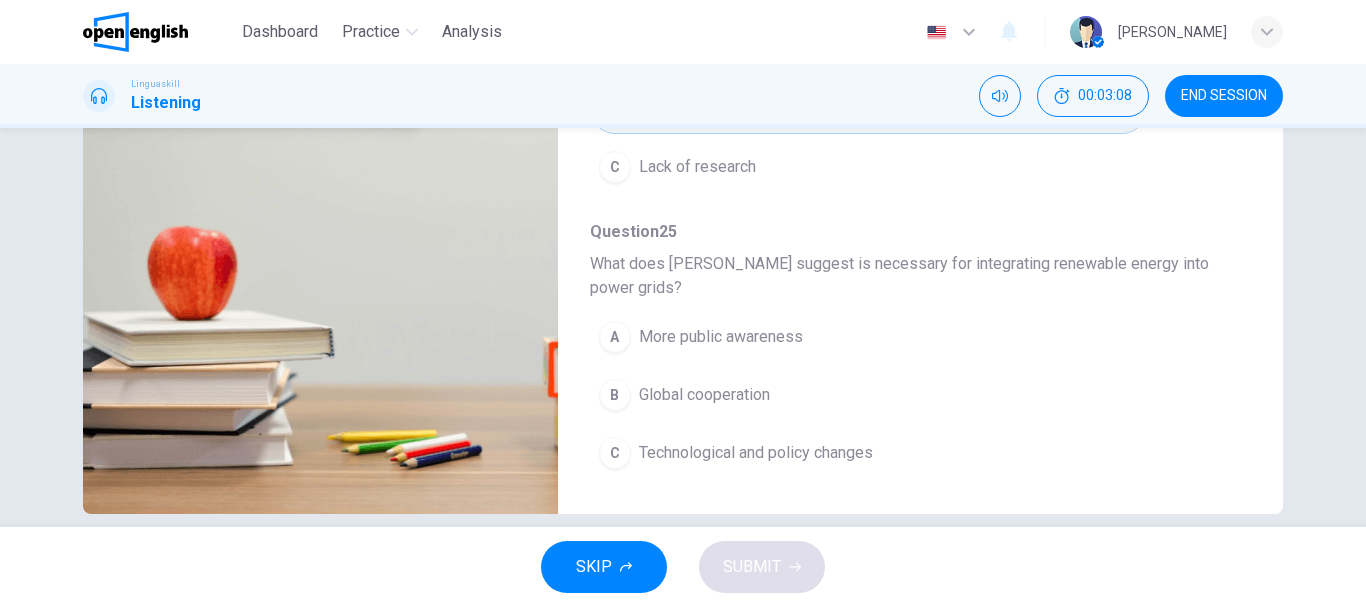 scroll, scrollTop: 376, scrollLeft: 0, axis: vertical 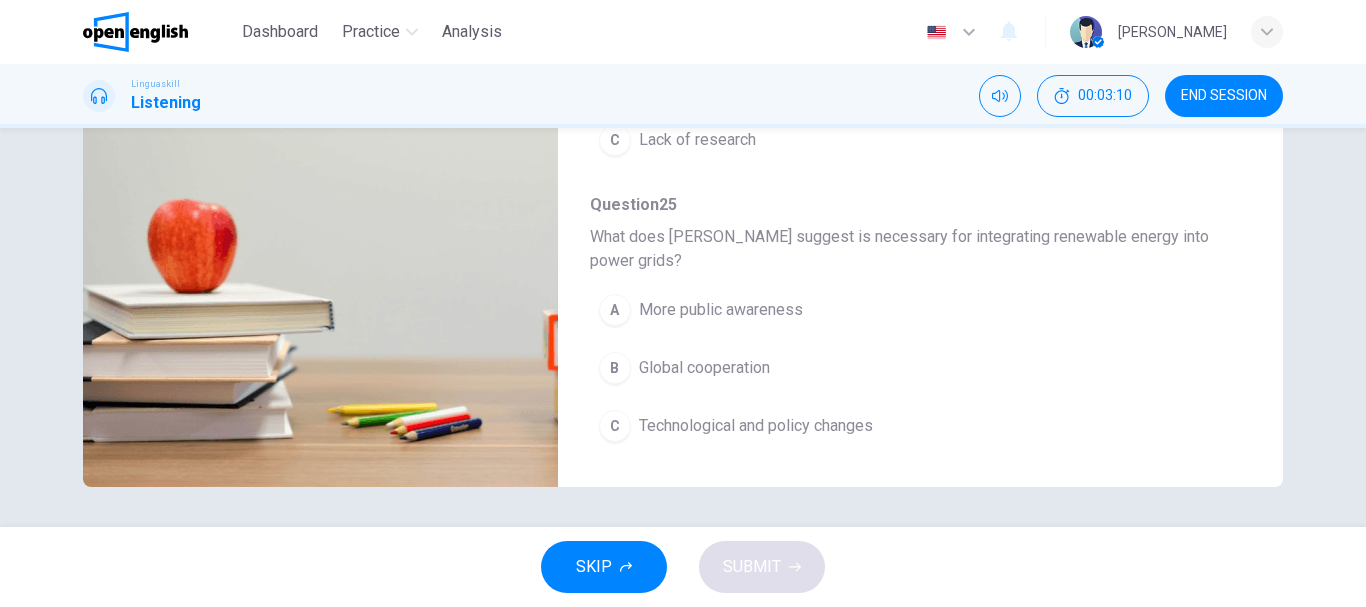 click on "Technological and policy changes" at bounding box center (756, 426) 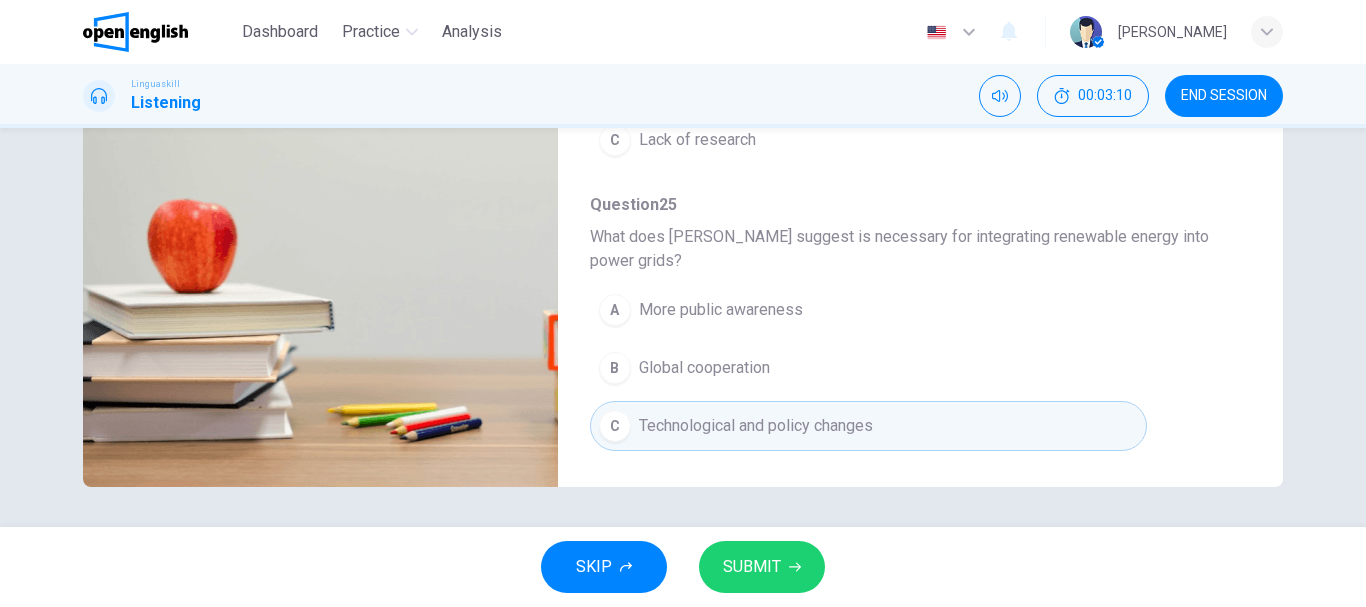 click on "SUBMIT" at bounding box center [752, 567] 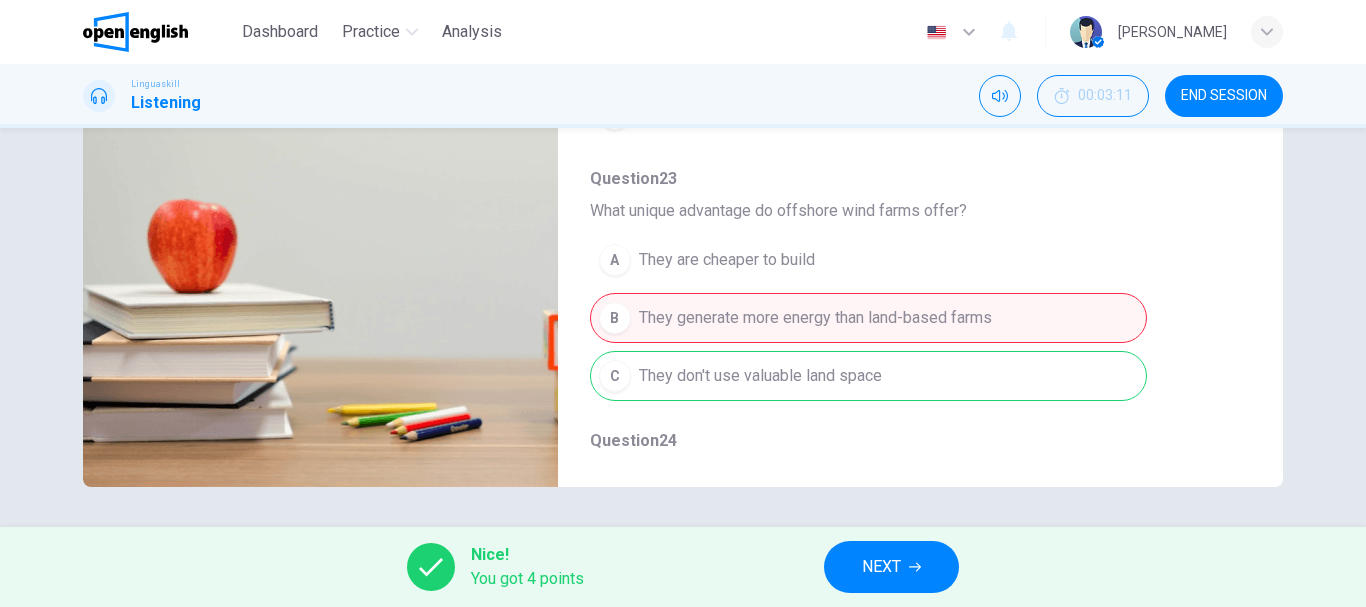 scroll, scrollTop: 387, scrollLeft: 0, axis: vertical 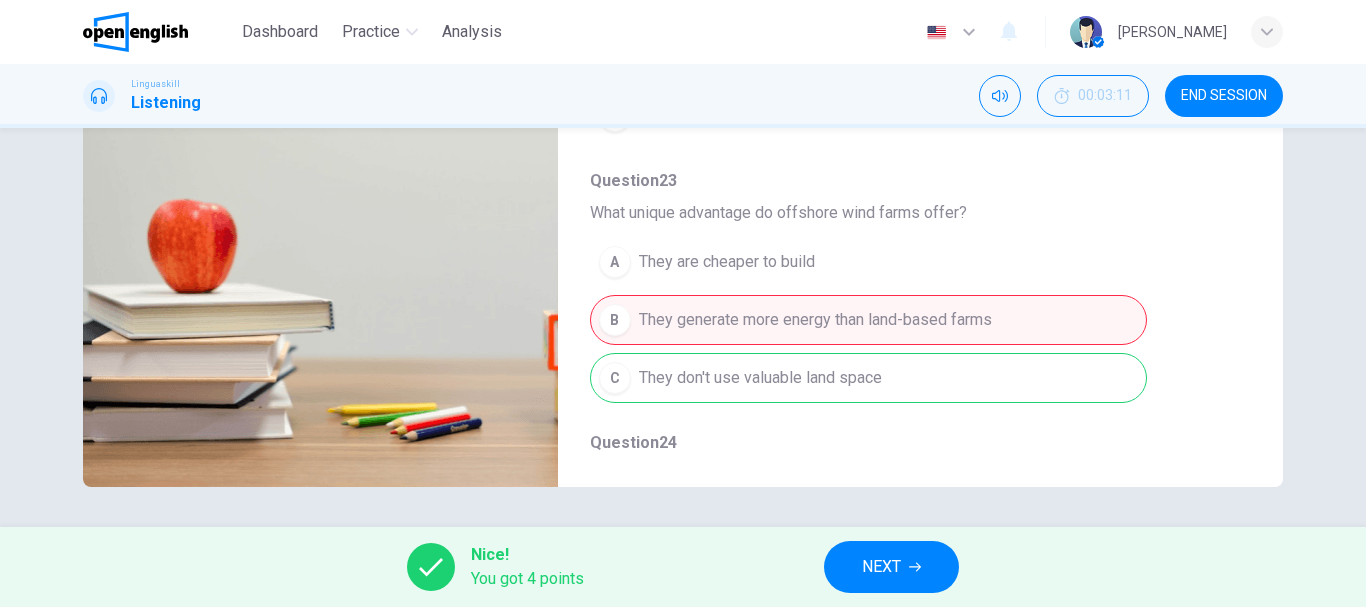 click on "A They are cheaper to build B They generate more energy than land-based farms C They don't use valuable land space" at bounding box center [904, 320] 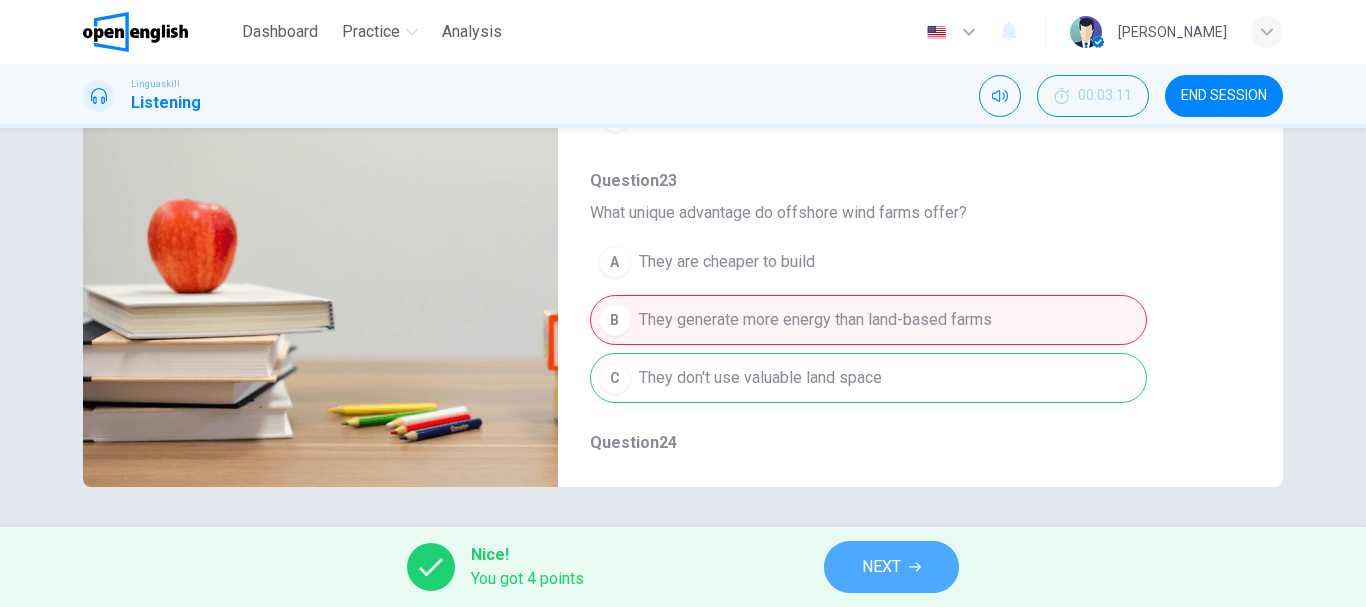 click on "NEXT" at bounding box center (881, 567) 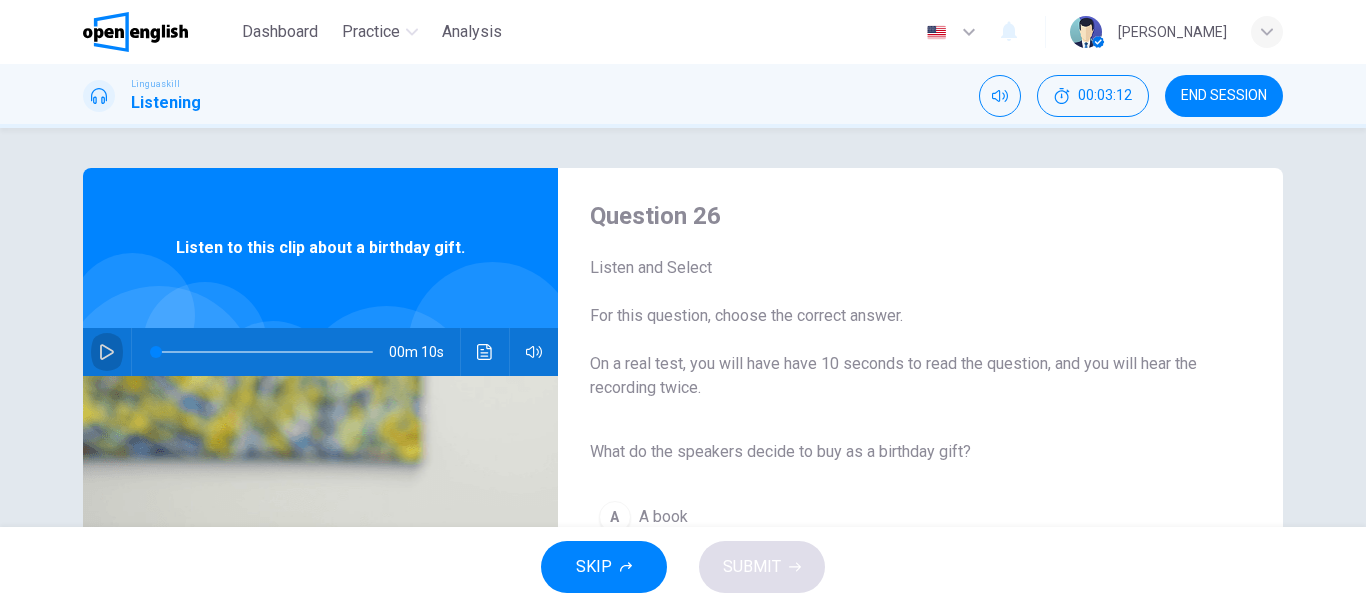 click 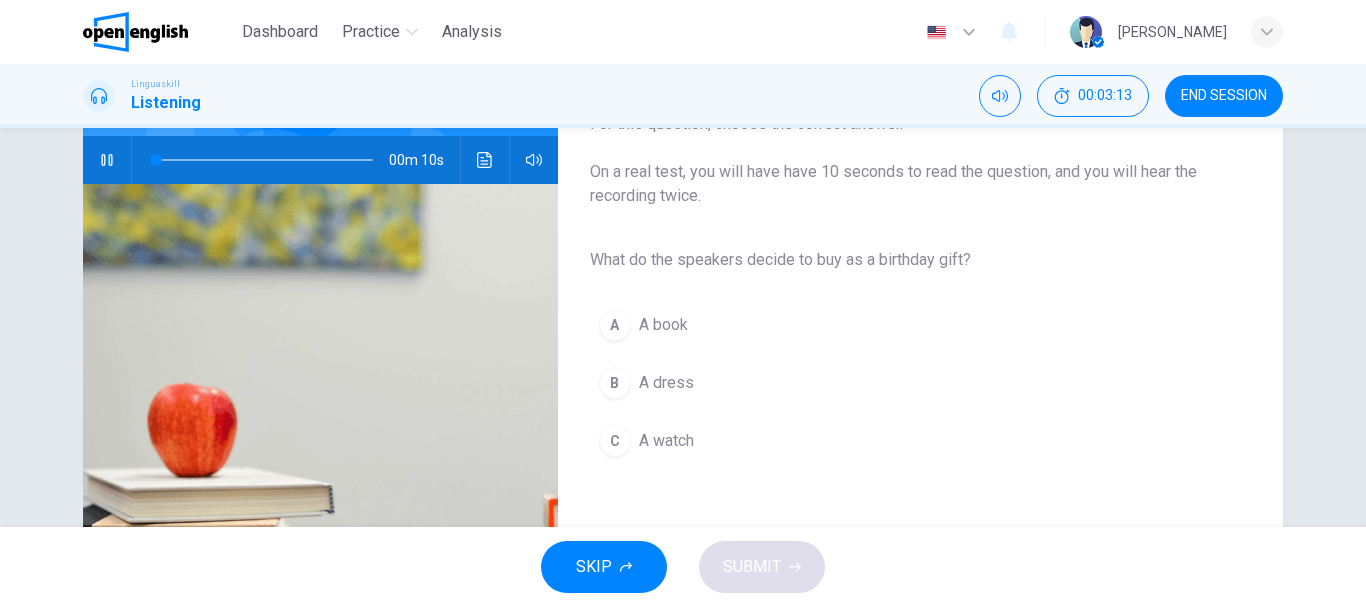scroll, scrollTop: 200, scrollLeft: 0, axis: vertical 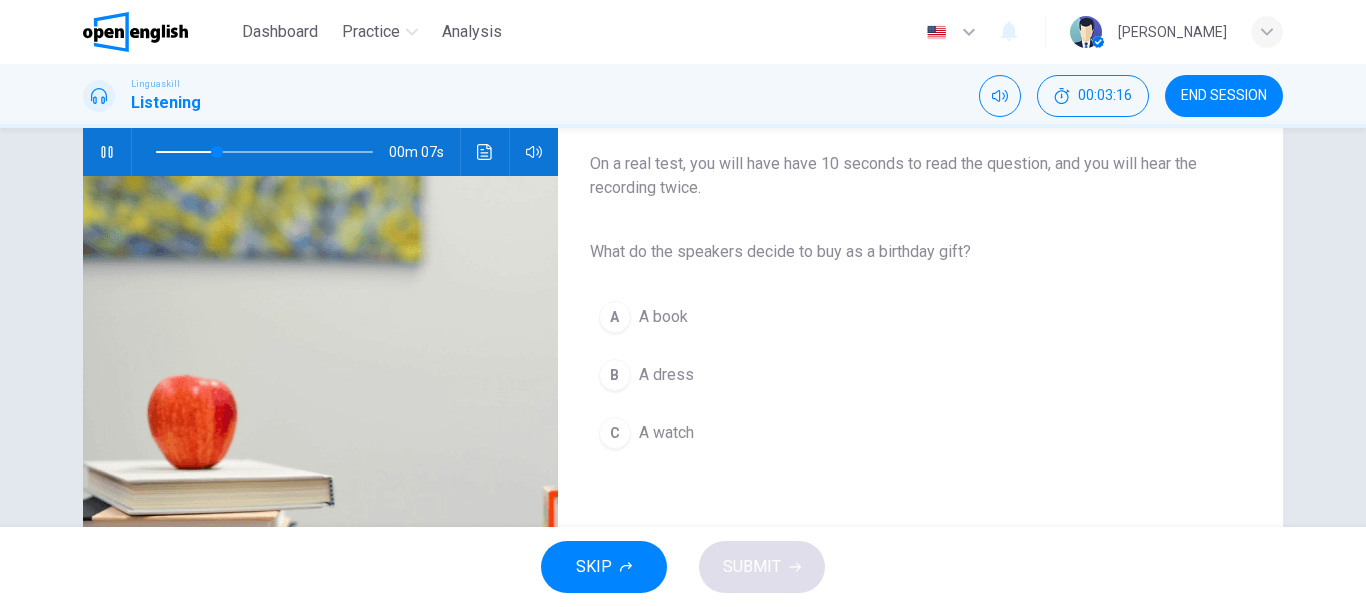 click on "A book" at bounding box center [663, 317] 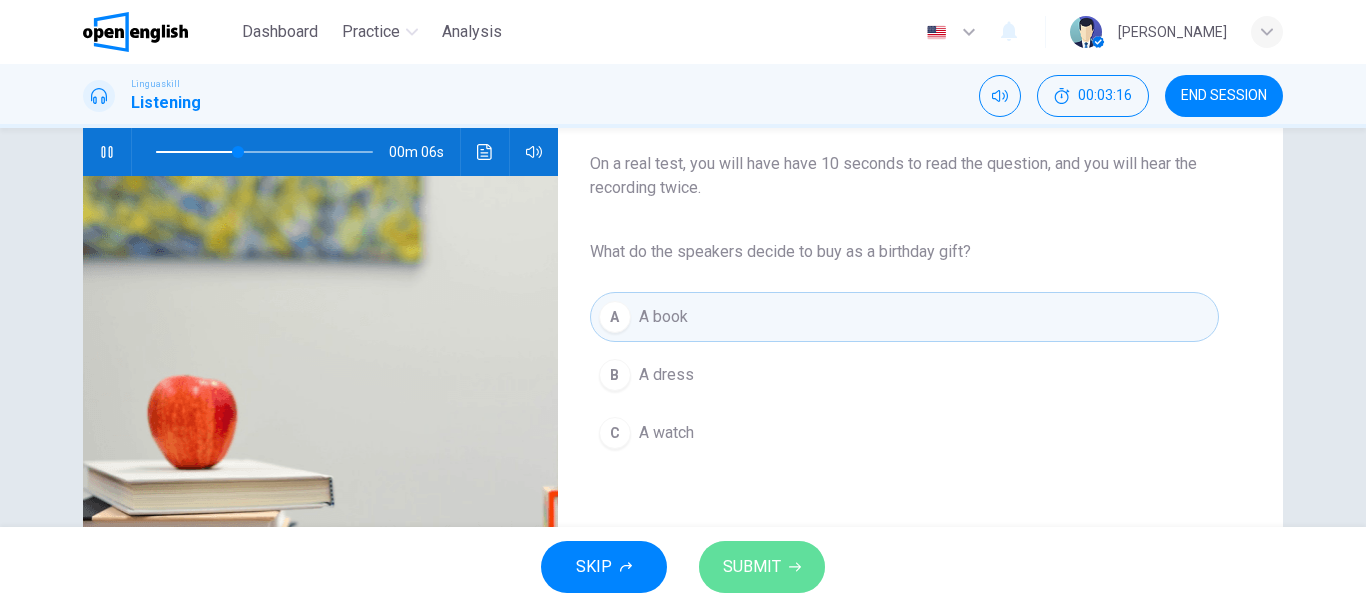 click on "SUBMIT" at bounding box center (762, 567) 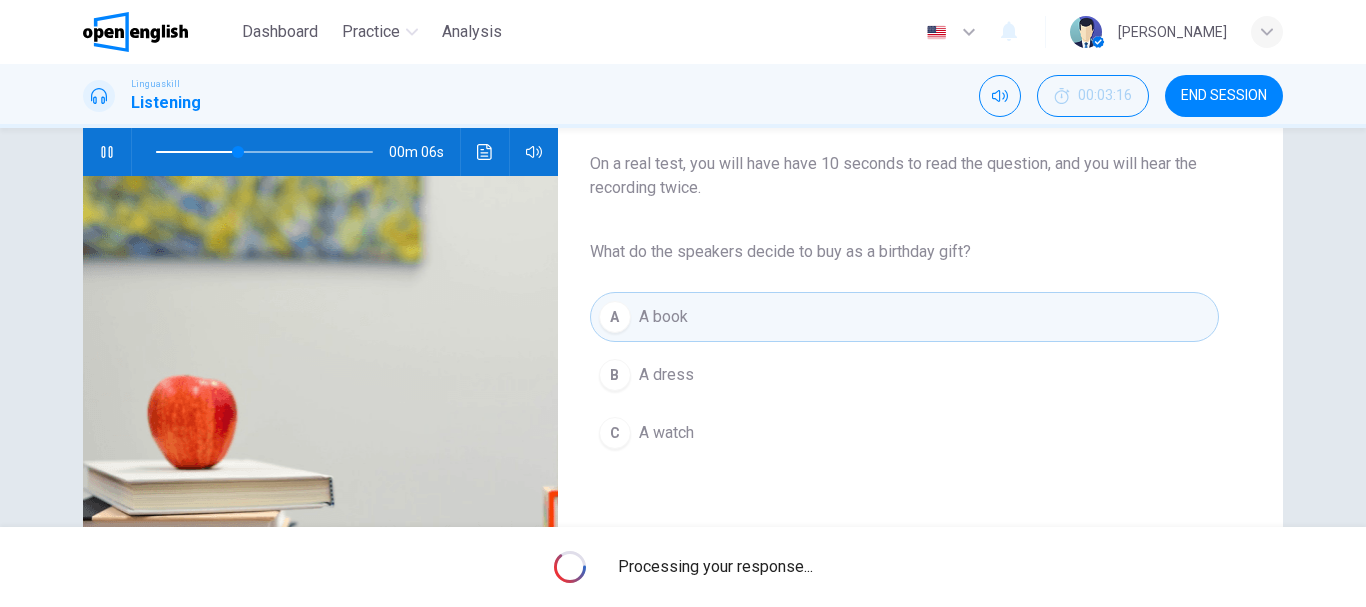 type on "**" 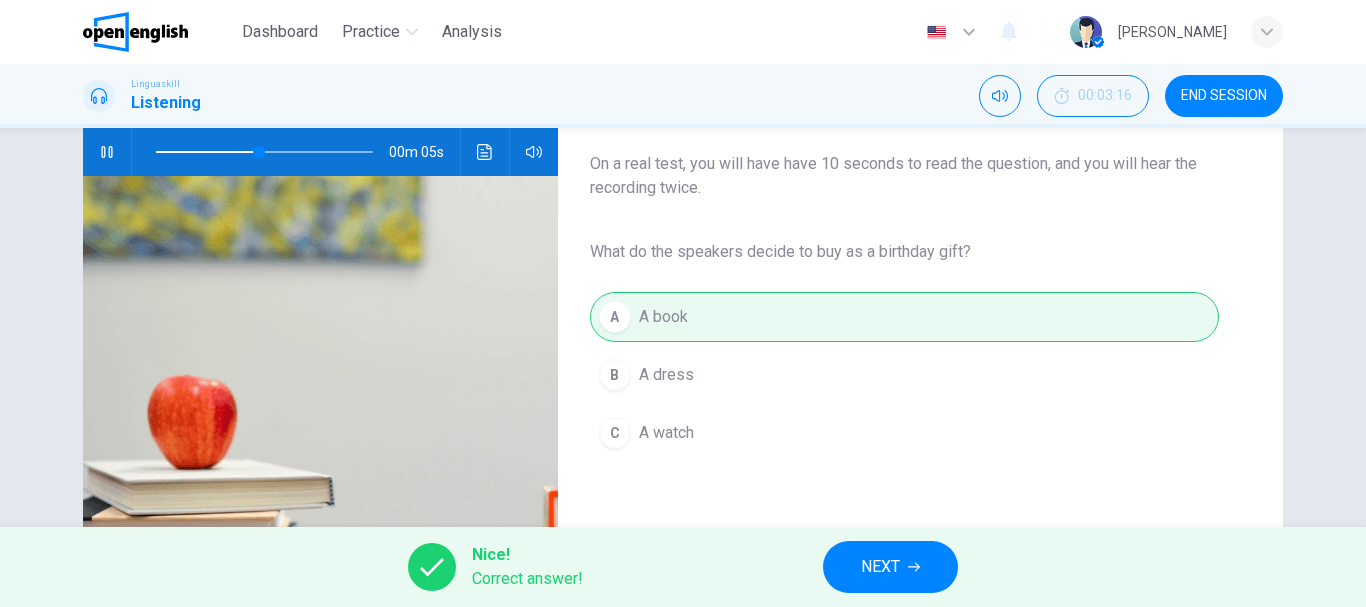 click on "NEXT" at bounding box center [890, 567] 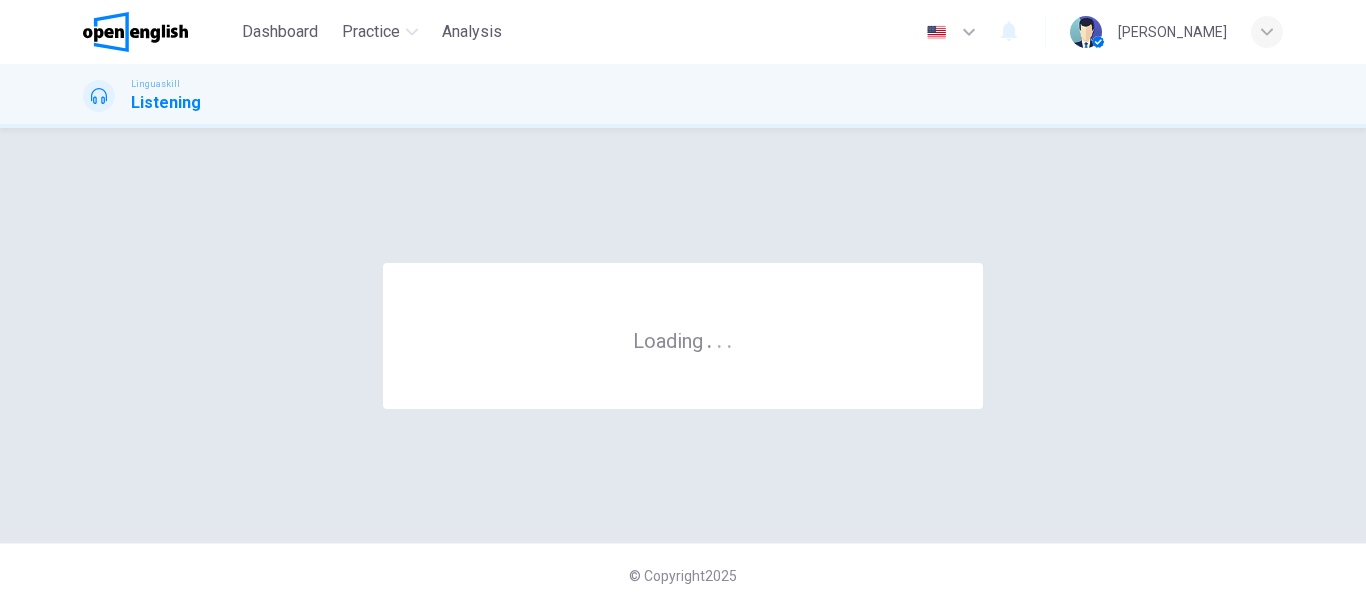 scroll, scrollTop: 0, scrollLeft: 0, axis: both 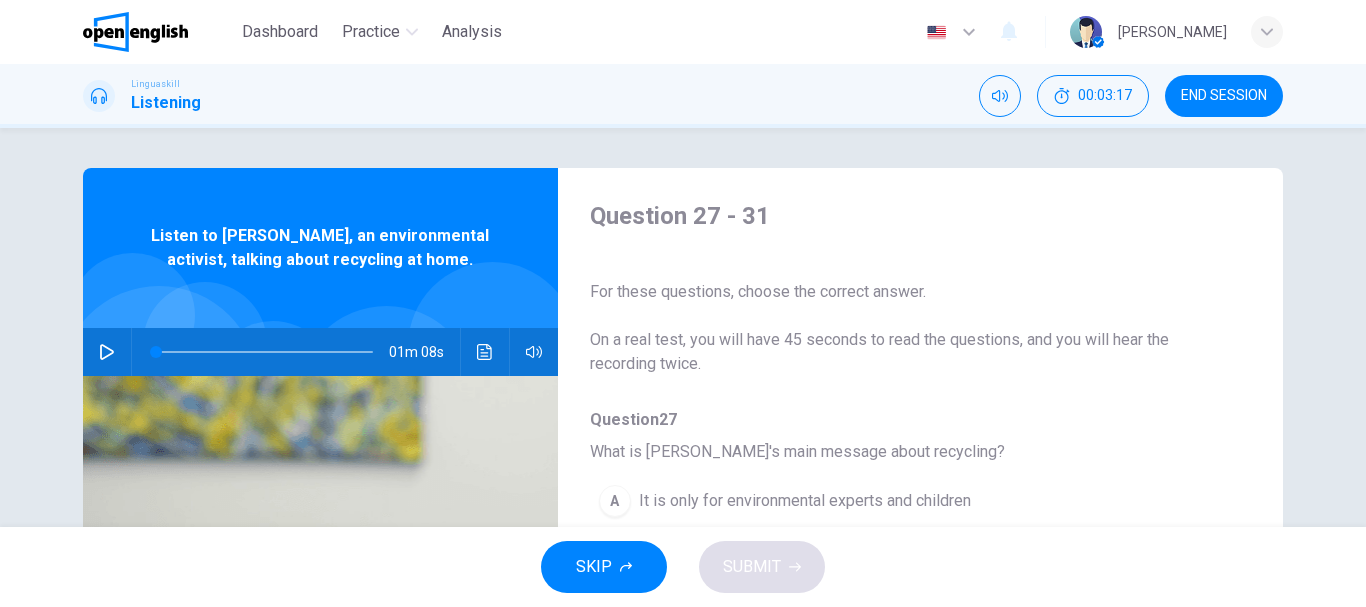 click at bounding box center [107, 352] 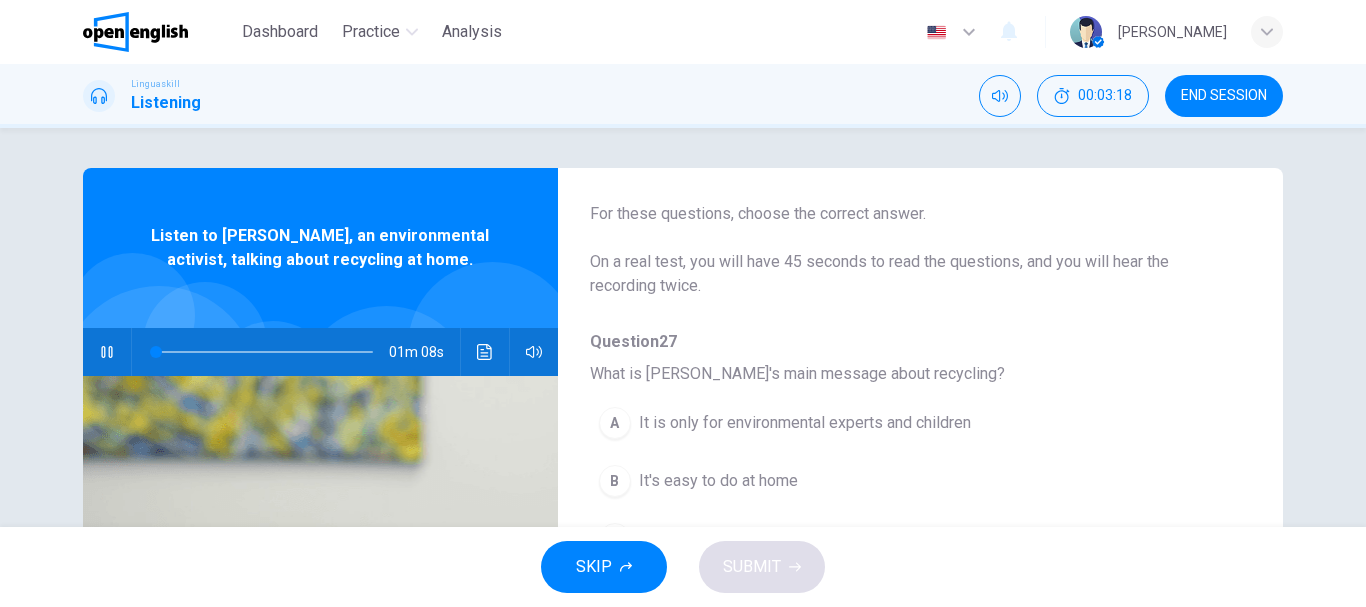 scroll, scrollTop: 200, scrollLeft: 0, axis: vertical 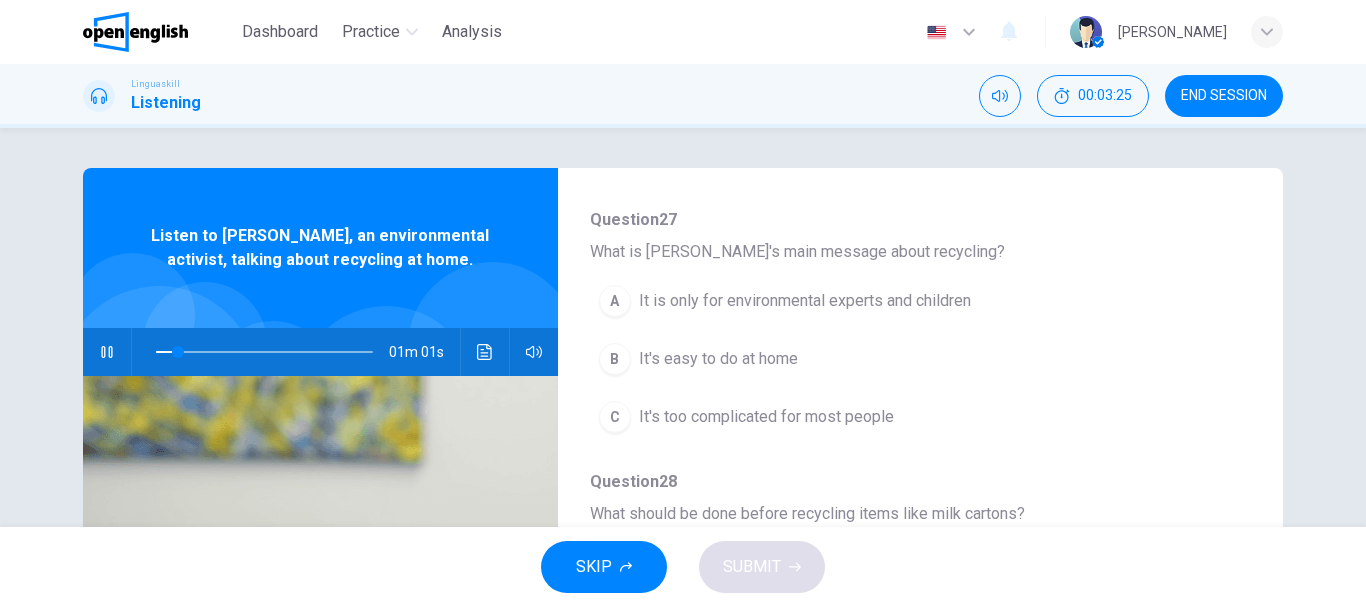 click on "It's easy to do at home" at bounding box center (718, 359) 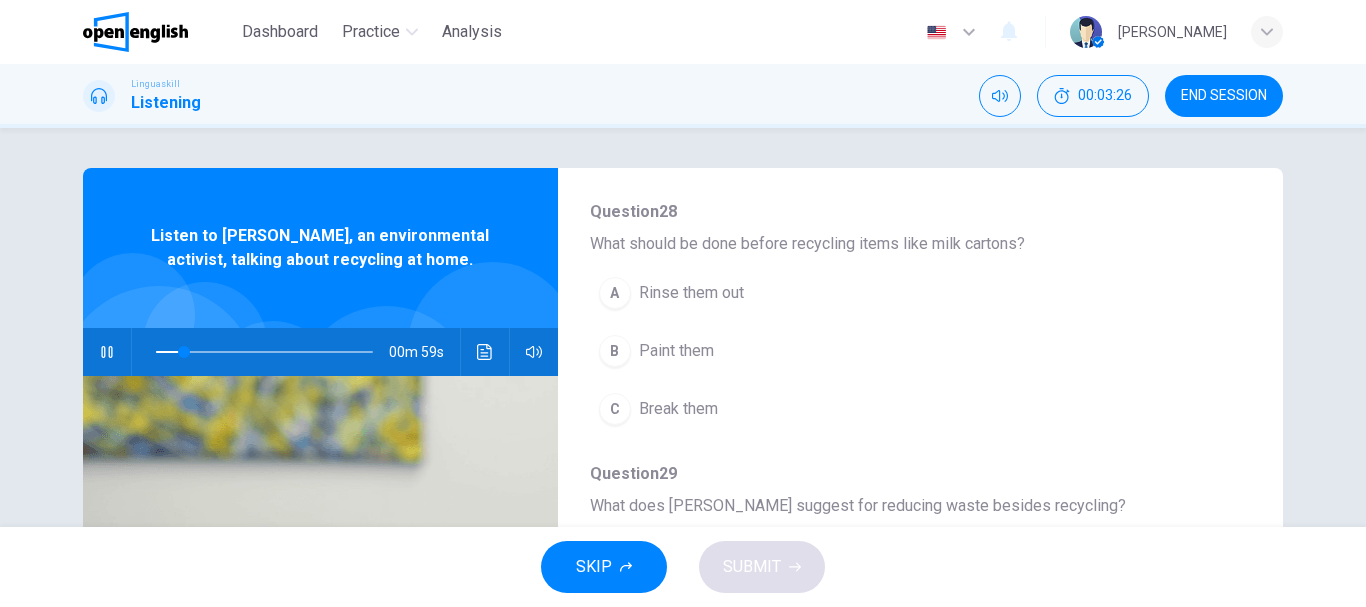 scroll, scrollTop: 500, scrollLeft: 0, axis: vertical 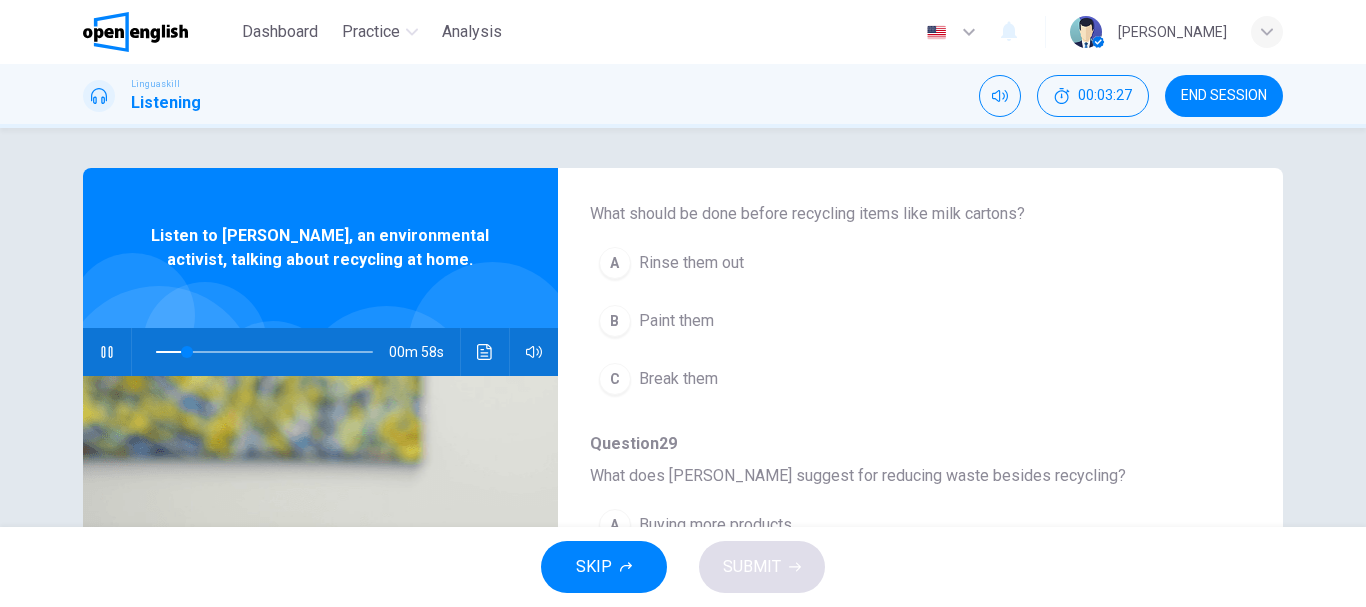 click on "A Rinse them out" at bounding box center (868, 263) 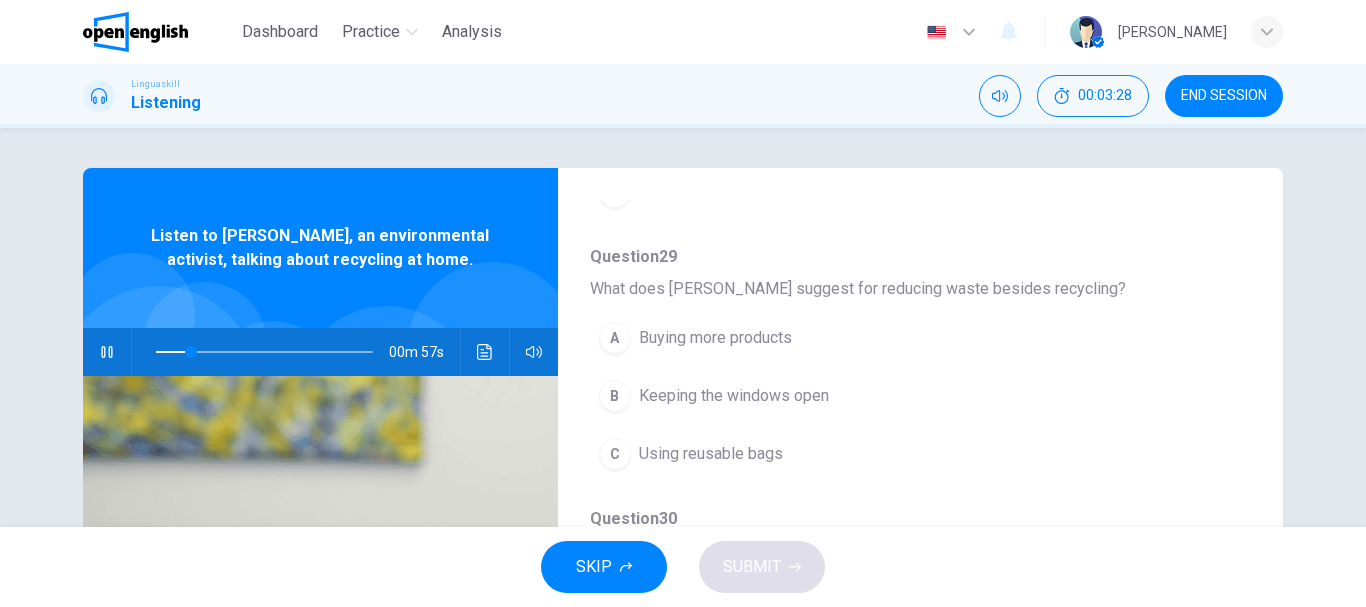 scroll, scrollTop: 700, scrollLeft: 0, axis: vertical 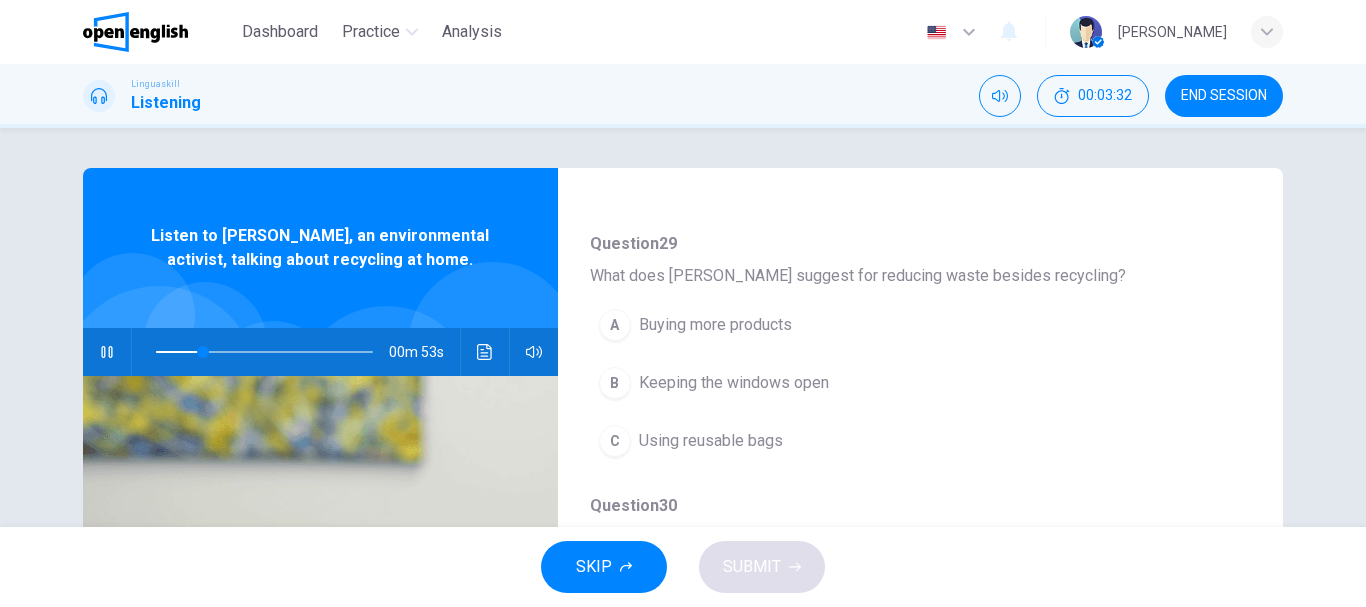 click on "Using reusable bags" at bounding box center (711, 441) 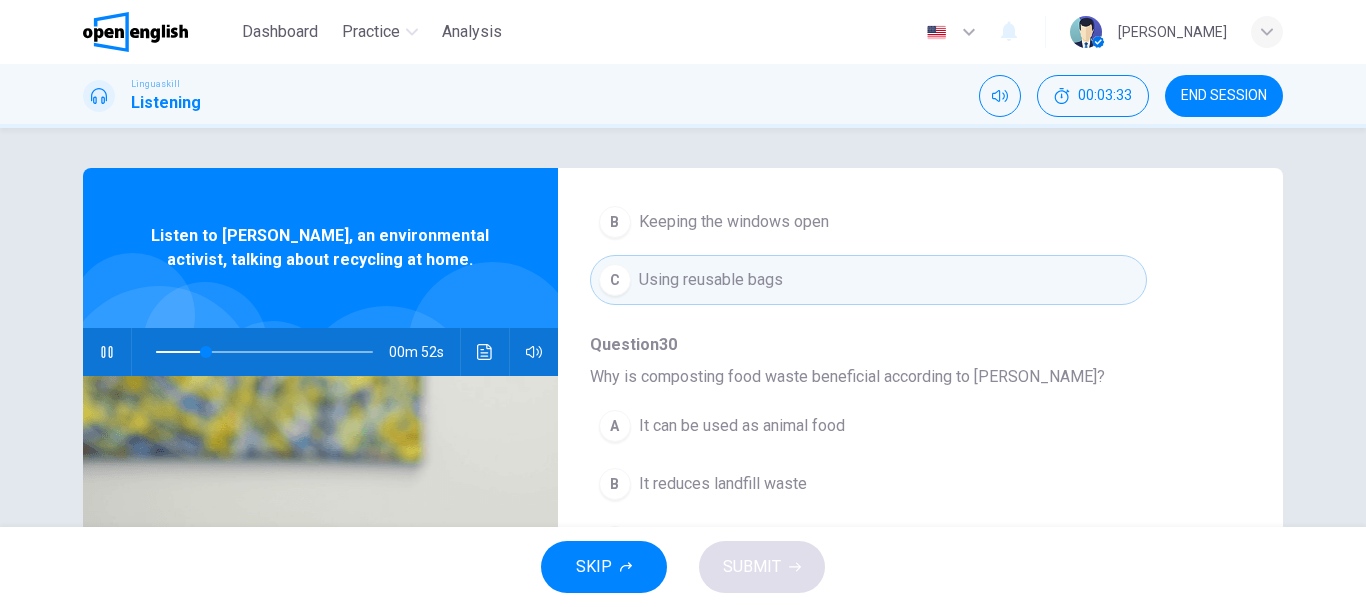 scroll, scrollTop: 863, scrollLeft: 0, axis: vertical 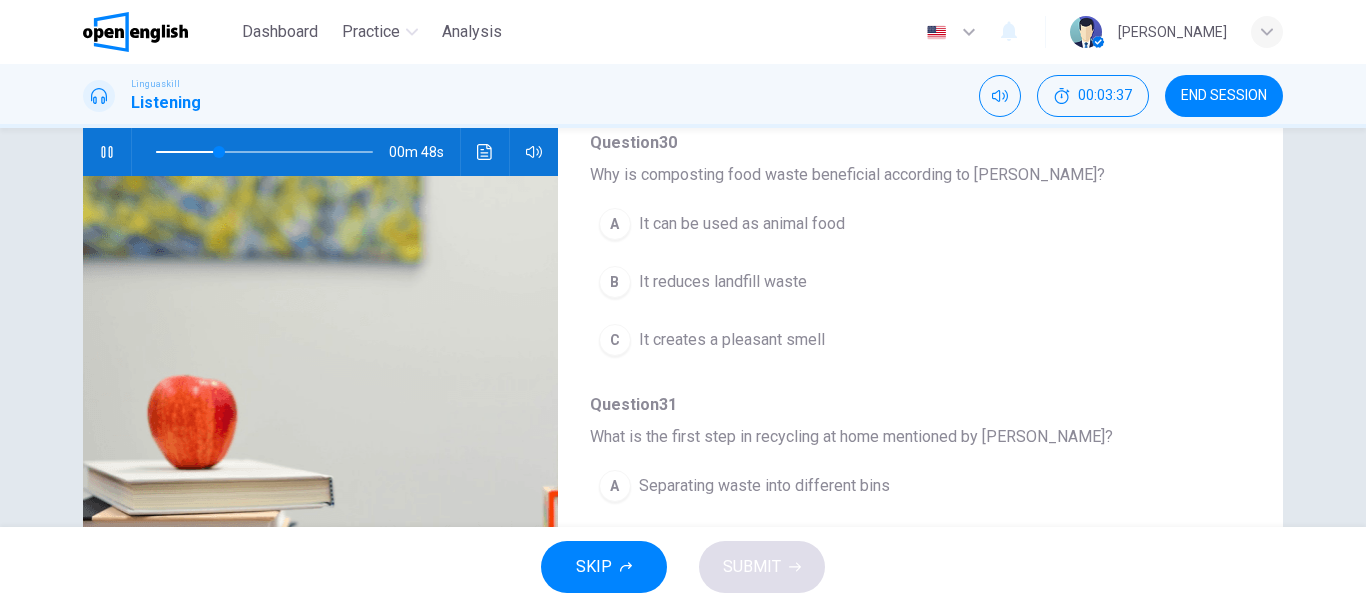click on "A It can be used as animal food" at bounding box center [868, 224] 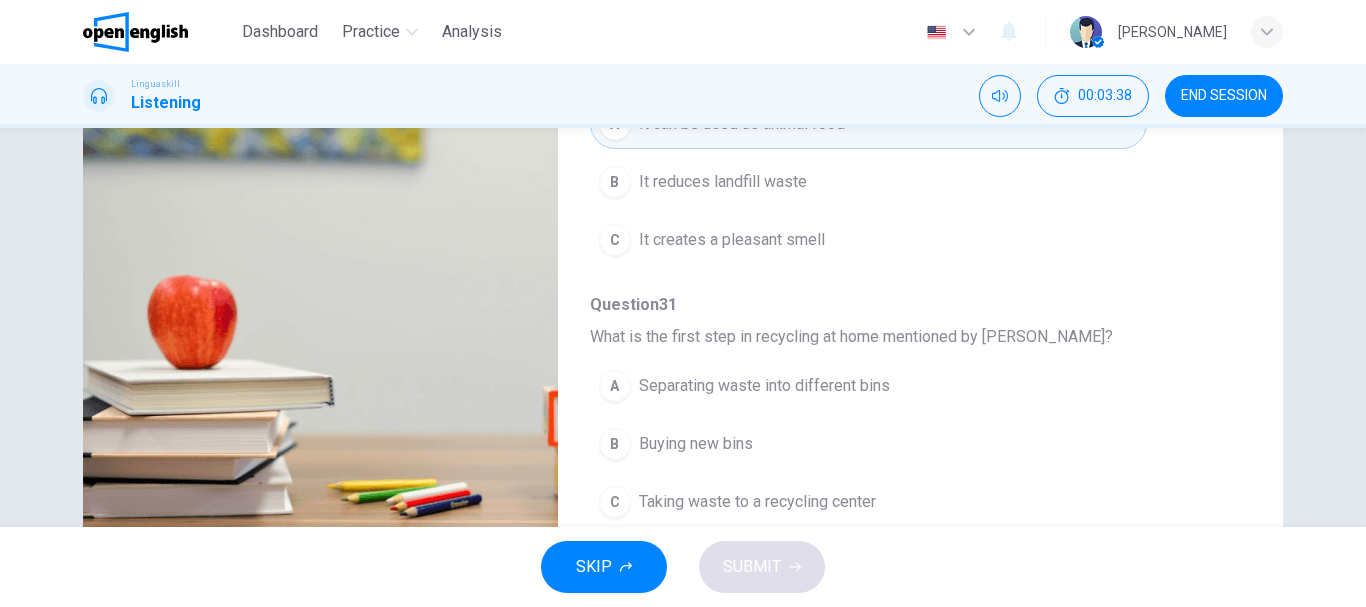 scroll, scrollTop: 376, scrollLeft: 0, axis: vertical 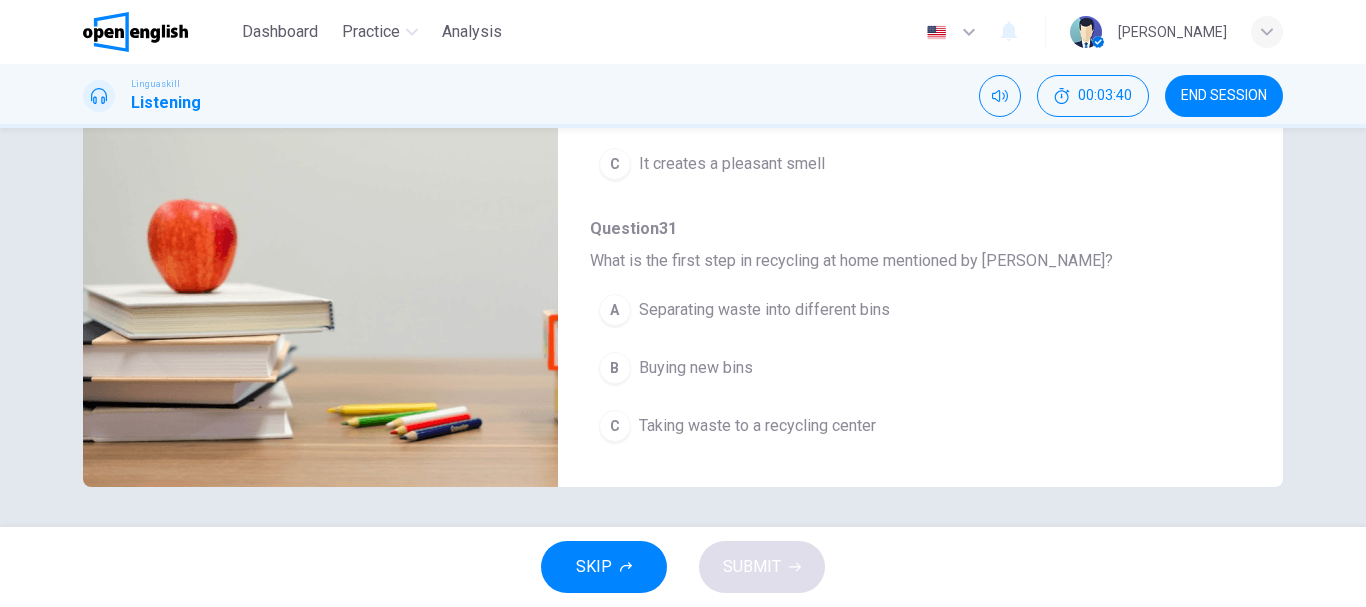 click on "Separating waste into different bins" at bounding box center [764, 310] 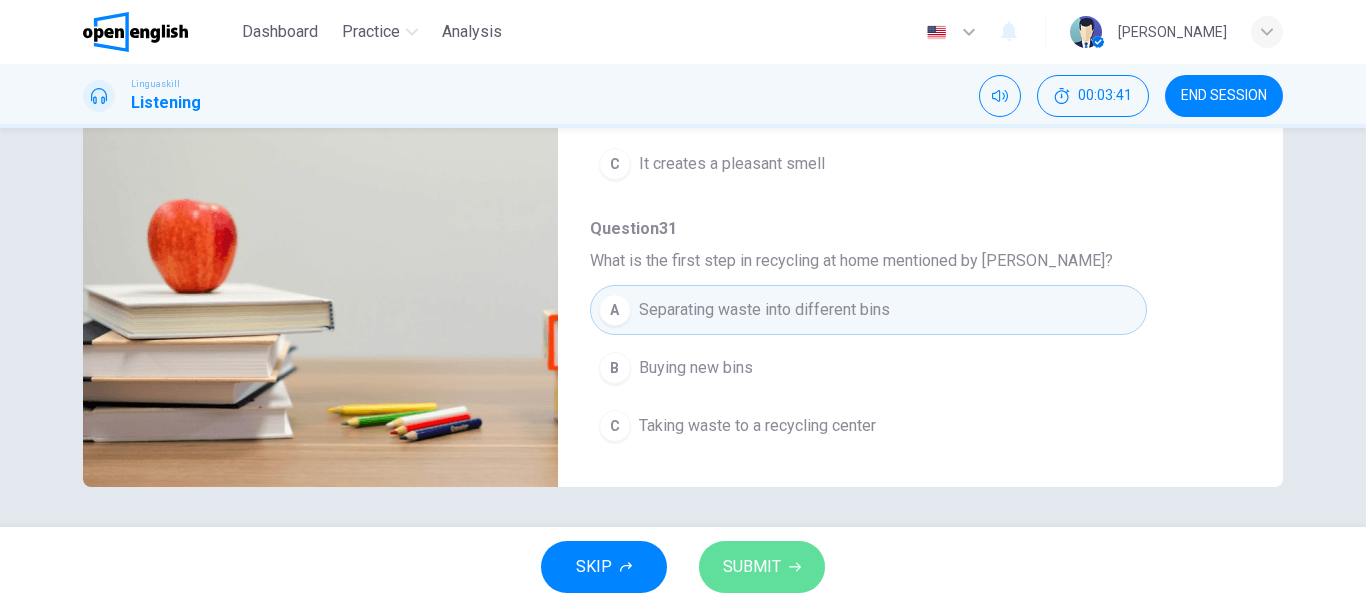 click on "SUBMIT" at bounding box center (752, 567) 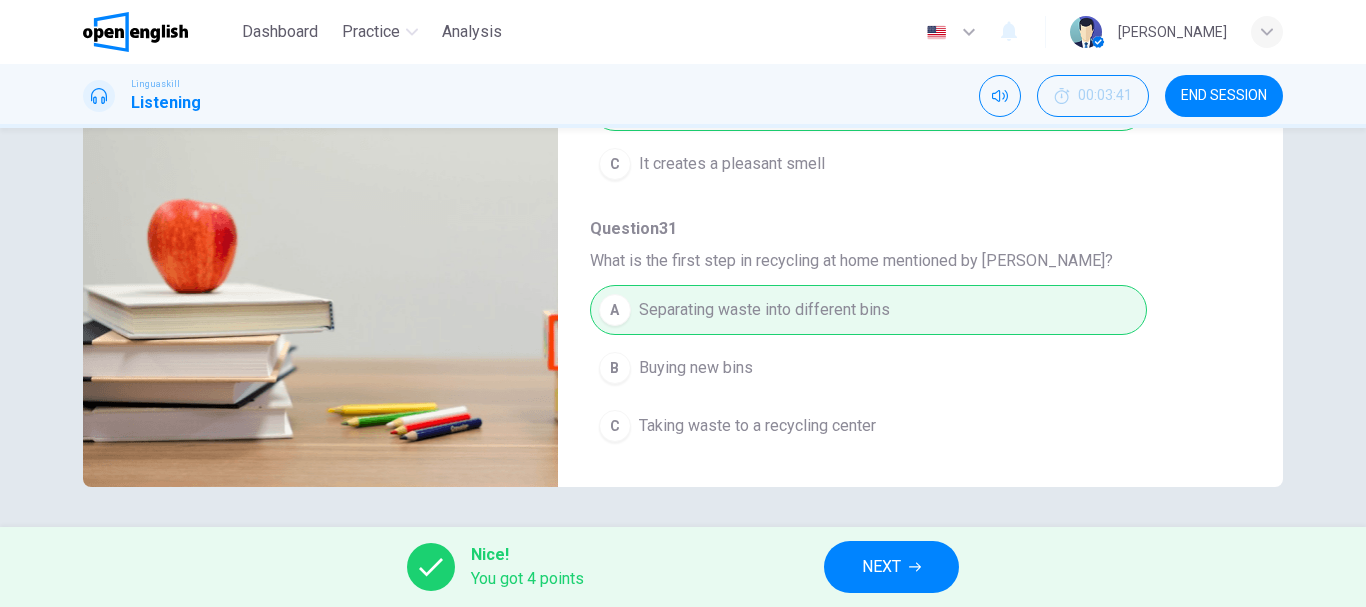 type on "**" 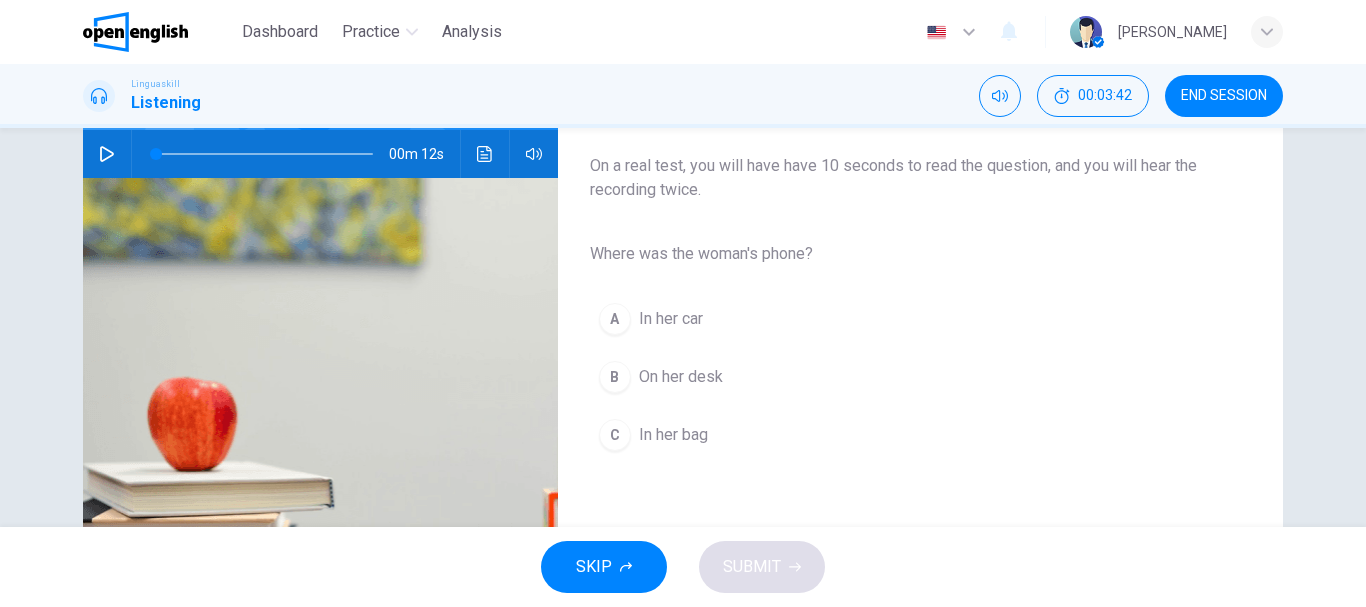 scroll, scrollTop: 200, scrollLeft: 0, axis: vertical 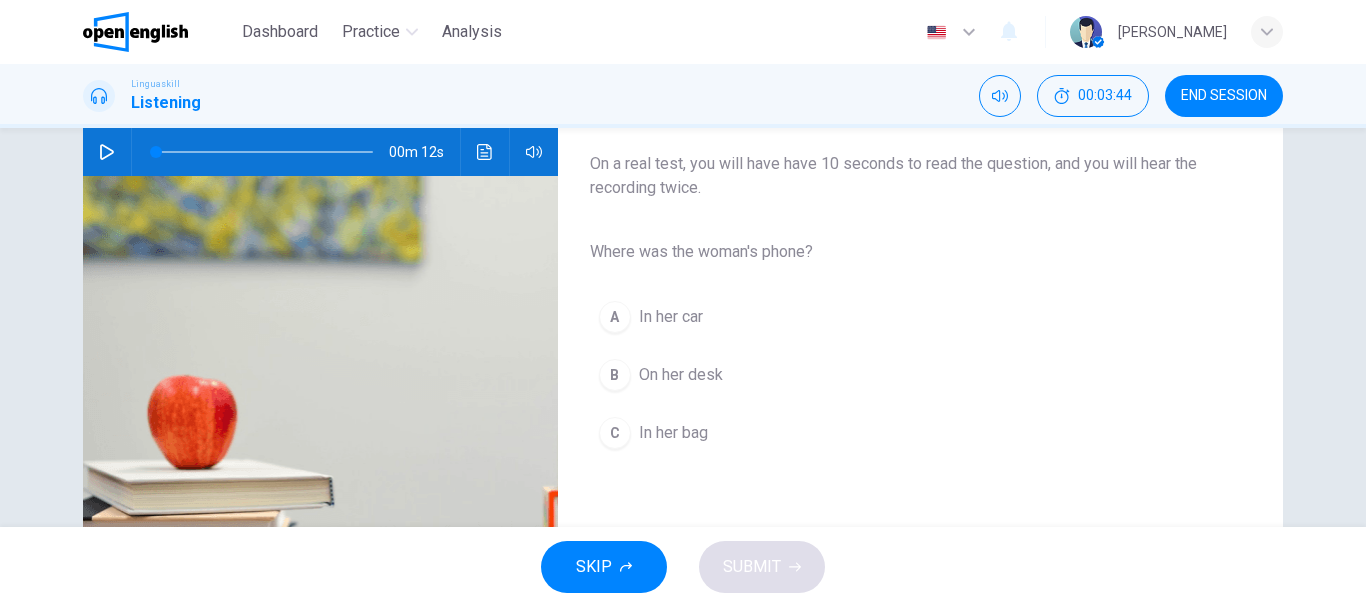 click on "C In her bag" at bounding box center [904, 433] 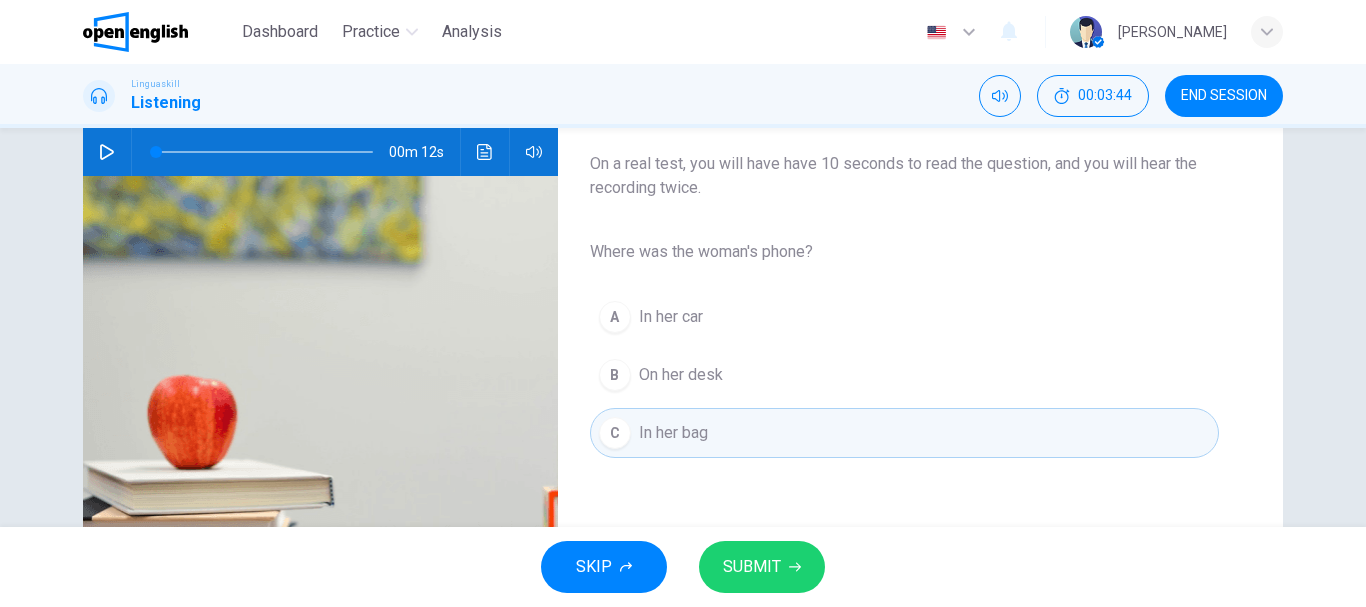click on "SUBMIT" at bounding box center (762, 567) 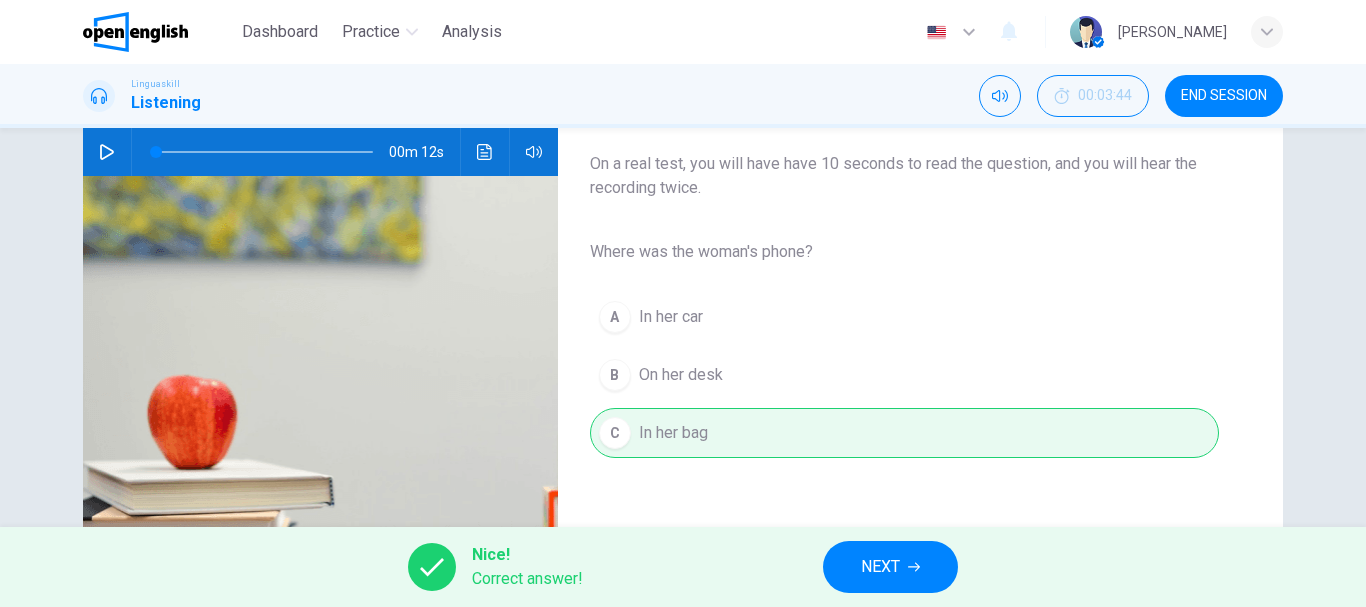 click on "NEXT" at bounding box center [880, 567] 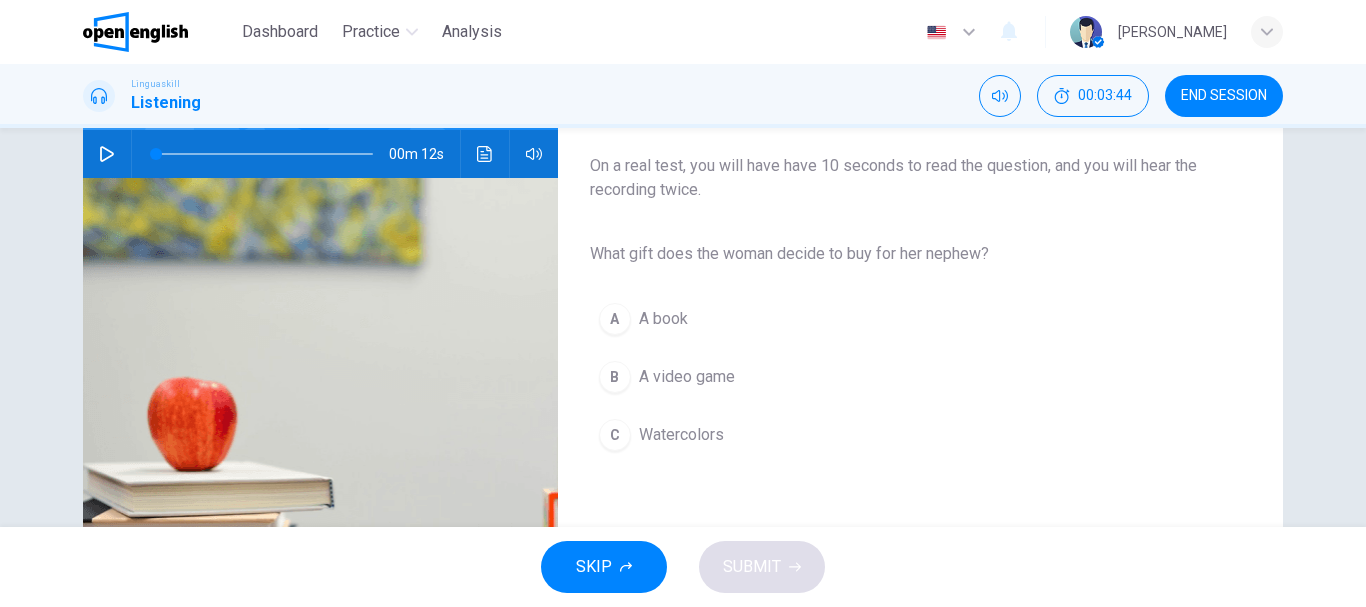 scroll, scrollTop: 200, scrollLeft: 0, axis: vertical 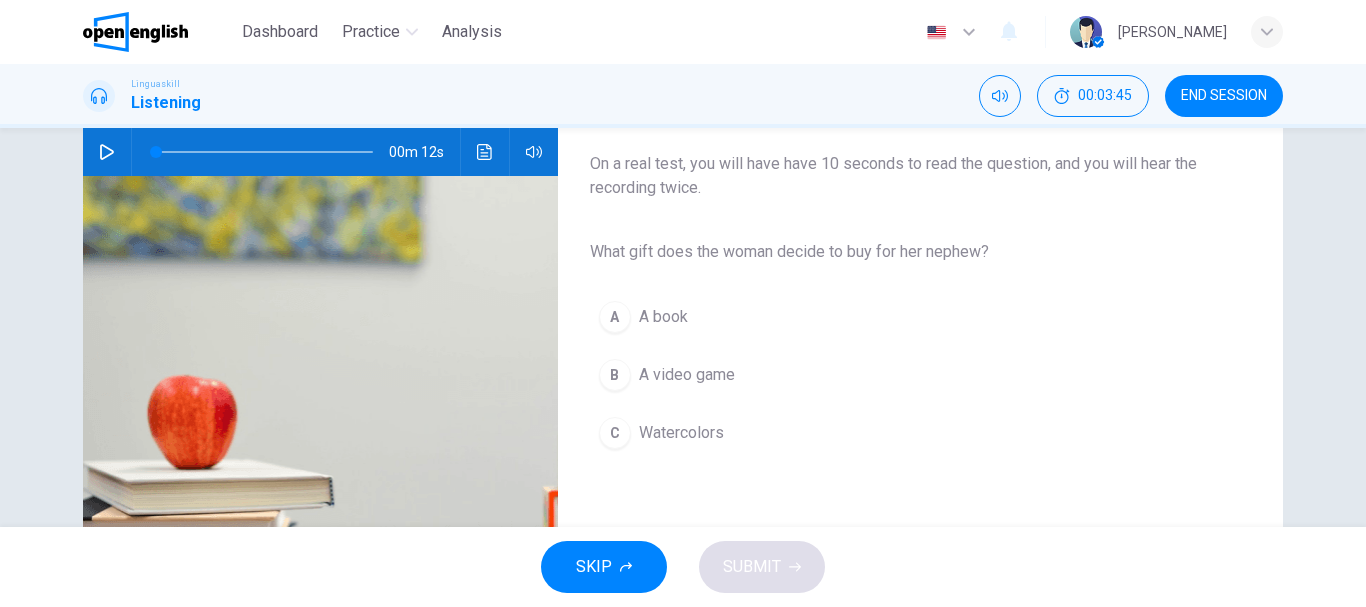 click on "C Watercolors" at bounding box center (904, 433) 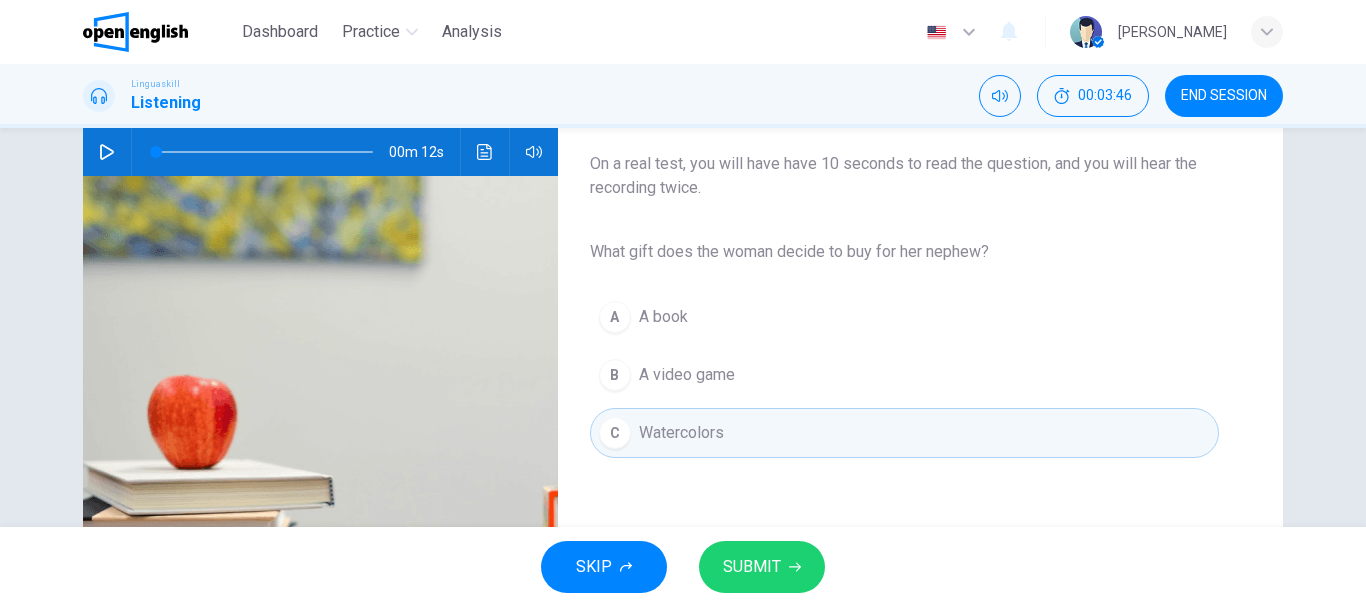 click on "SKIP SUBMIT" at bounding box center [683, 567] 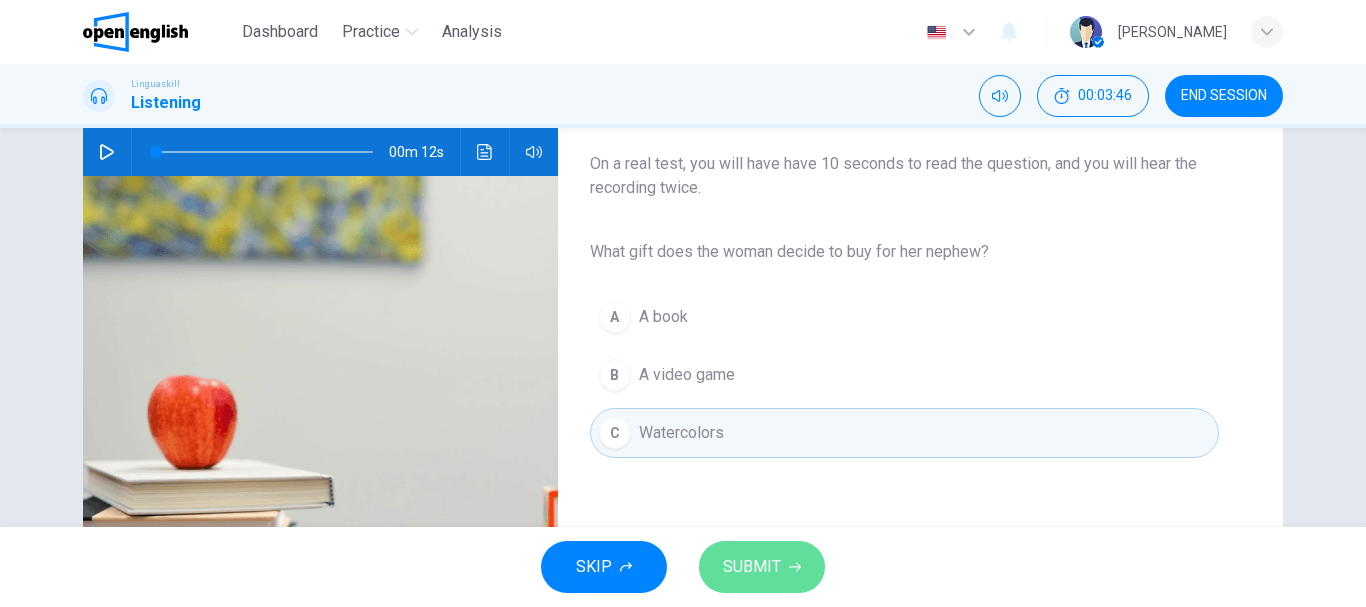 click on "SUBMIT" at bounding box center [762, 567] 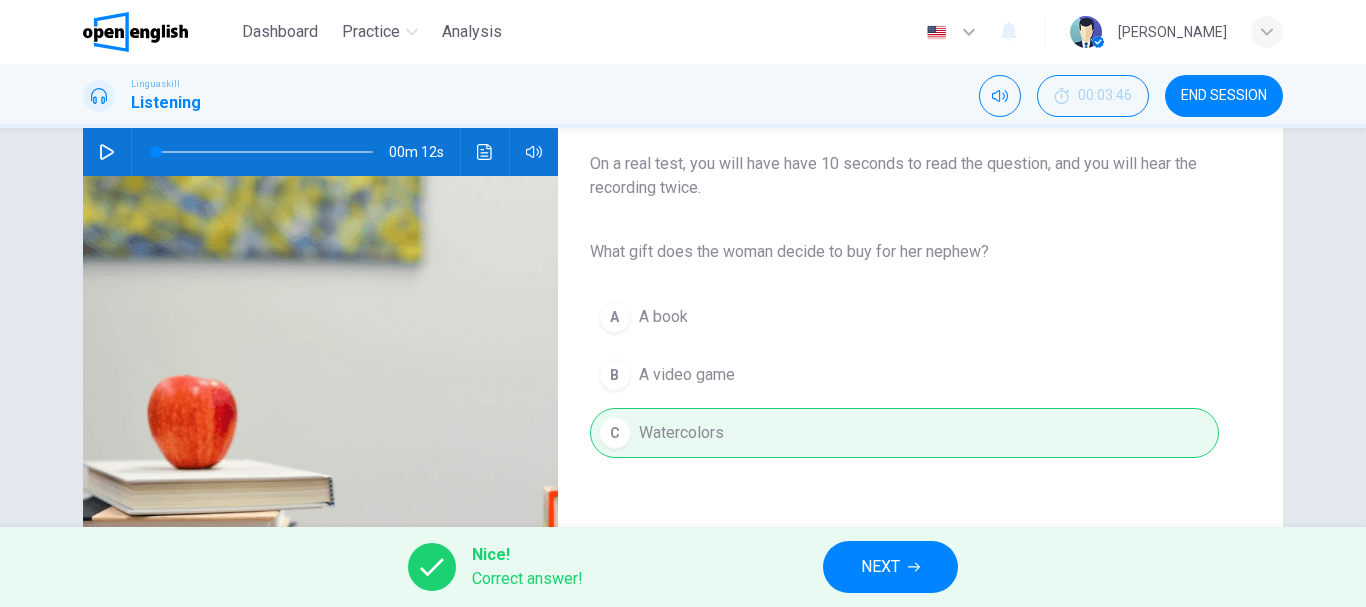 click on "NEXT" at bounding box center (890, 567) 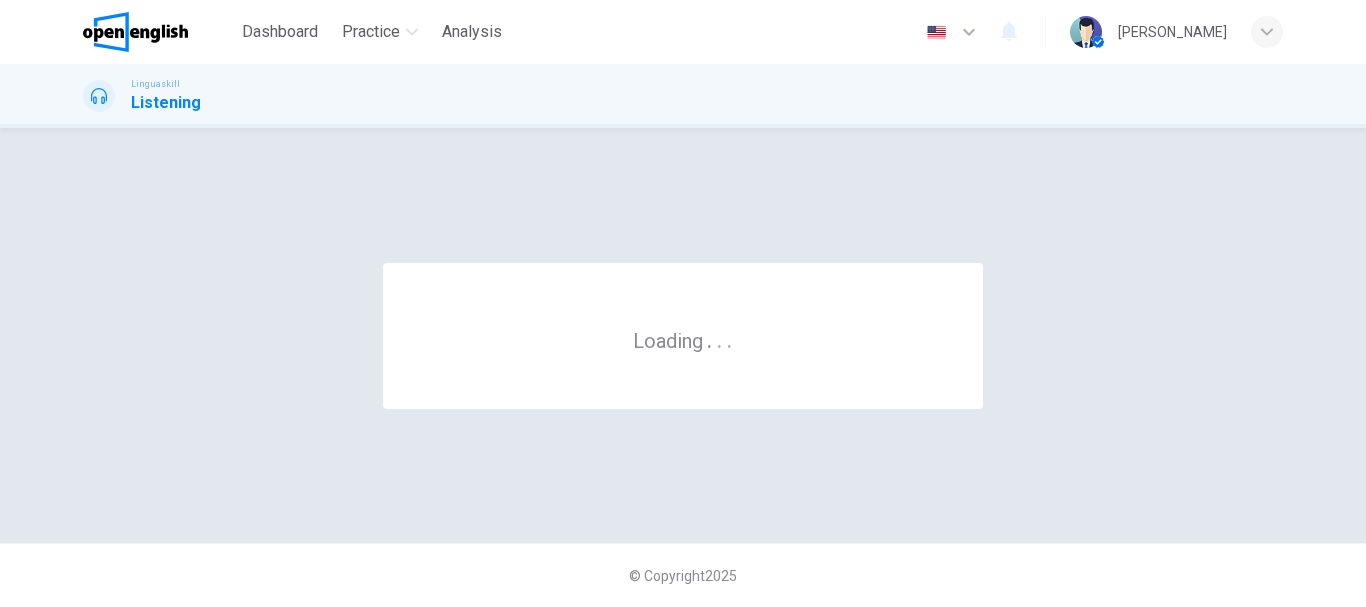 scroll, scrollTop: 0, scrollLeft: 0, axis: both 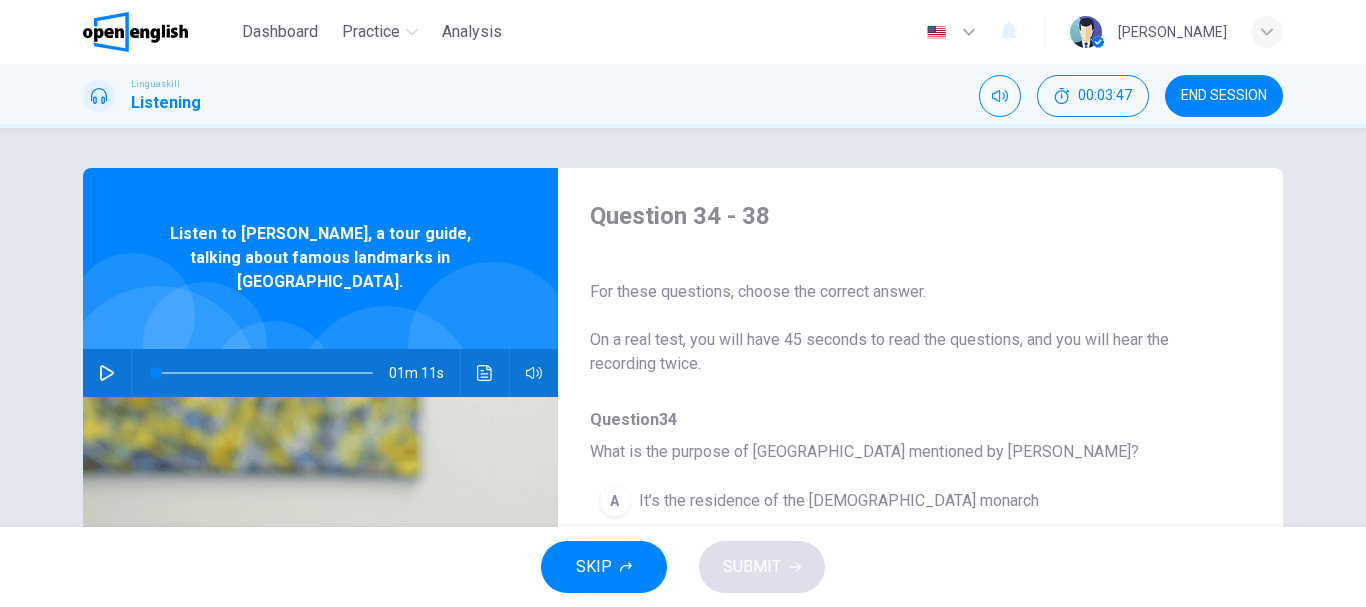 click on "END SESSION" at bounding box center (1224, 96) 